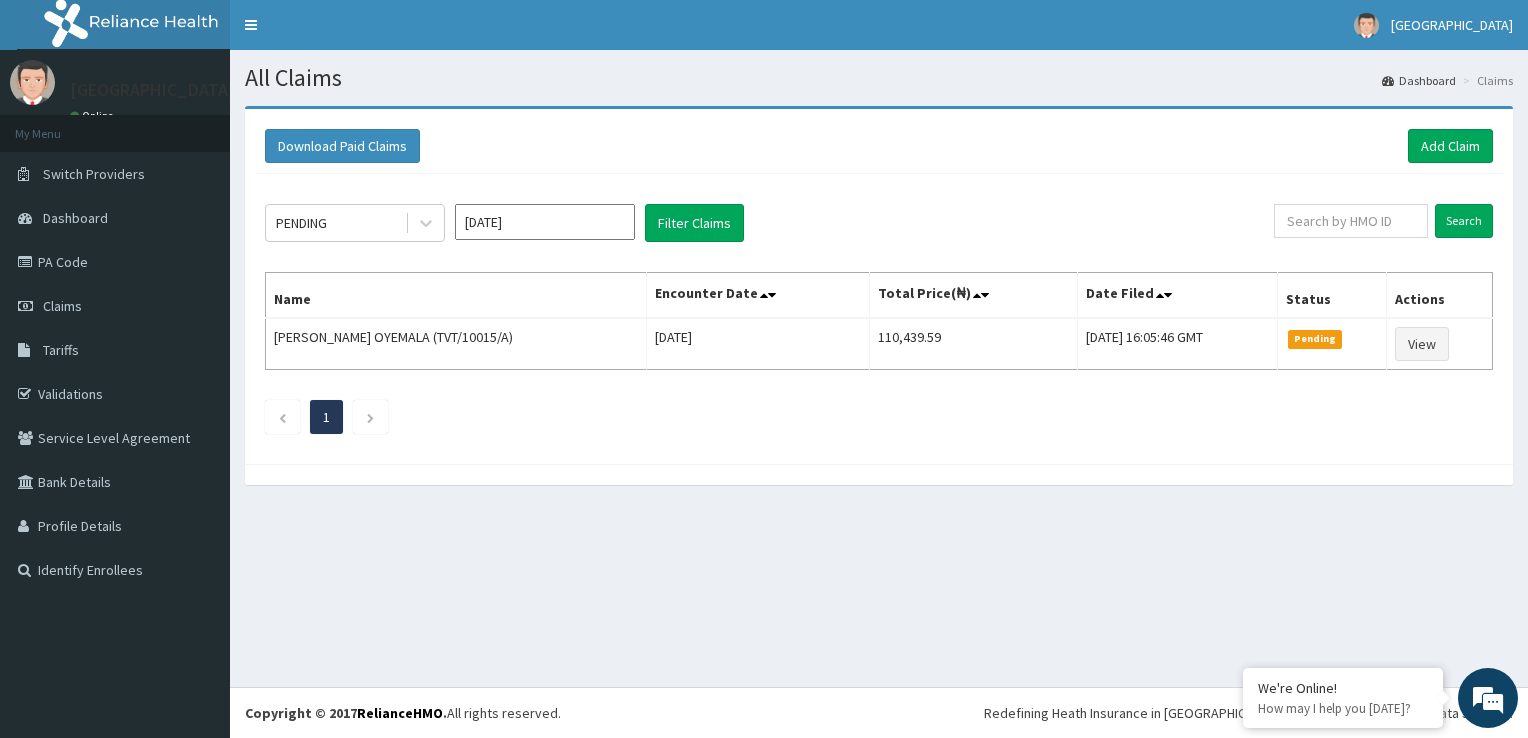 scroll, scrollTop: 0, scrollLeft: 0, axis: both 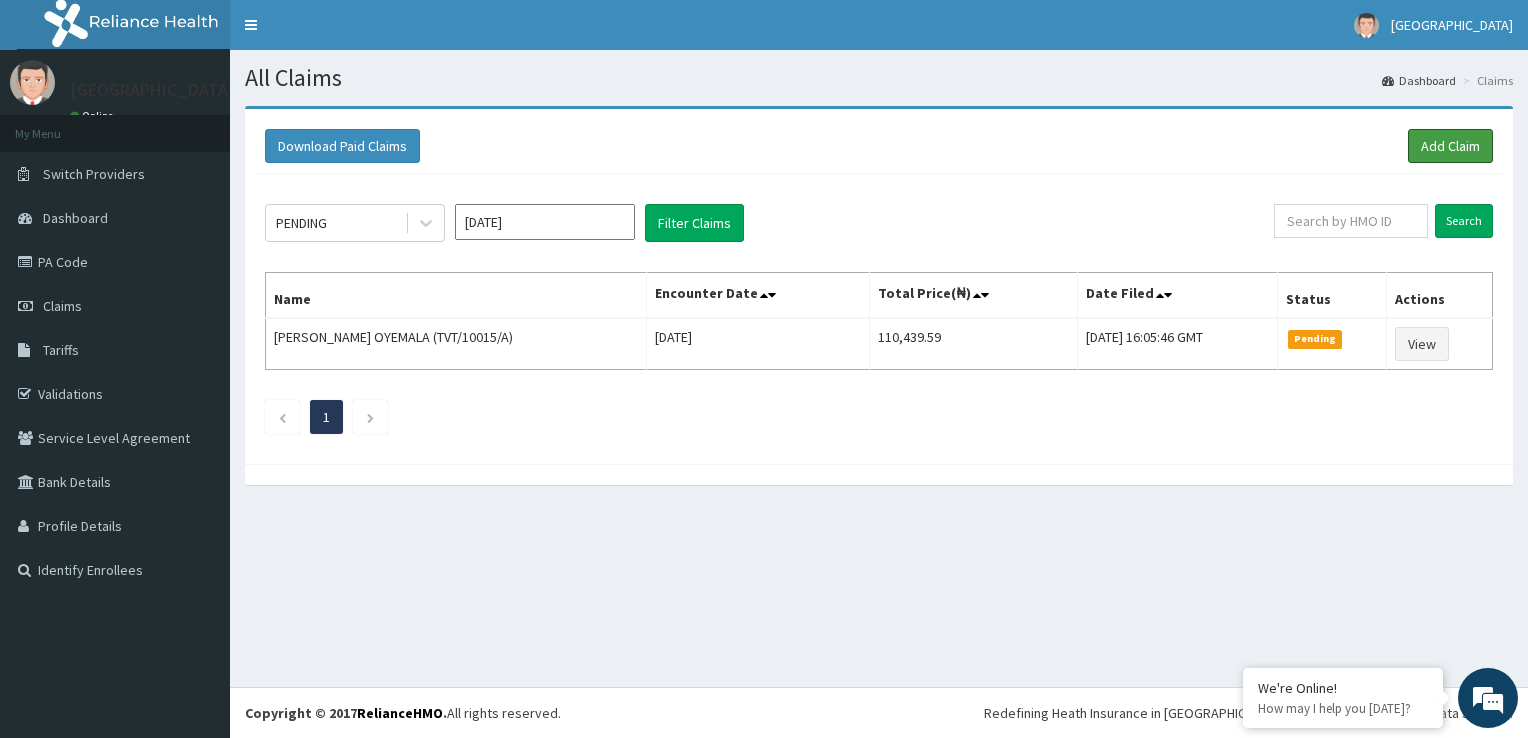 click on "Add Claim" at bounding box center (1450, 146) 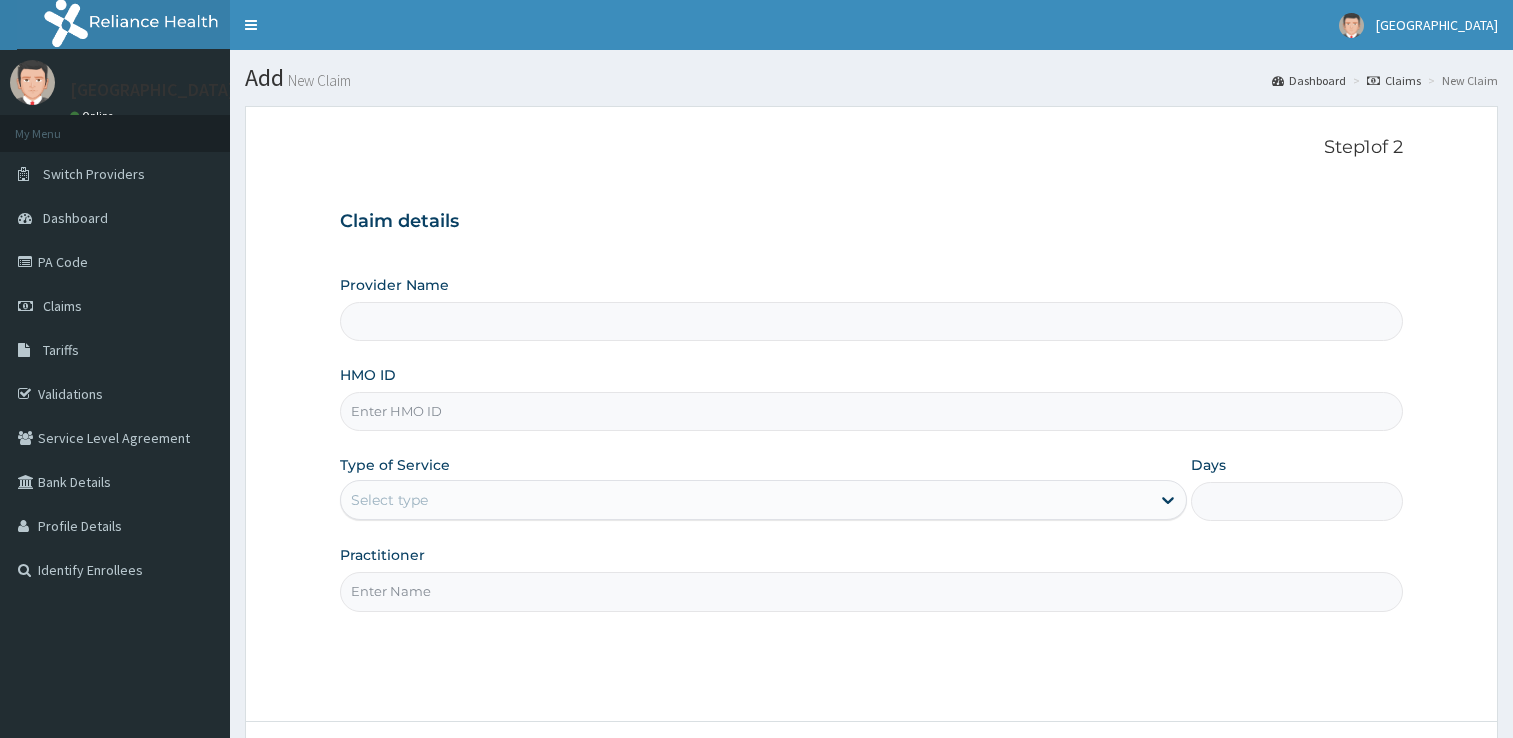 scroll, scrollTop: 0, scrollLeft: 0, axis: both 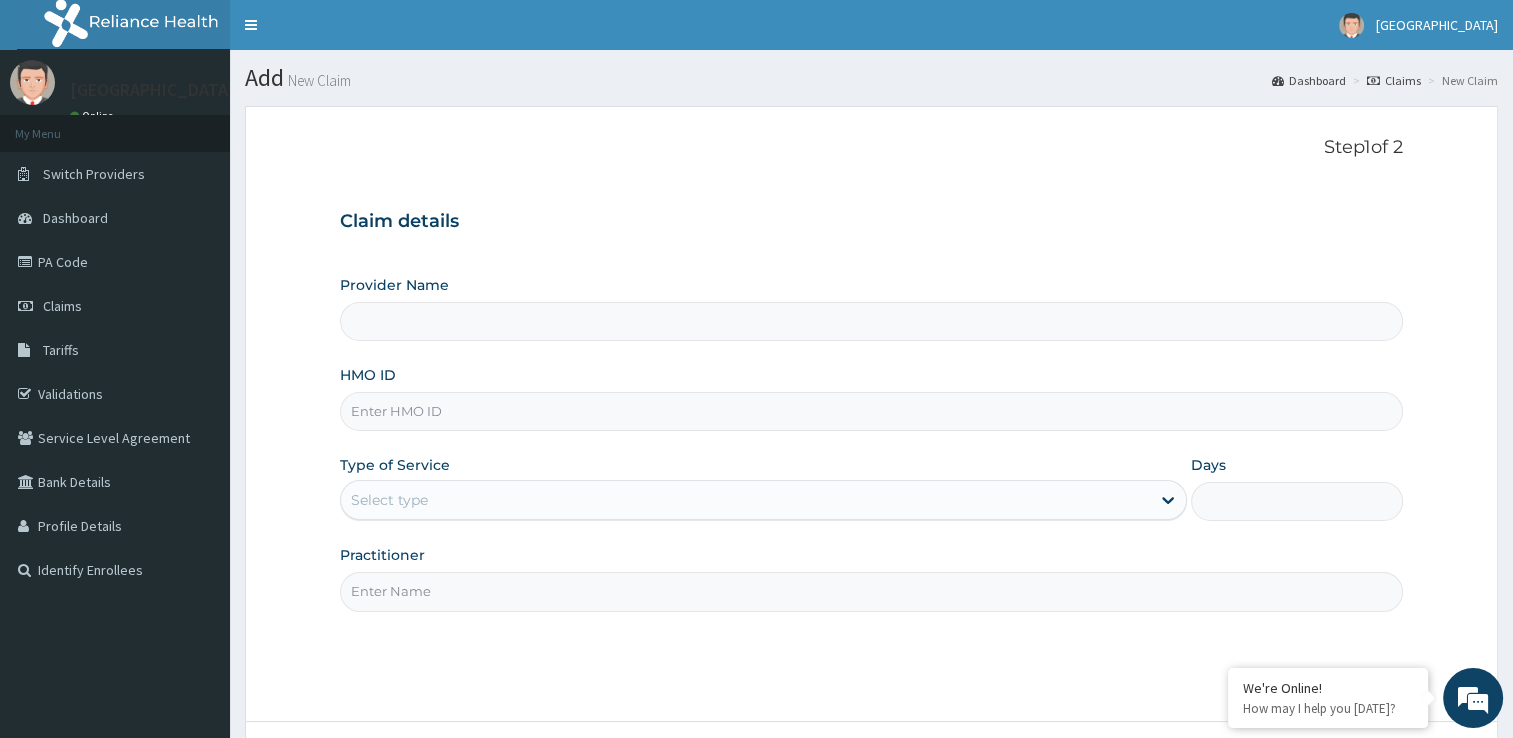 type on "[GEOGRAPHIC_DATA]" 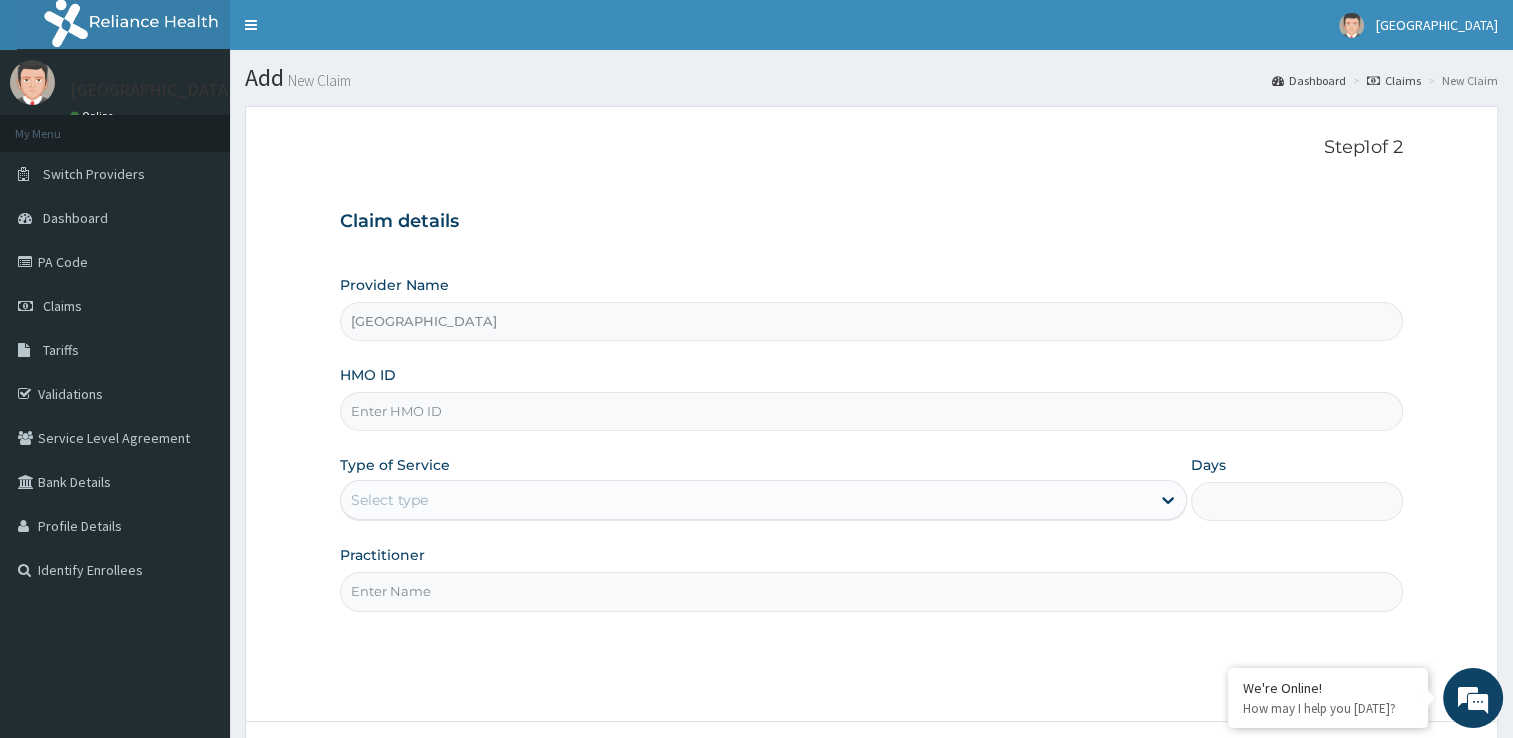 click on "HMO ID" at bounding box center [871, 411] 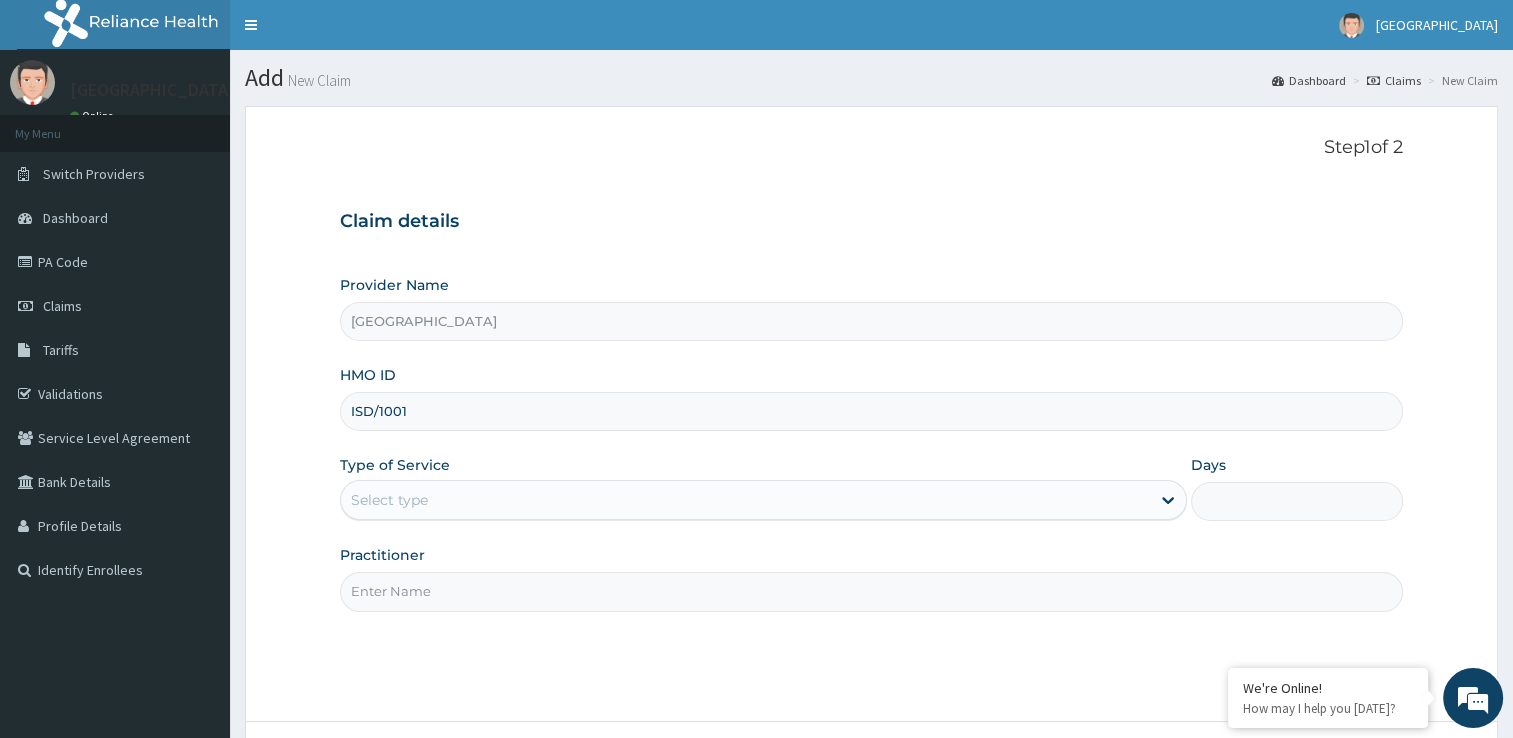 scroll, scrollTop: 0, scrollLeft: 0, axis: both 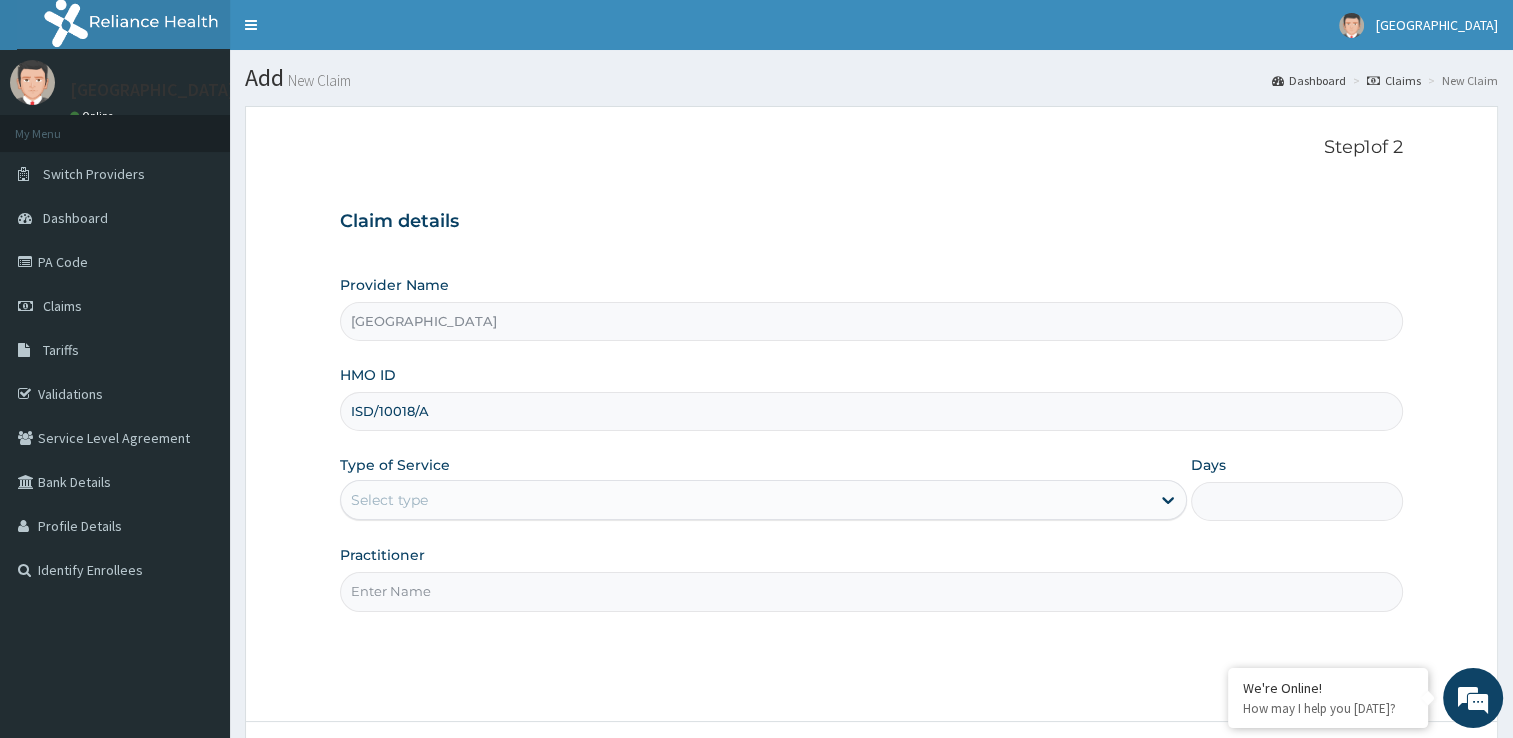 type on "ISD/10018/A" 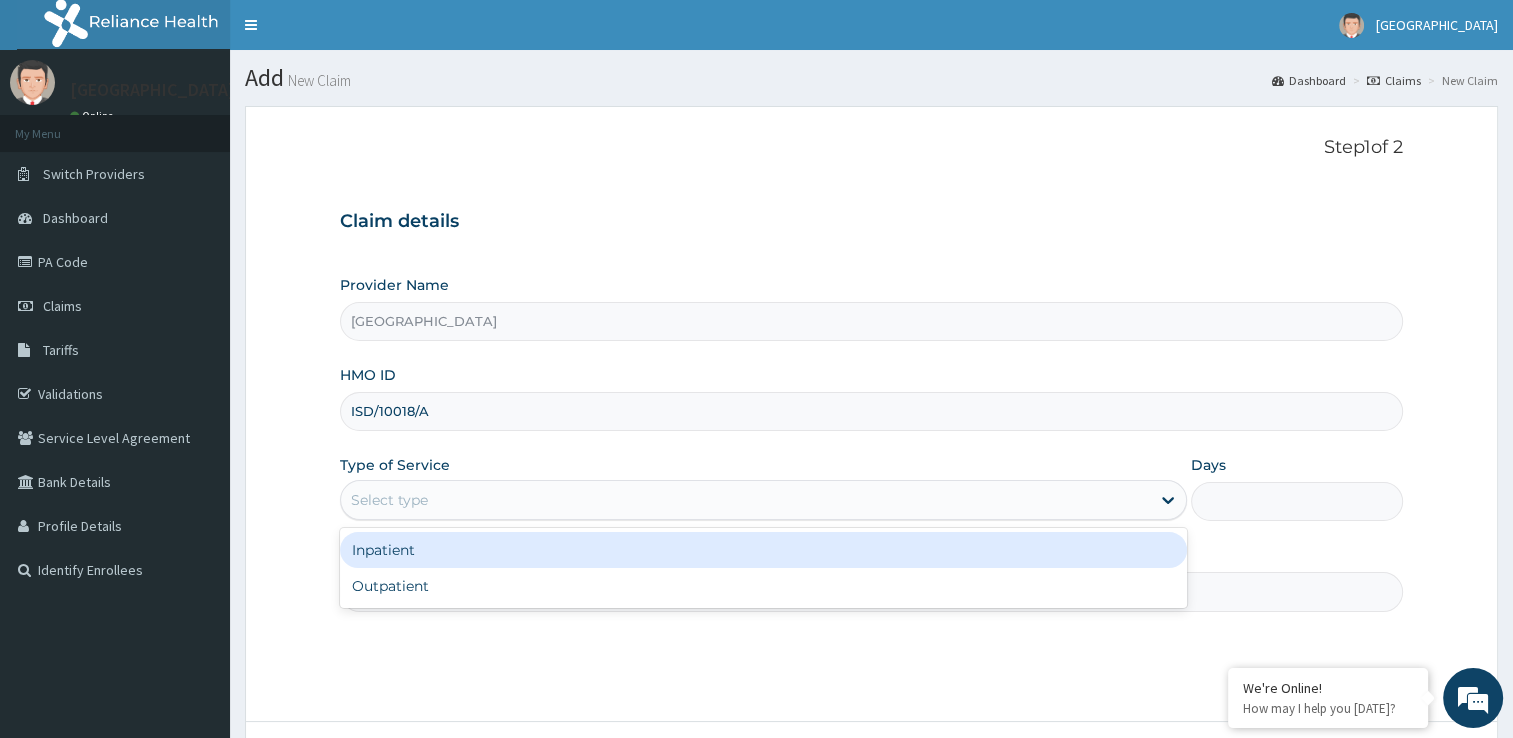 click on "Inpatient" at bounding box center (763, 550) 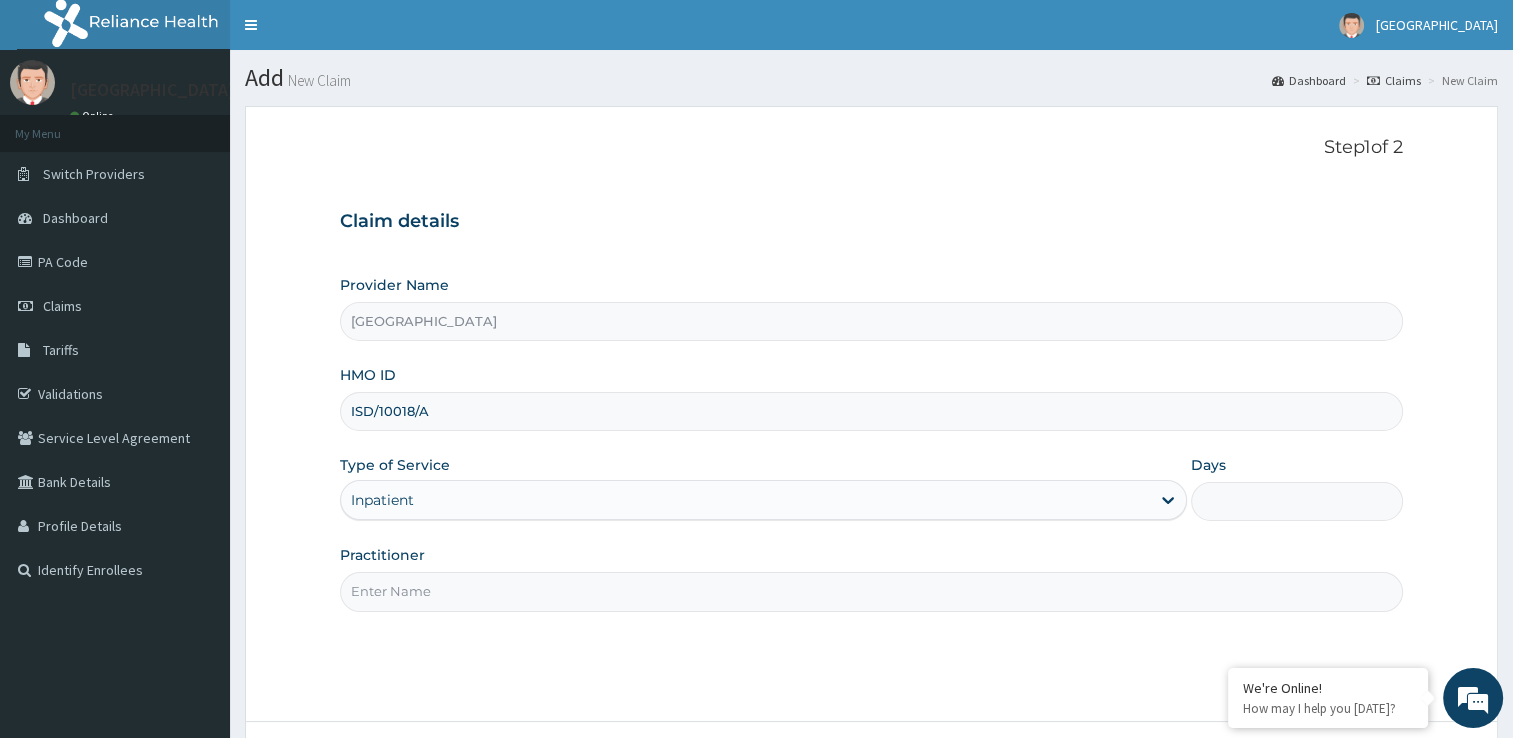 click on "Days" at bounding box center [1297, 501] 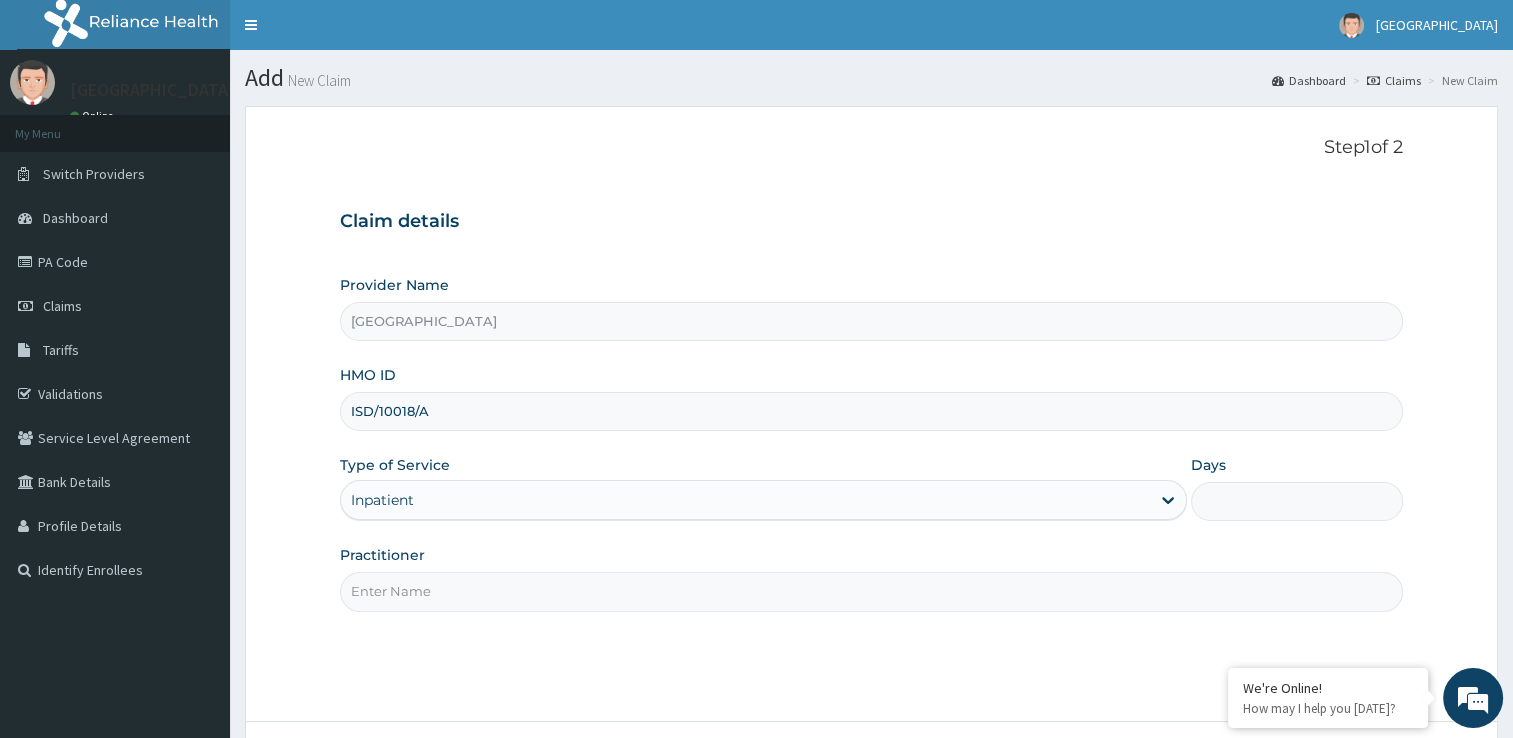 type on "2" 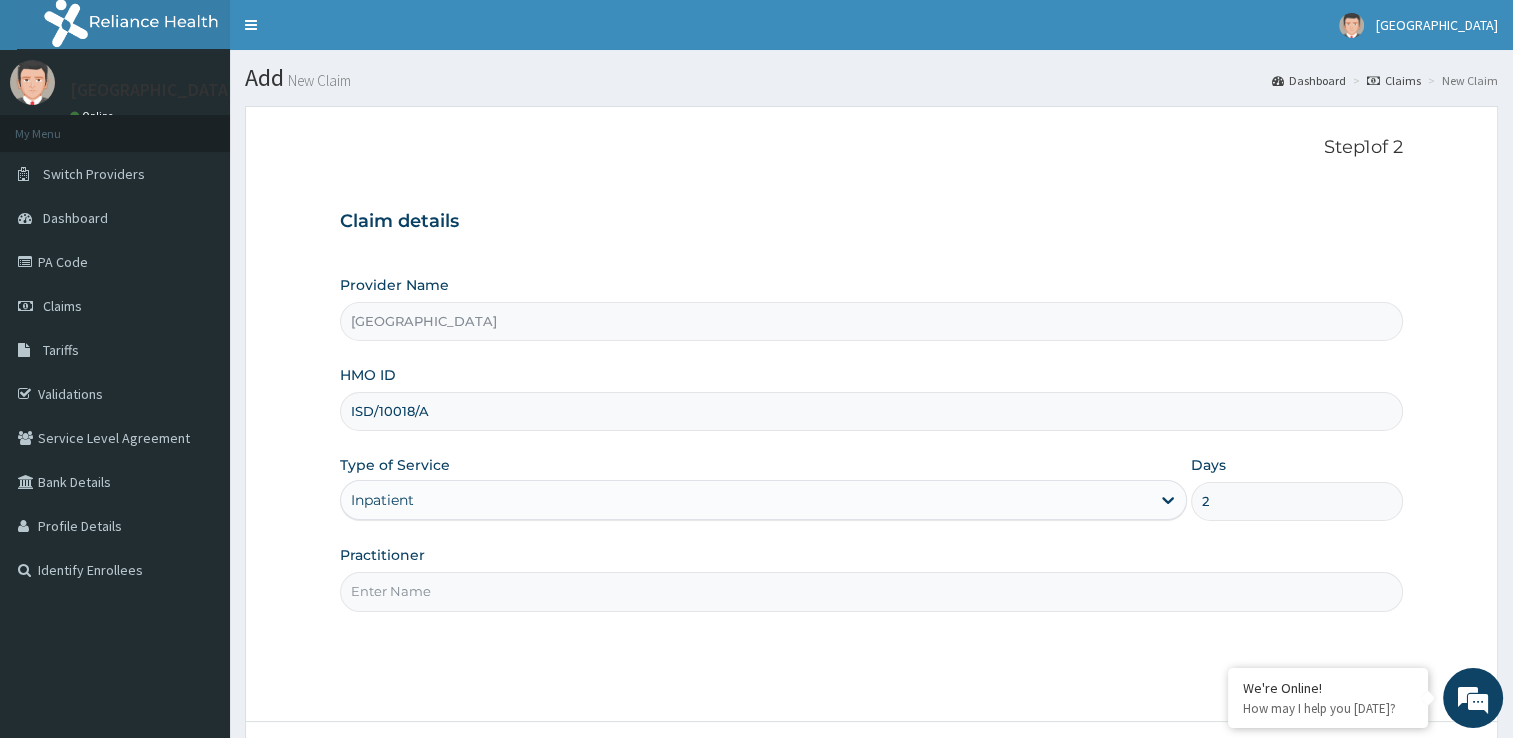click on "Practitioner" at bounding box center [871, 591] 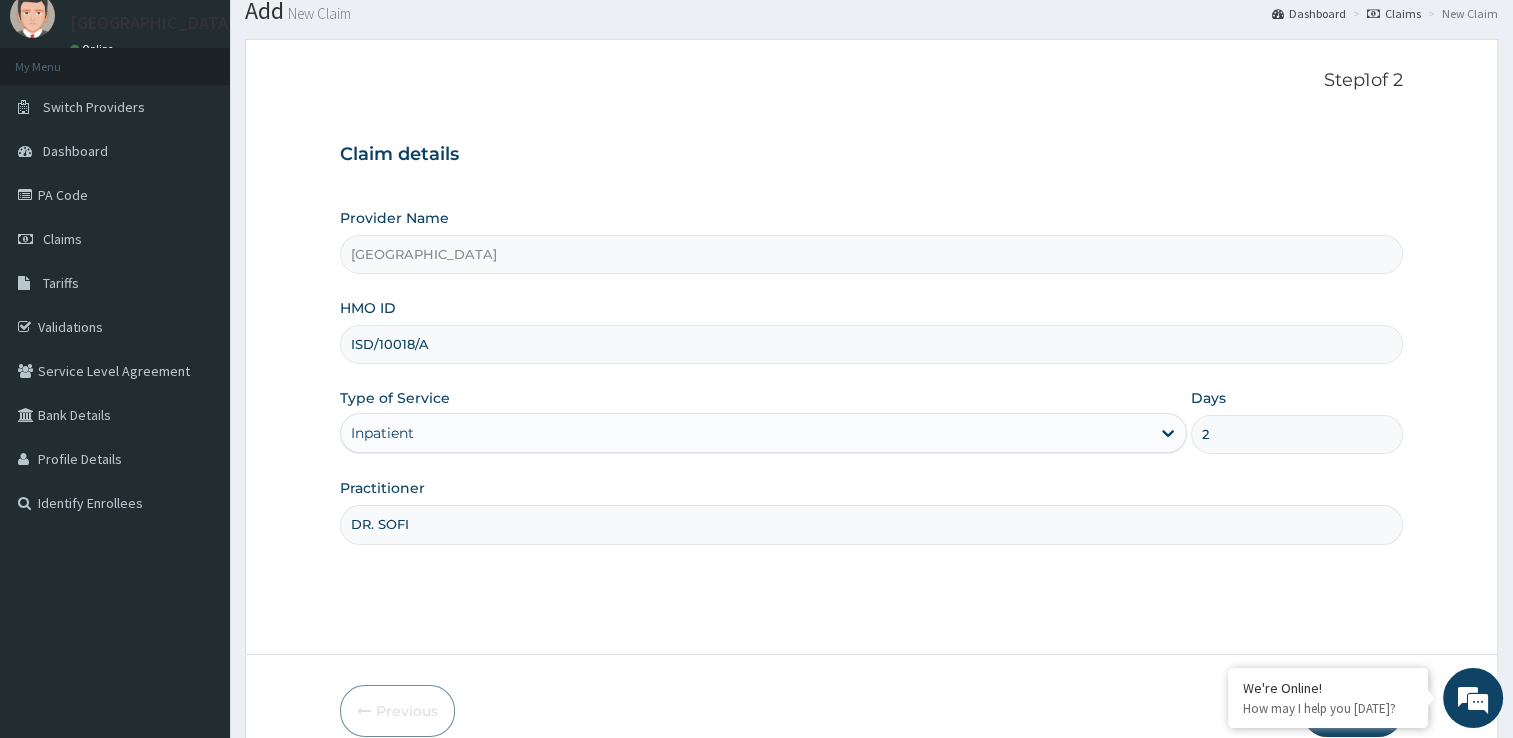 scroll, scrollTop: 162, scrollLeft: 0, axis: vertical 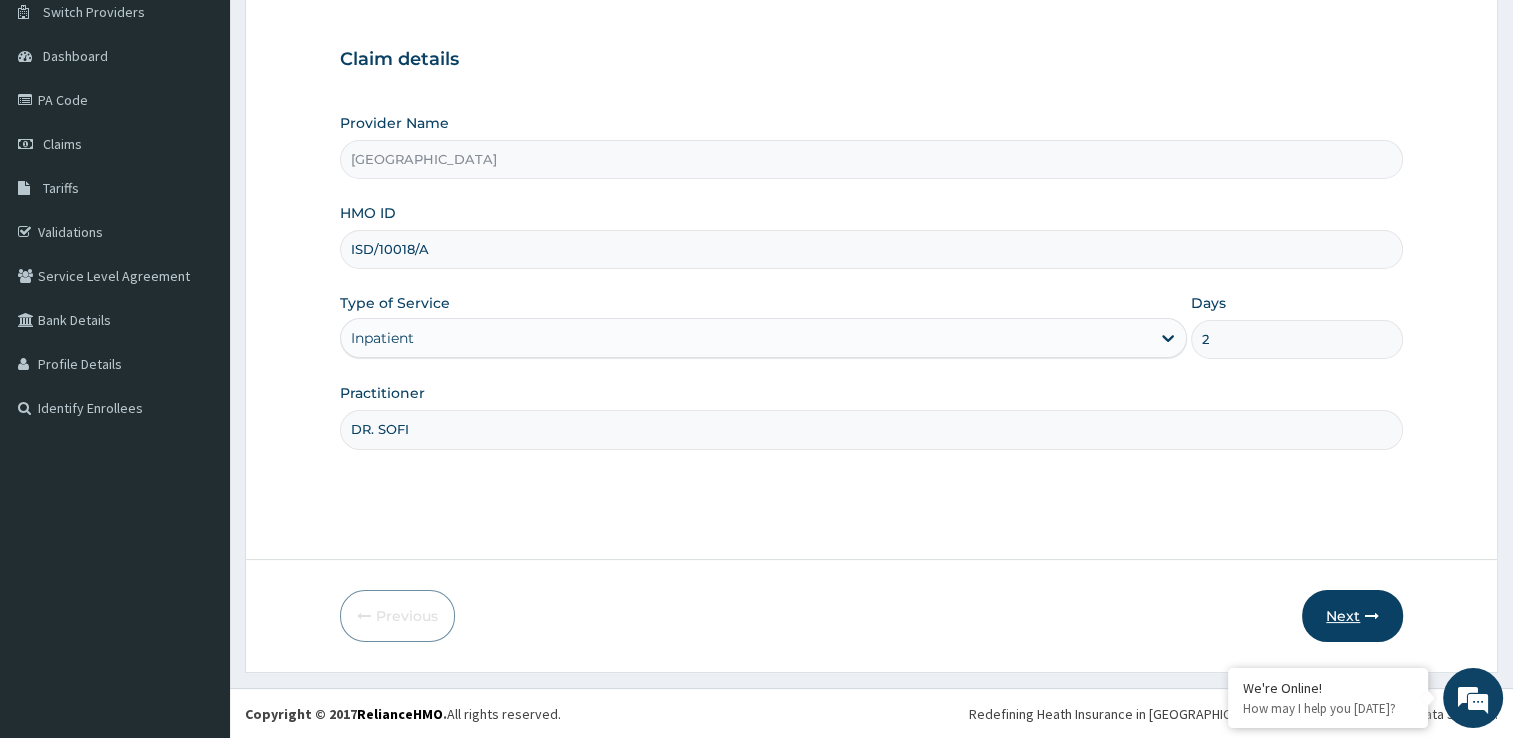 click on "Next" at bounding box center [1352, 616] 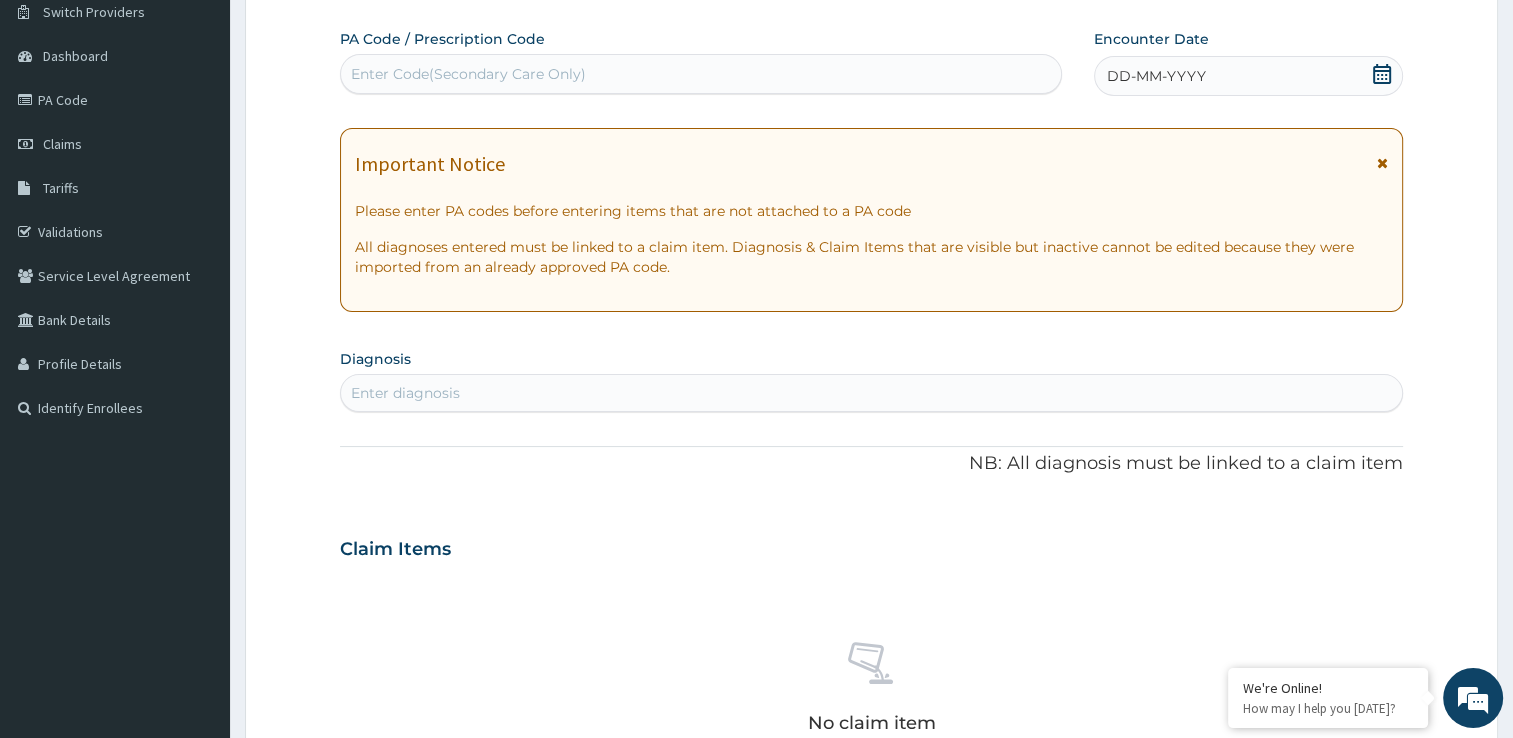 click on "Enter Code(Secondary Care Only)" at bounding box center [701, 74] 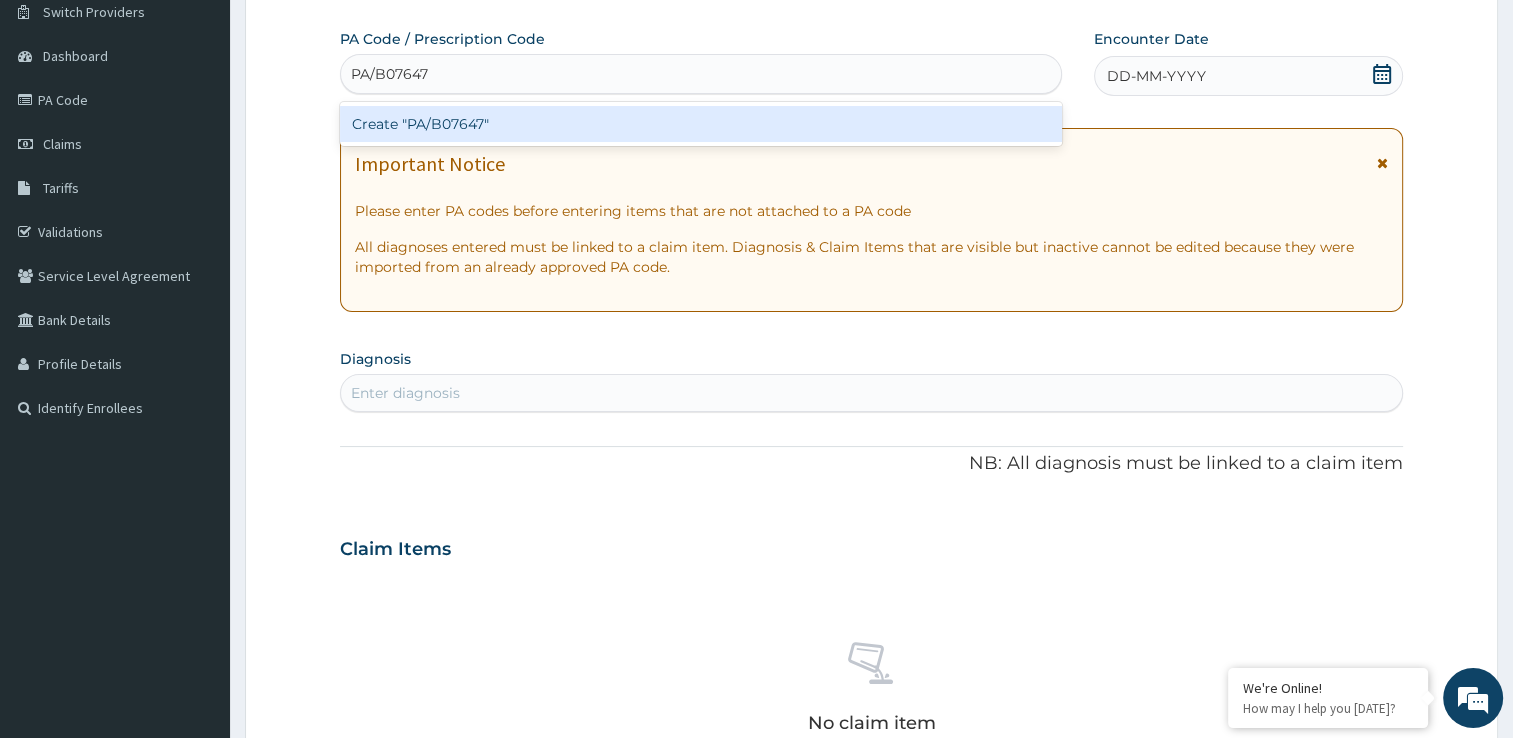 click on "Create "PA/B07647"" at bounding box center (701, 124) 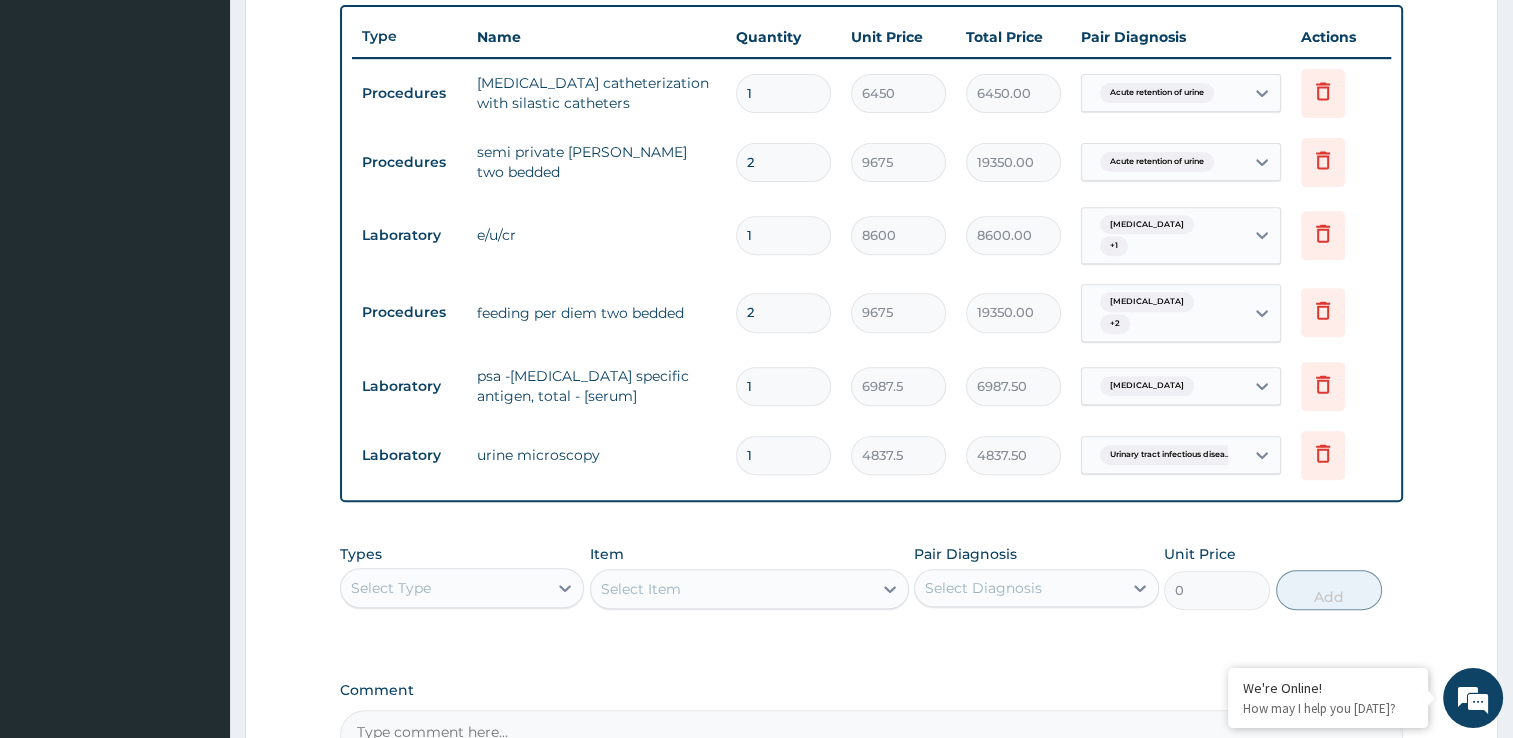 scroll, scrollTop: 965, scrollLeft: 0, axis: vertical 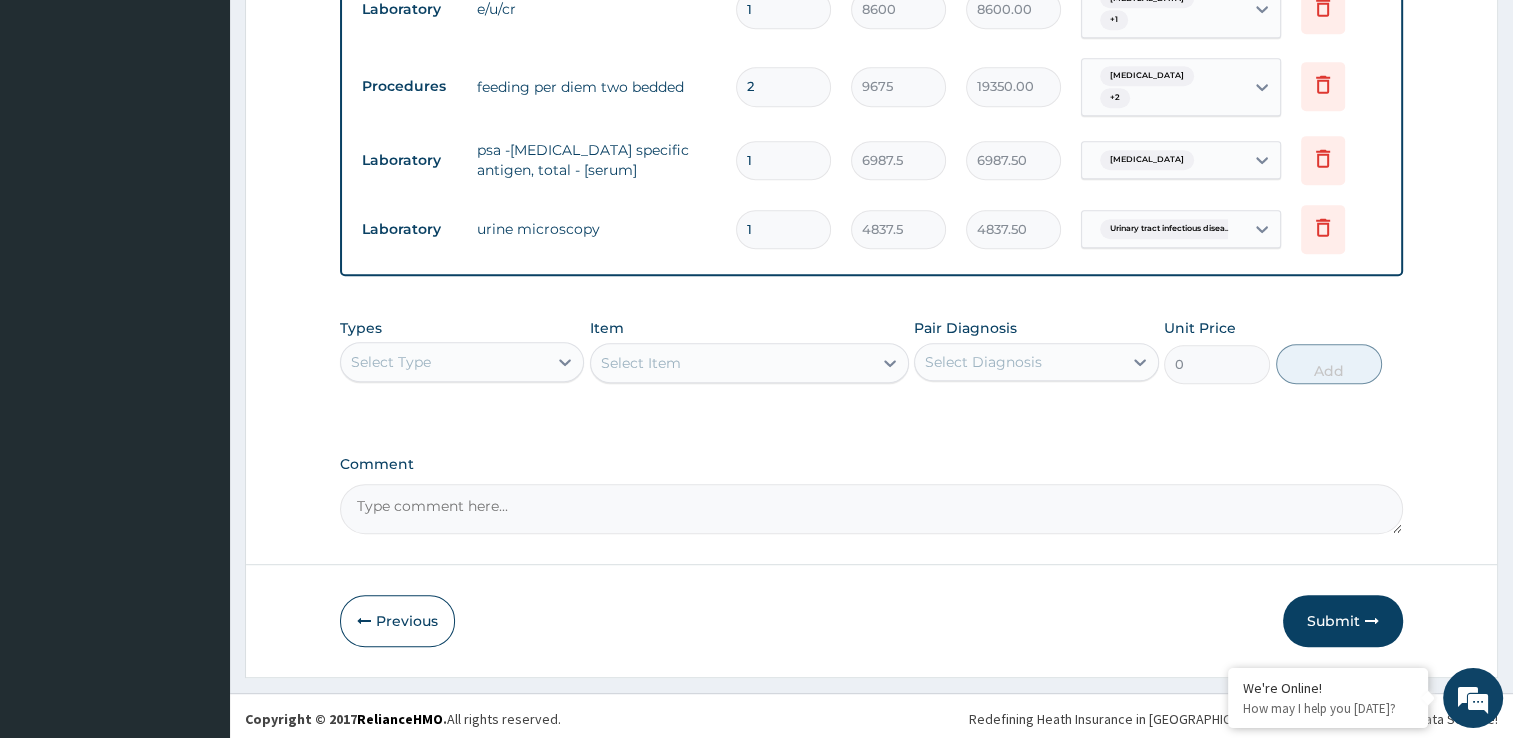click on "Select Type" at bounding box center [444, 362] 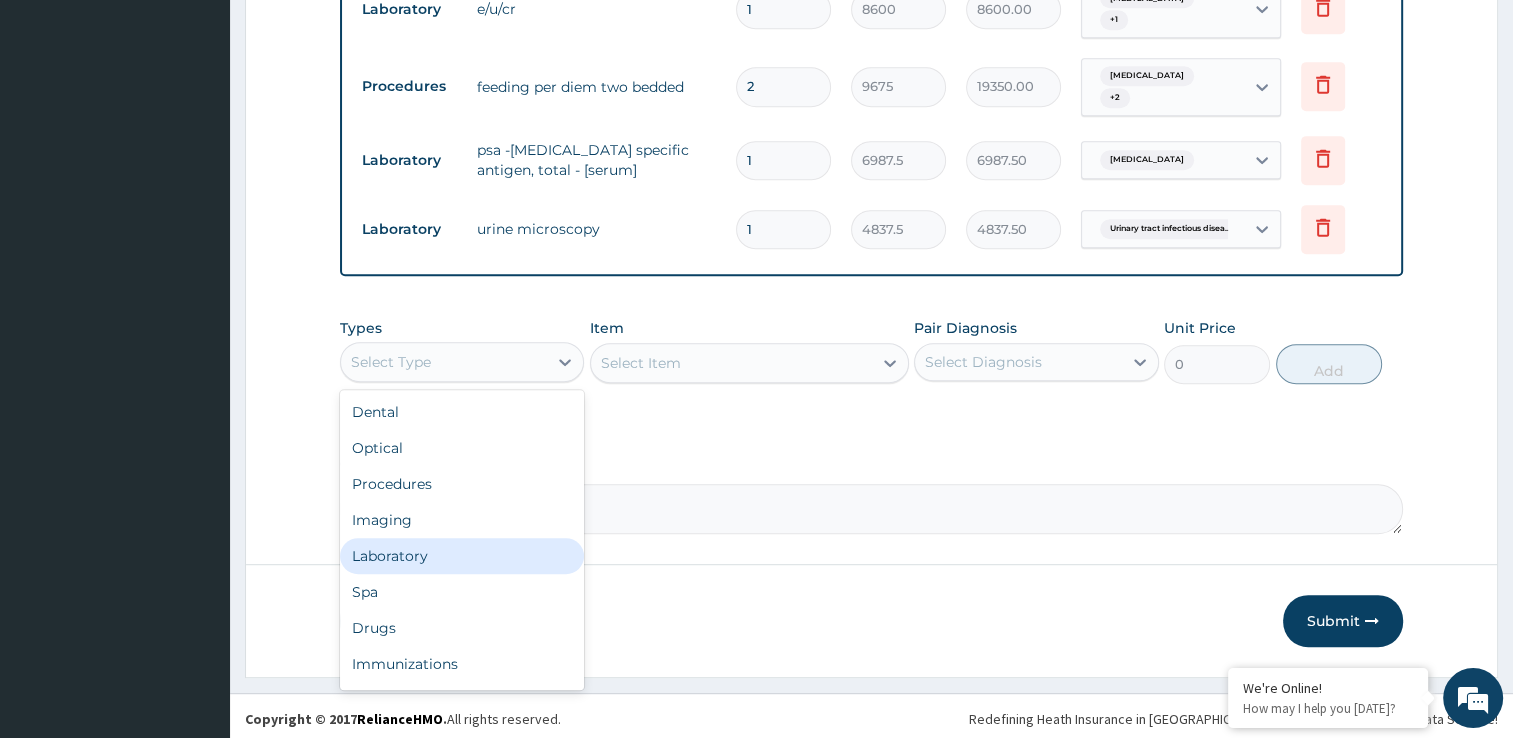 click on "Laboratory" at bounding box center (462, 556) 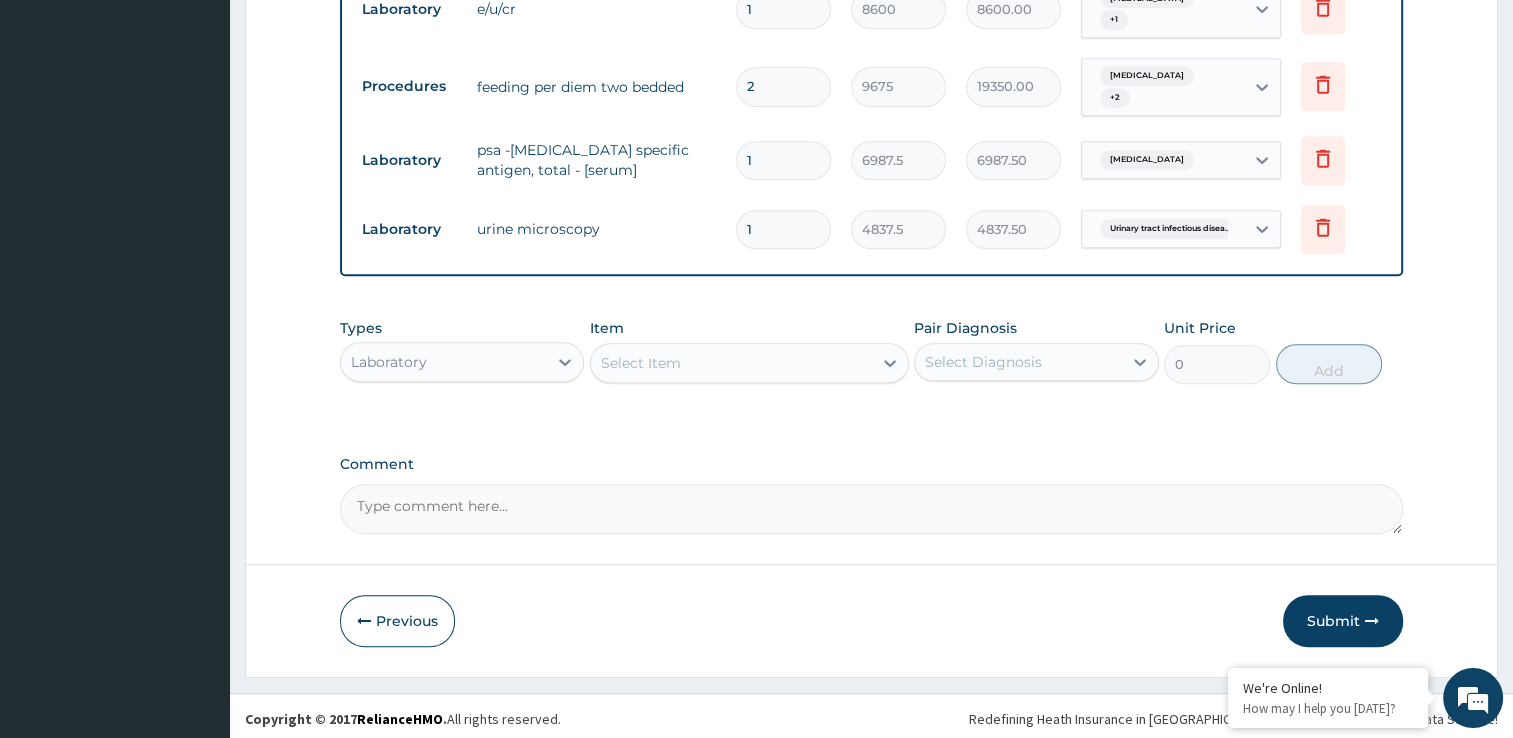 click on "Select Item" at bounding box center (641, 363) 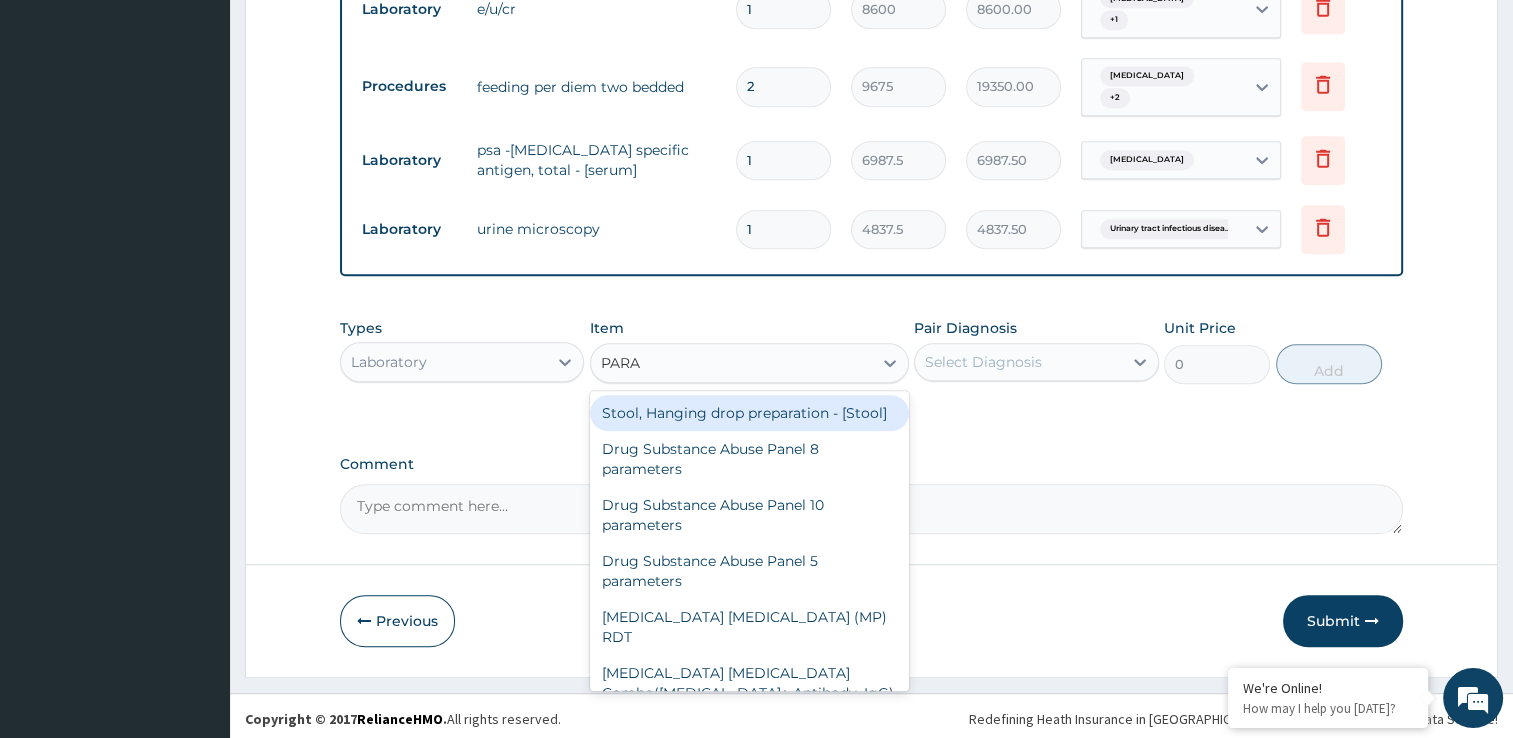 type on "PARAS" 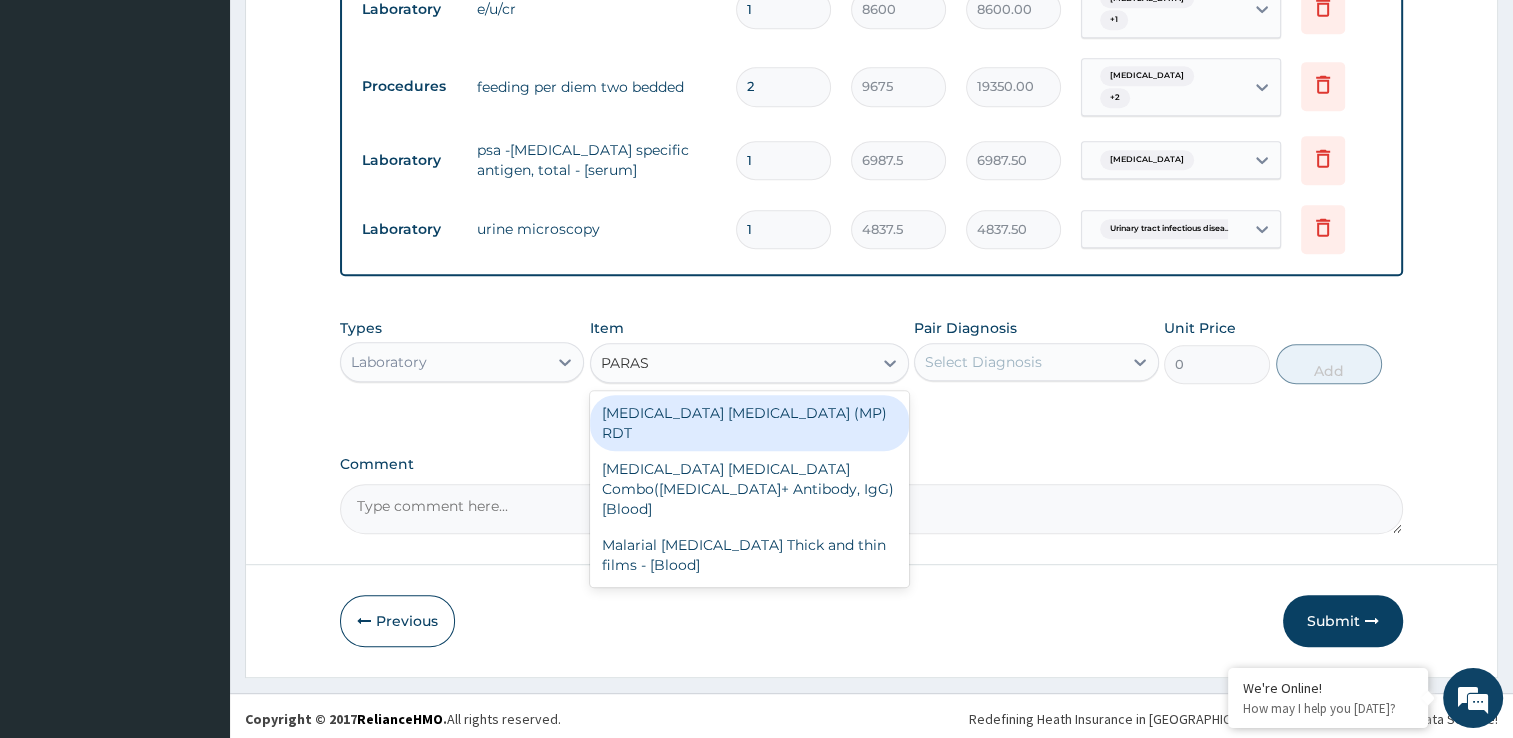 click on "MALARIA PARASITE (MP) RDT" at bounding box center [749, 423] 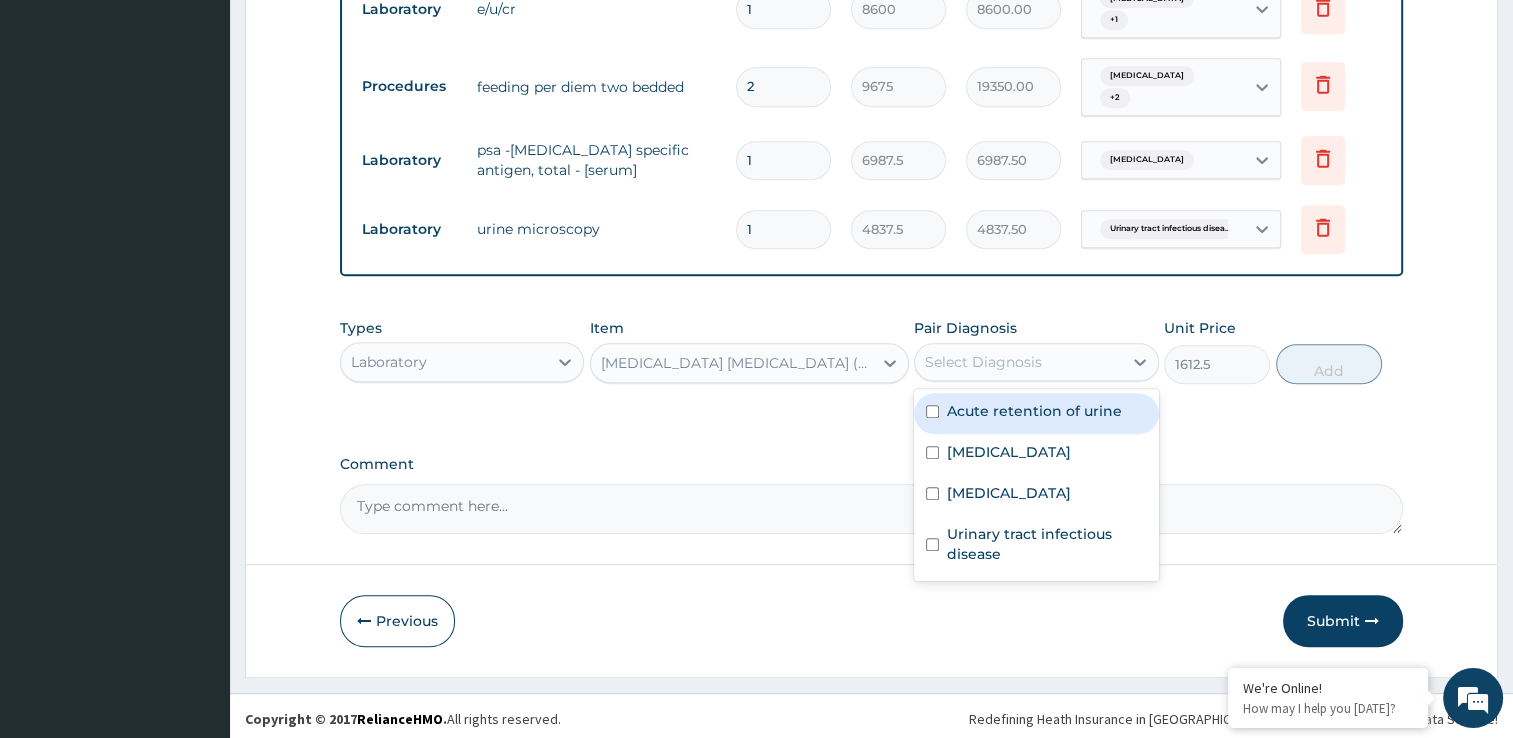 click on "Select Diagnosis" at bounding box center [1018, 362] 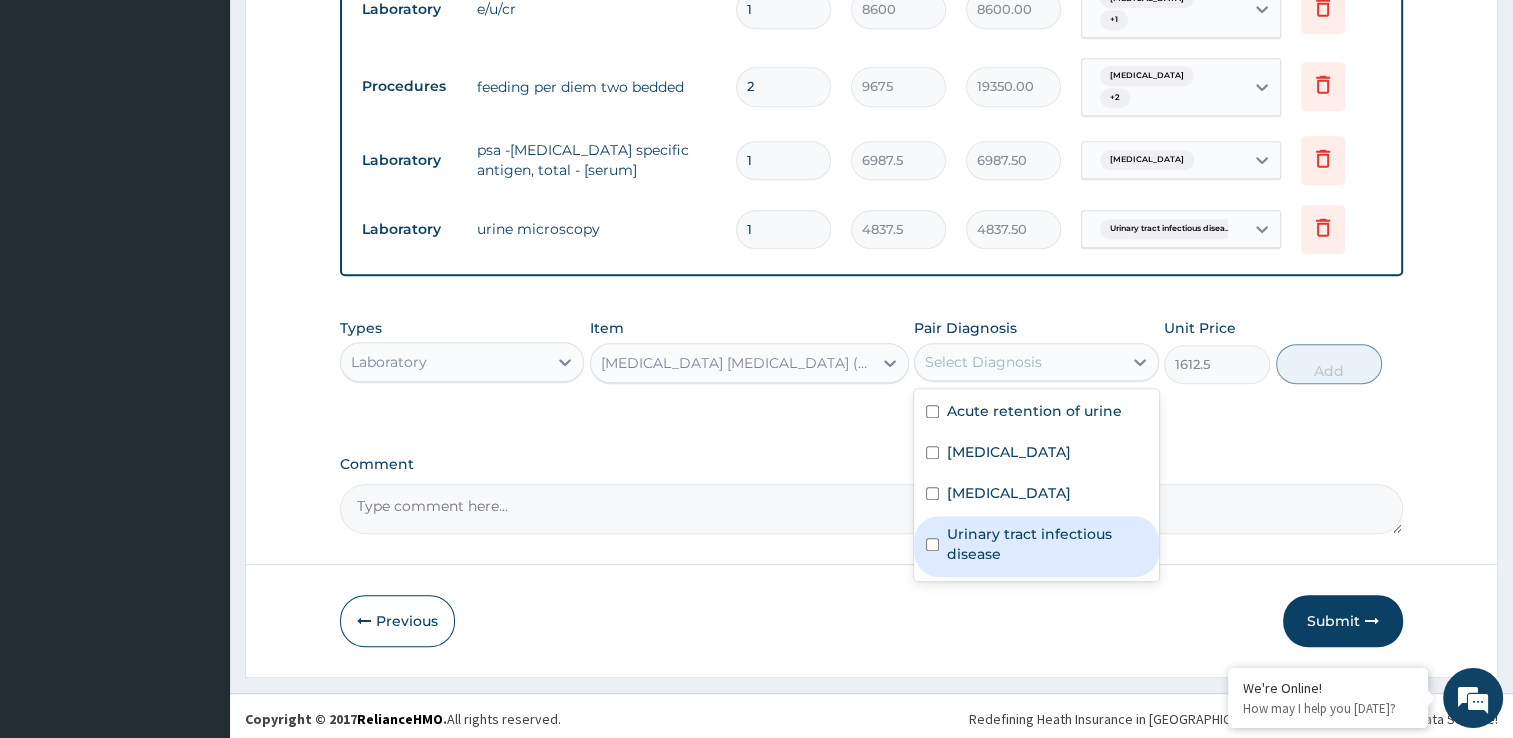 click on "Comment" at bounding box center [871, 495] 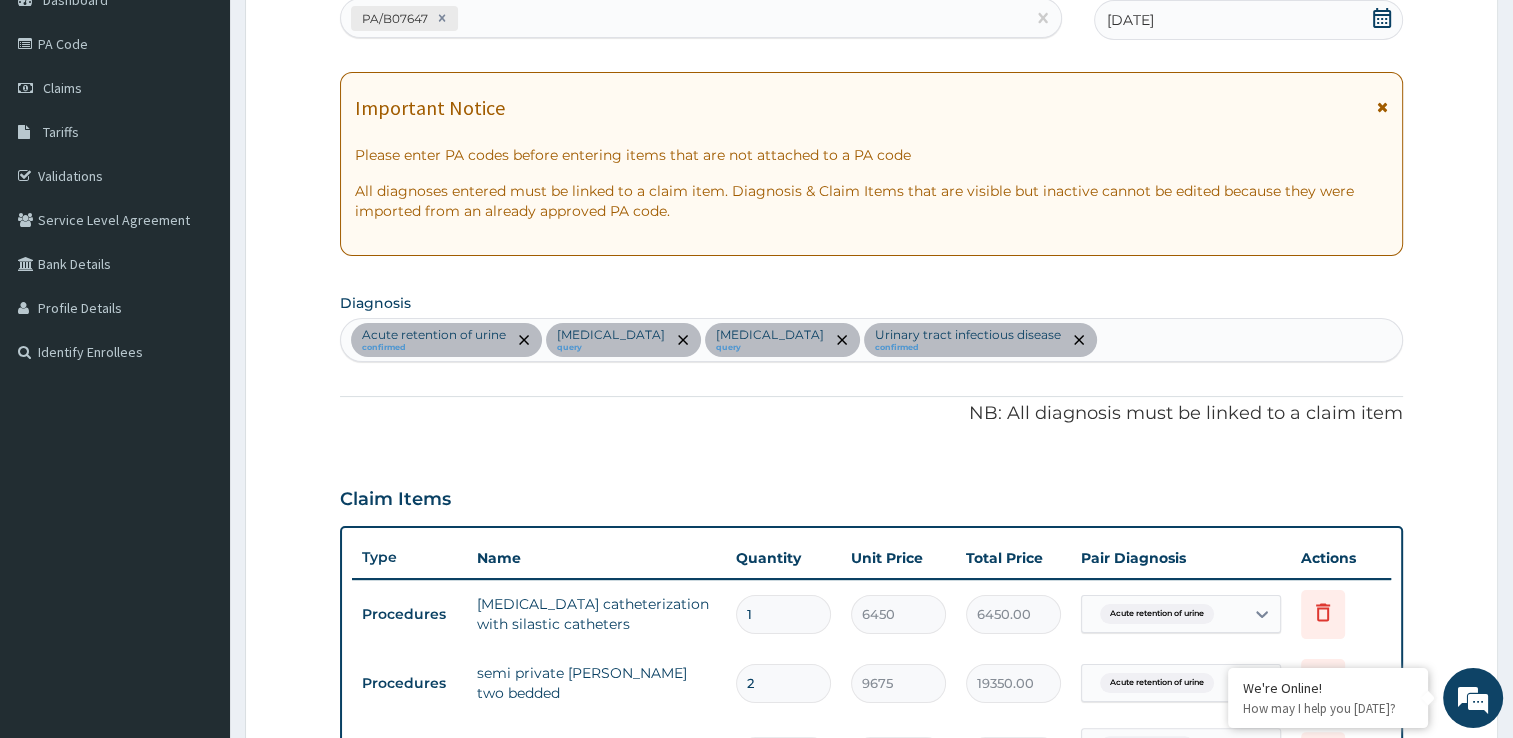scroll, scrollTop: 65, scrollLeft: 0, axis: vertical 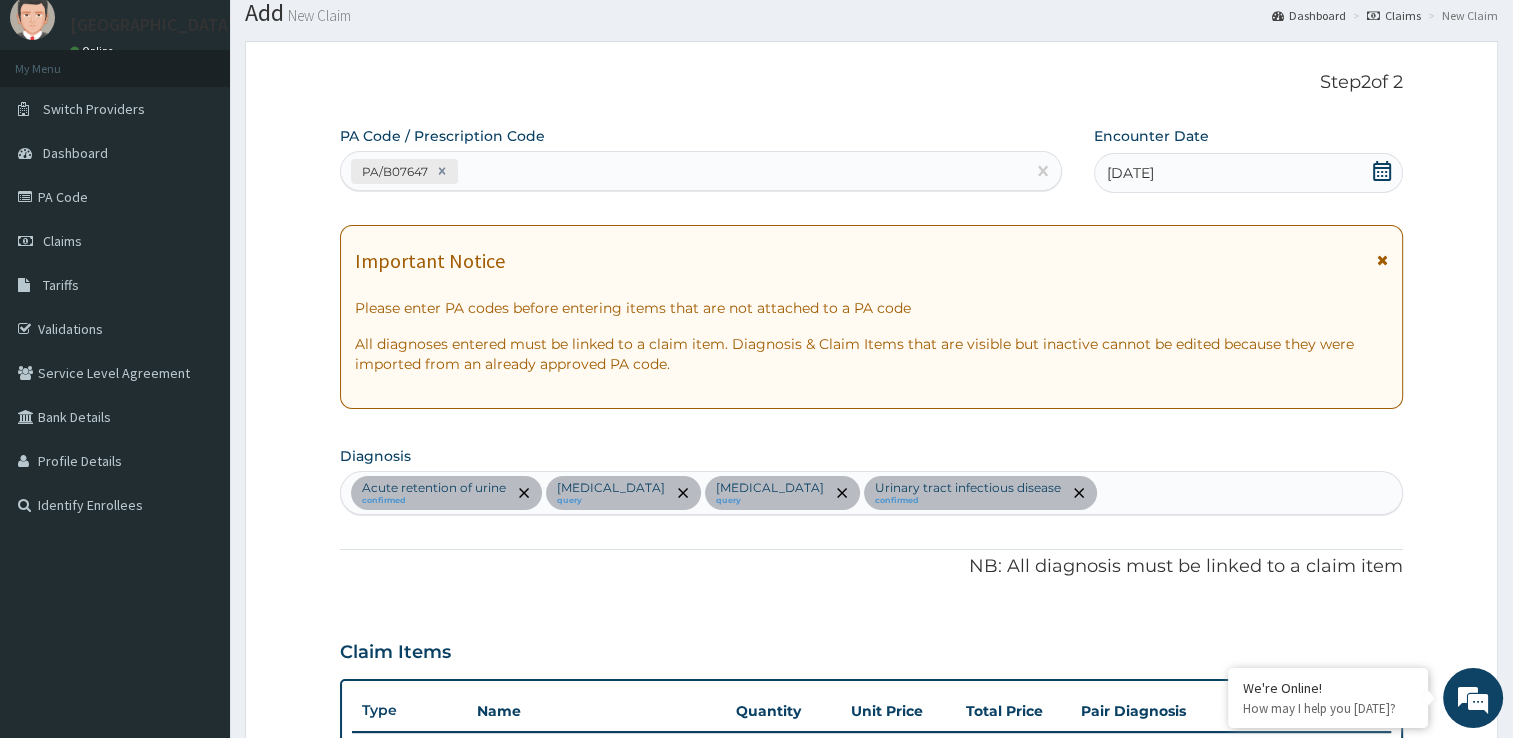 click on "Acute retention of urine confirmed Electrolyte imbalance query Benign prostatic hyperplasia query Urinary tract infectious disease confirmed" at bounding box center [871, 493] 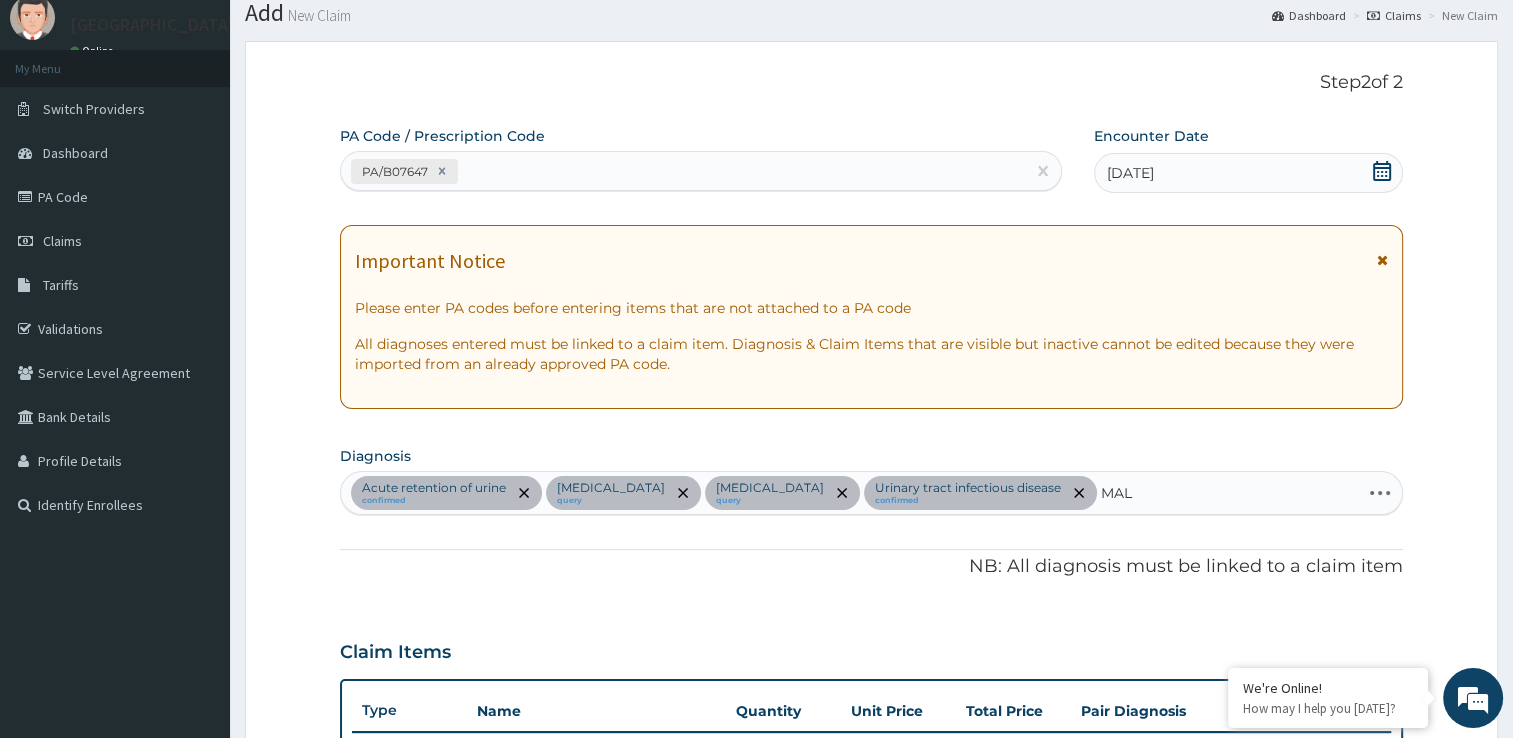 type on "MALA" 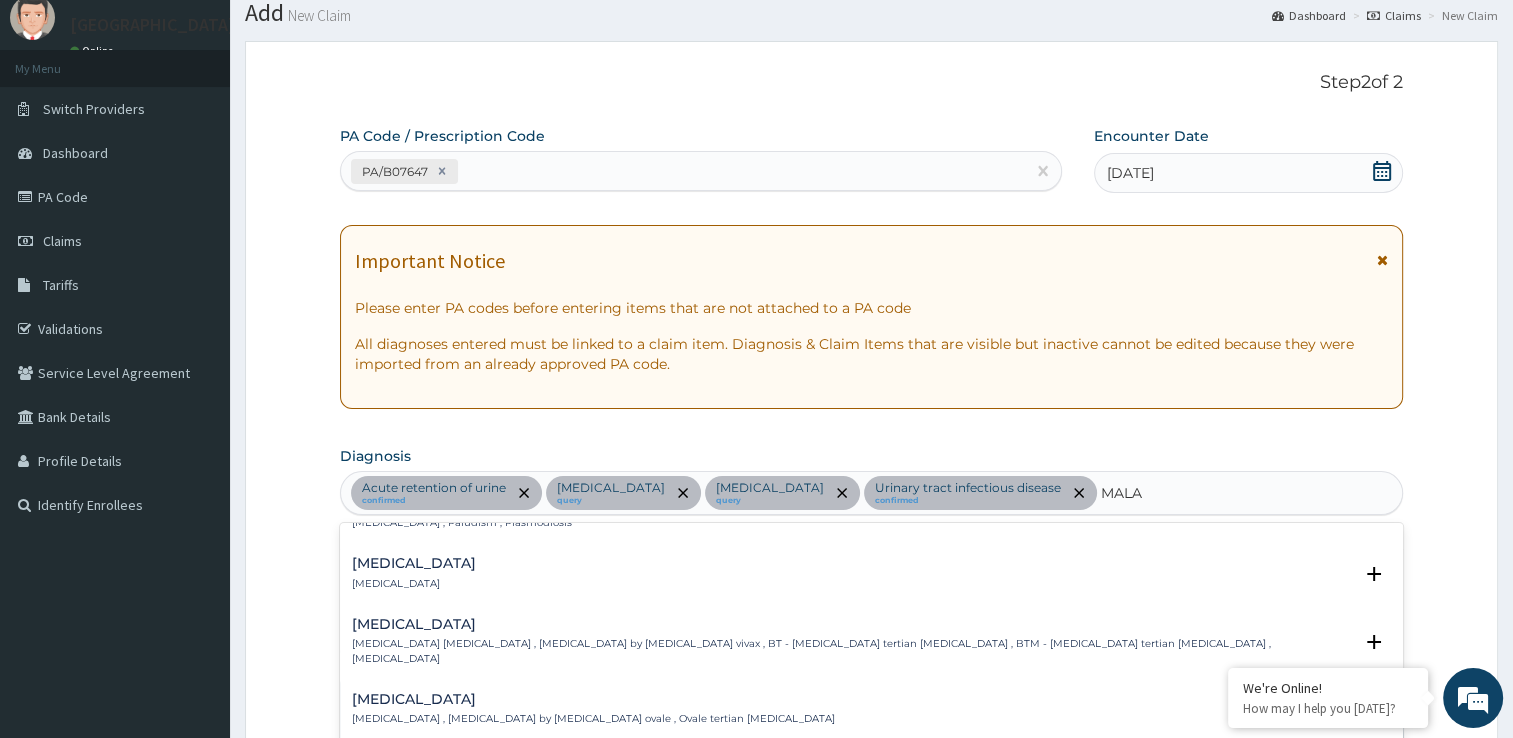 scroll, scrollTop: 0, scrollLeft: 0, axis: both 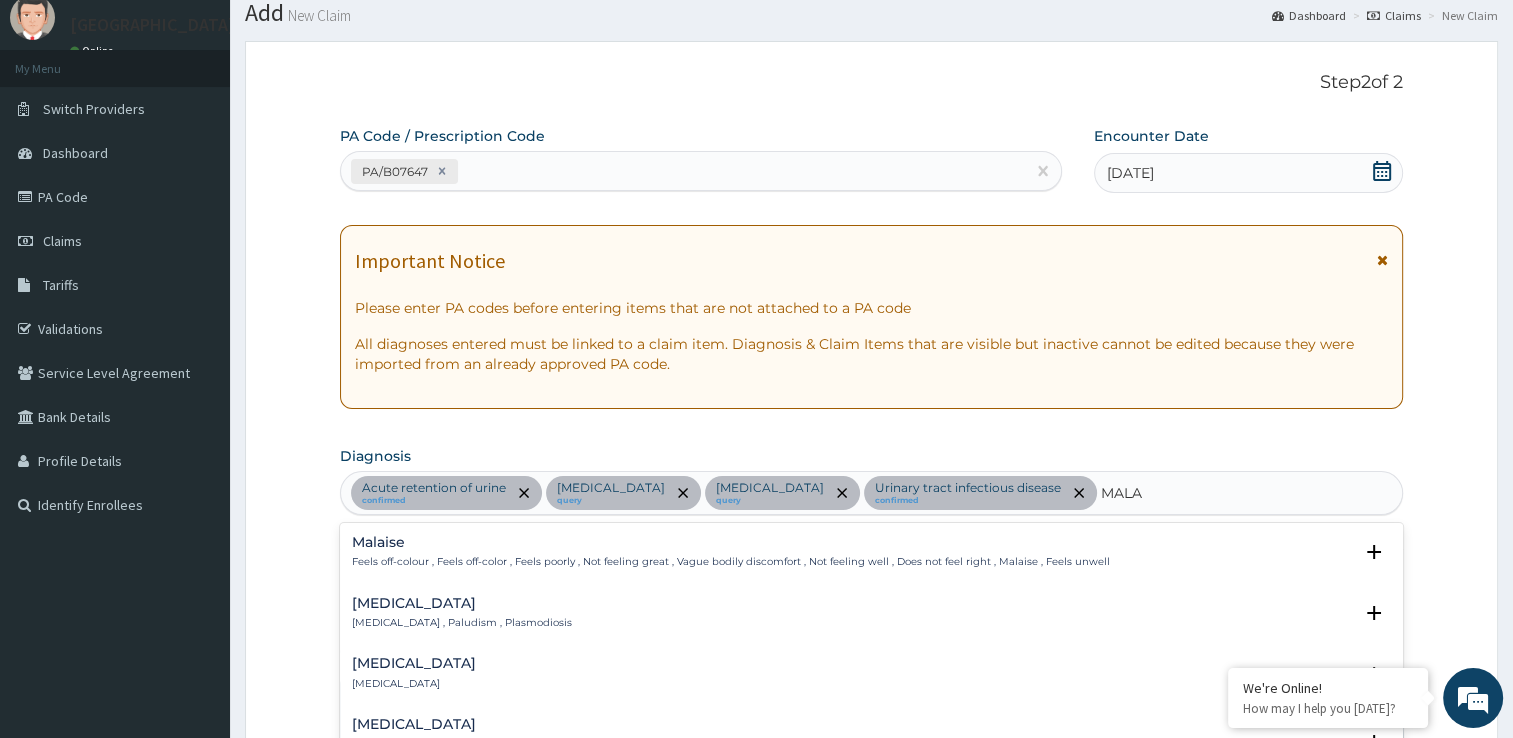 click on "Malaria" at bounding box center (462, 603) 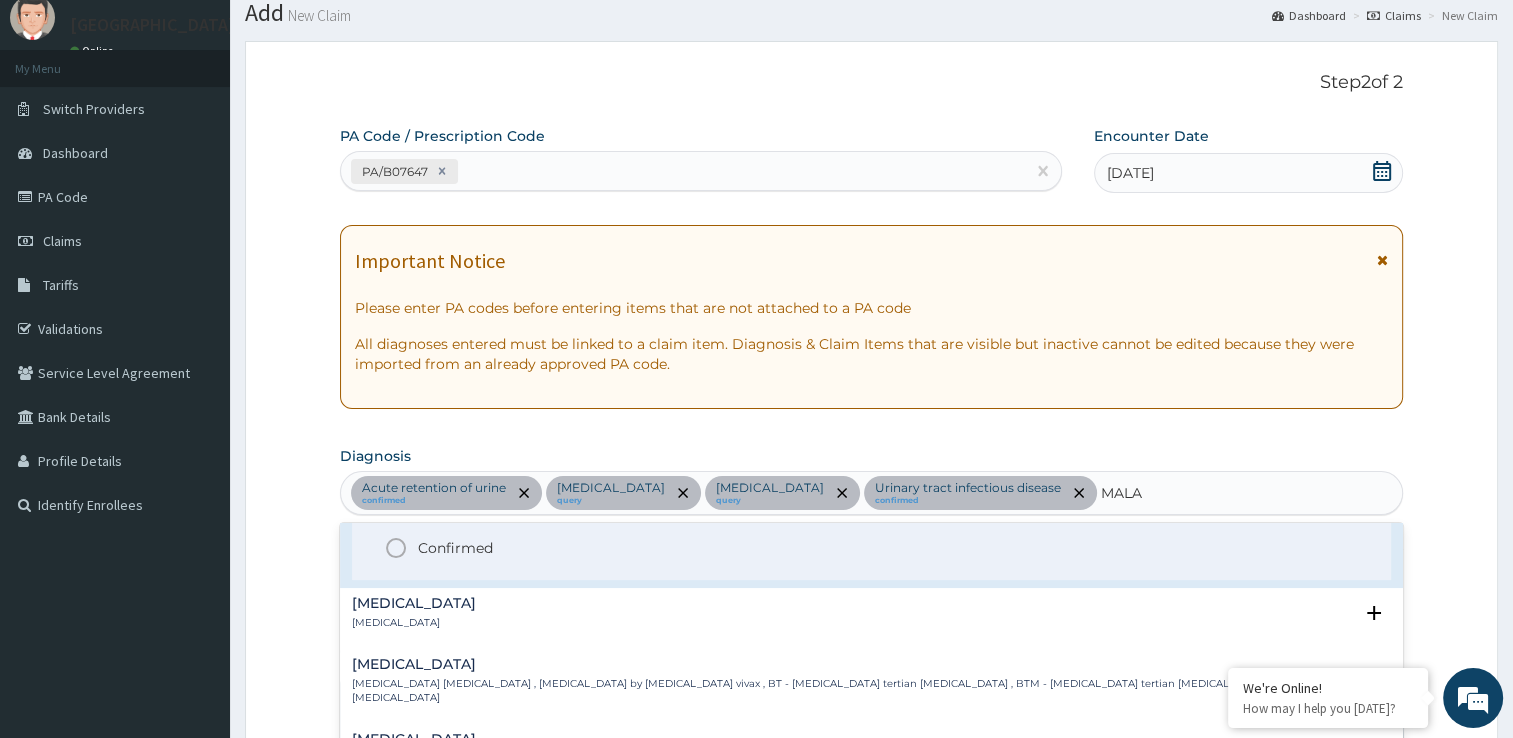 scroll, scrollTop: 200, scrollLeft: 0, axis: vertical 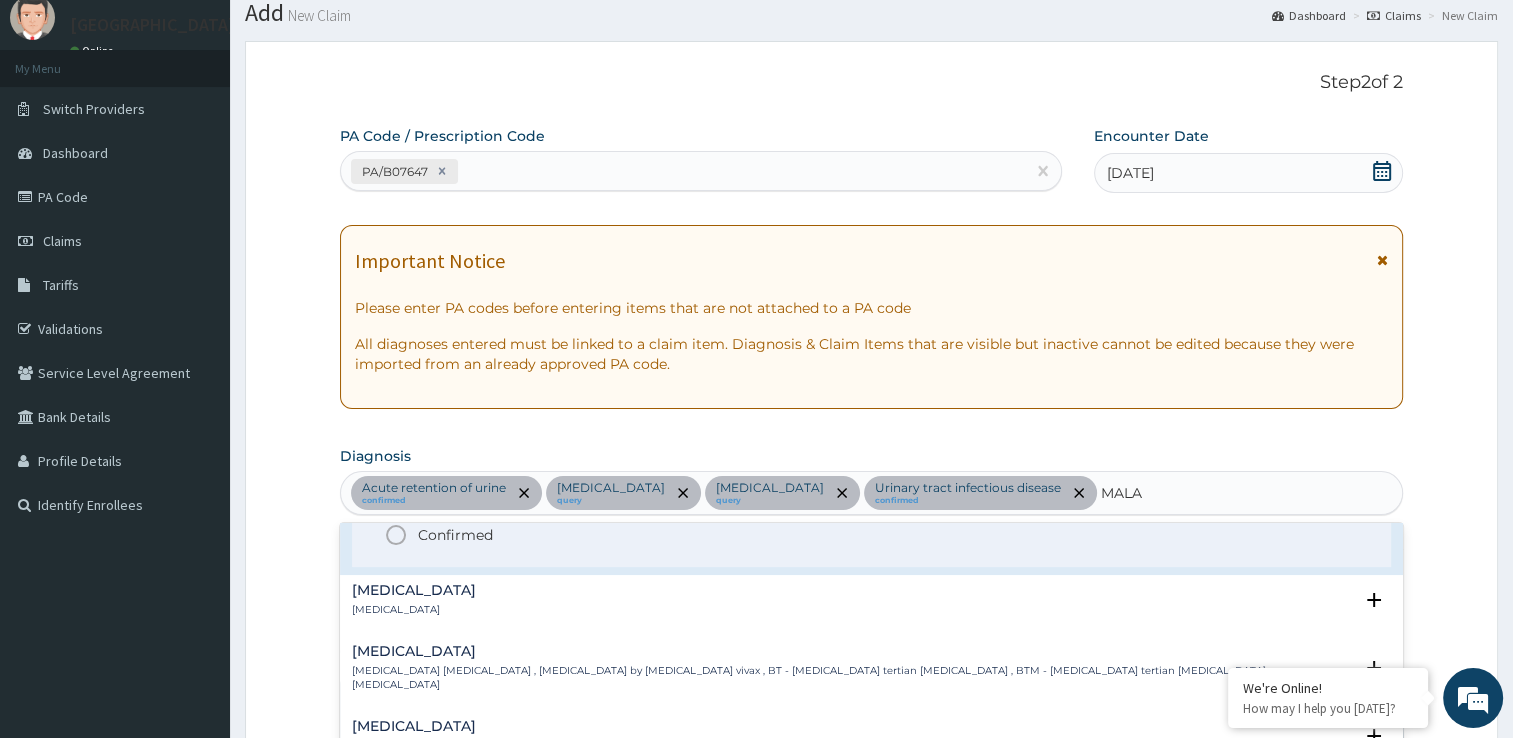click 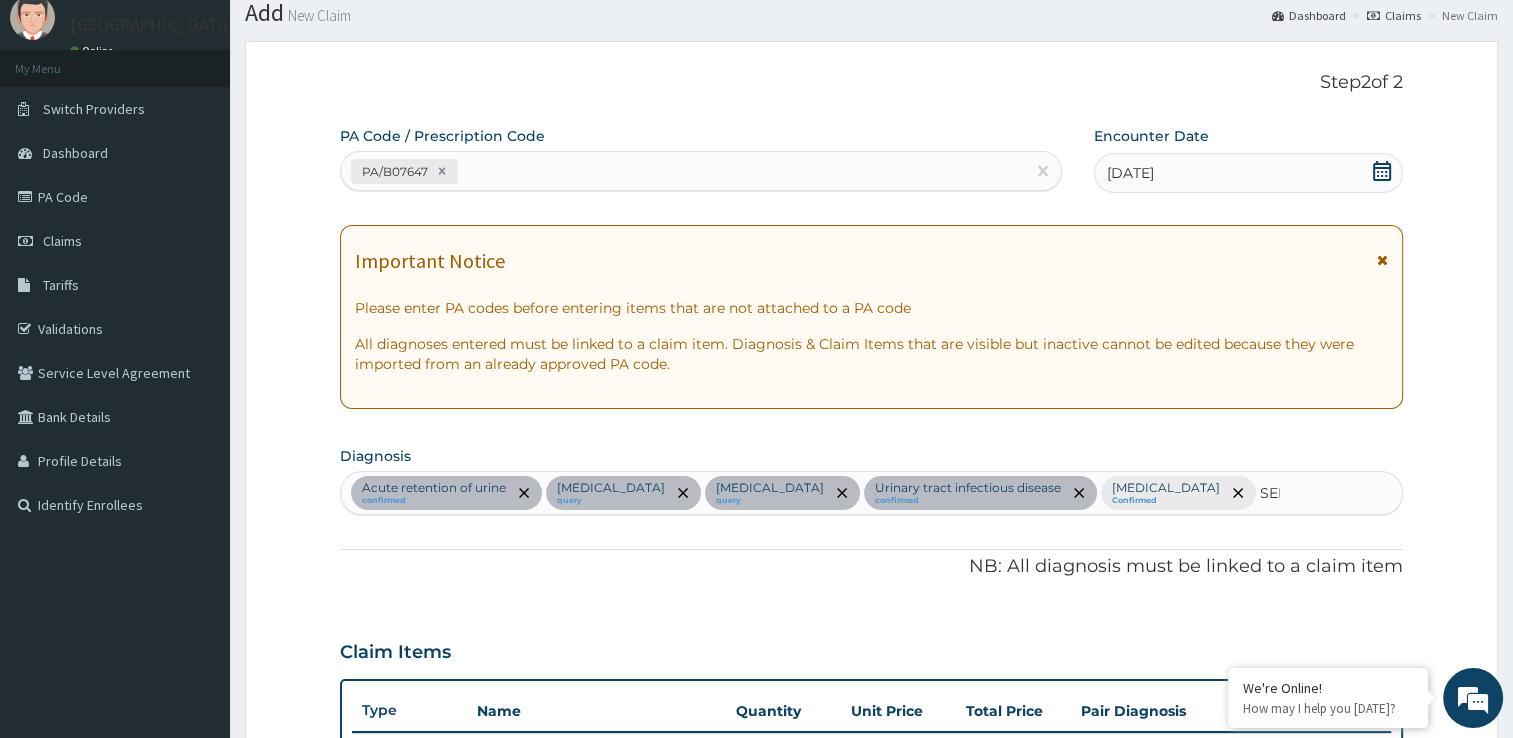 type on "SEPS" 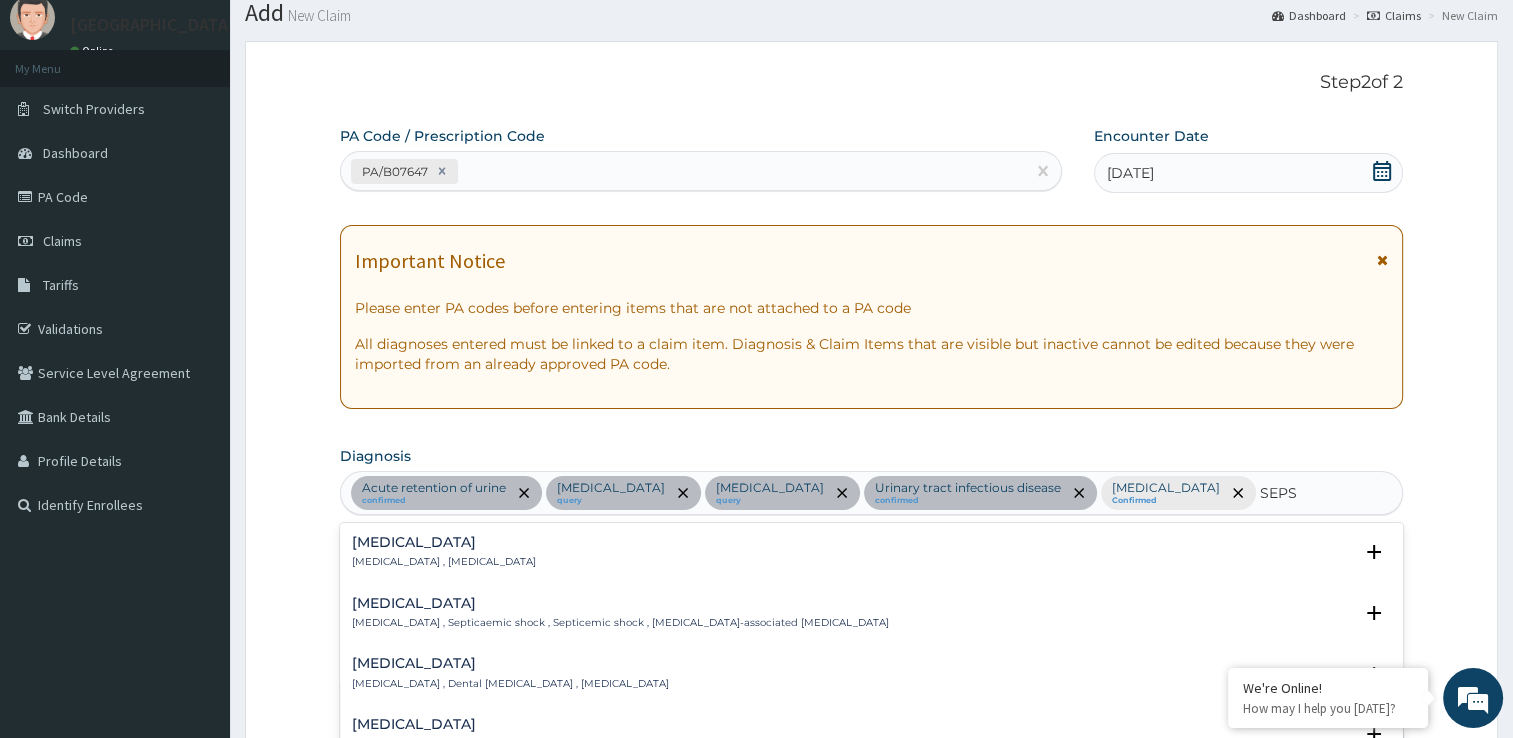 click on "Systemic infection , Sepsis" at bounding box center (444, 562) 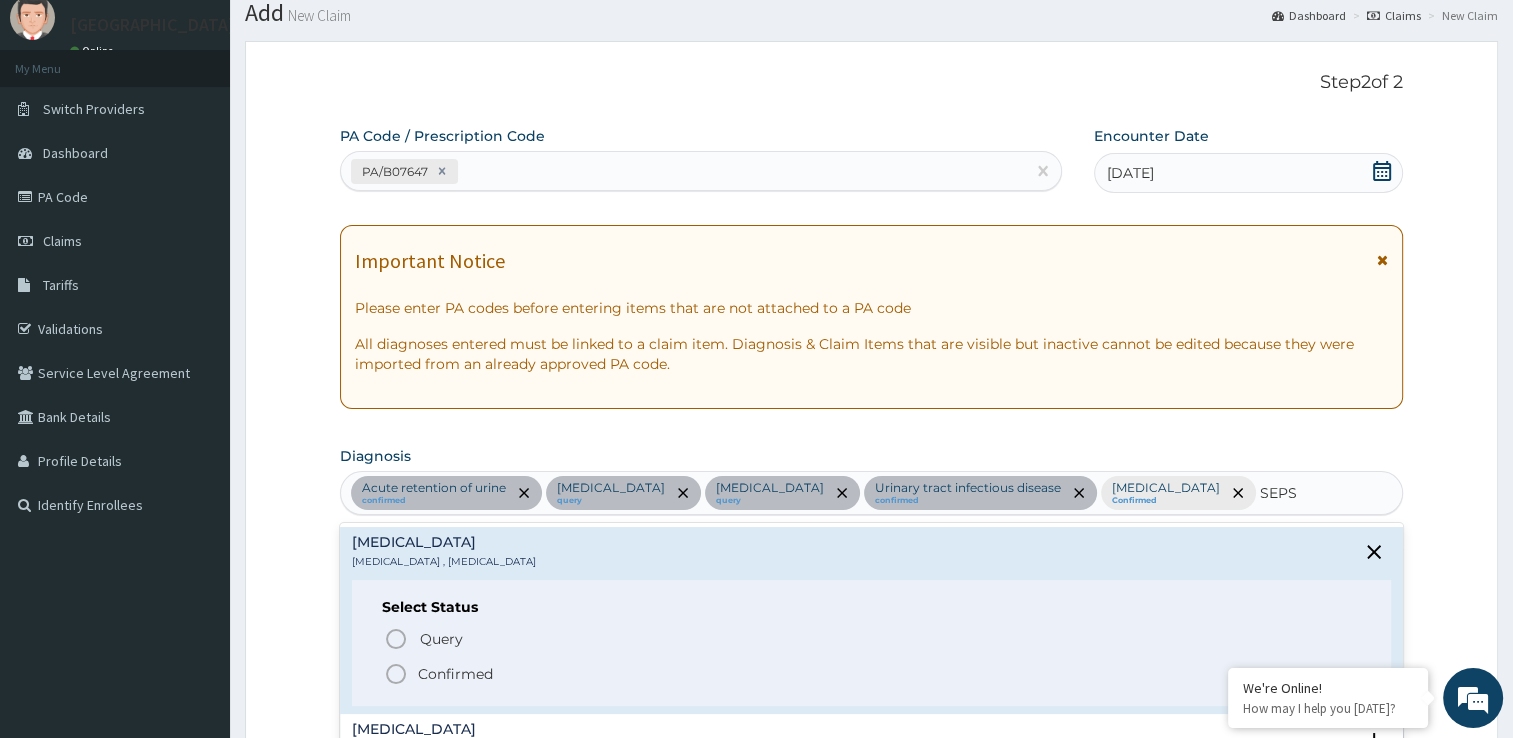 click 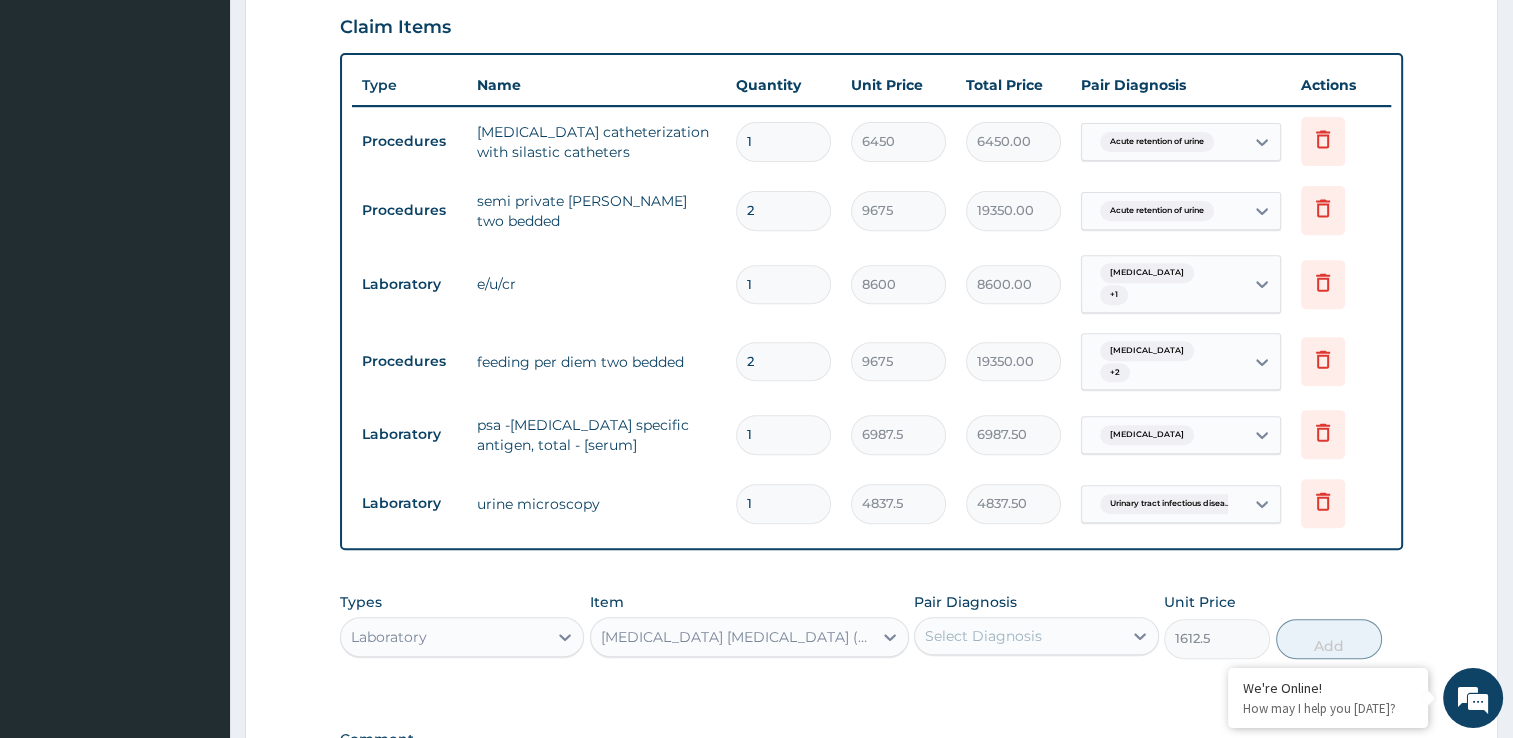 scroll, scrollTop: 865, scrollLeft: 0, axis: vertical 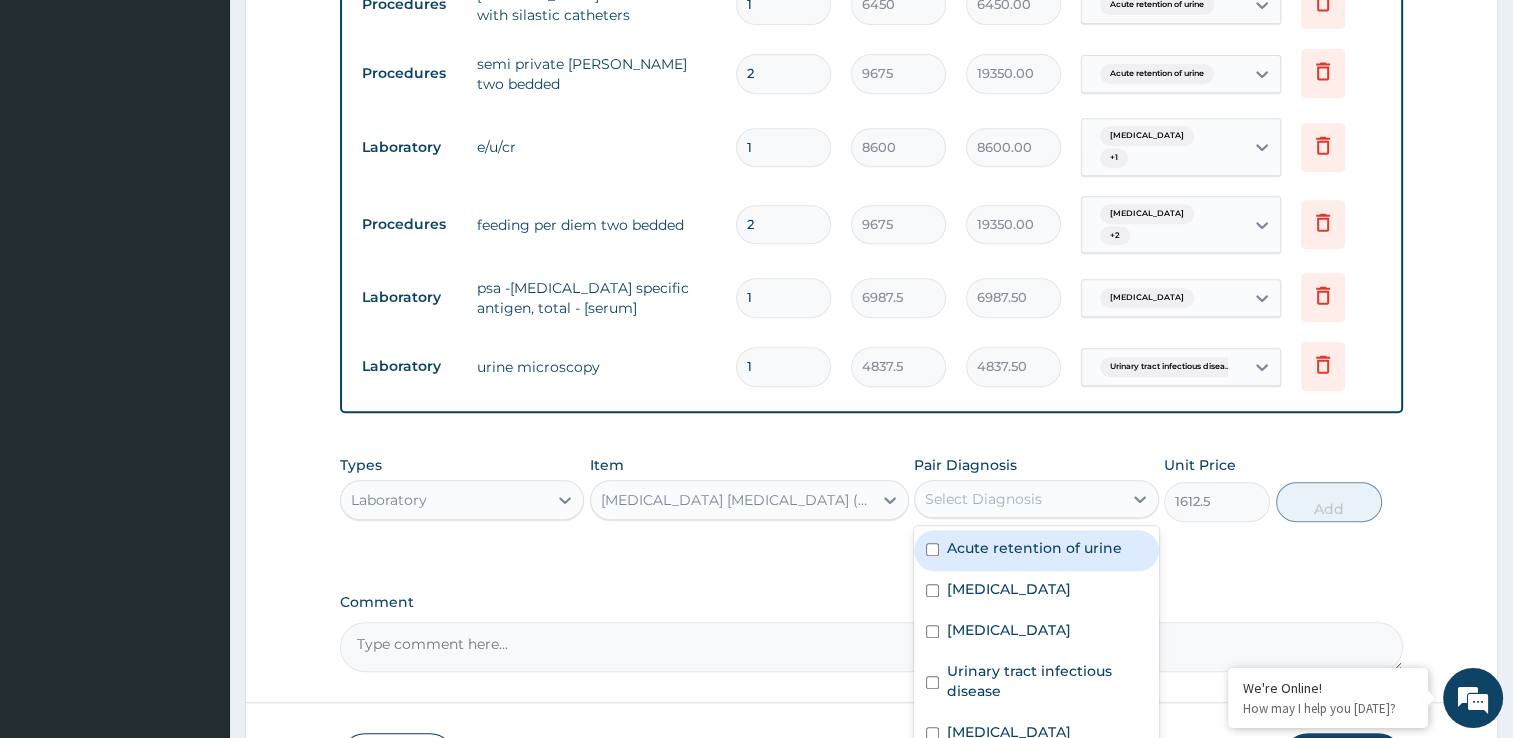 click on "Select Diagnosis" at bounding box center (983, 499) 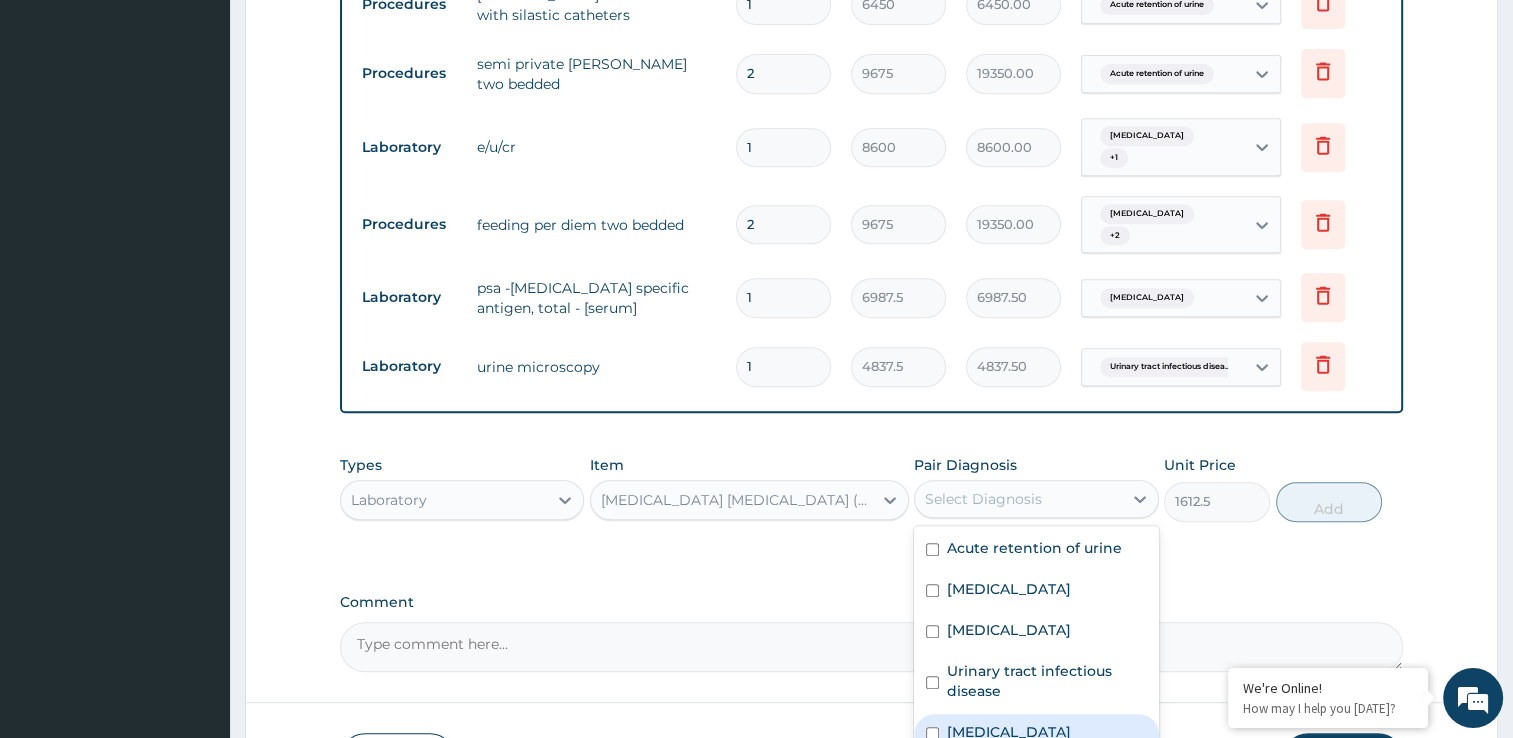 click at bounding box center (932, 733) 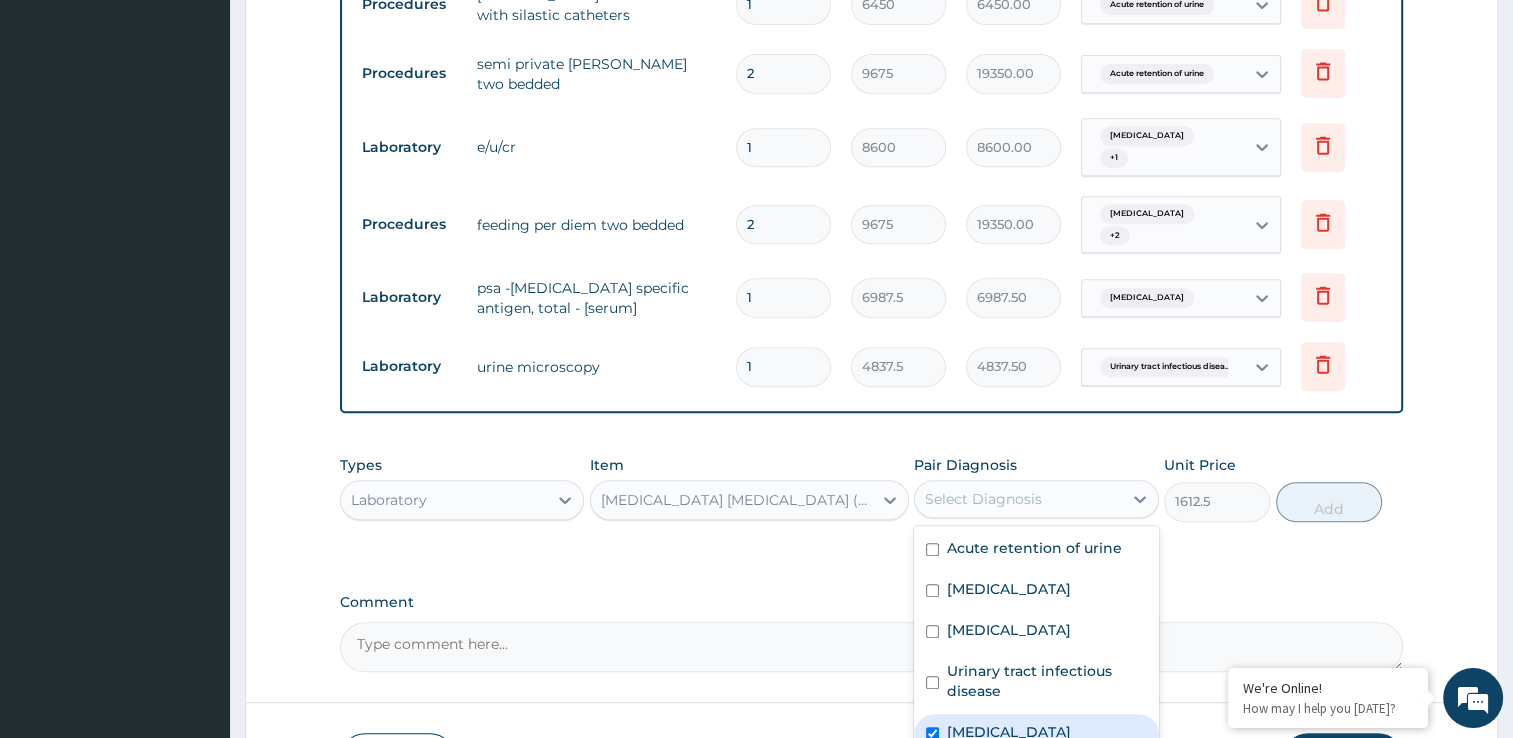 checkbox on "true" 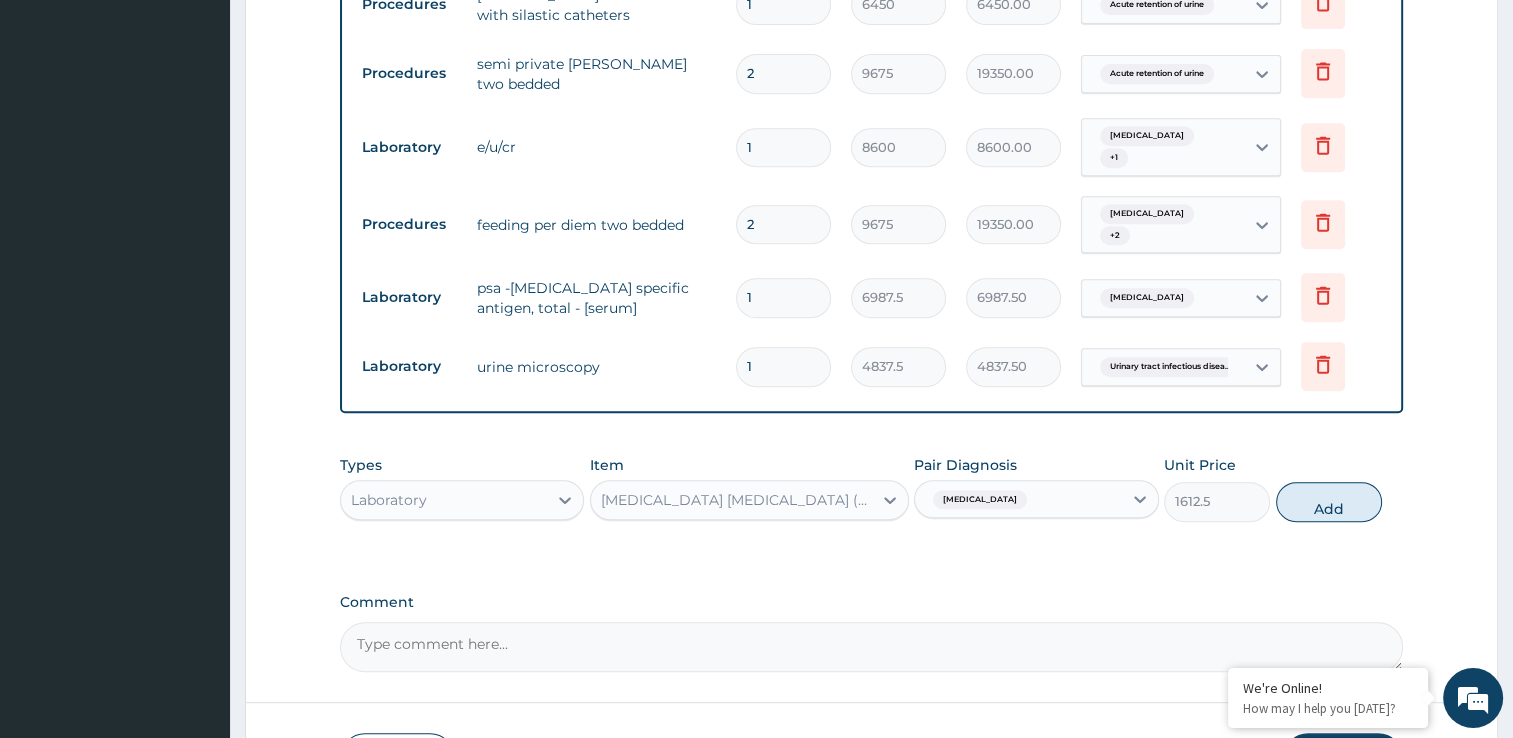 drag, startPoint x: 1343, startPoint y: 454, endPoint x: 1332, endPoint y: 466, distance: 16.27882 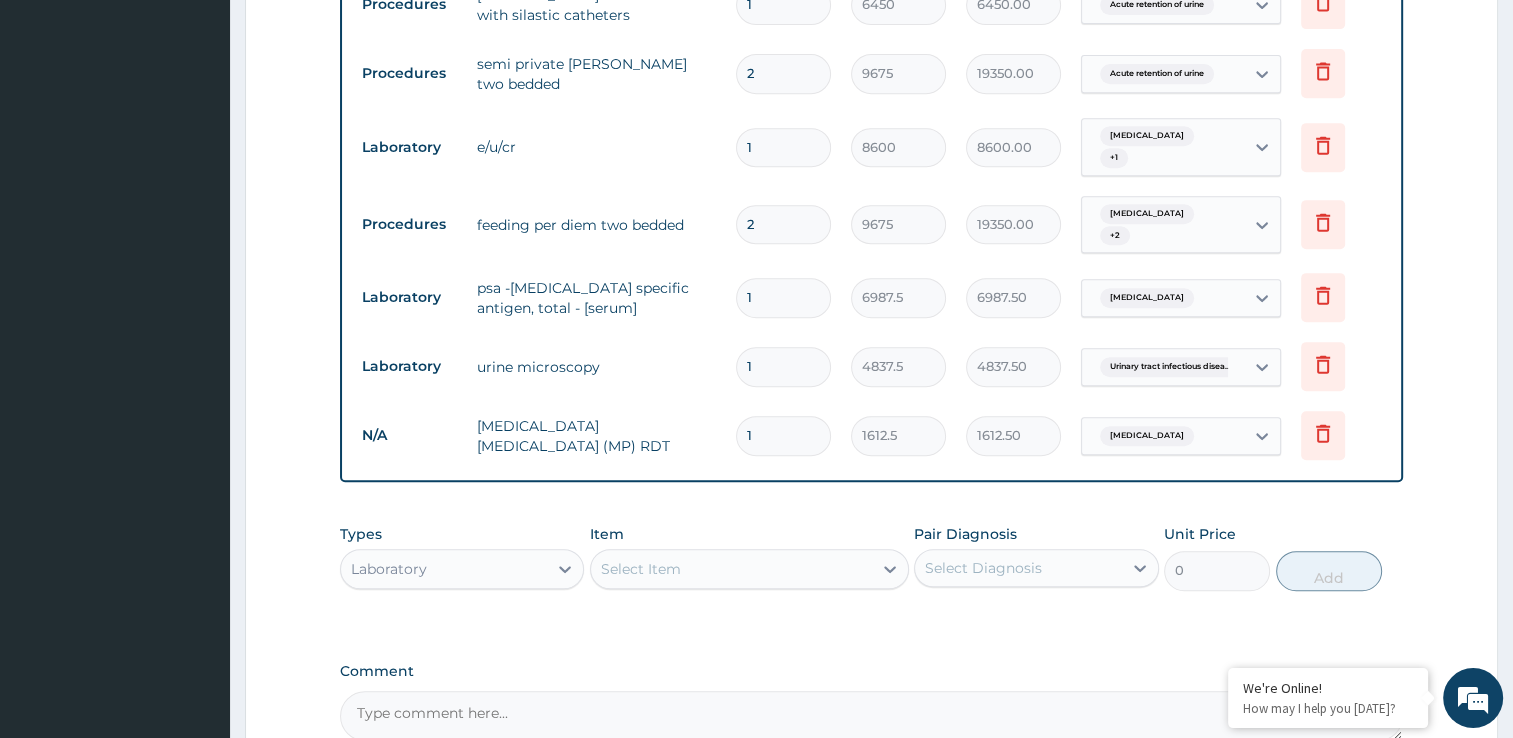 click on "Select Item" at bounding box center [731, 569] 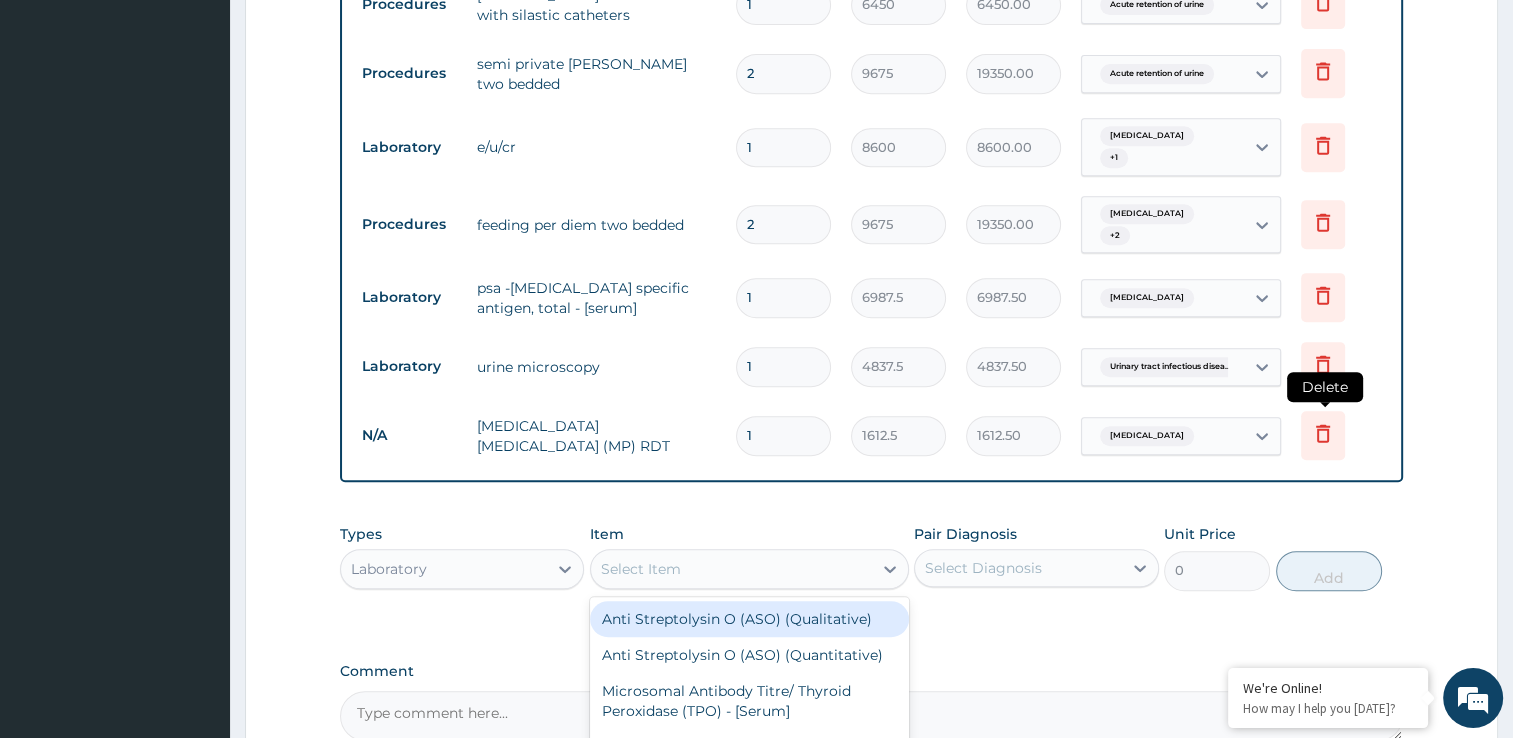 click 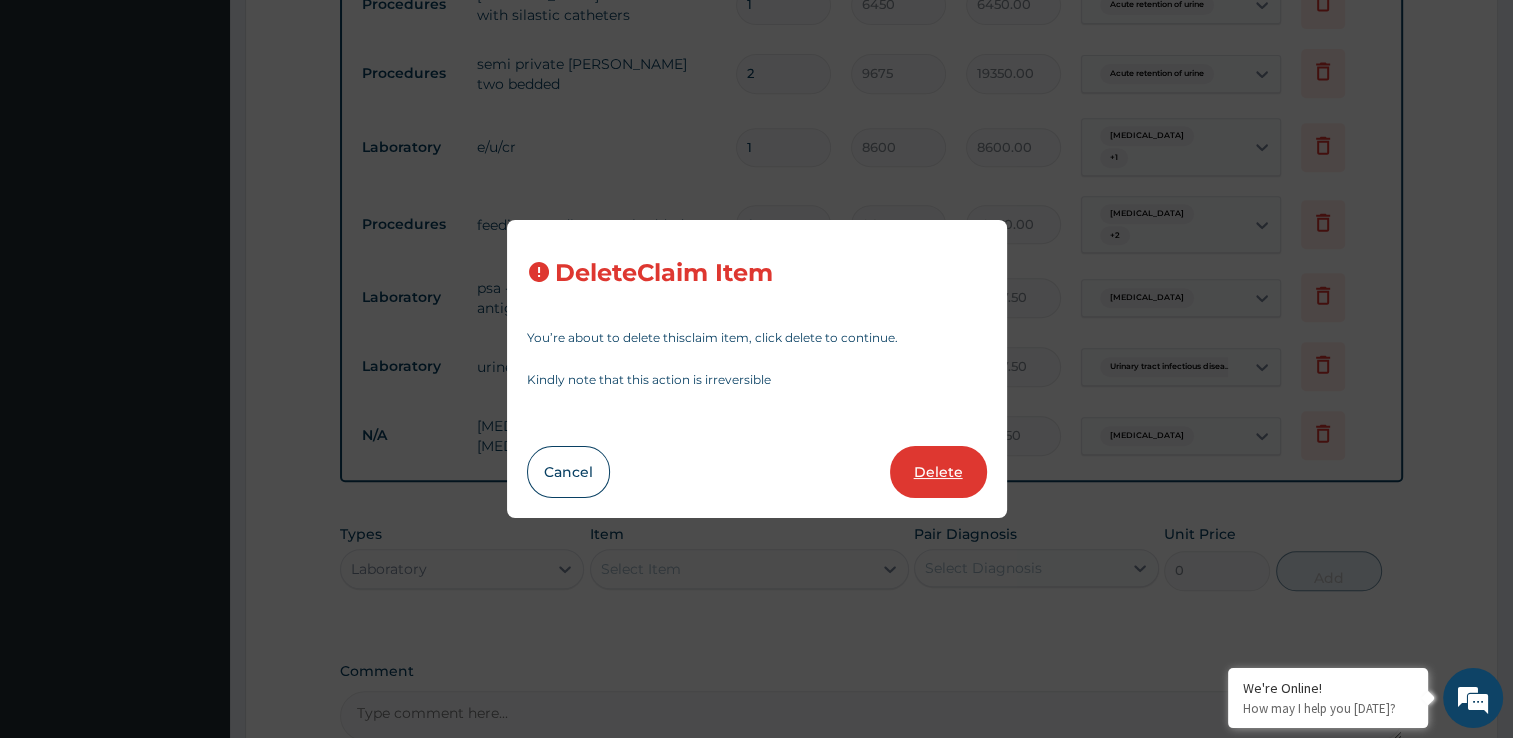 click on "Delete" at bounding box center (938, 472) 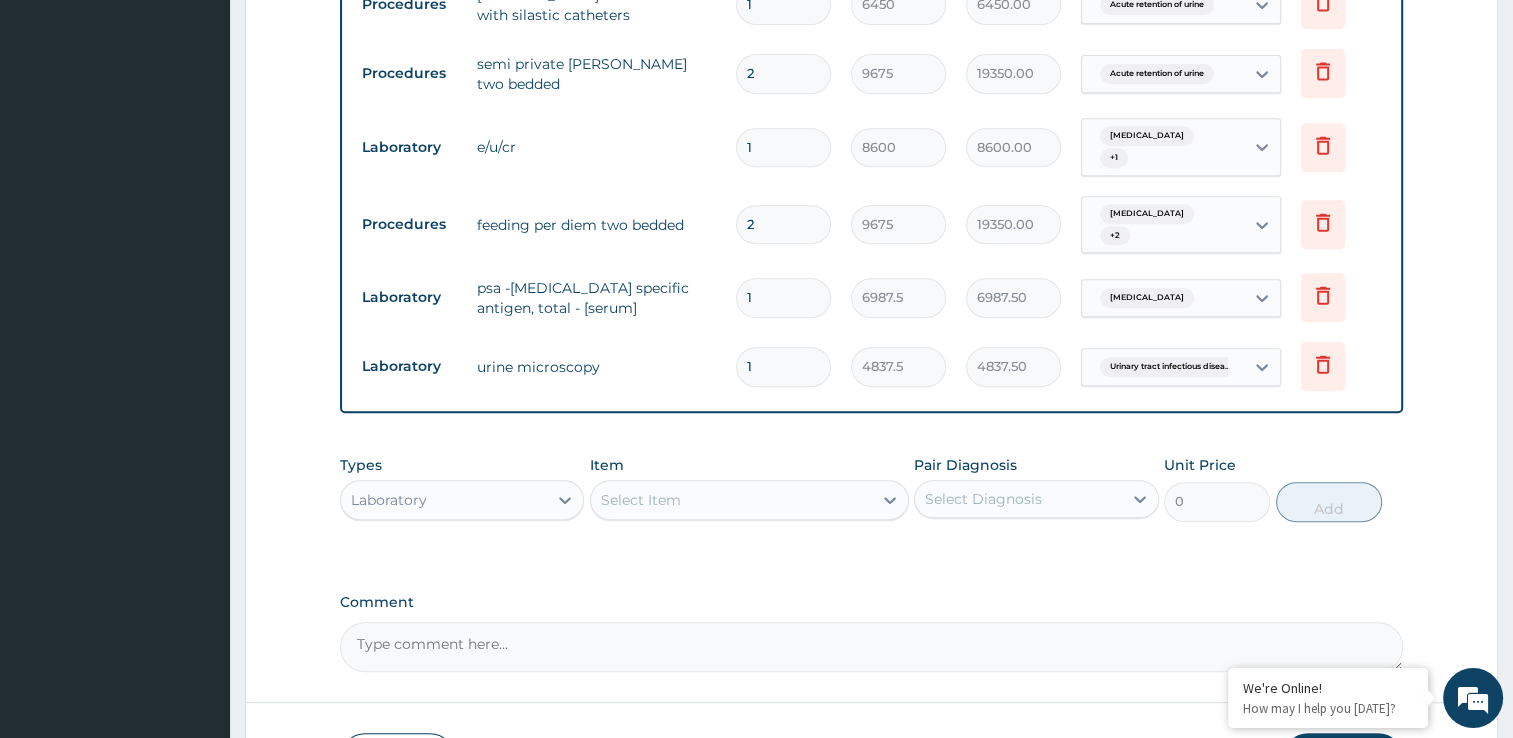 click on "Select Item" at bounding box center (731, 500) 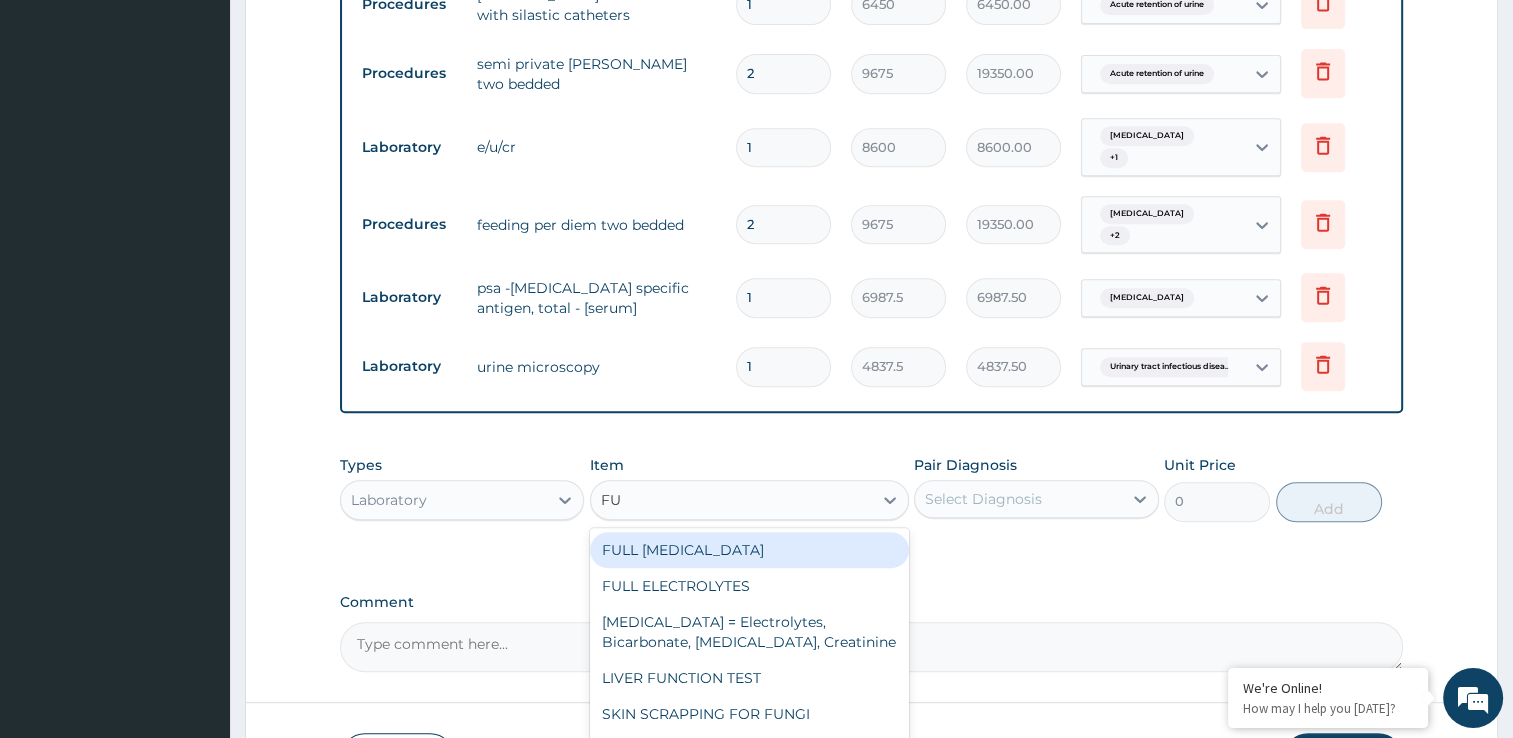 type on "F" 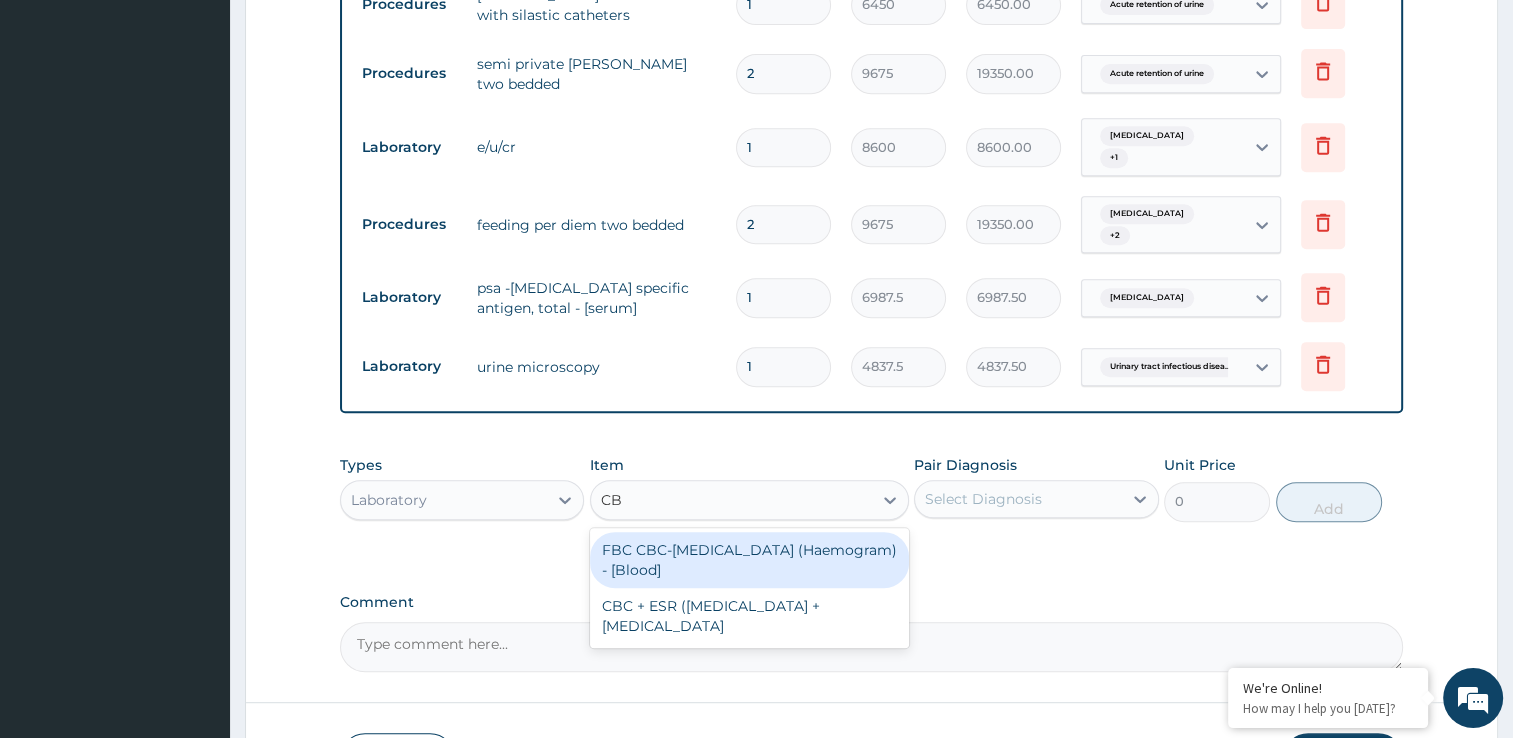 type on "CBC" 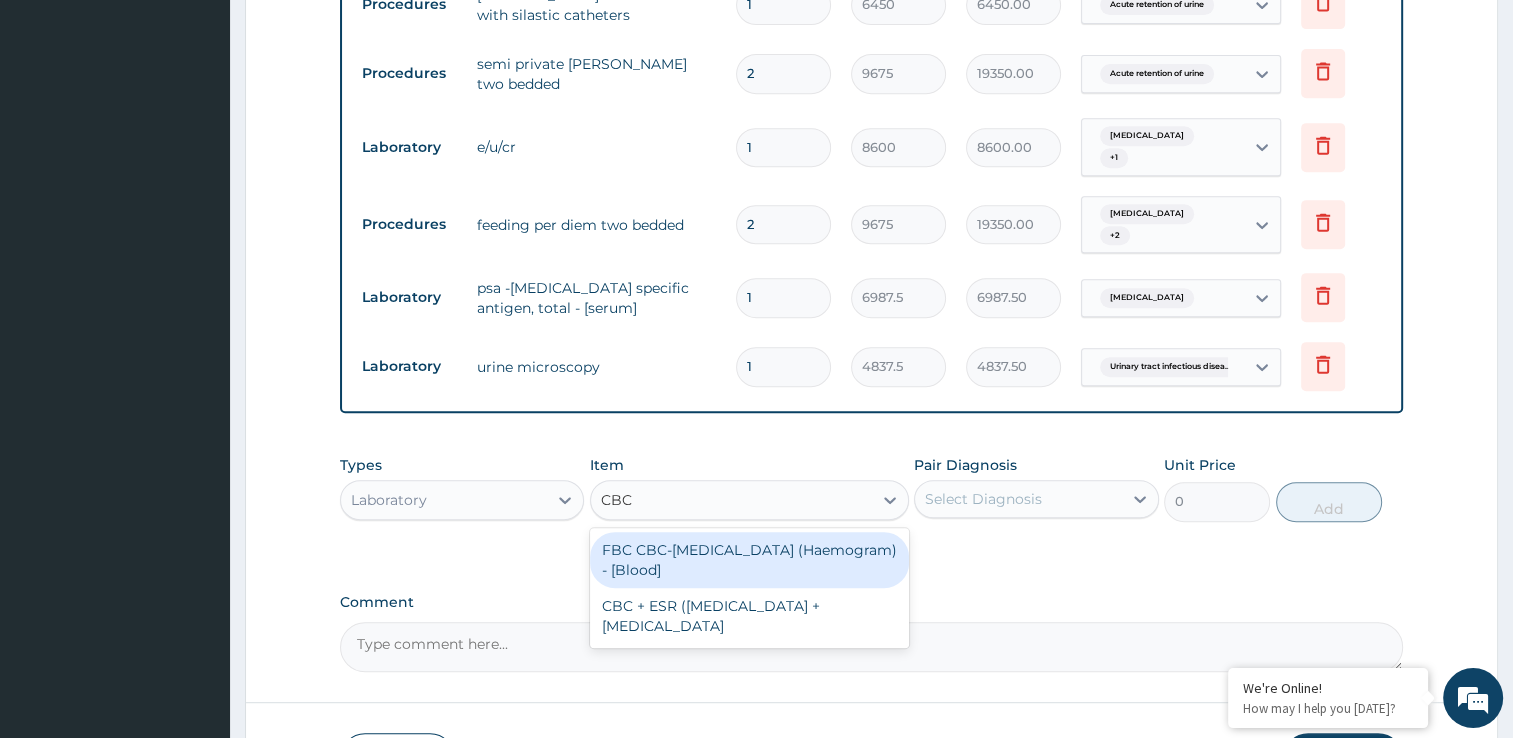 click on "FBC CBC-Complete Blood Count (Haemogram) - [Blood]" at bounding box center [749, 560] 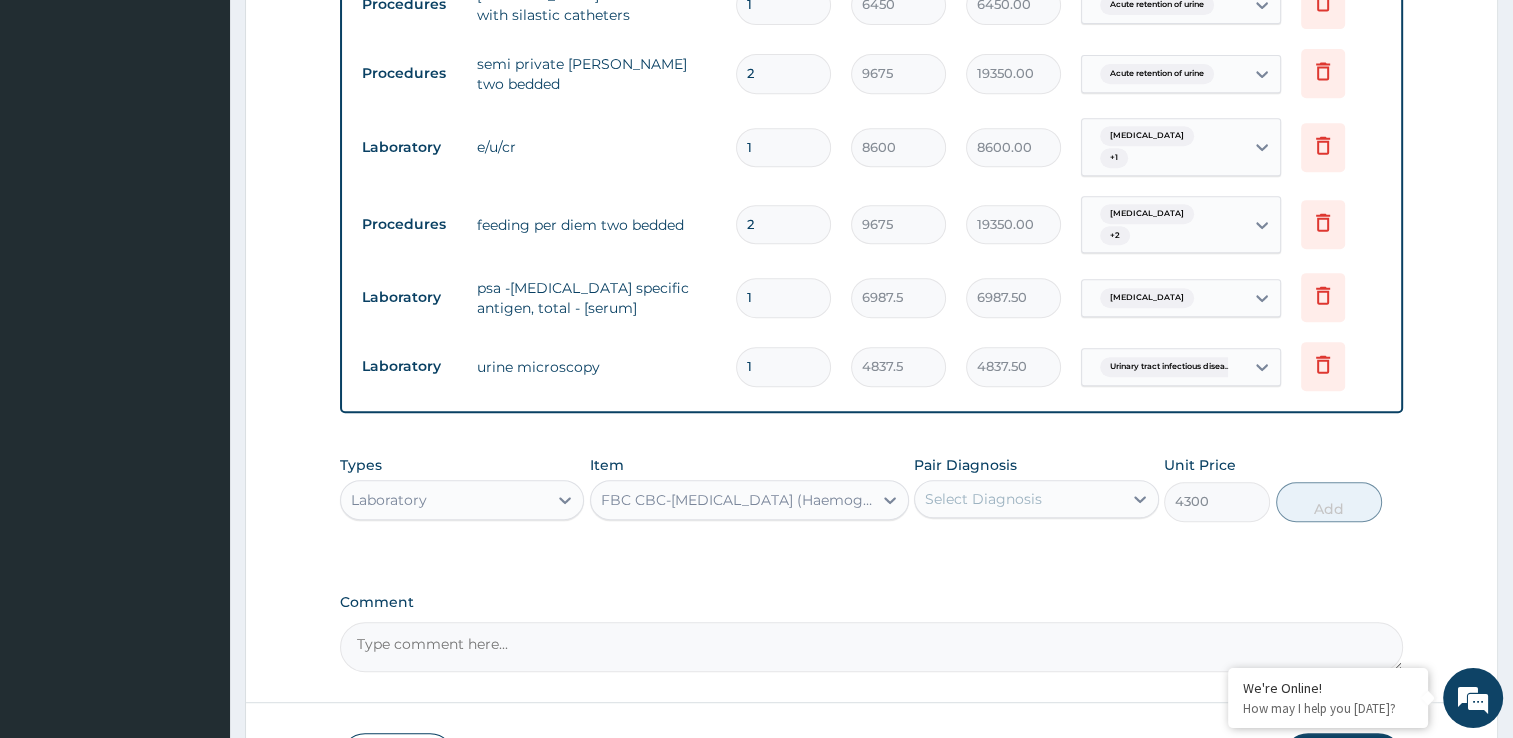 click on "Select Diagnosis" at bounding box center [1018, 499] 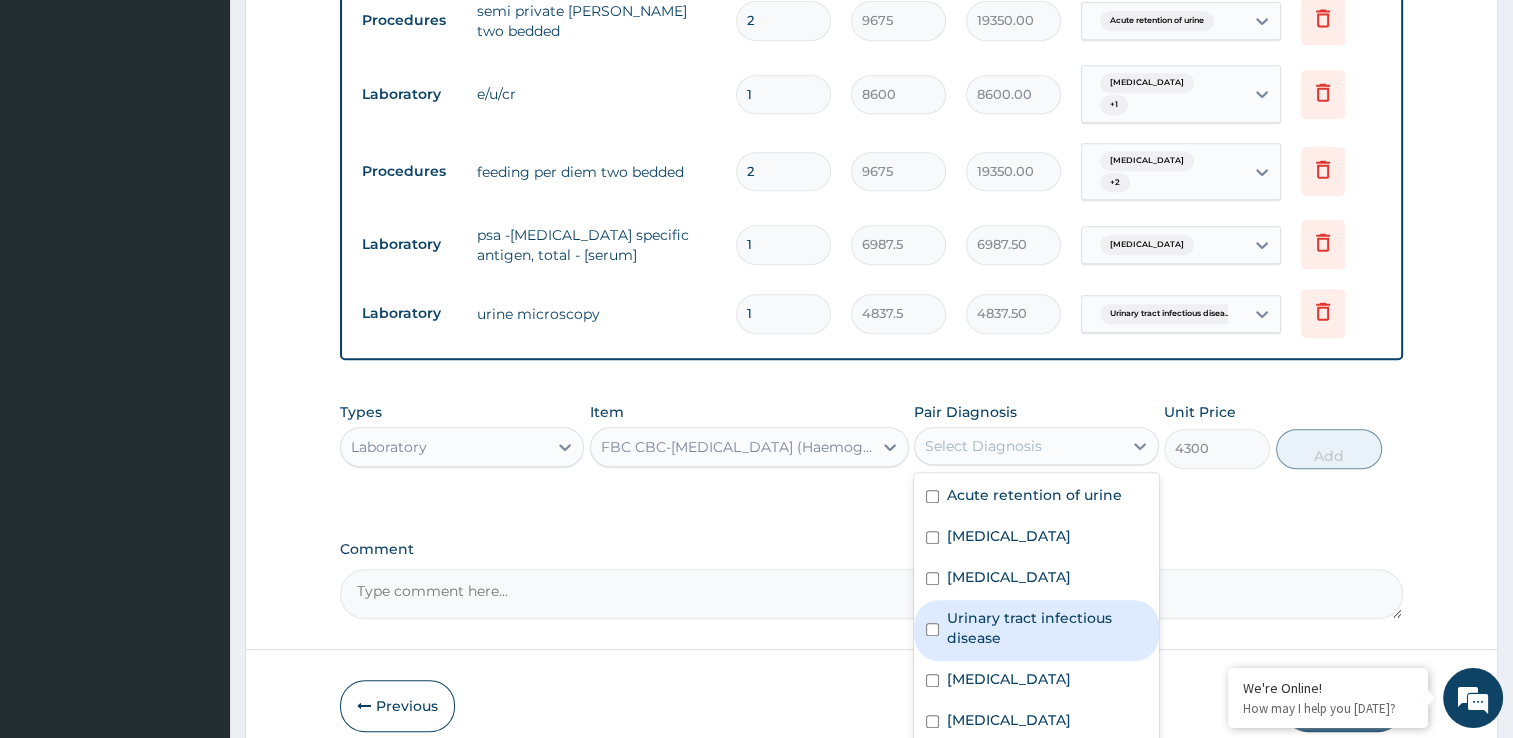 scroll, scrollTop: 965, scrollLeft: 0, axis: vertical 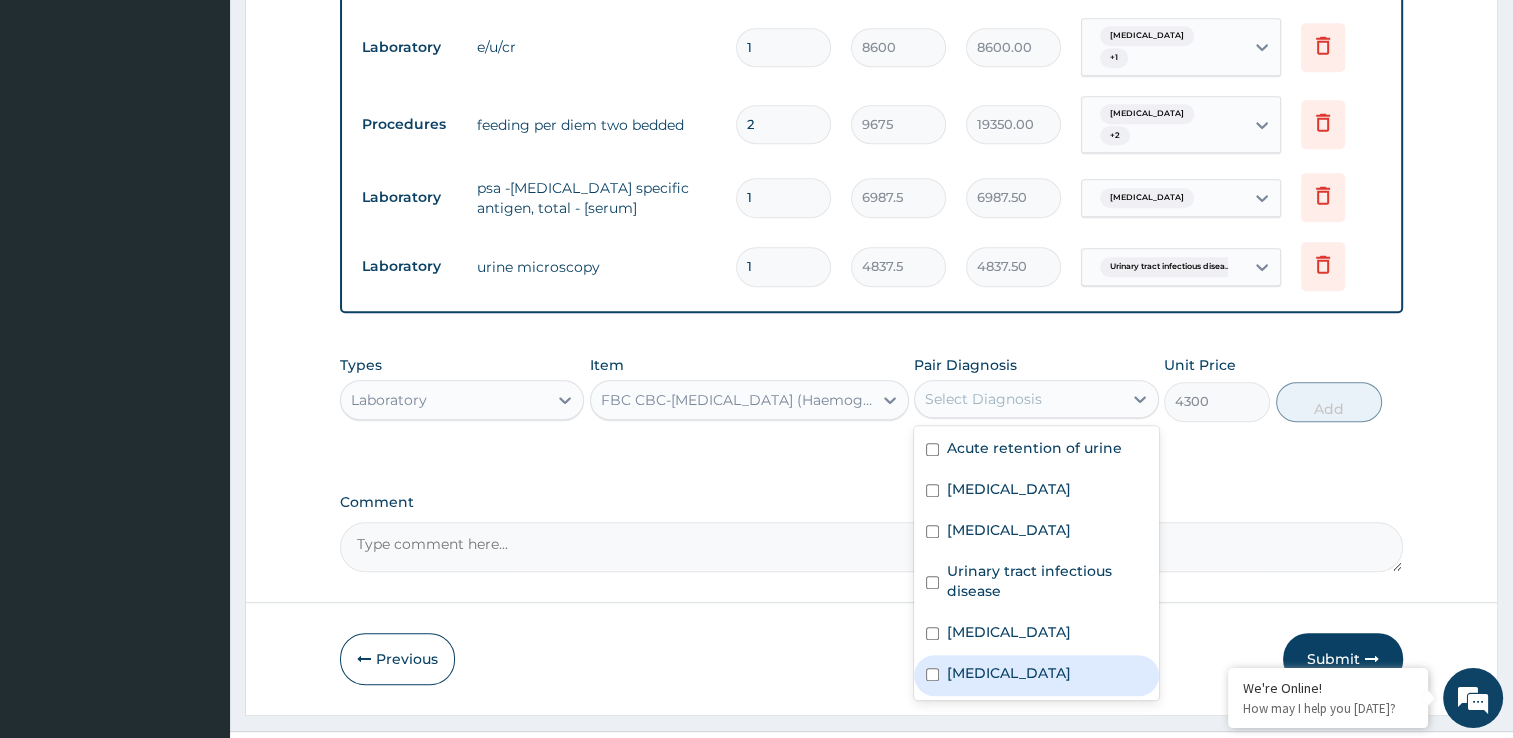 click on "Sepsis" at bounding box center (1036, 675) 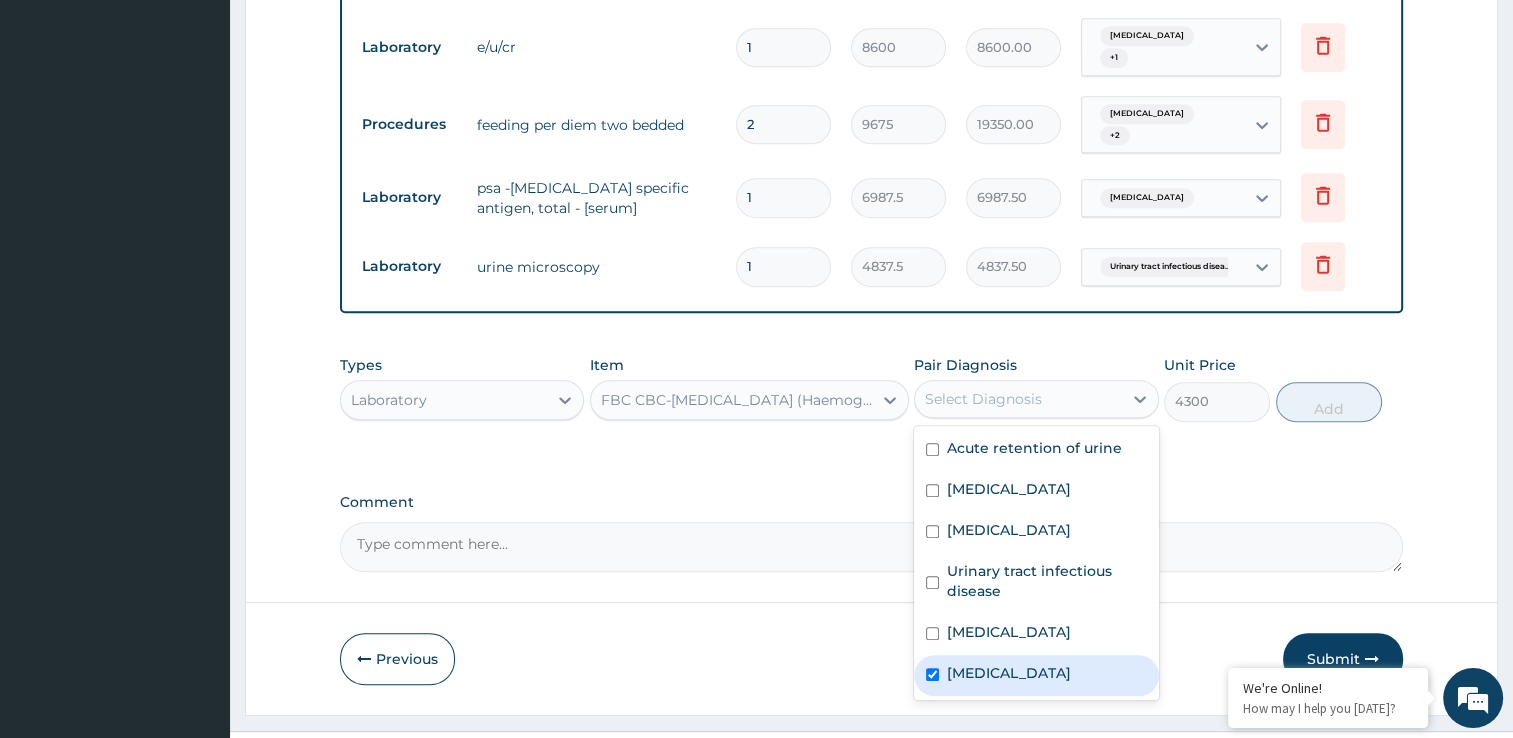 checkbox on "true" 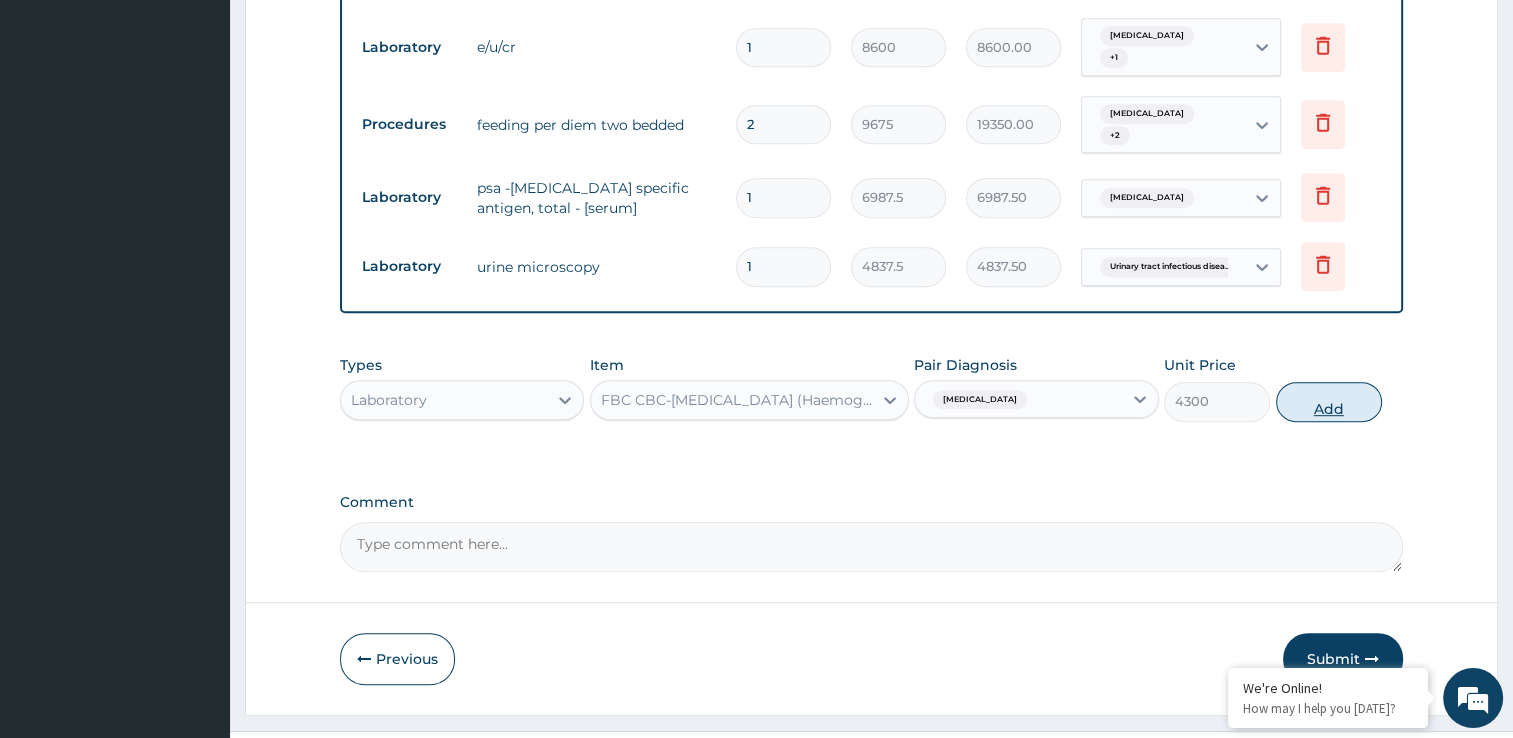 click on "Add" at bounding box center [1329, 402] 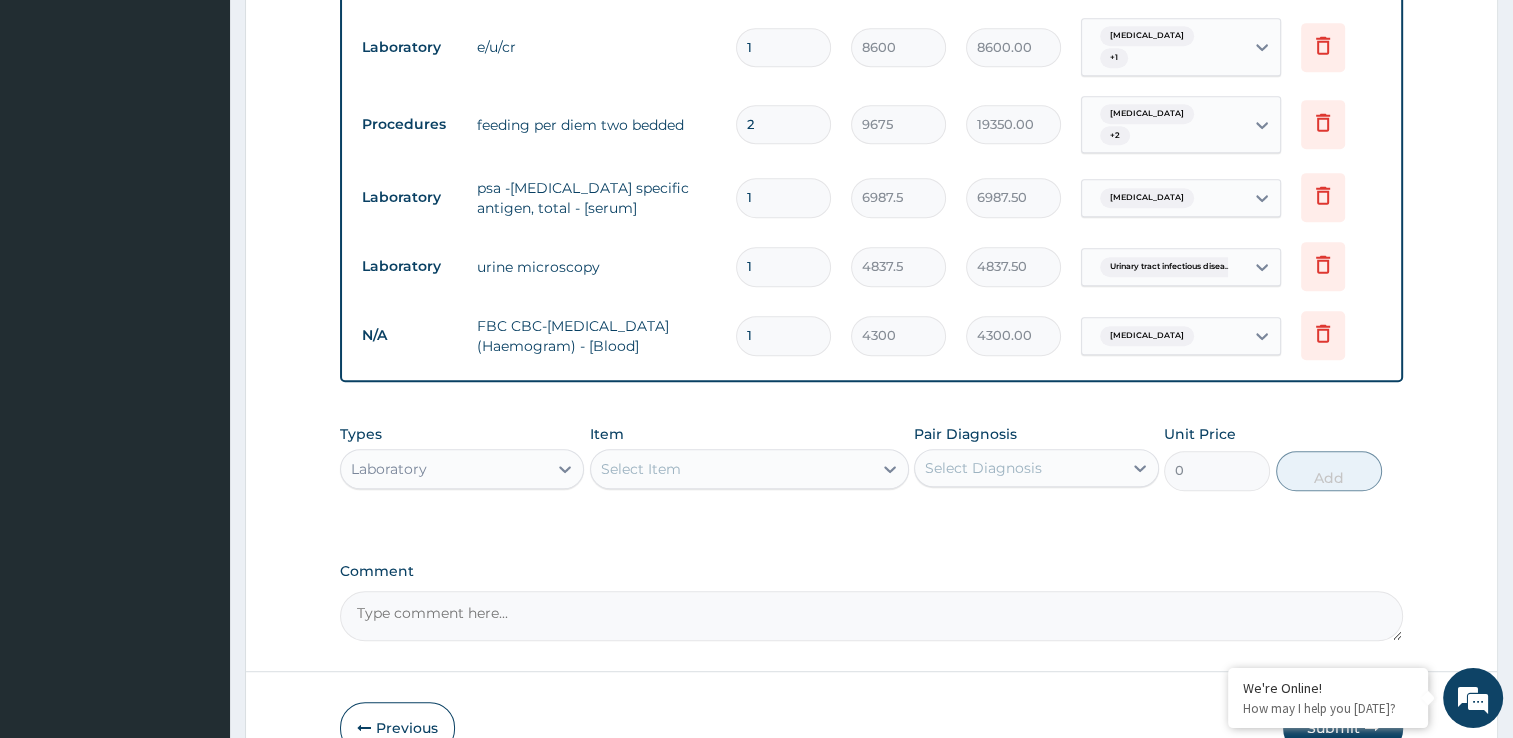 click on "Types Laboratory Item Select Item Pair Diagnosis Select Diagnosis Unit Price 0 Add" at bounding box center [871, 457] 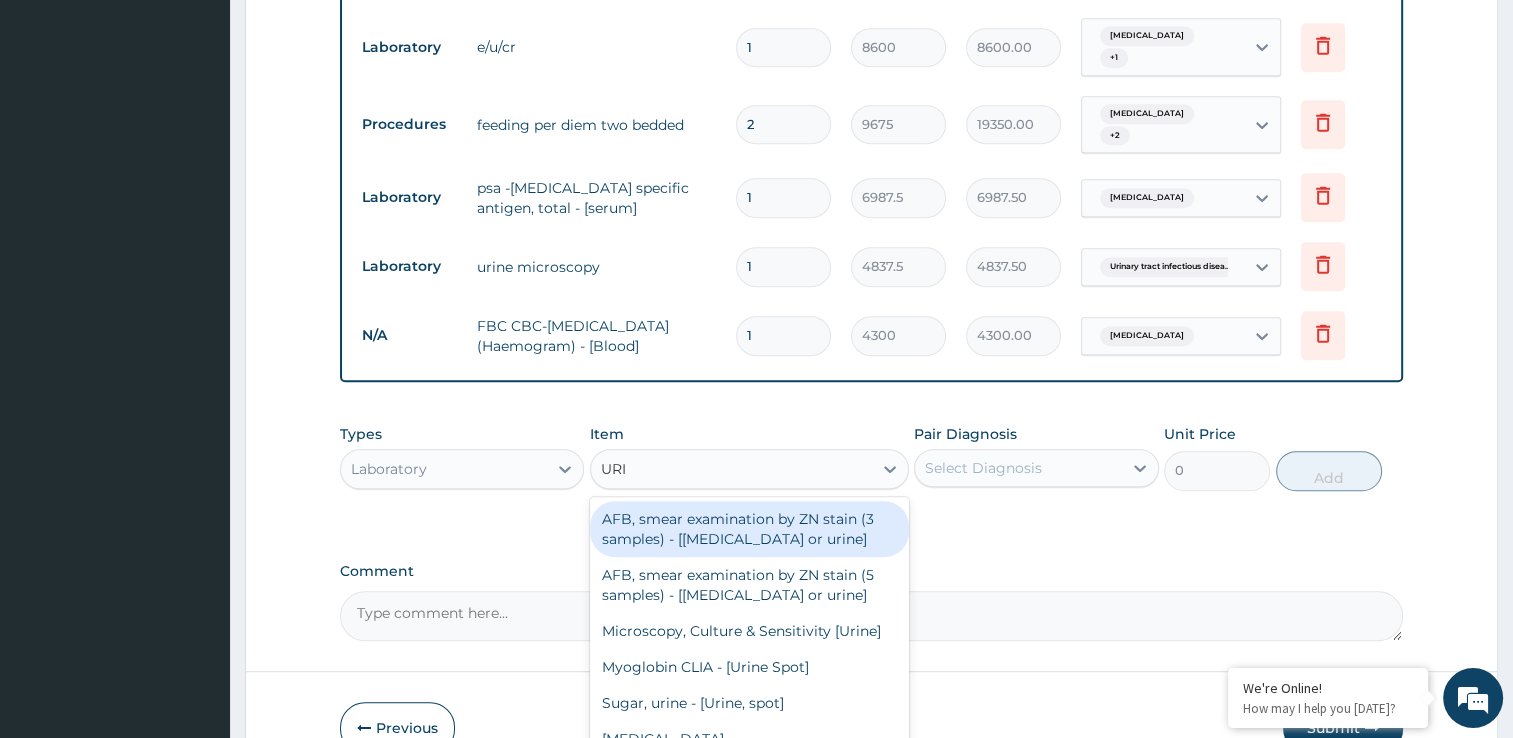 type on "URIN" 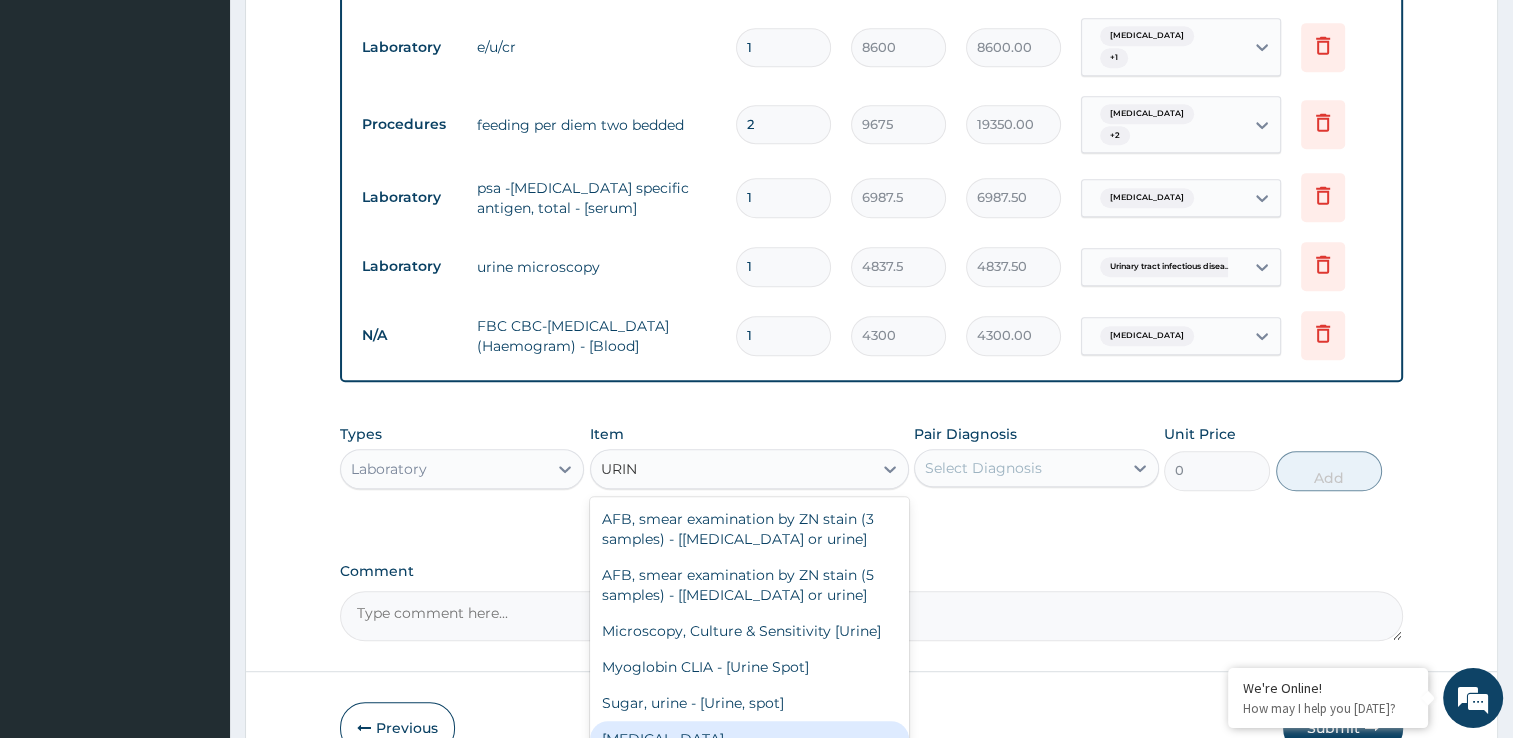 click on "URINALYSIS" at bounding box center (749, 739) 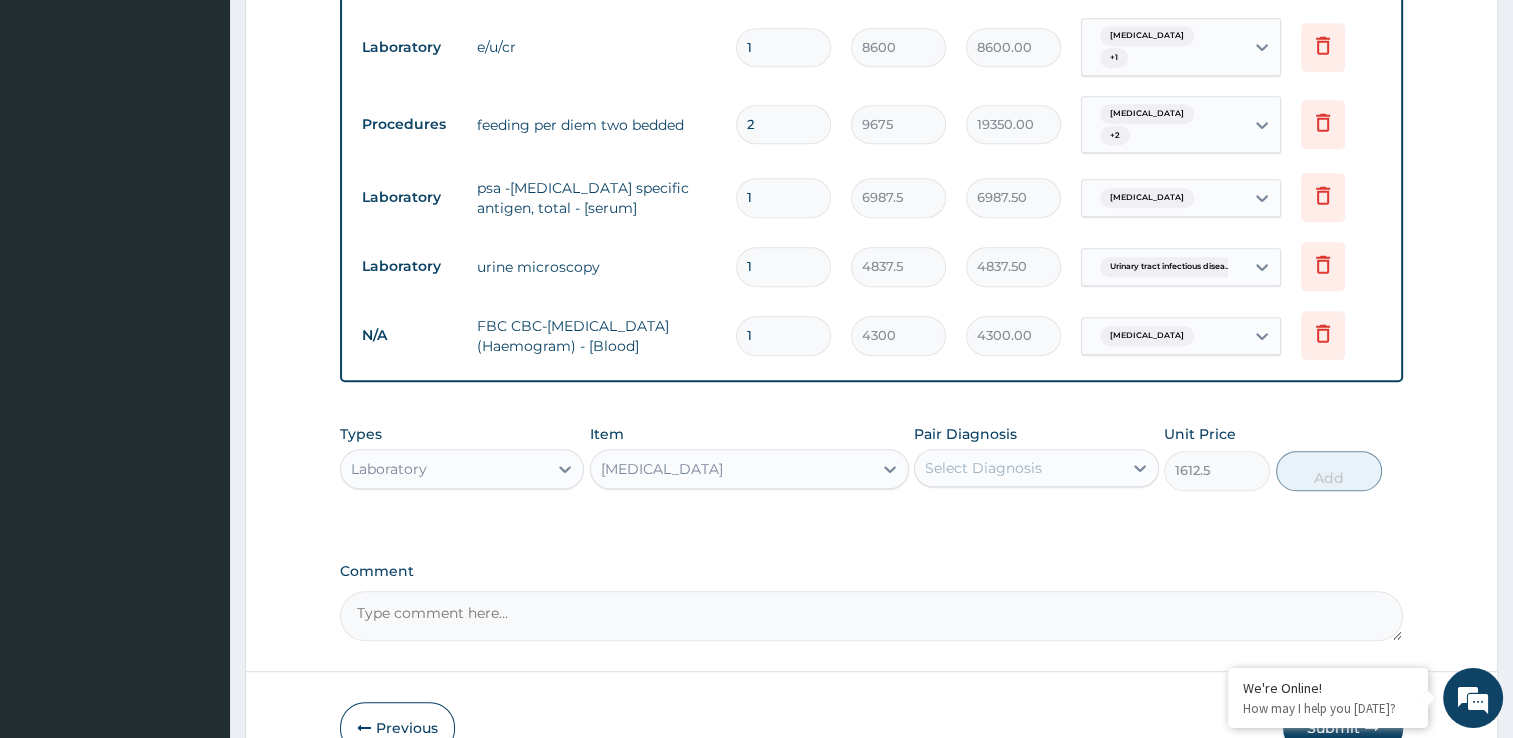 click on "Select Diagnosis" at bounding box center [983, 468] 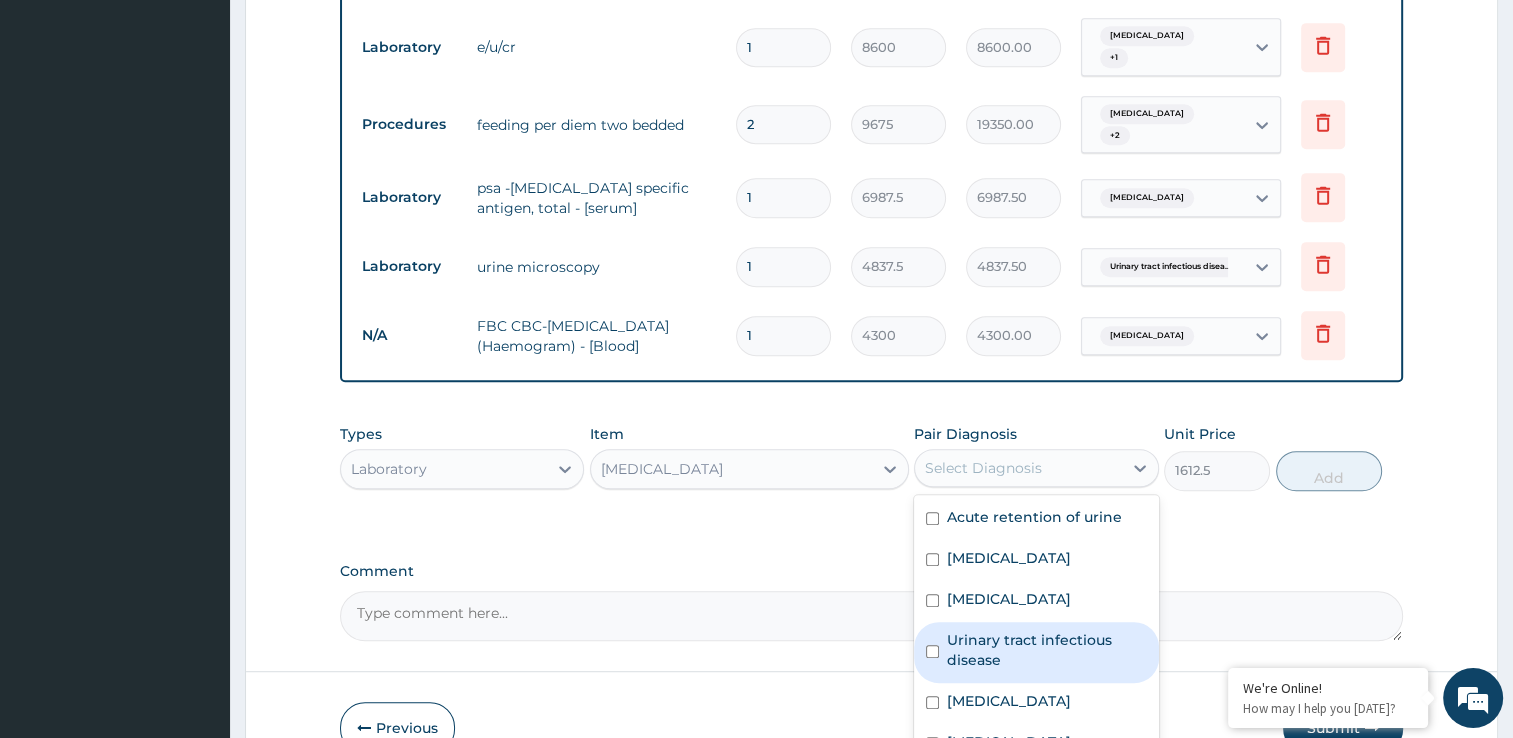 drag, startPoint x: 968, startPoint y: 618, endPoint x: 989, endPoint y: 612, distance: 21.84033 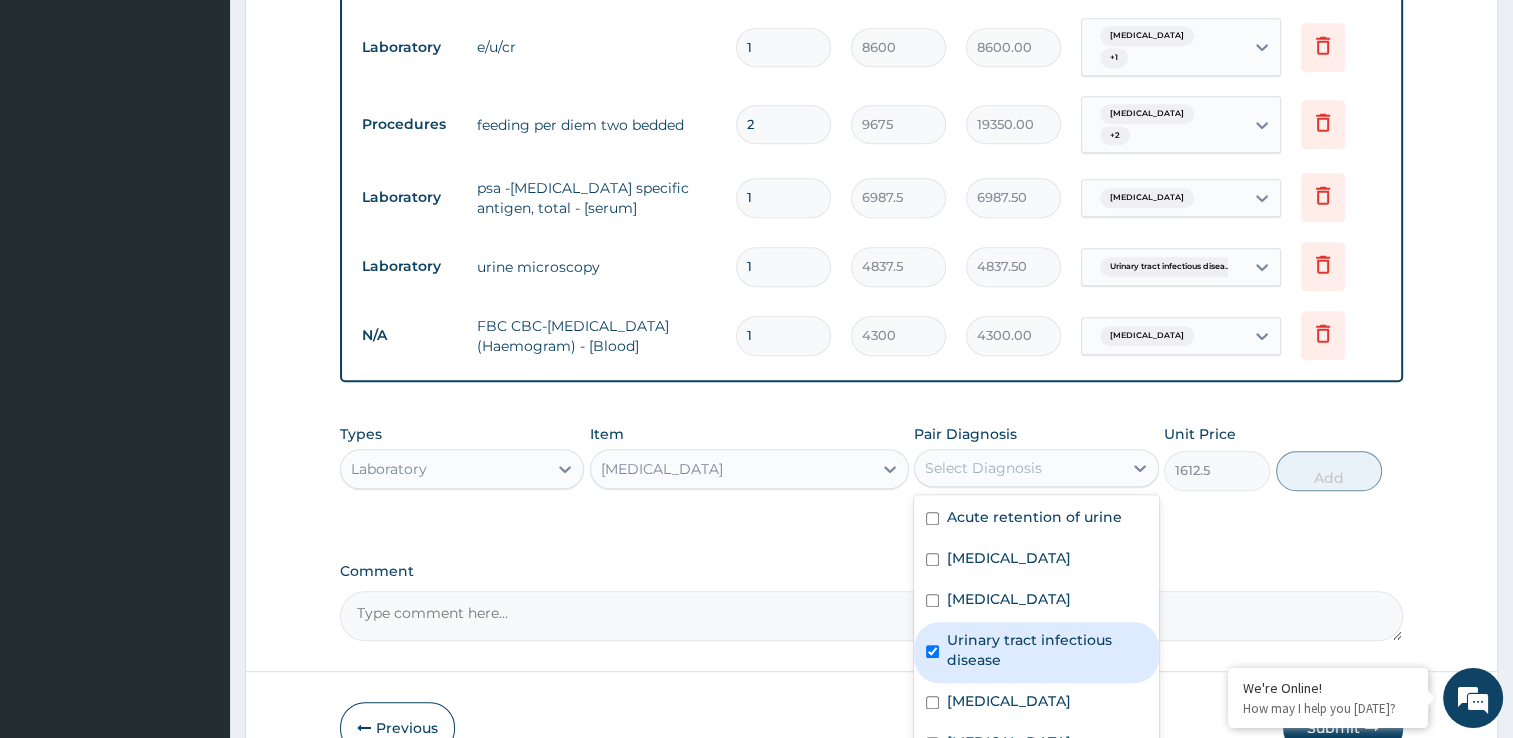checkbox on "true" 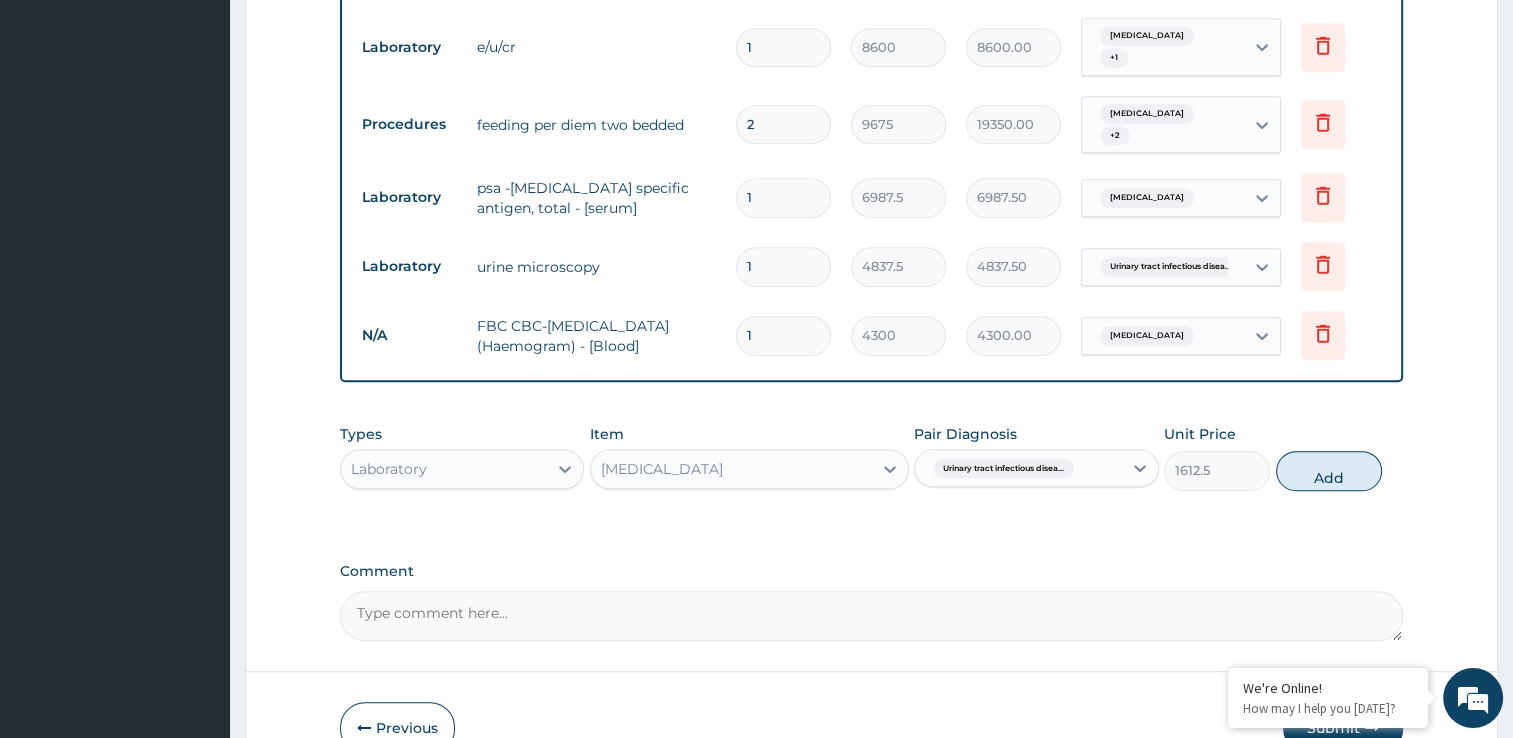type on "0" 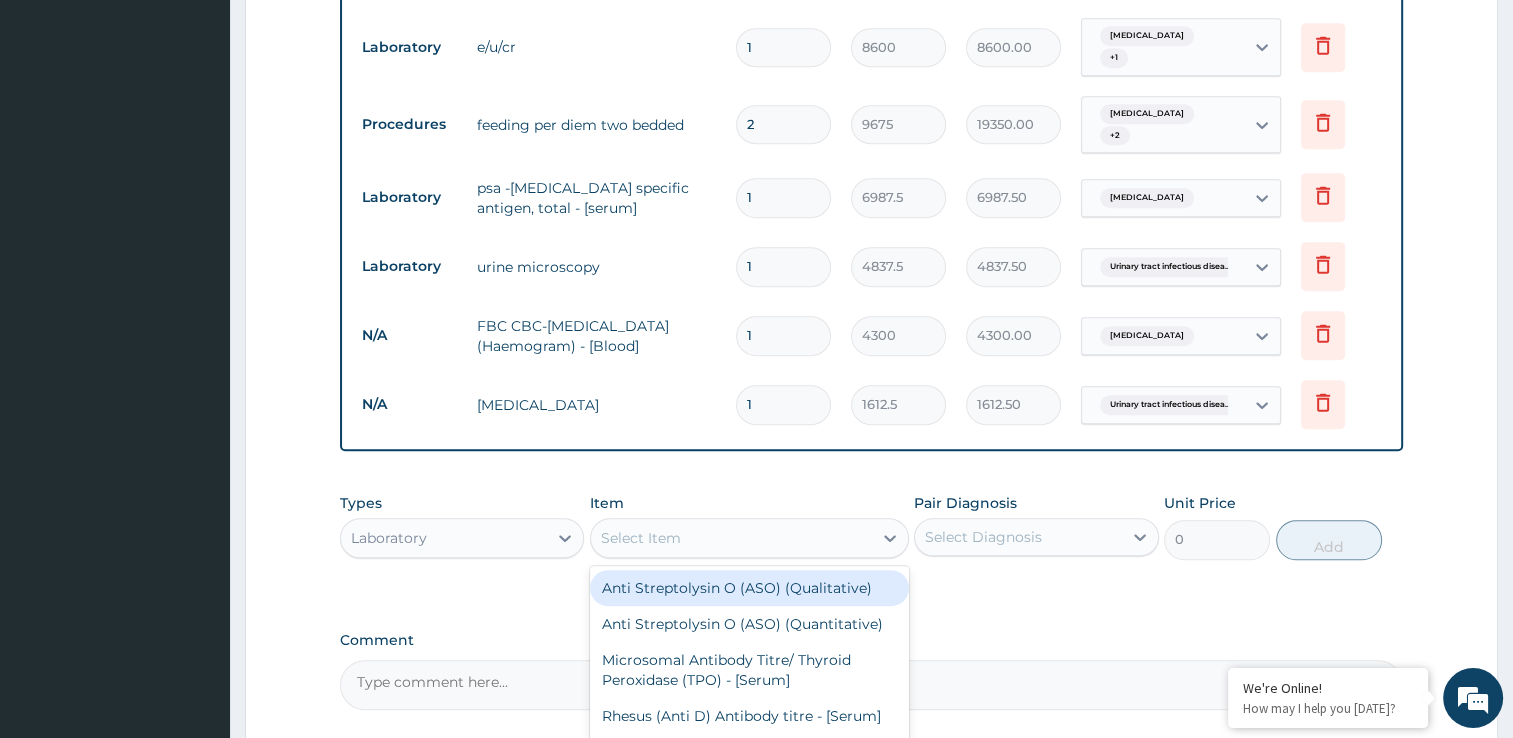 click on "Select Item" at bounding box center (731, 538) 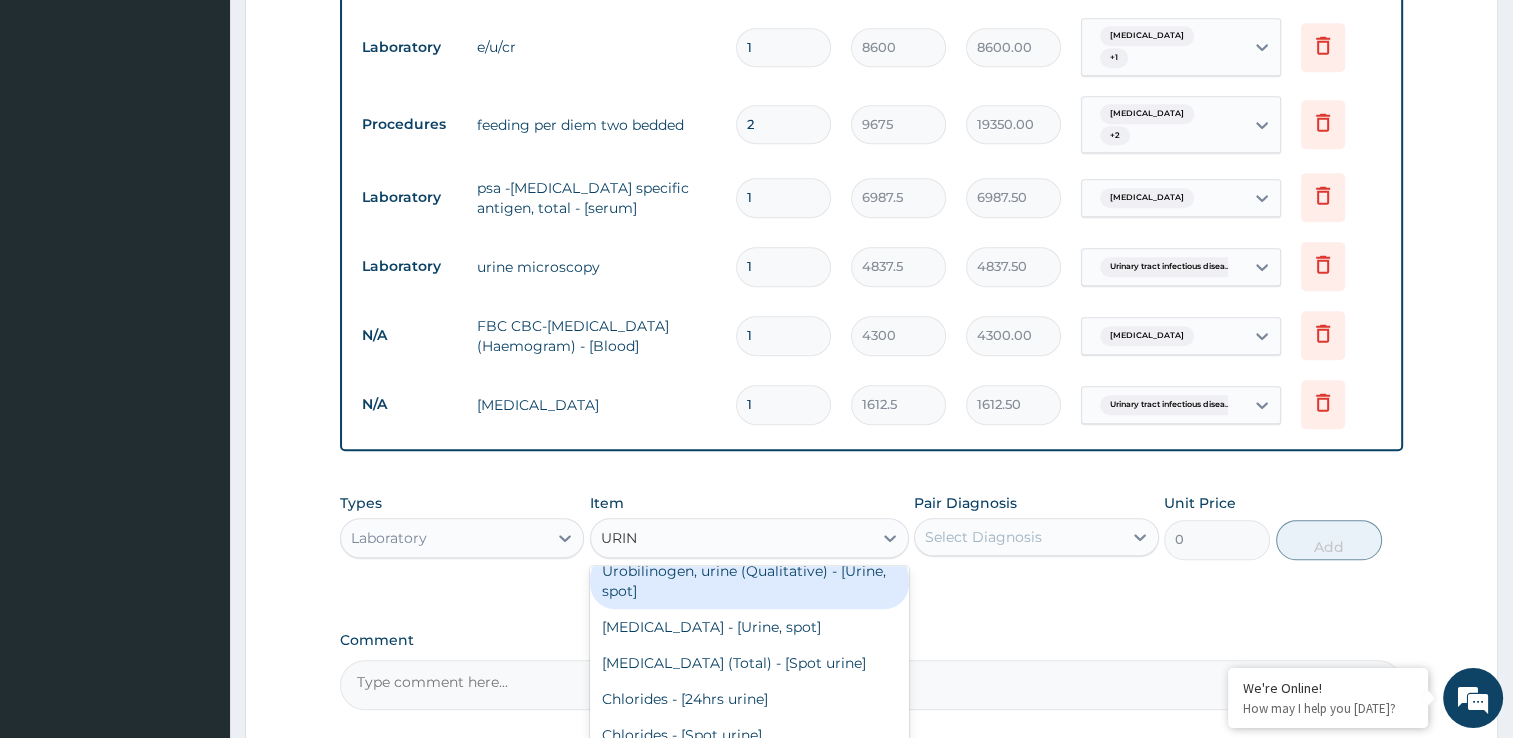 scroll, scrollTop: 400, scrollLeft: 0, axis: vertical 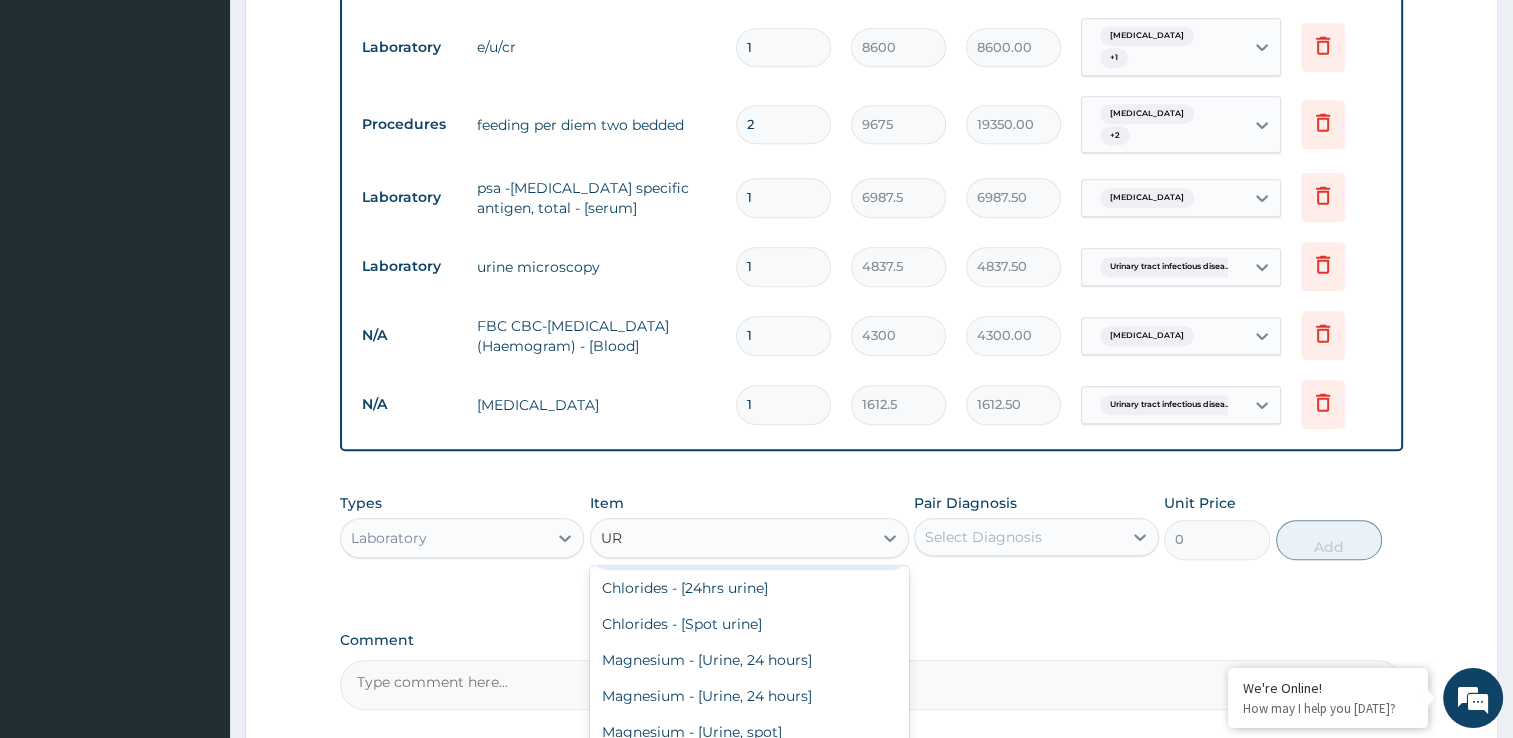 type on "U" 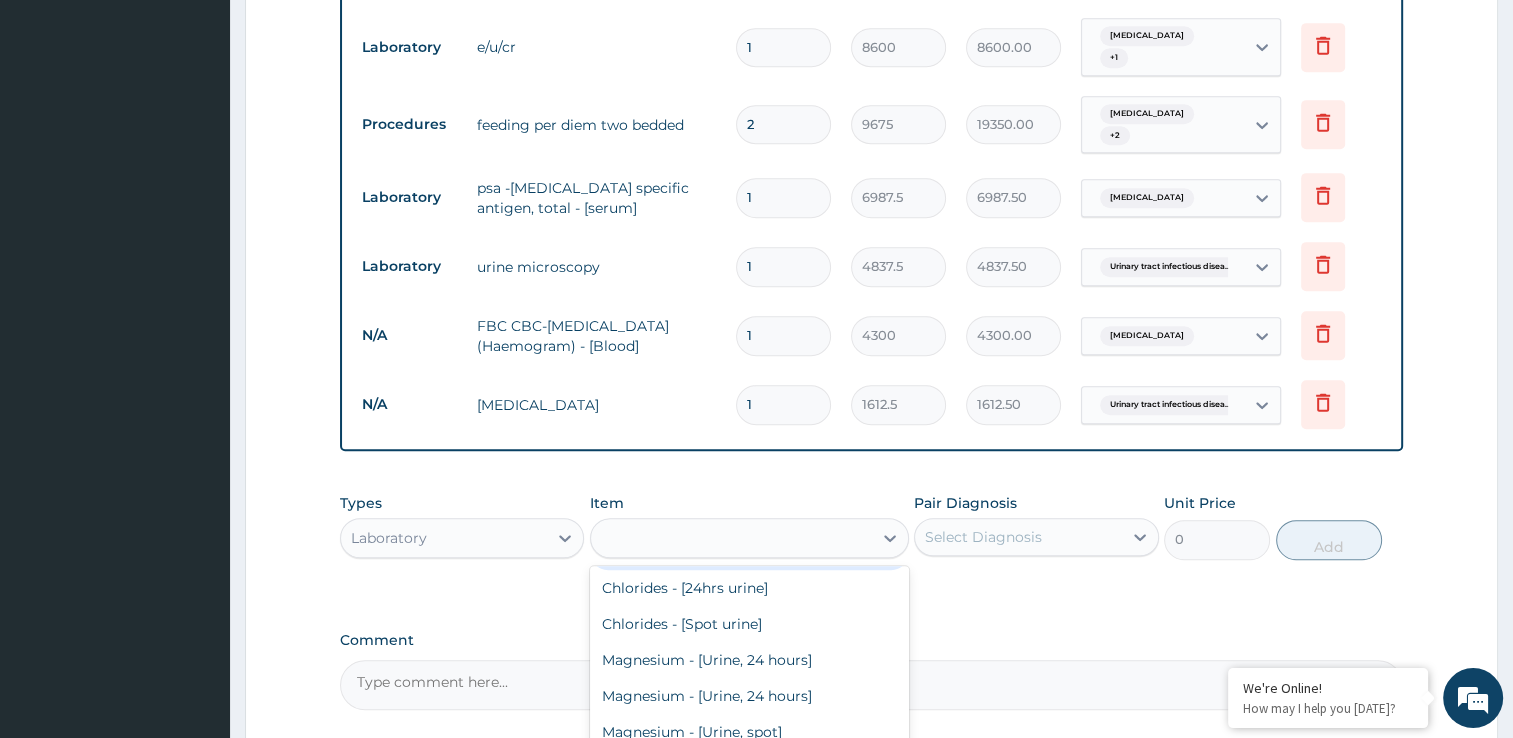 scroll, scrollTop: 3332, scrollLeft: 0, axis: vertical 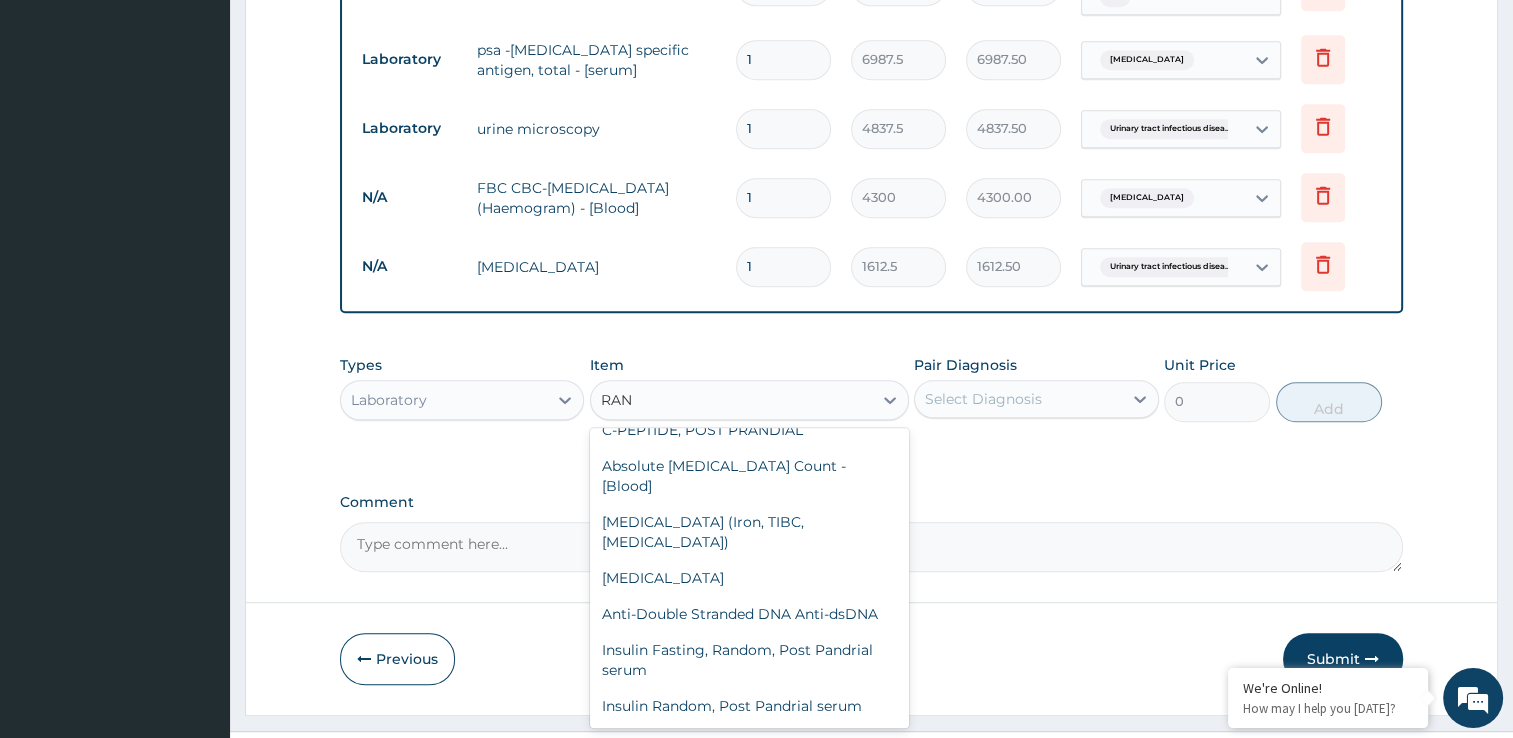 type on "RAND" 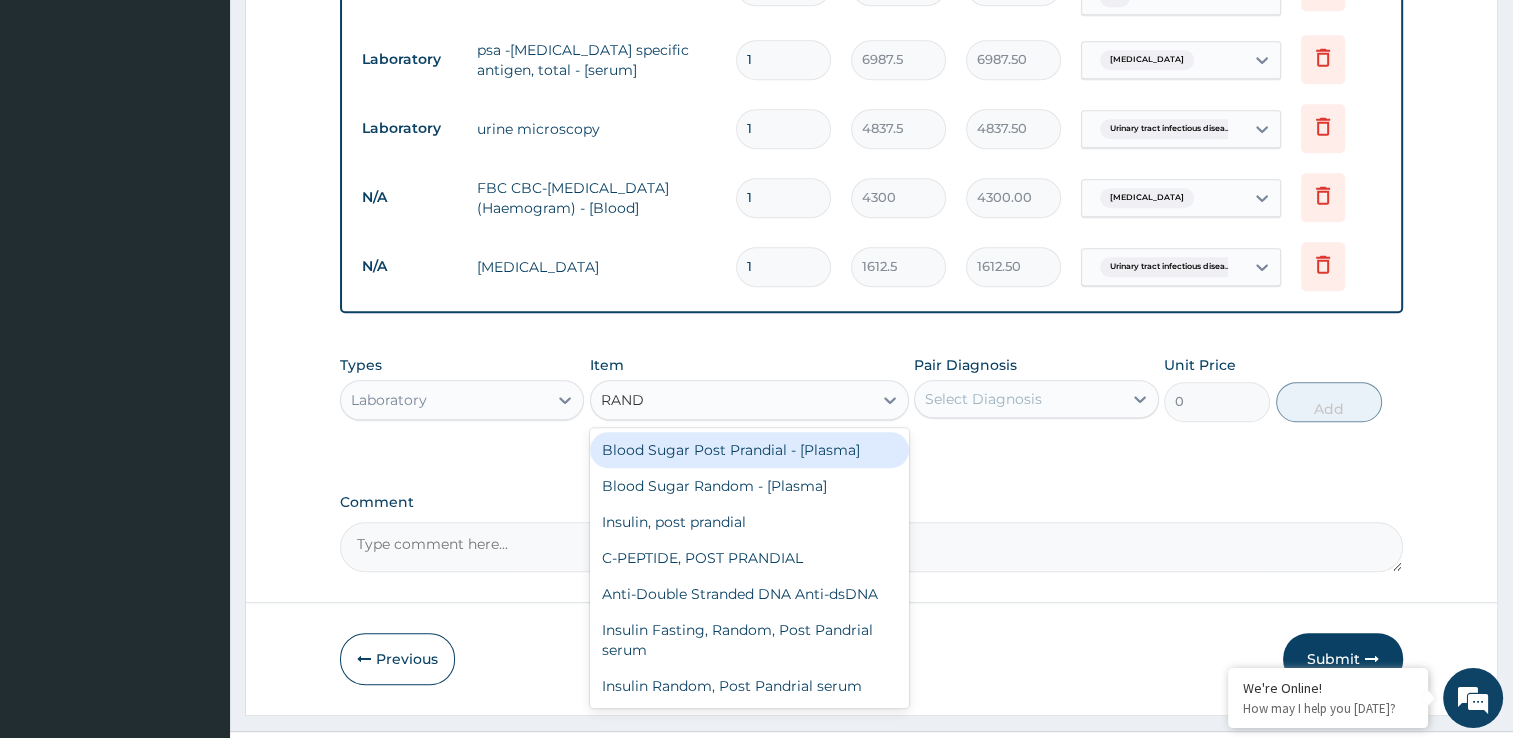 scroll, scrollTop: 0, scrollLeft: 0, axis: both 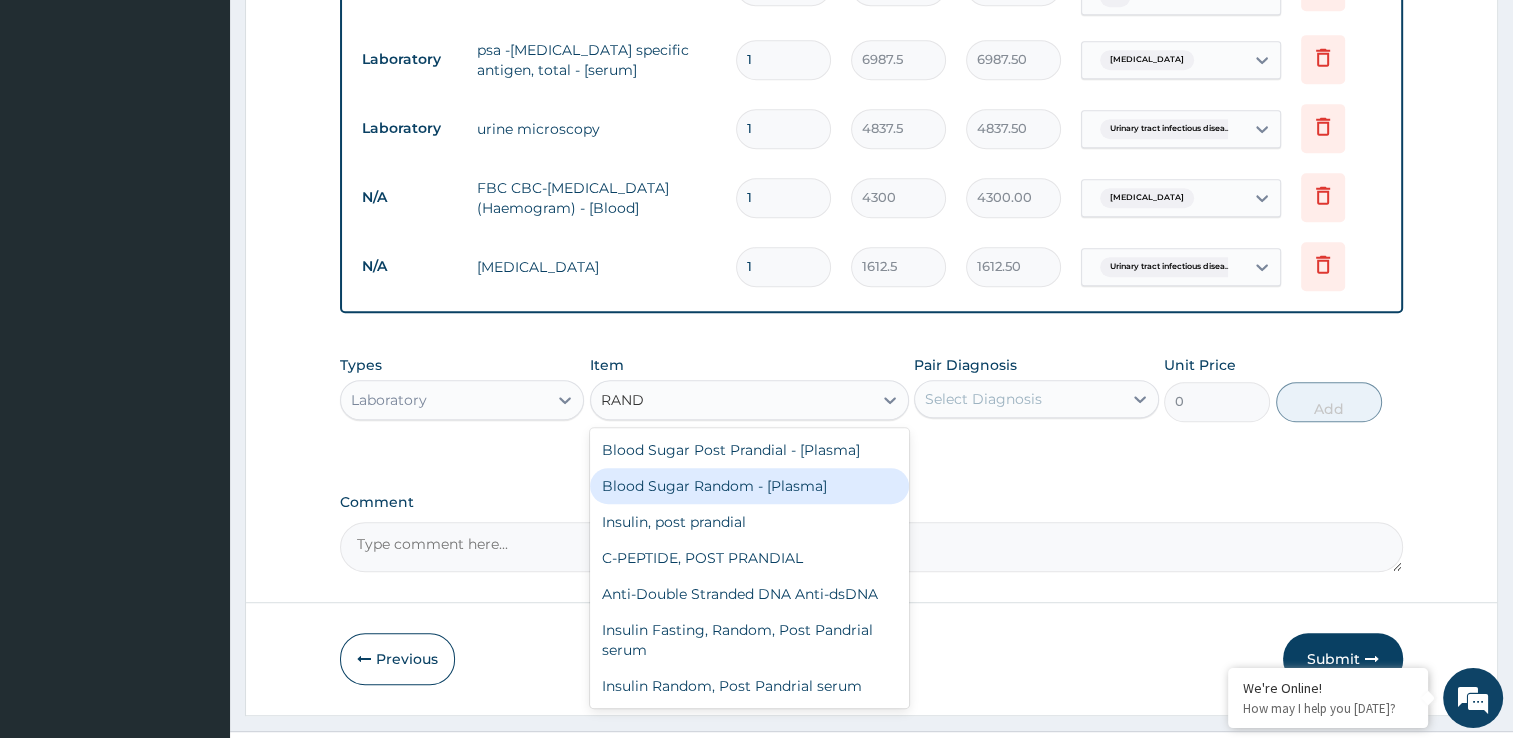 click on "Blood Sugar Random - [Plasma]" at bounding box center (749, 486) 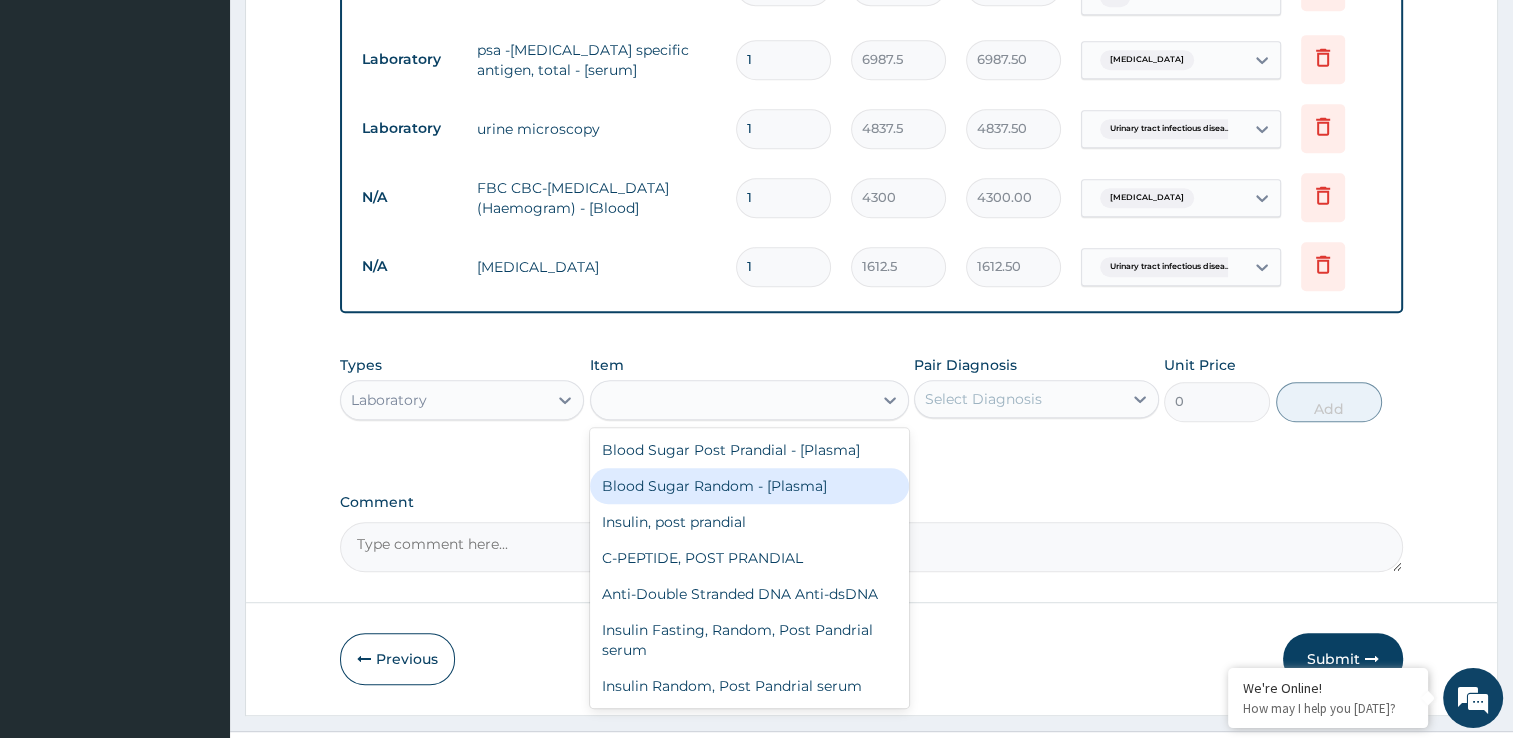 type on "1290" 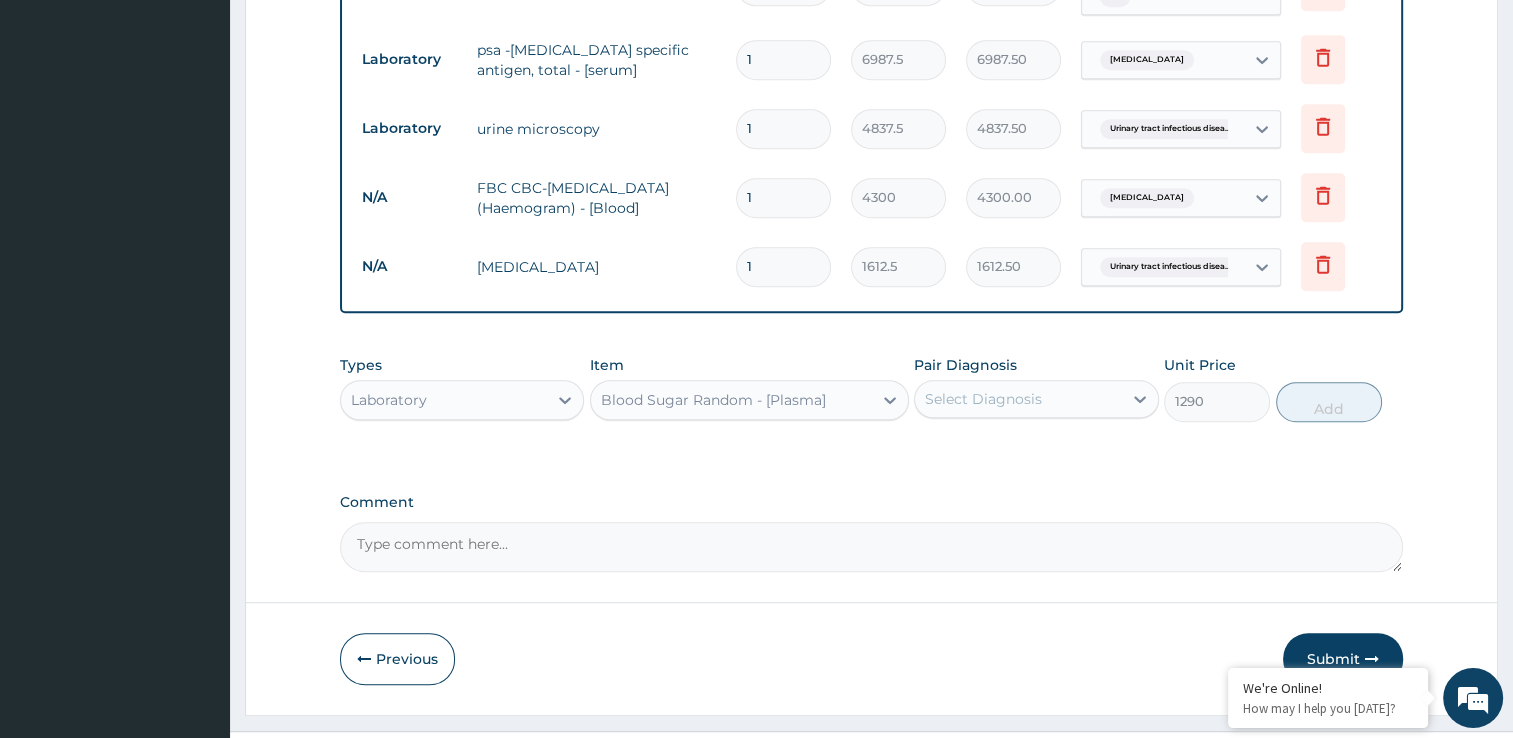 click on "Select Diagnosis" at bounding box center [983, 399] 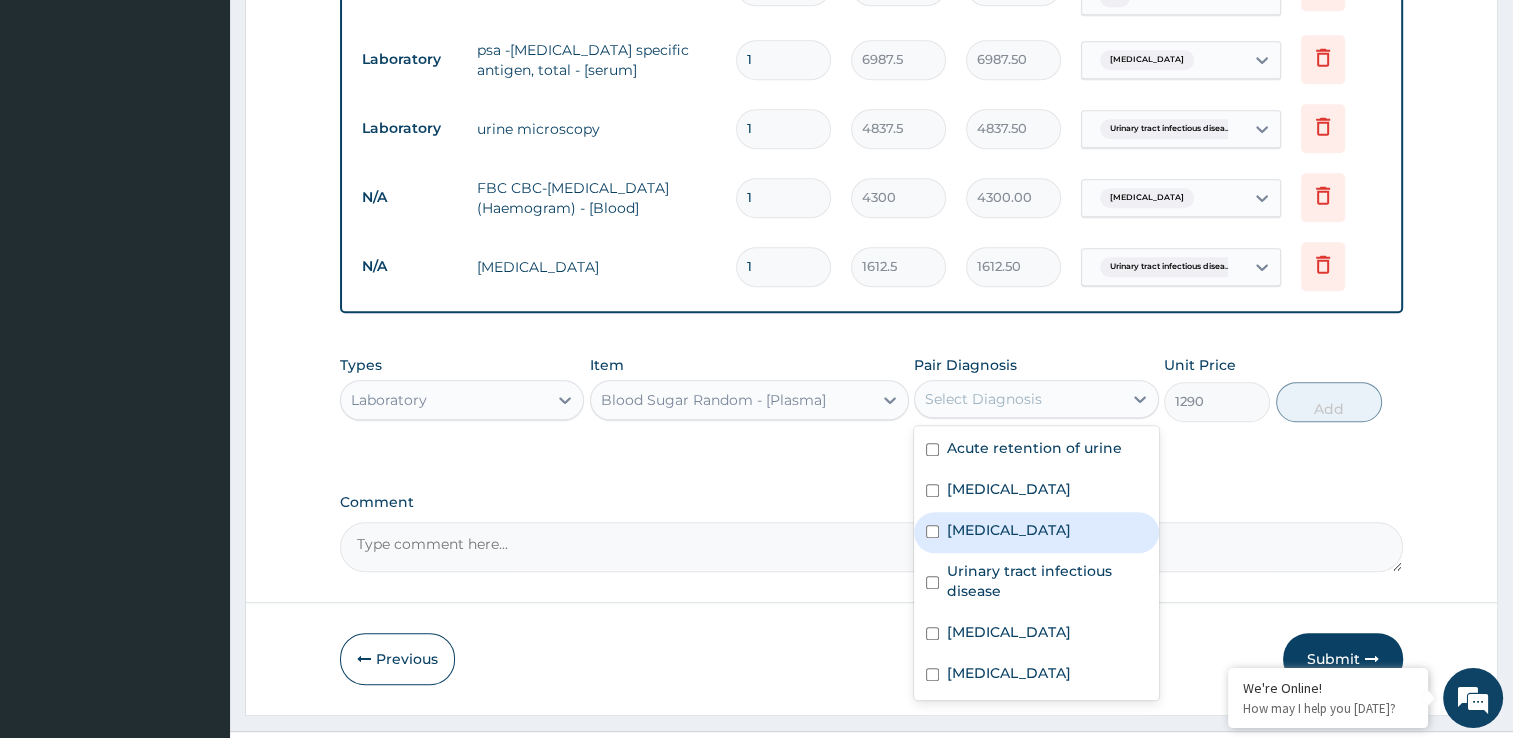 drag, startPoint x: 987, startPoint y: 499, endPoint x: 988, endPoint y: 430, distance: 69.00725 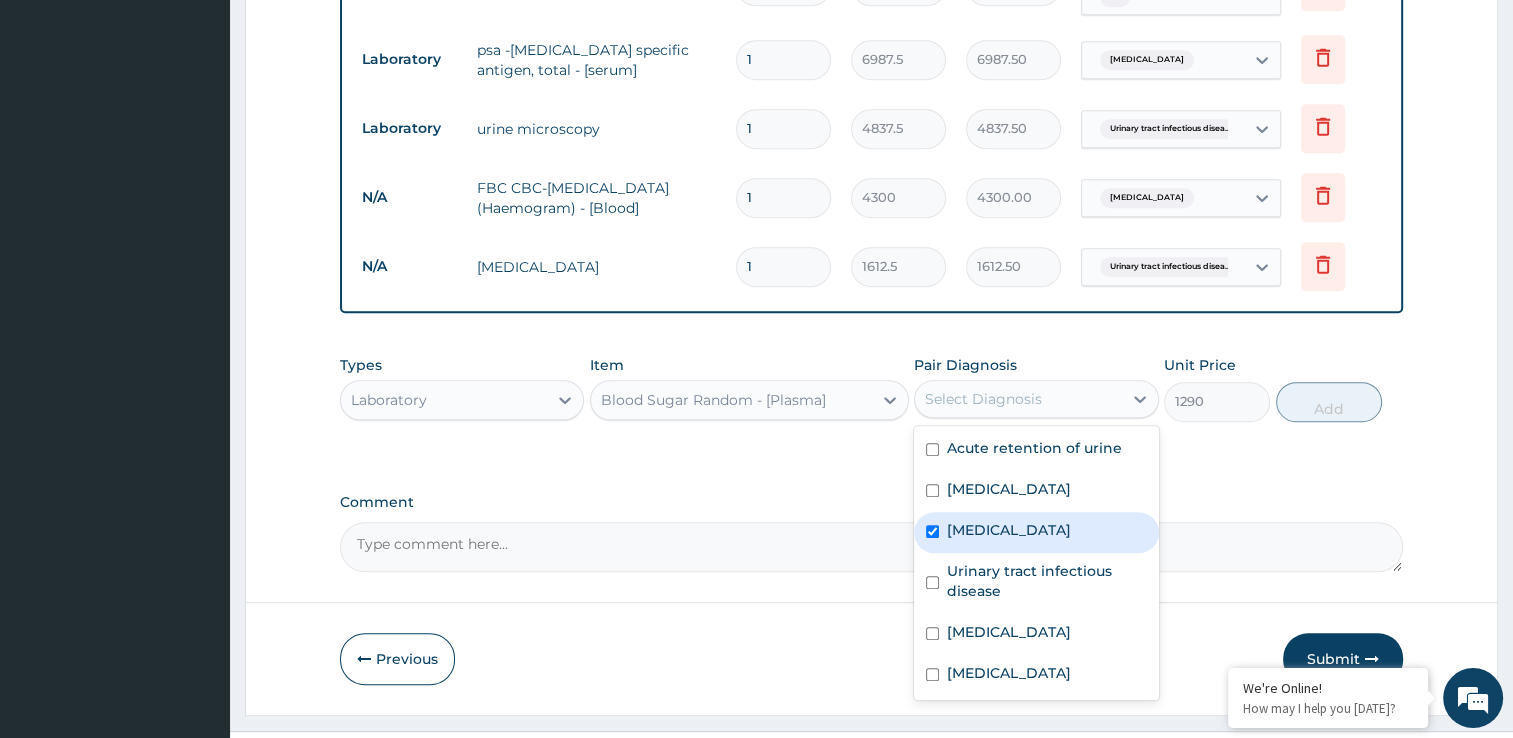 checkbox on "true" 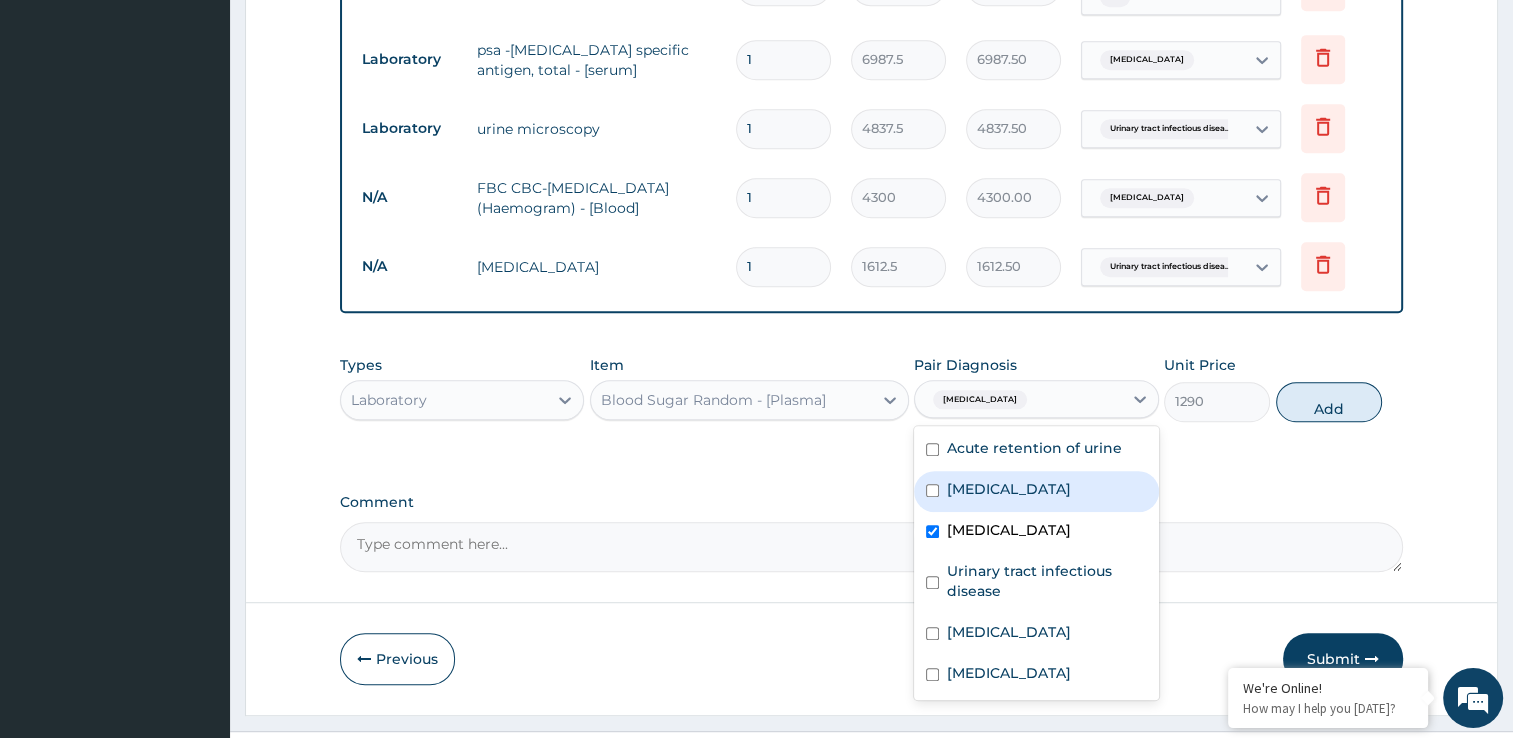 click on "Electrolyte imbalance" at bounding box center (1036, 491) 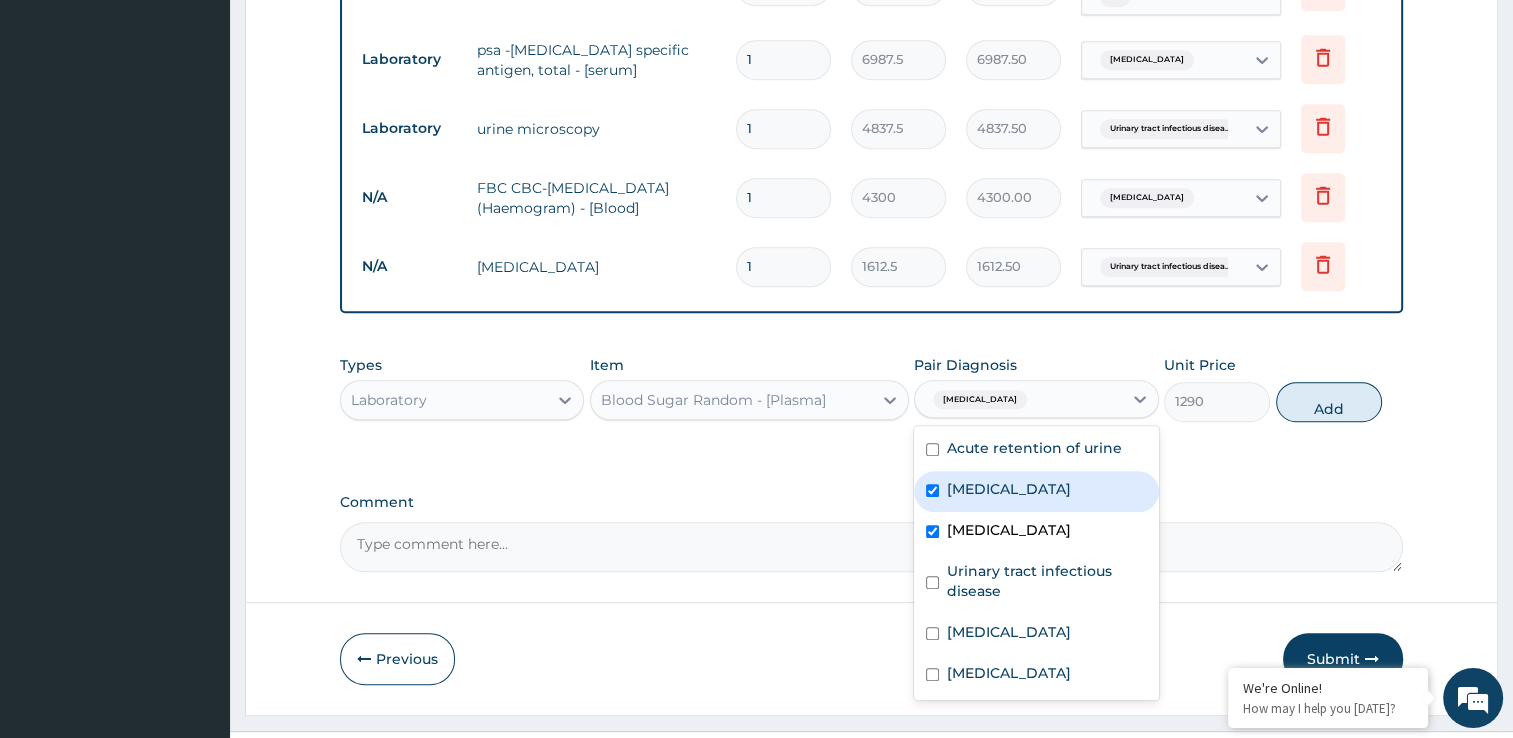 checkbox on "true" 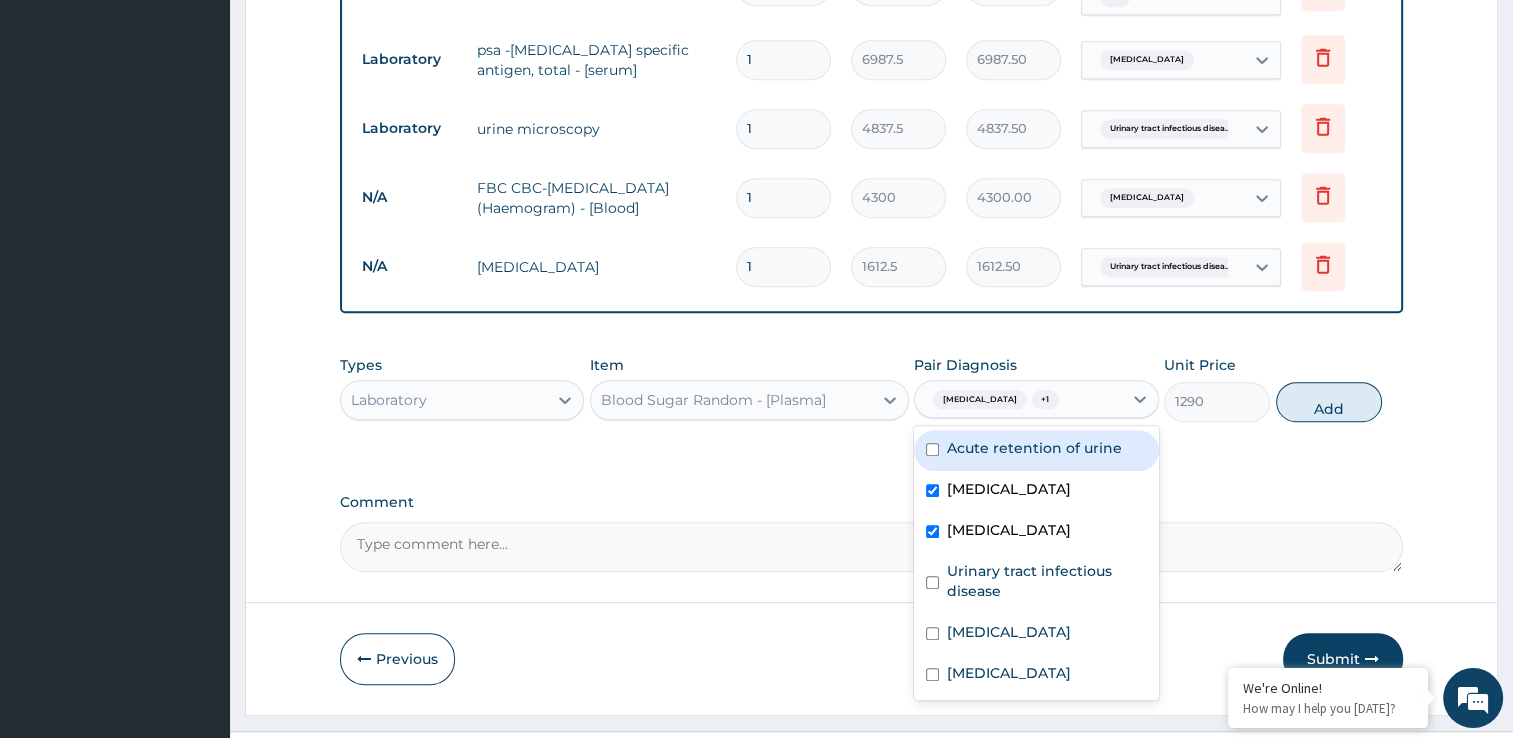 click on "Acute retention of urine Electrolyte imbalance Benign prostatic hyperplasia Urinary tract infectious disease Malaria Sepsis" at bounding box center (1036, 563) 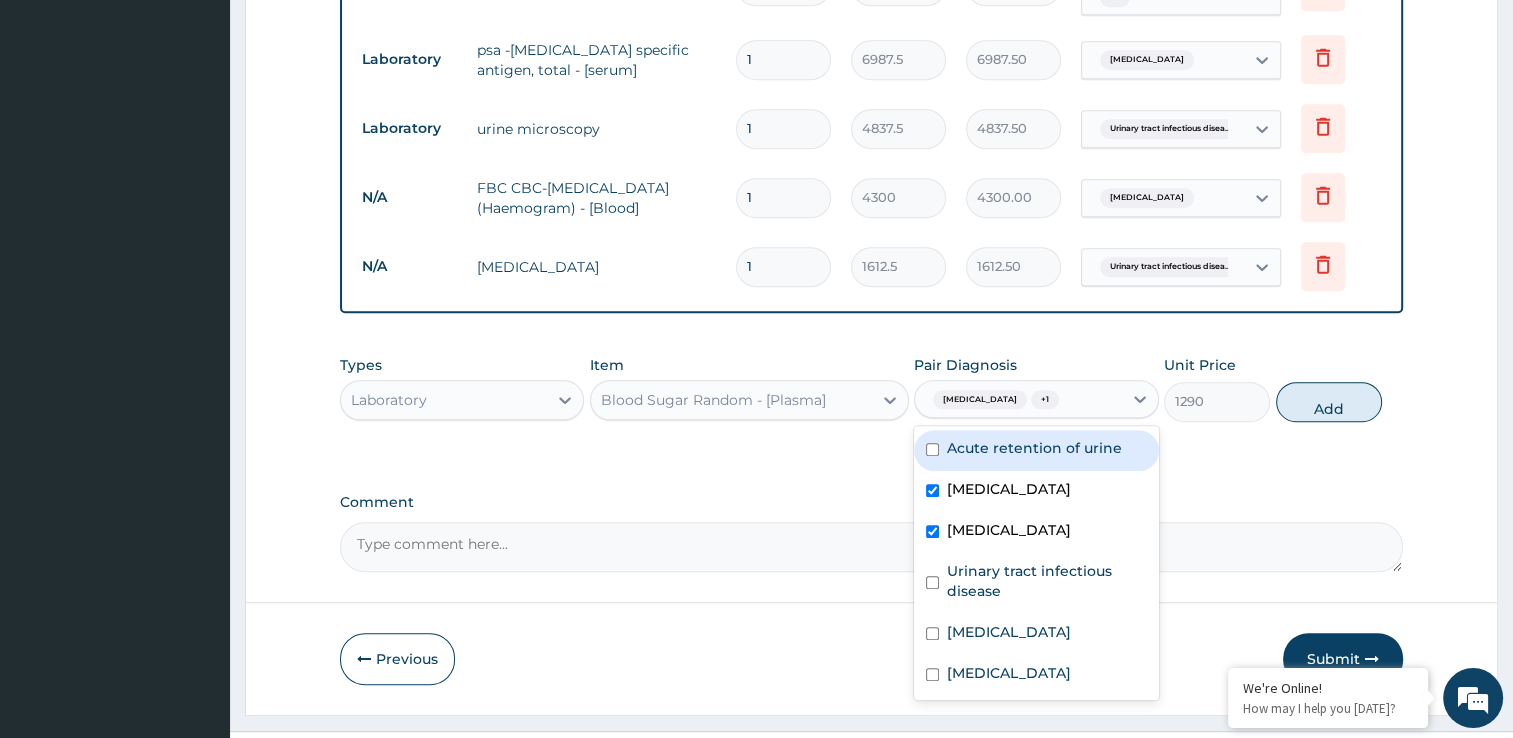 click on "Add" at bounding box center (1329, 402) 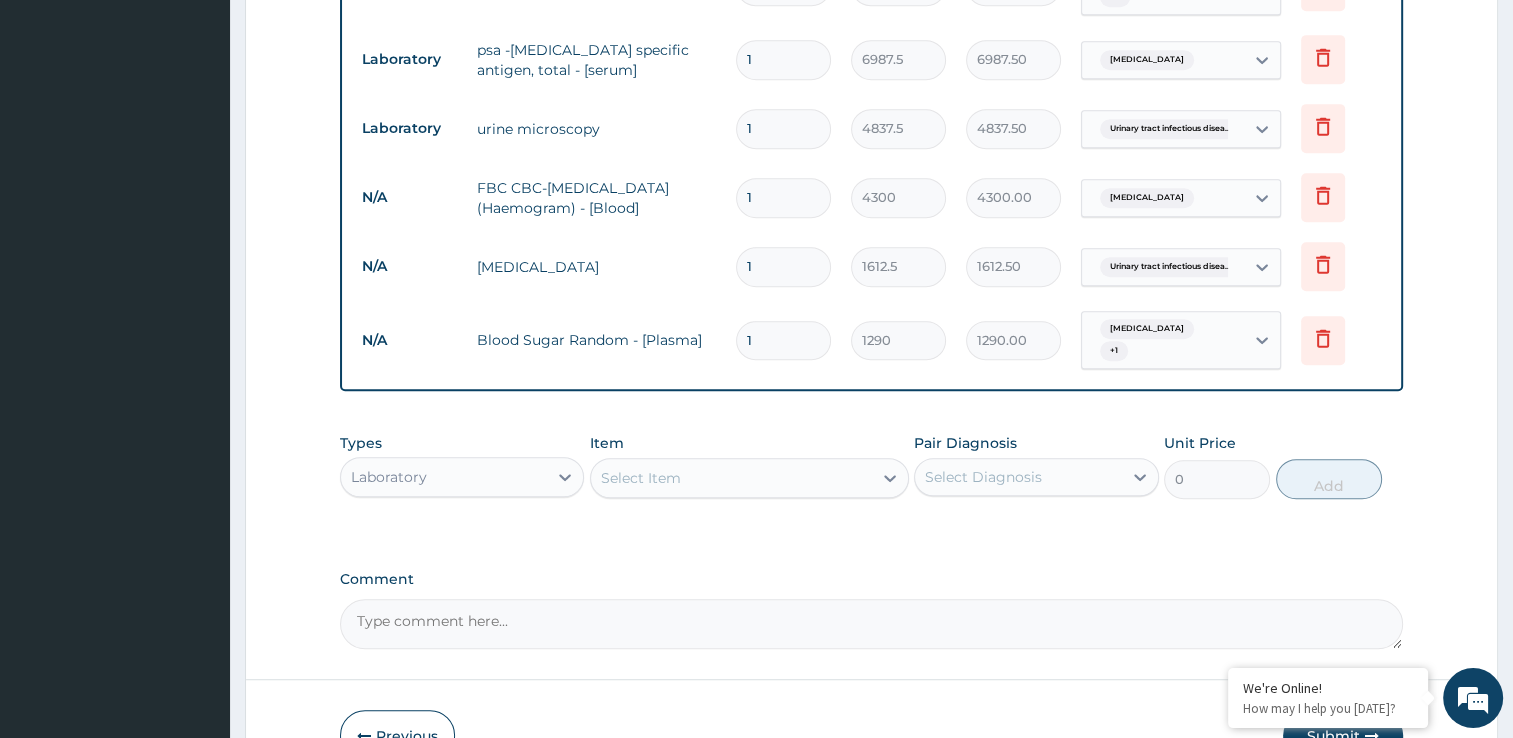 drag, startPoint x: 379, startPoint y: 440, endPoint x: 394, endPoint y: 443, distance: 15.297058 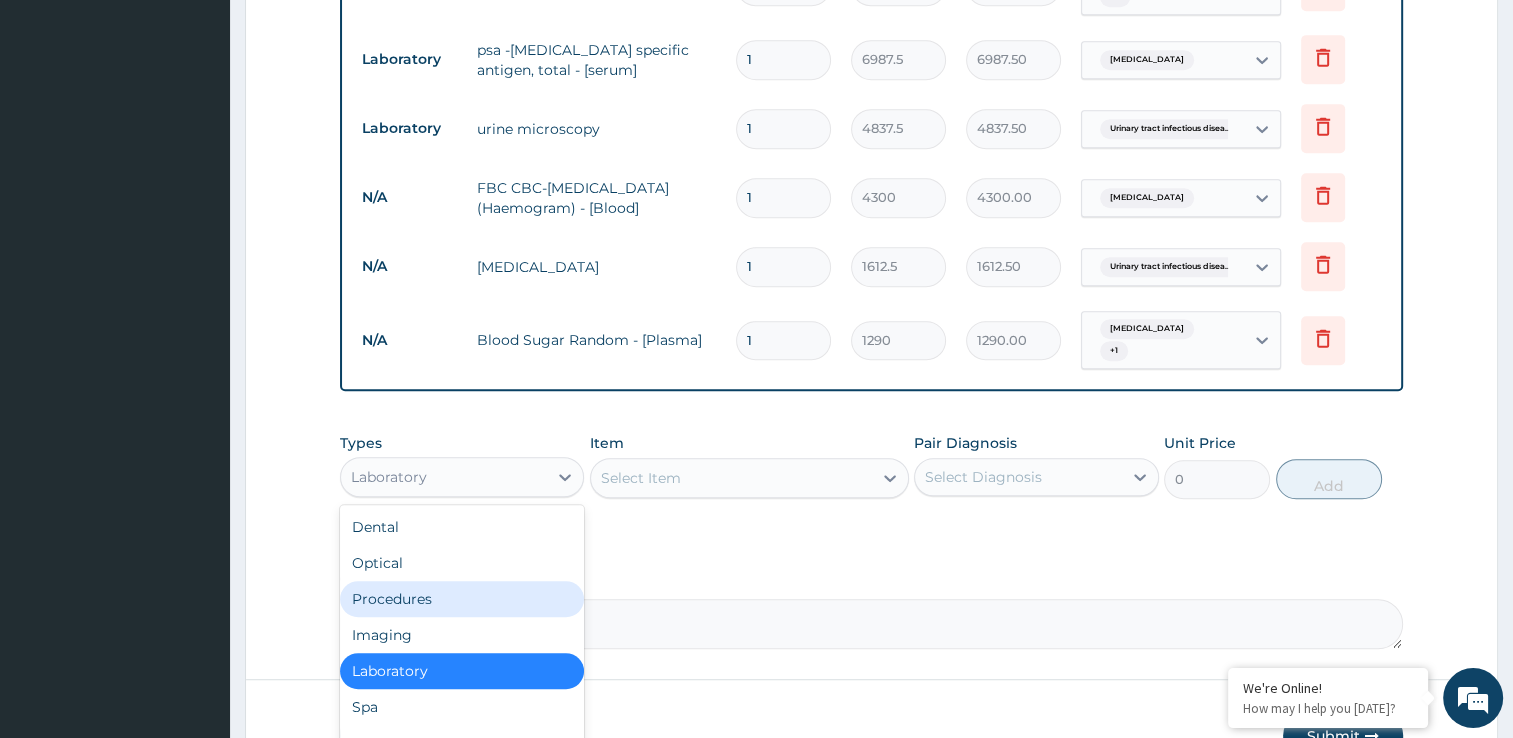 scroll, scrollTop: 68, scrollLeft: 0, axis: vertical 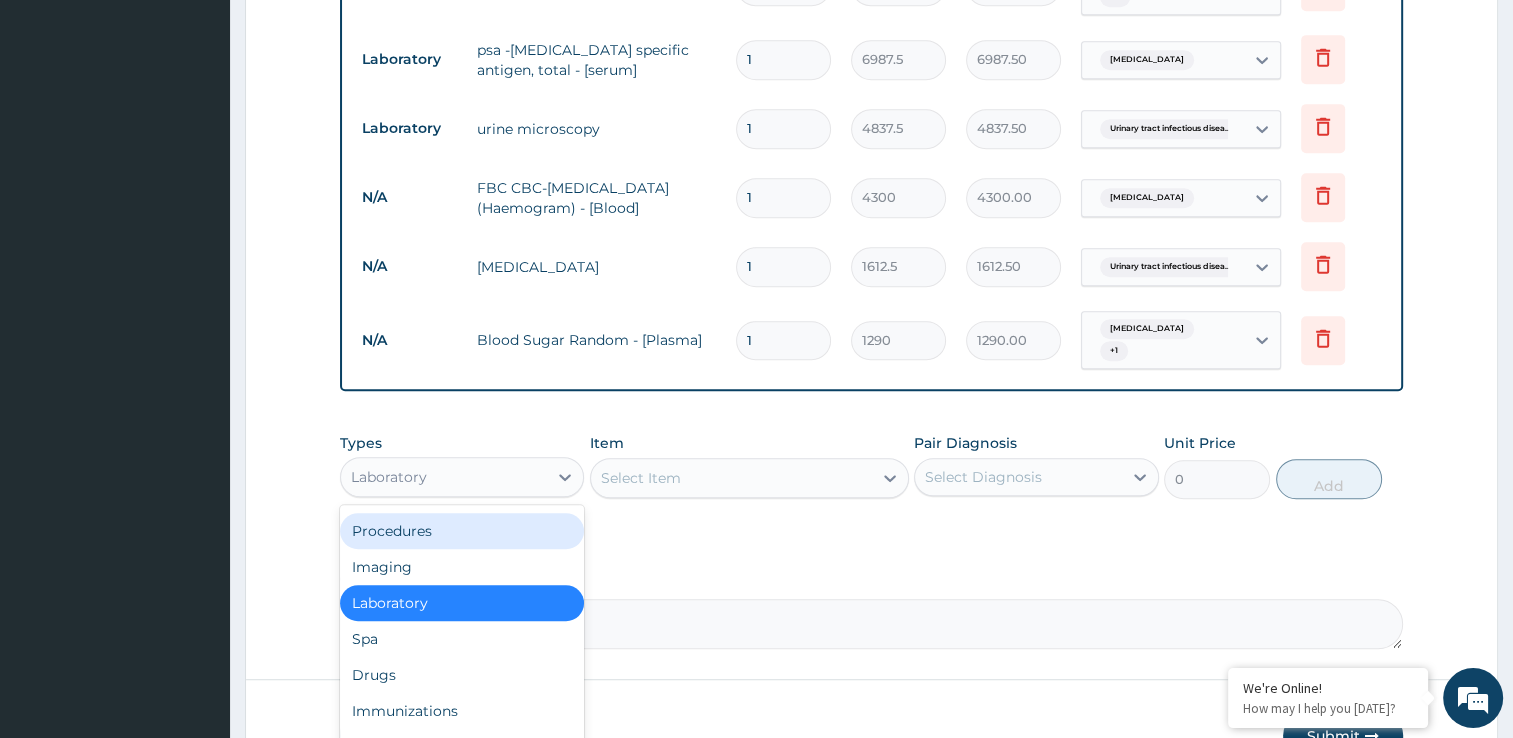 click on "Procedures" at bounding box center (462, 531) 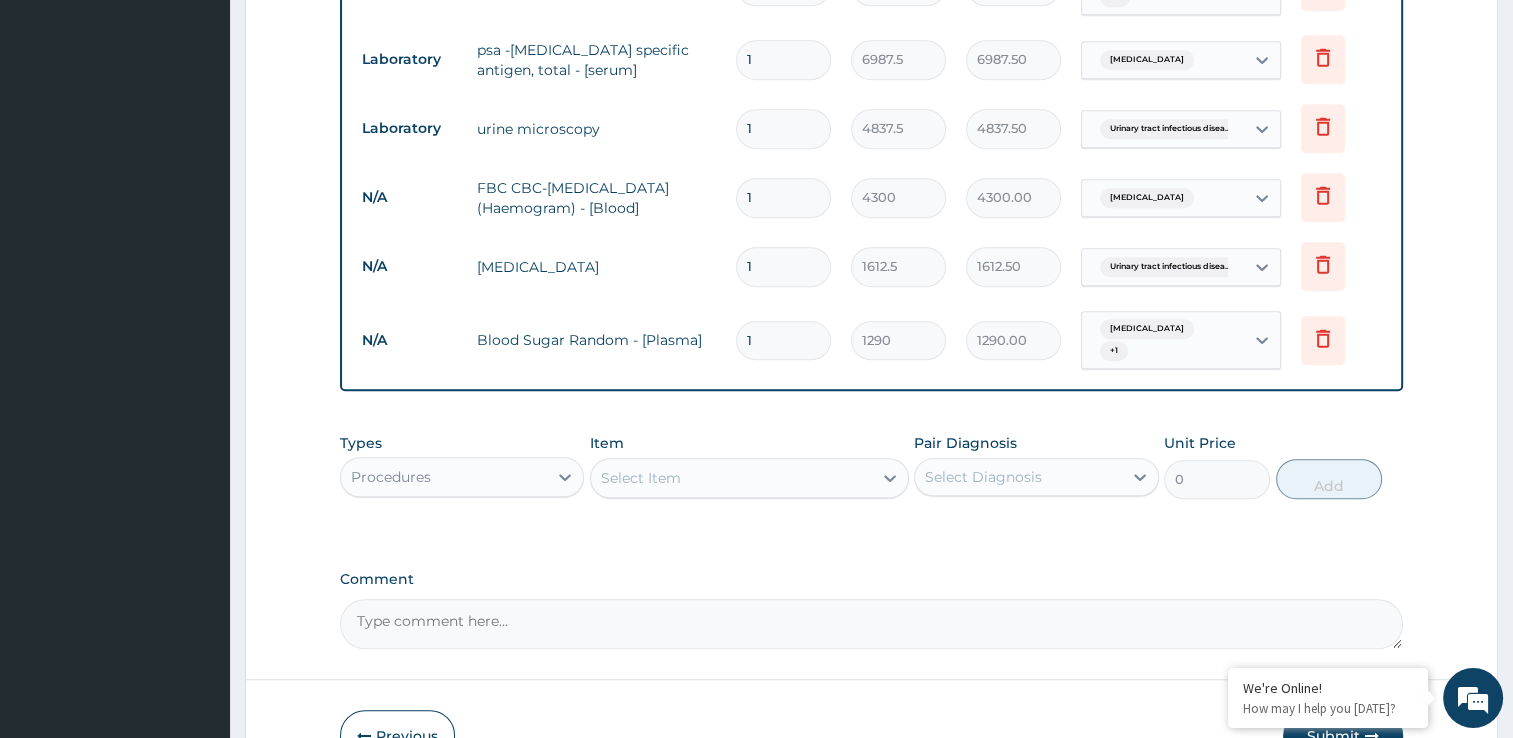 click on "Select Item" at bounding box center (641, 478) 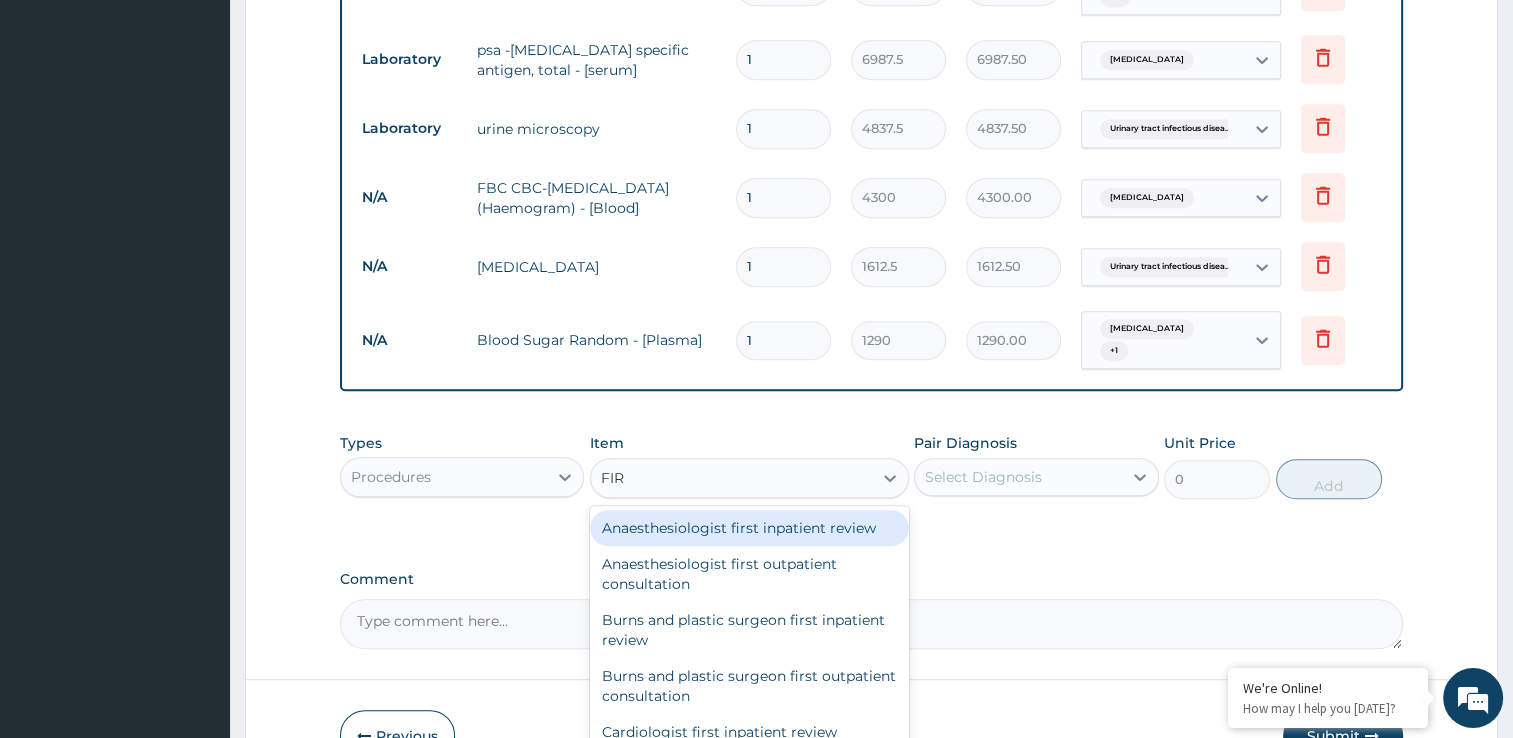 type on "FIRS" 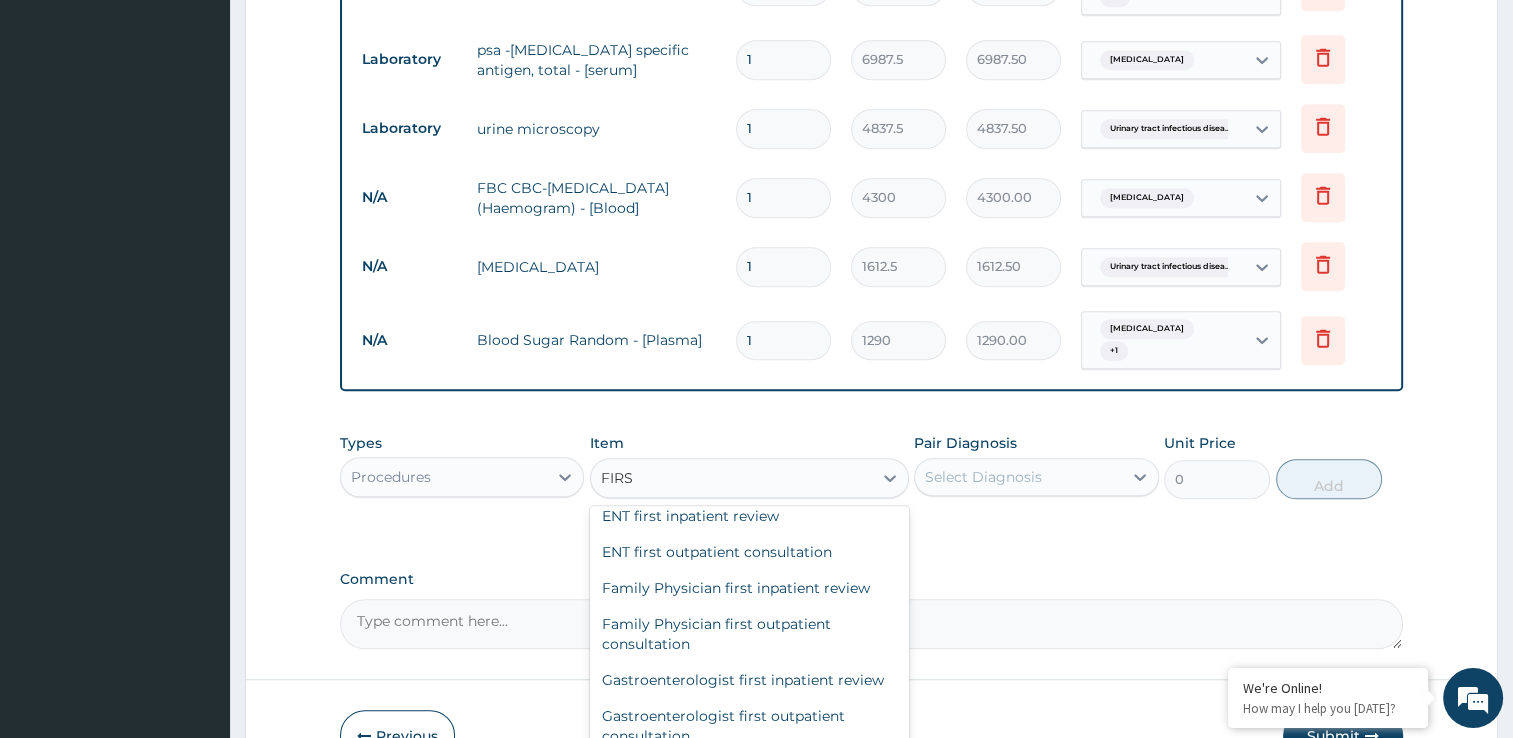 scroll, scrollTop: 800, scrollLeft: 0, axis: vertical 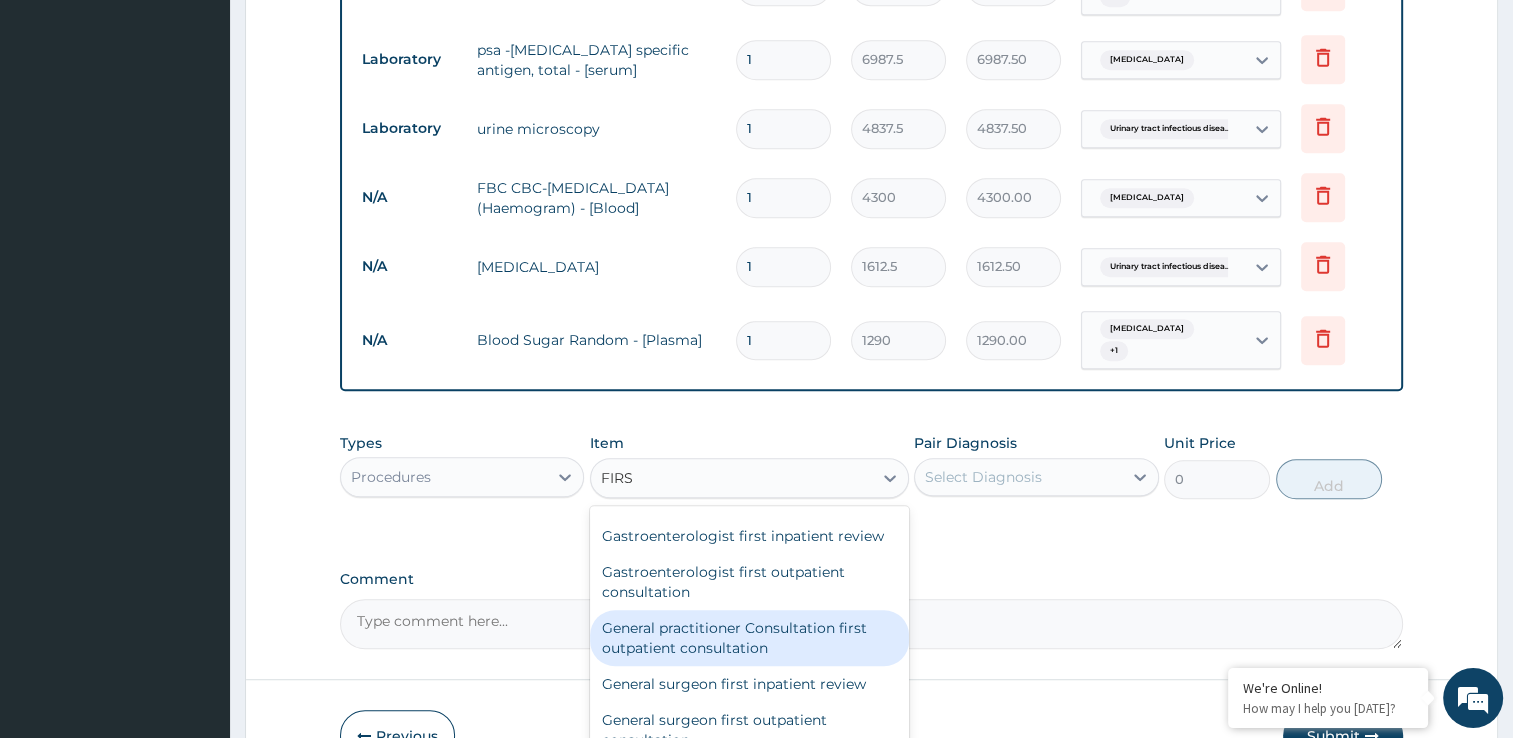 click on "General practitioner Consultation first outpatient consultation" at bounding box center [749, 638] 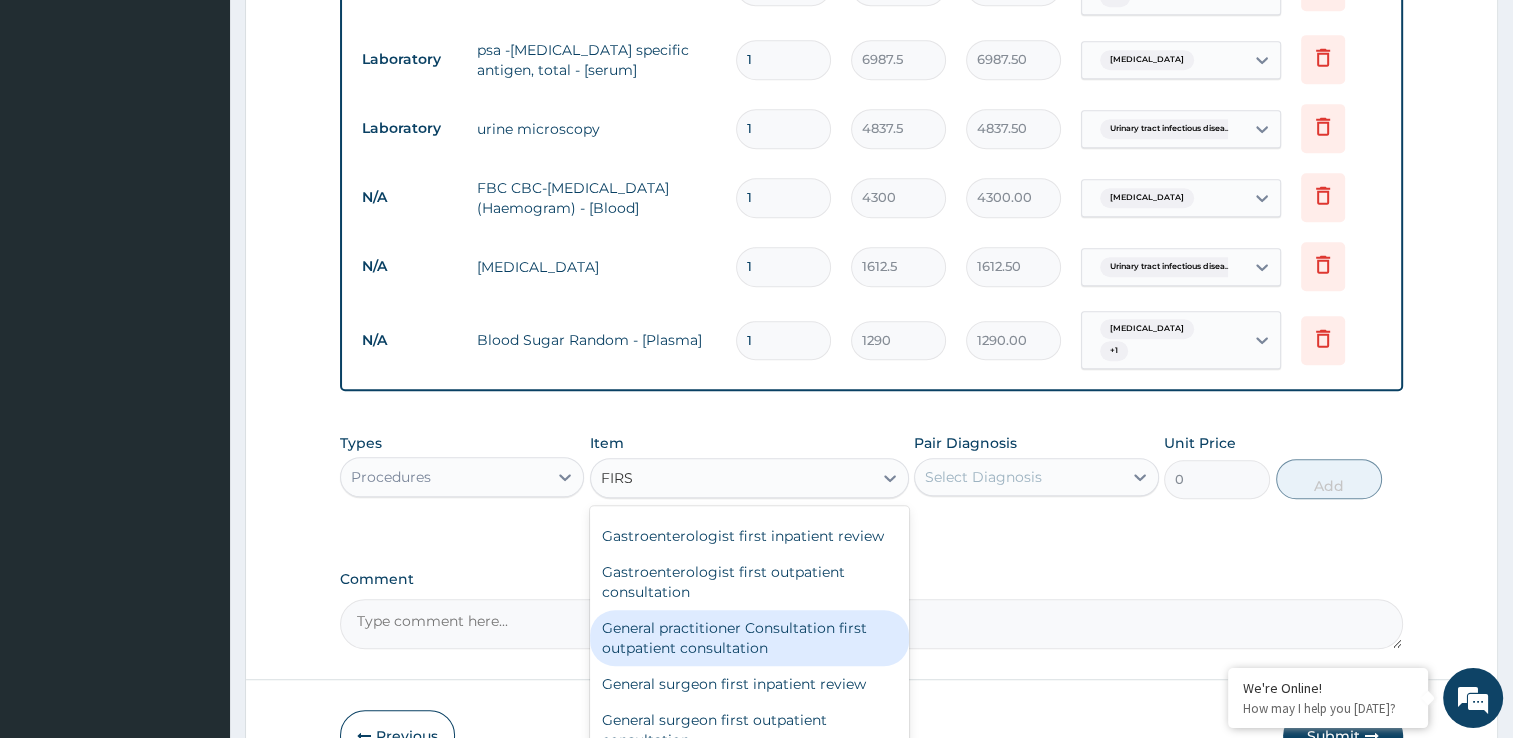 type 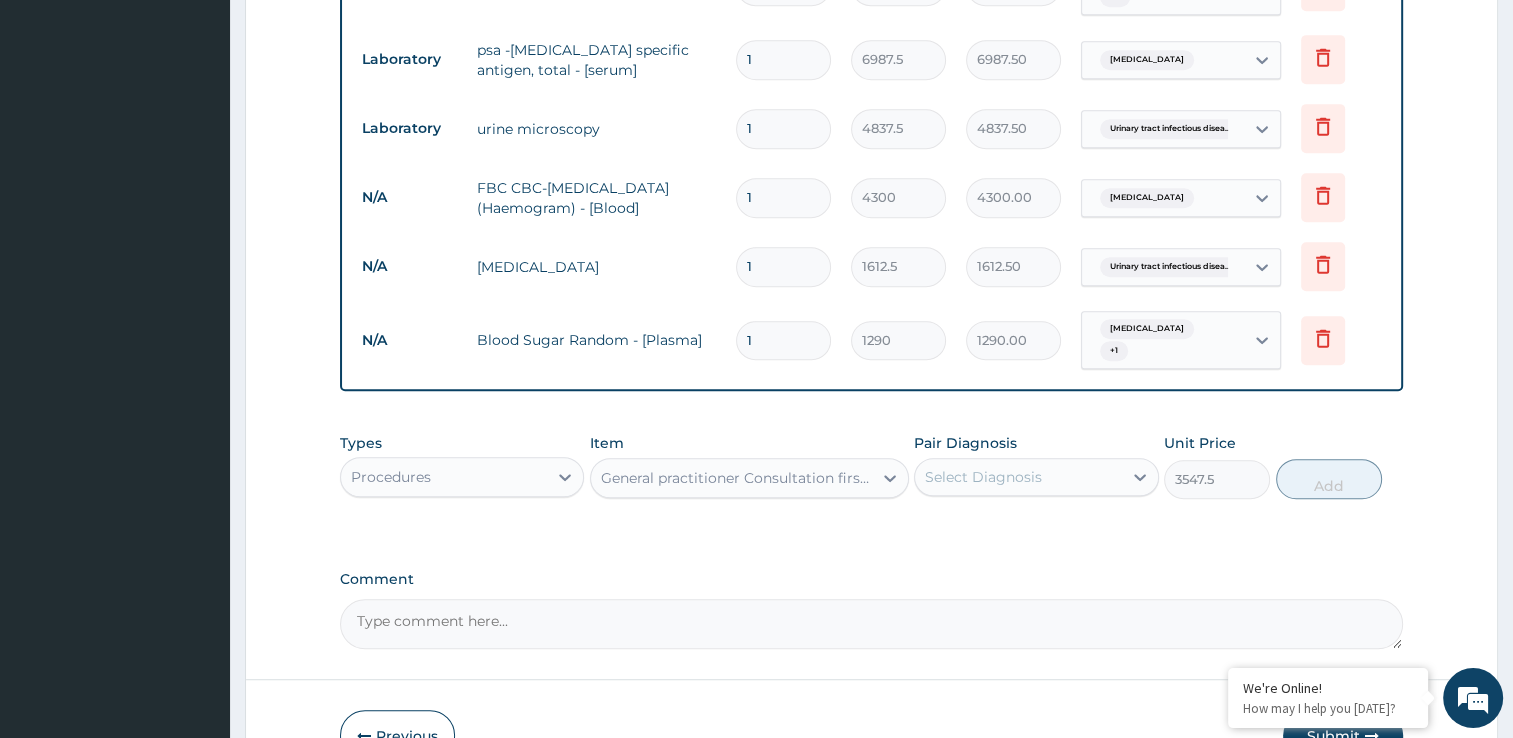 click on "Select Diagnosis" at bounding box center [1018, 477] 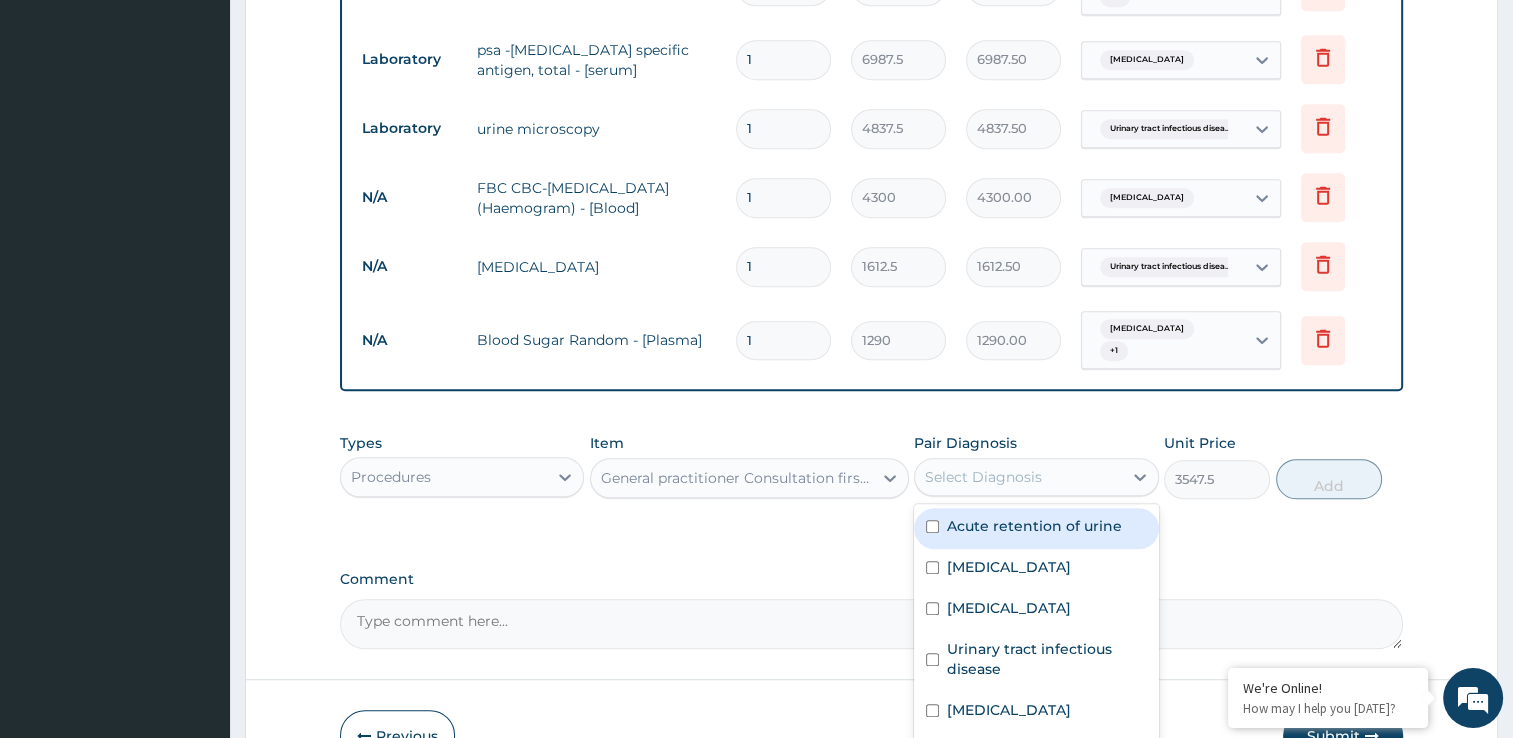 click on "Acute retention of urine" at bounding box center (1036, 528) 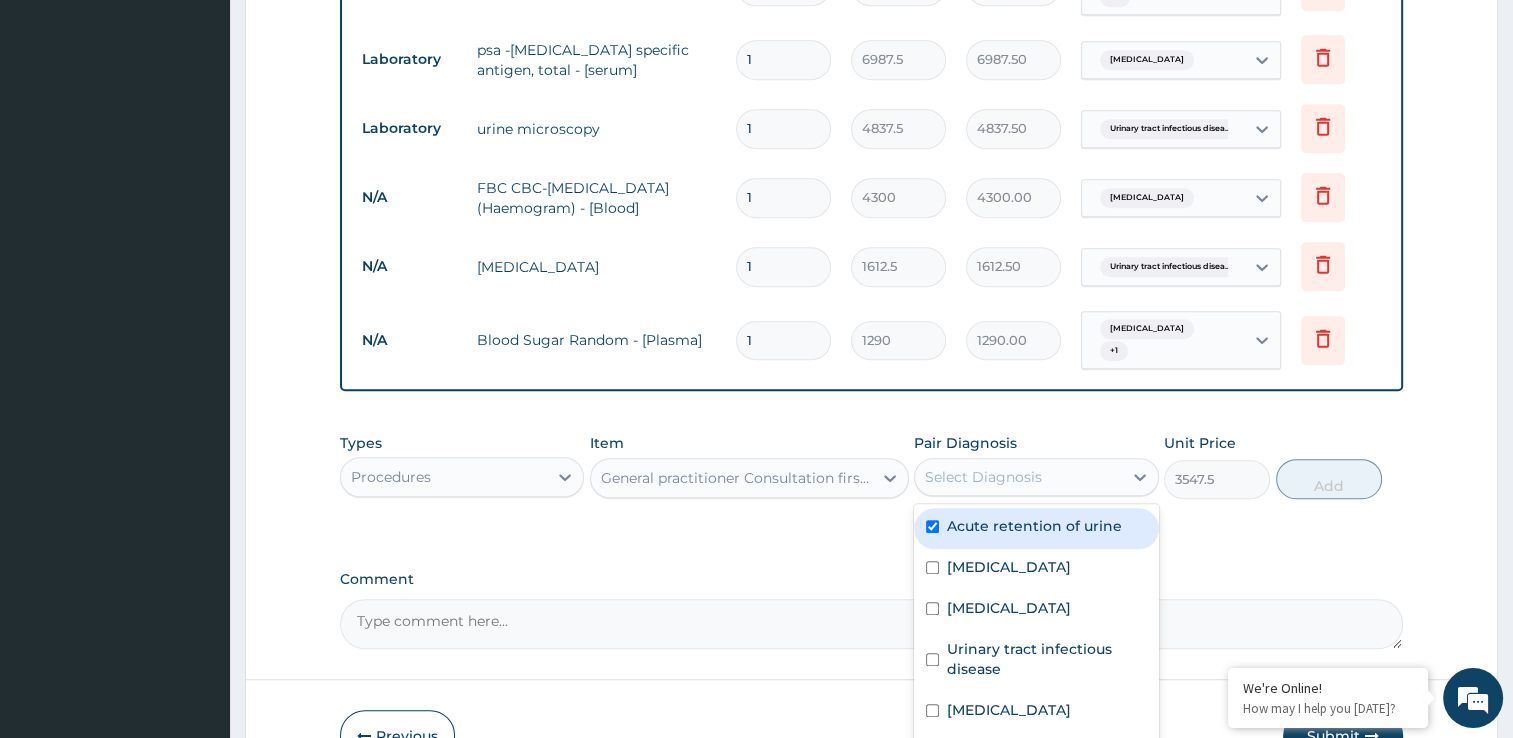 checkbox on "true" 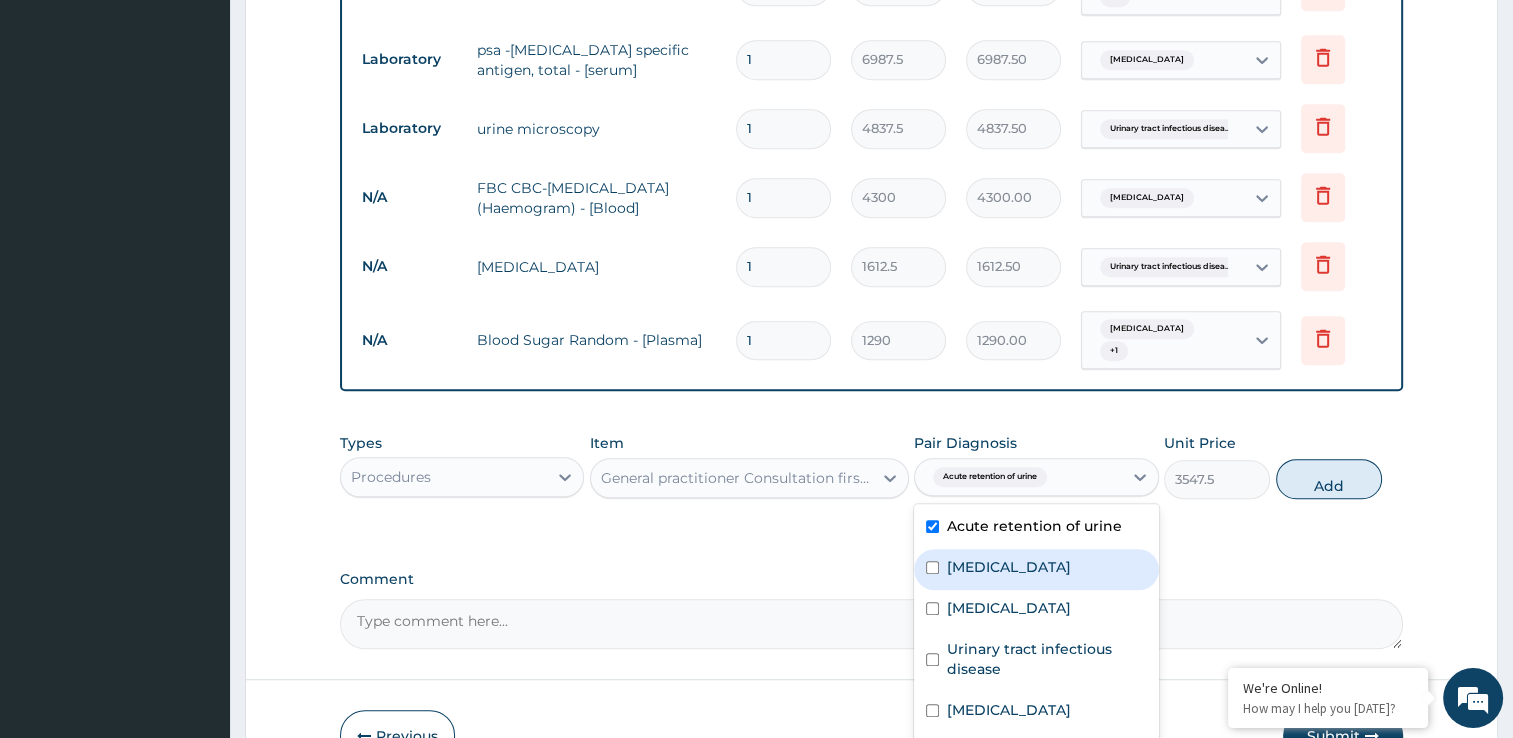 click at bounding box center [932, 567] 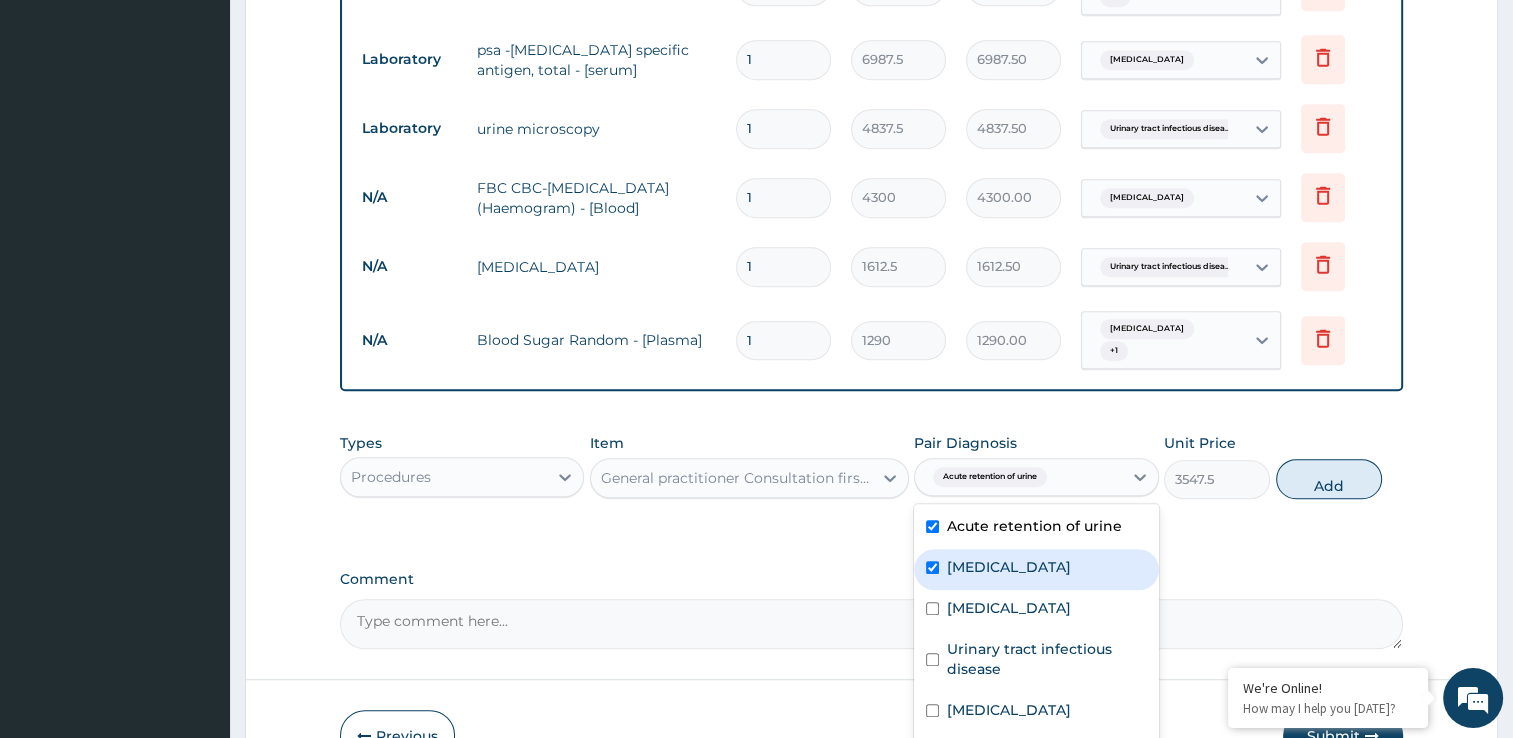 checkbox on "true" 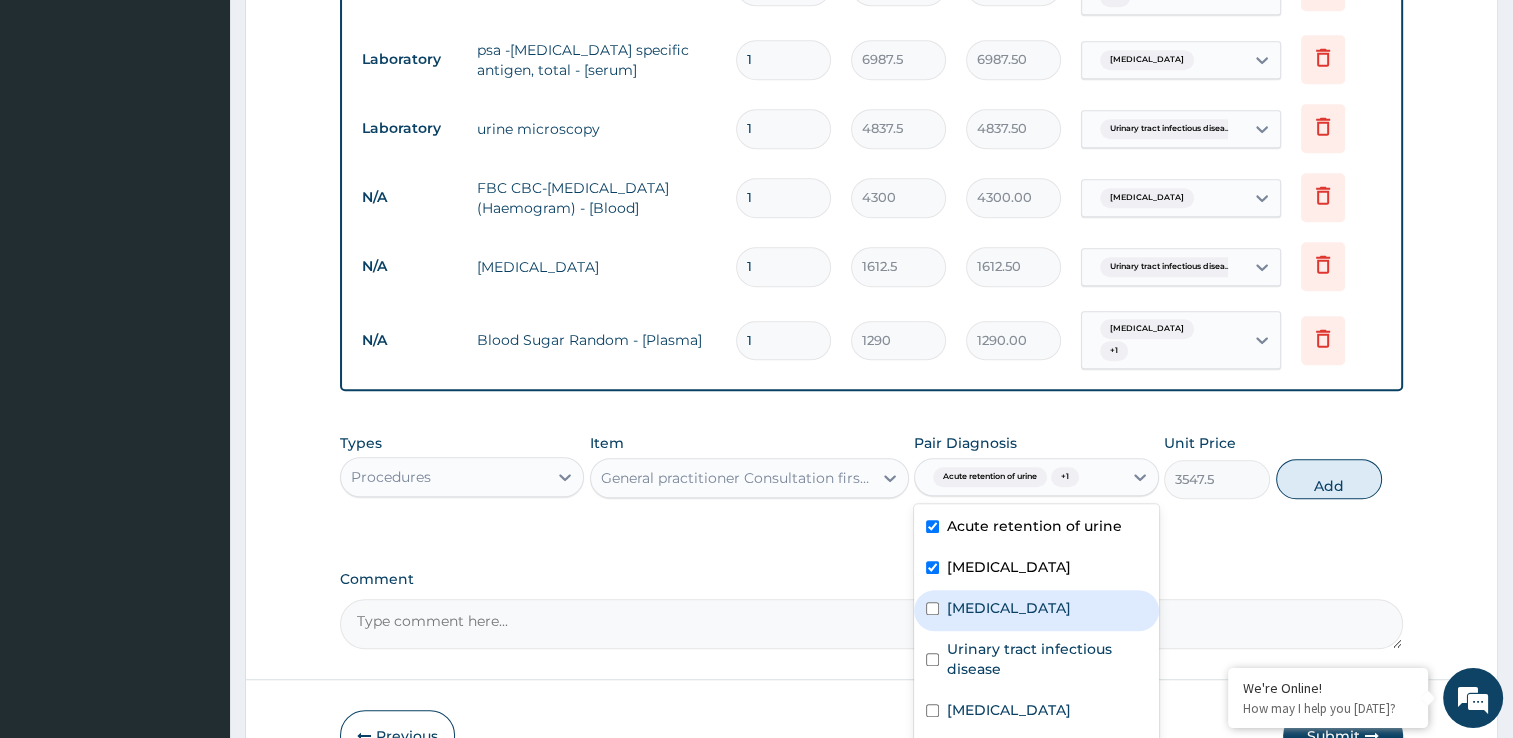 drag, startPoint x: 931, startPoint y: 572, endPoint x: 958, endPoint y: 651, distance: 83.48653 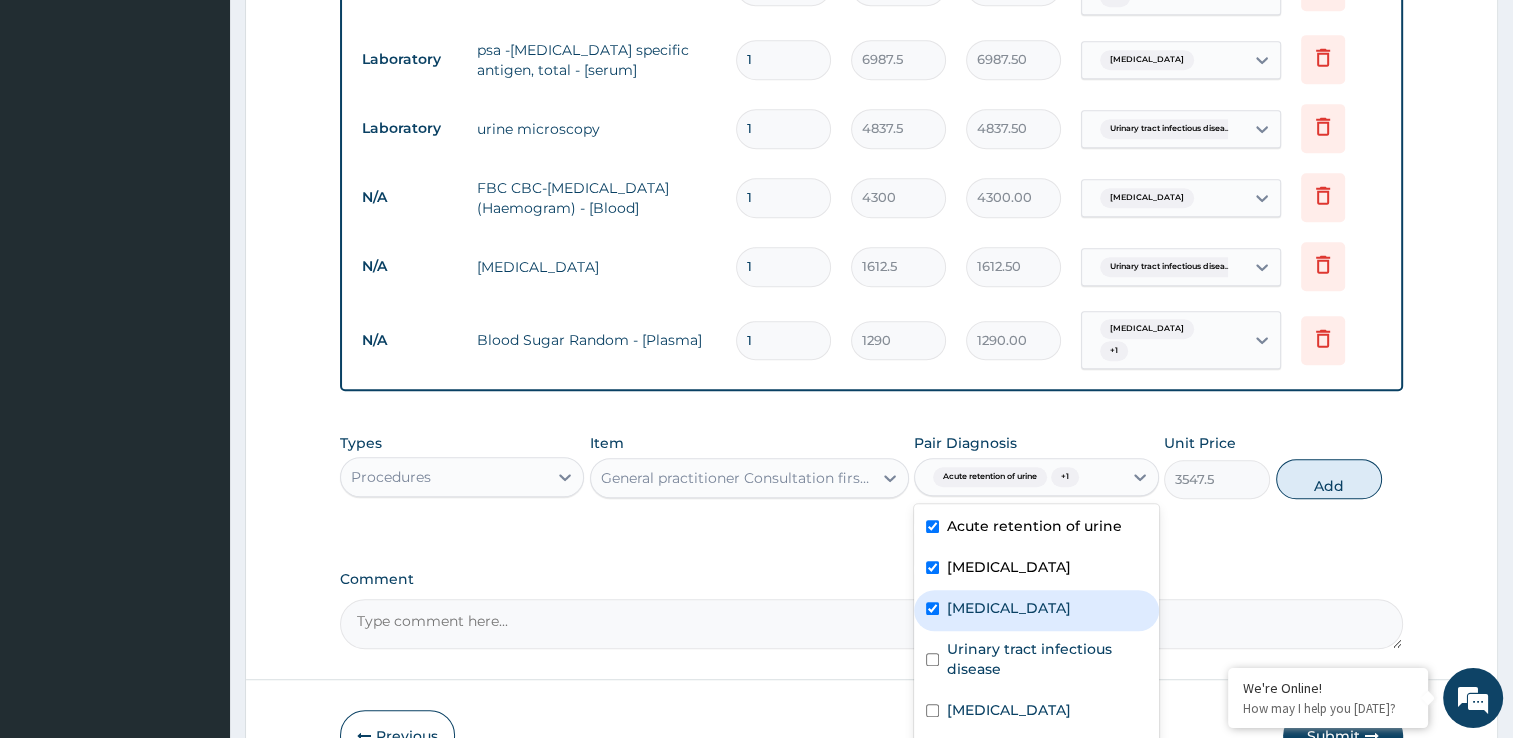 checkbox on "true" 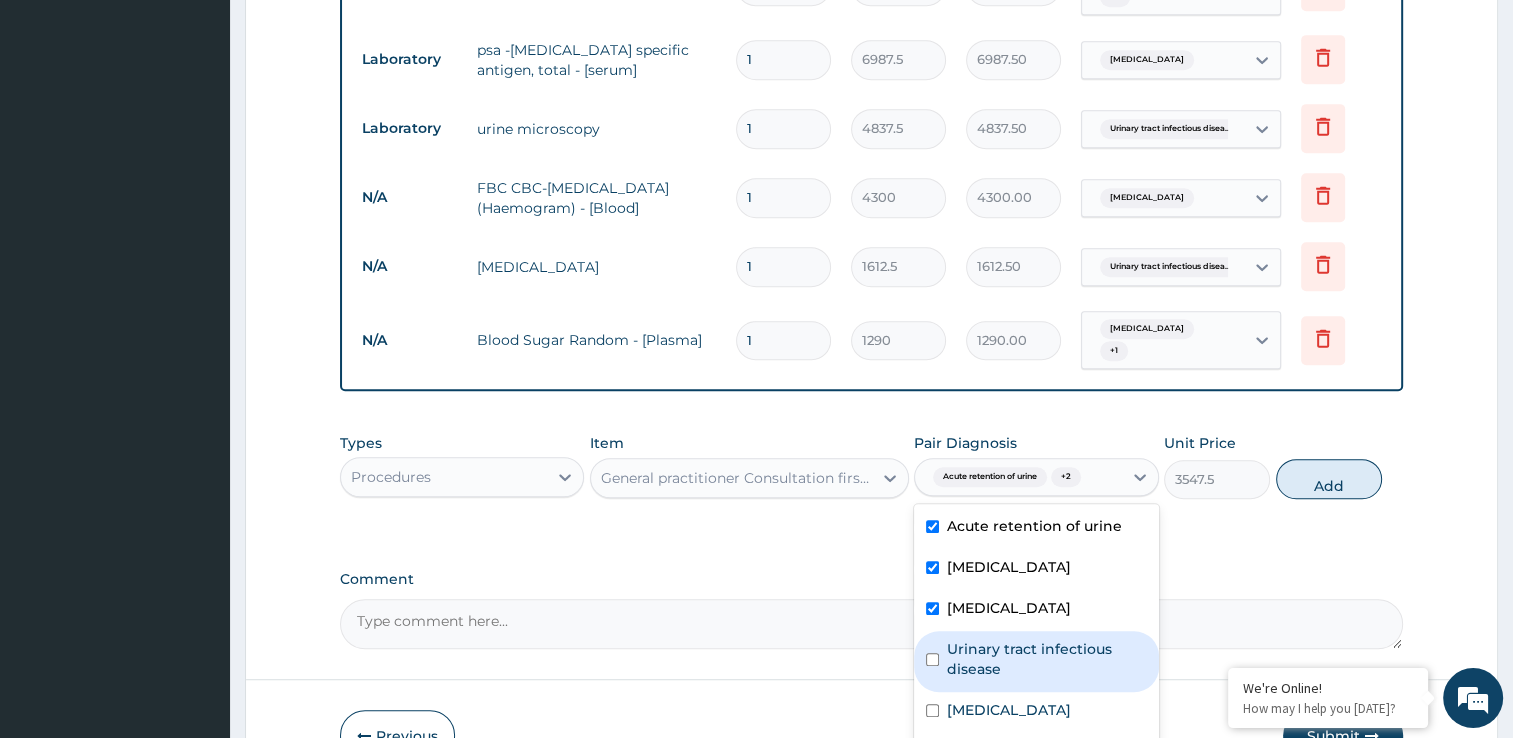 click on "Urinary tract infectious disease" at bounding box center (1047, 659) 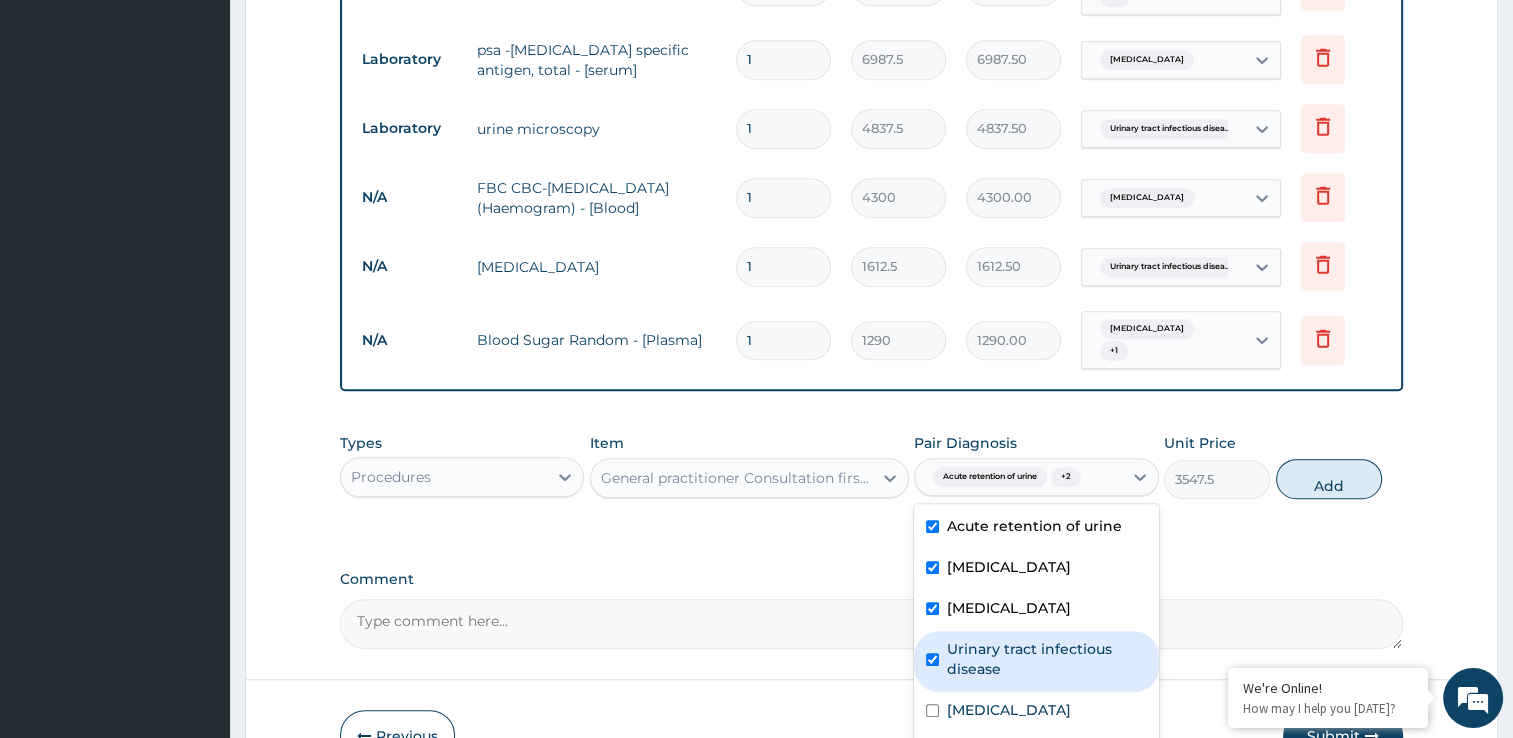 checkbox on "true" 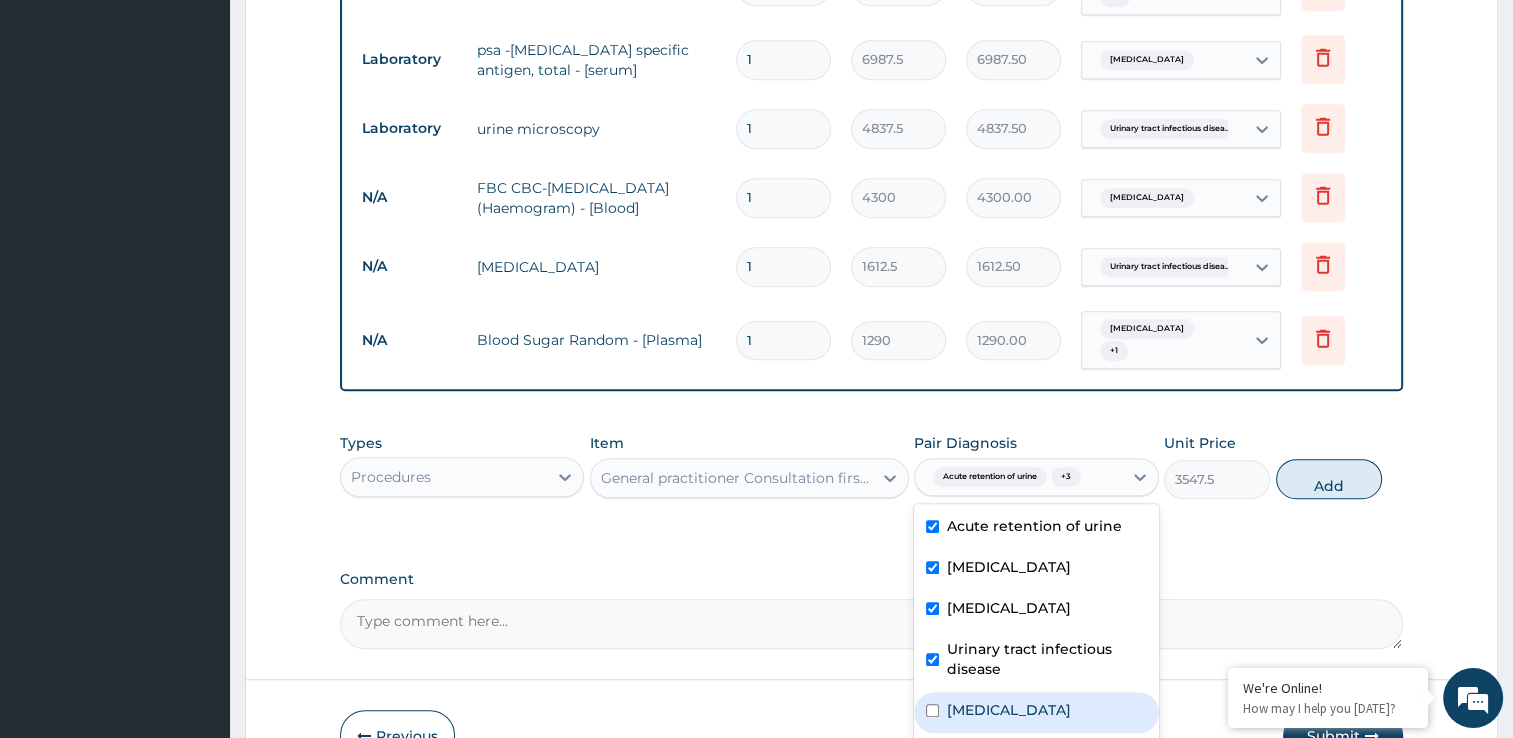 drag, startPoint x: 943, startPoint y: 678, endPoint x: 943, endPoint y: 690, distance: 12 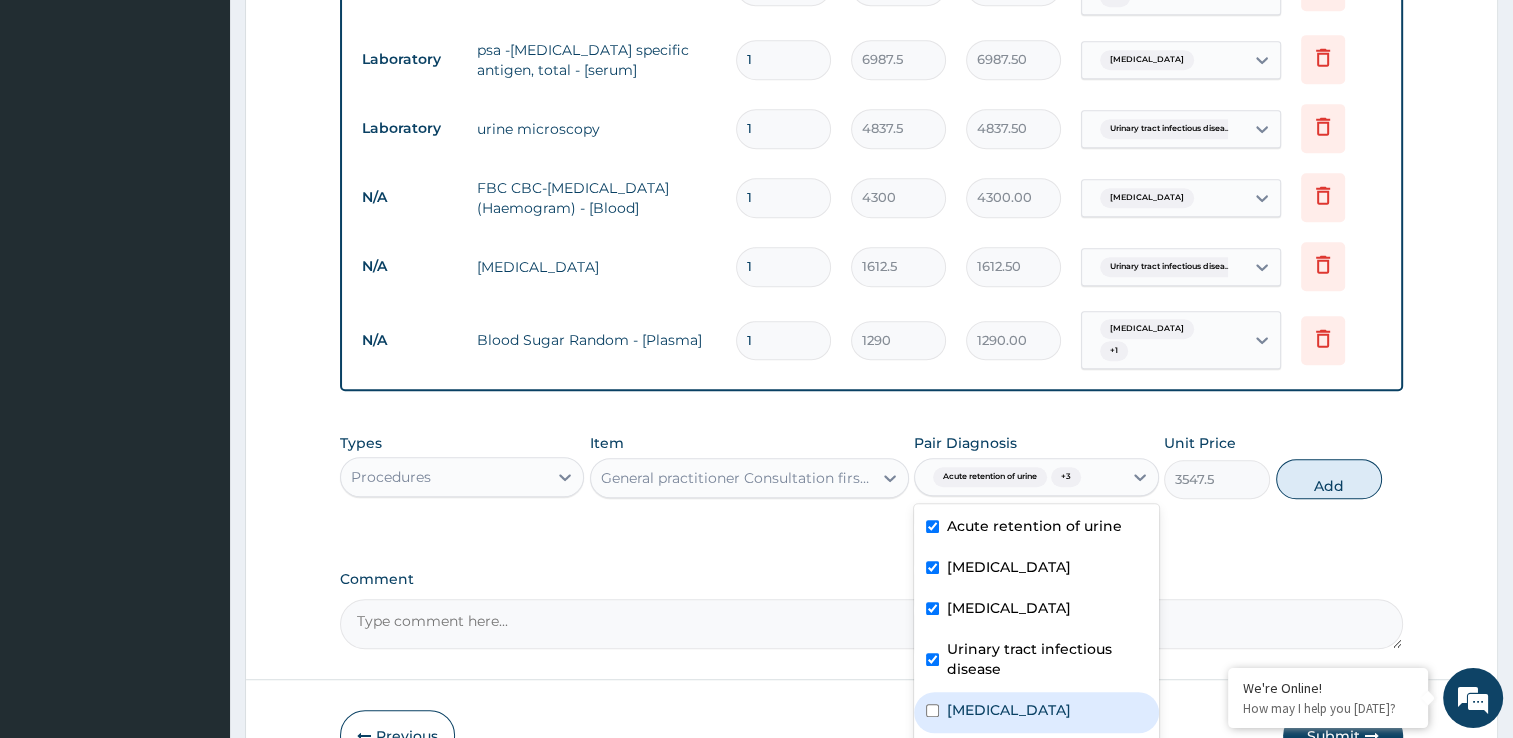 click on "Malaria" at bounding box center (1036, 712) 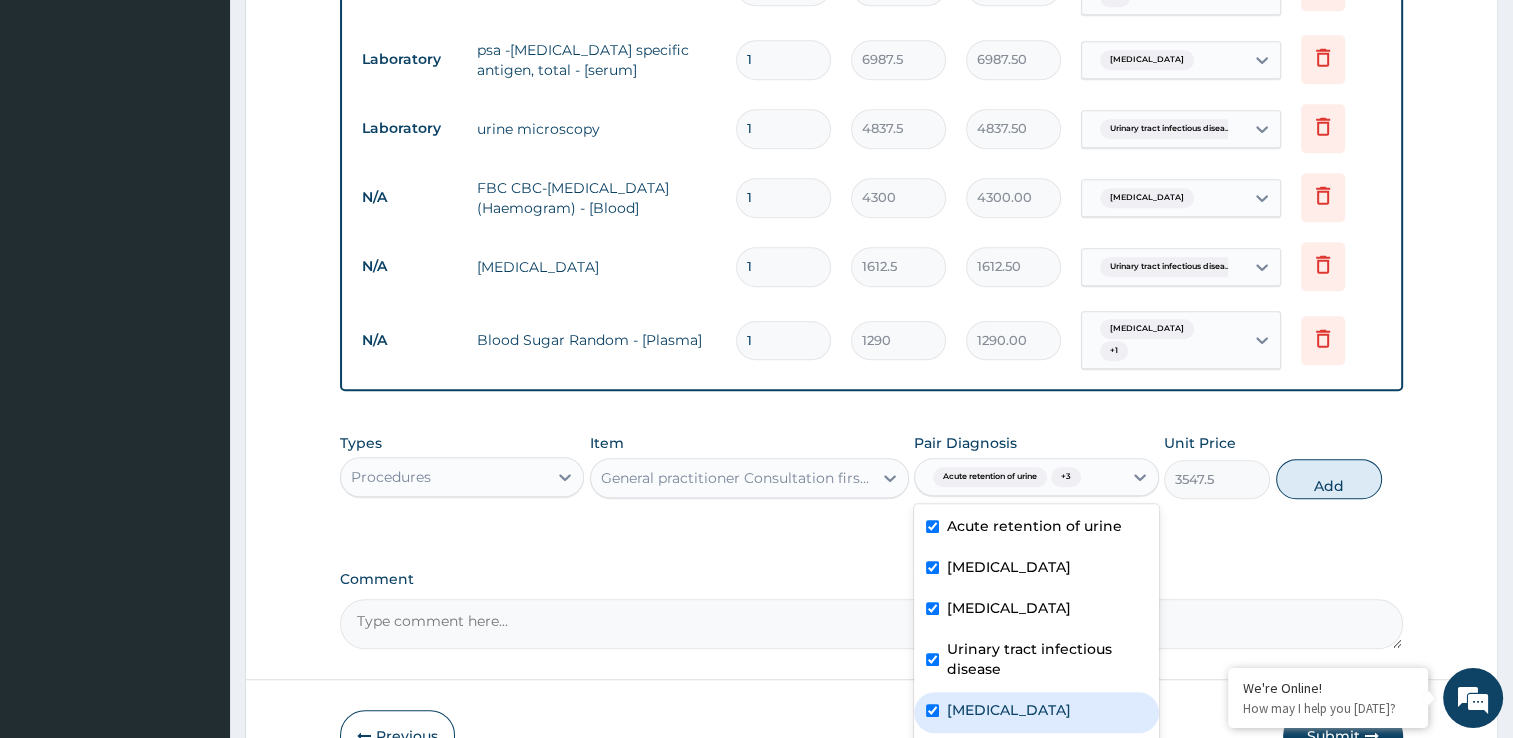 checkbox on "true" 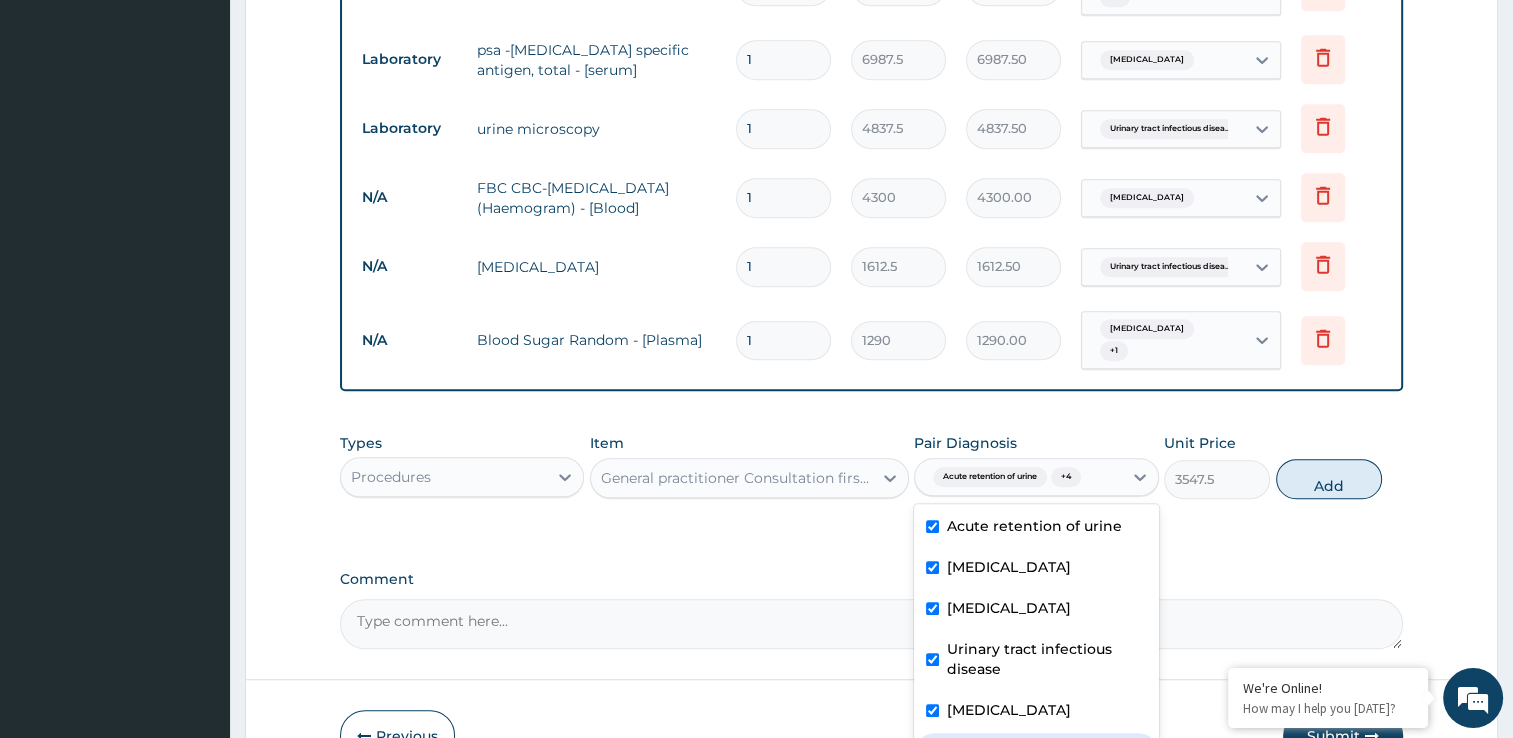click on "Sepsis" at bounding box center (1009, 751) 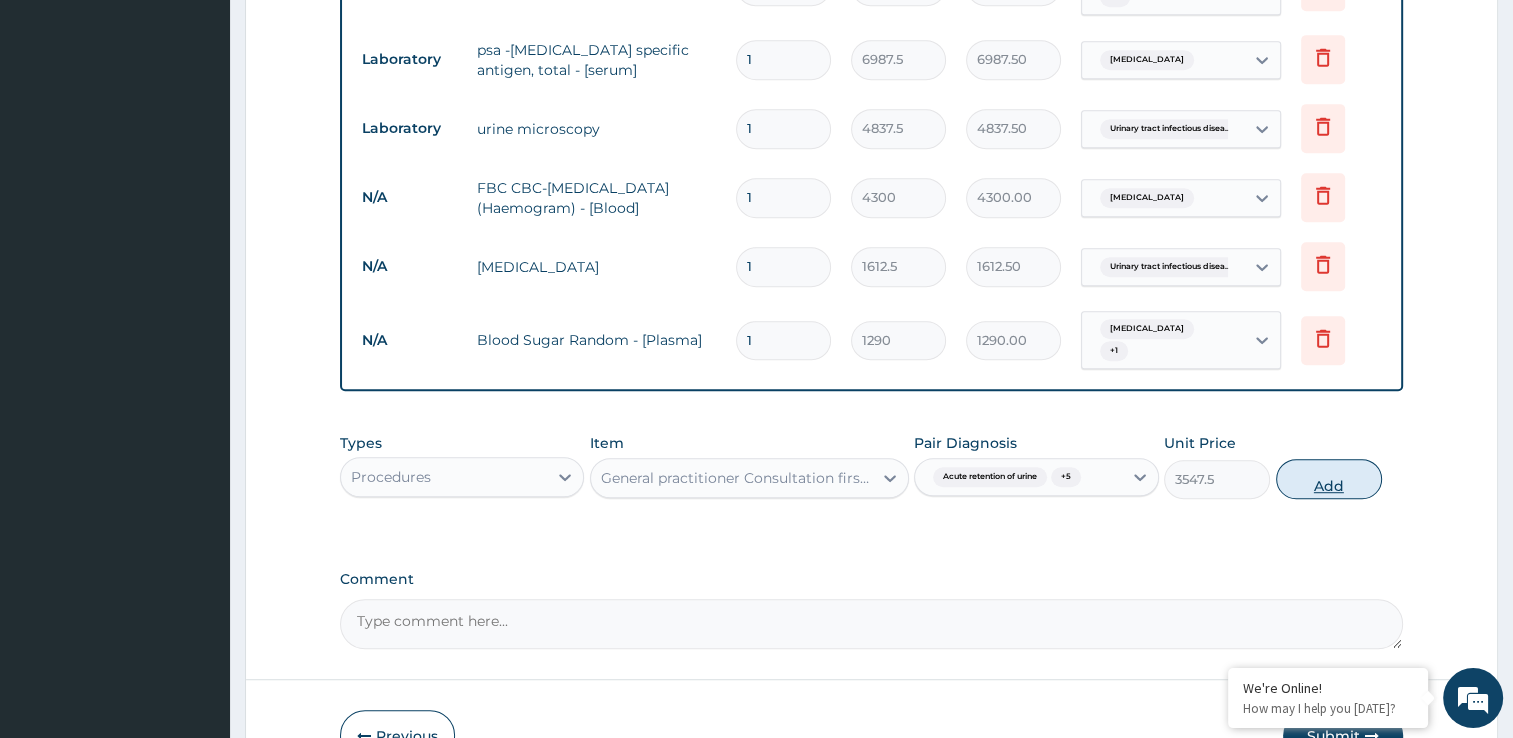 click on "Add" at bounding box center (1329, 479) 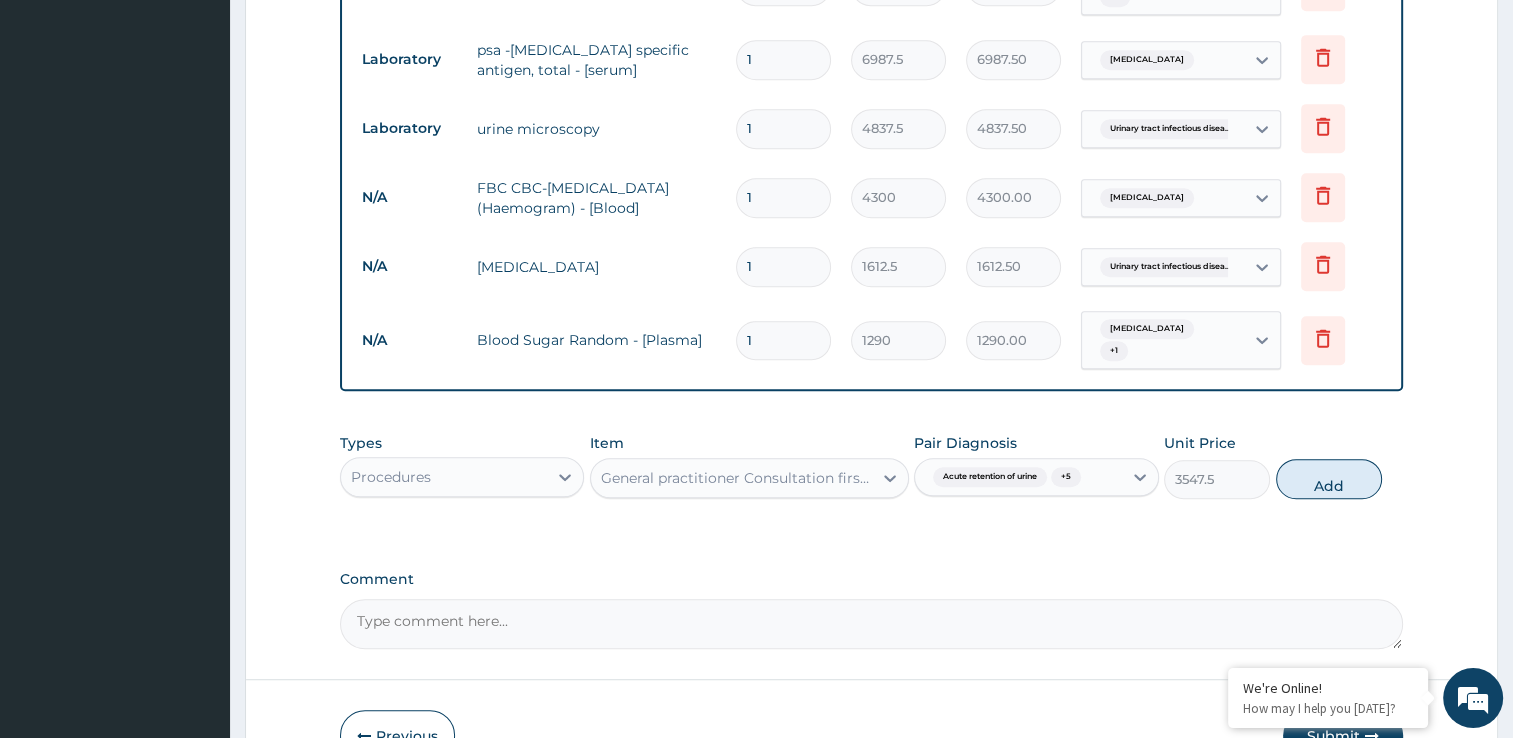 type on "0" 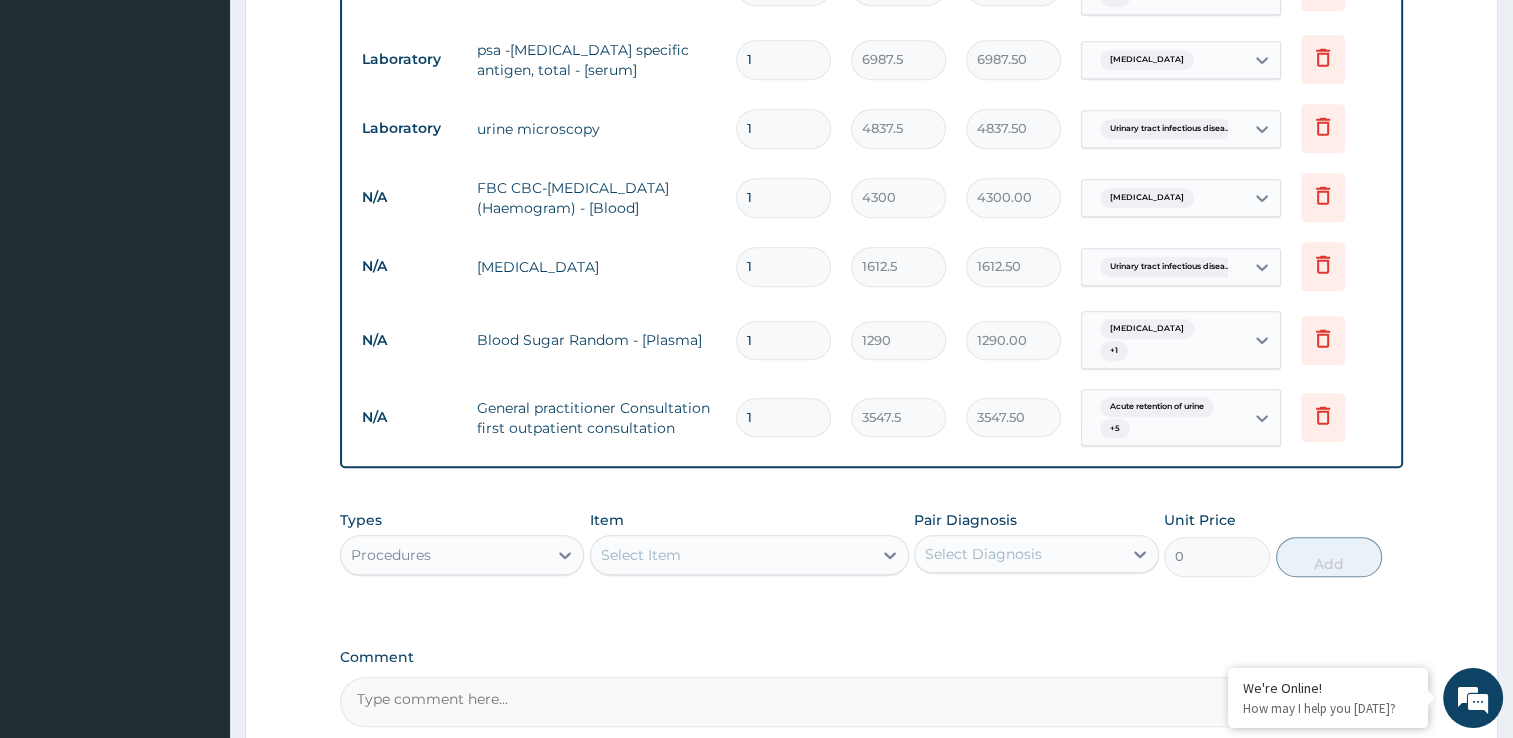 click on "Procedures" at bounding box center [444, 555] 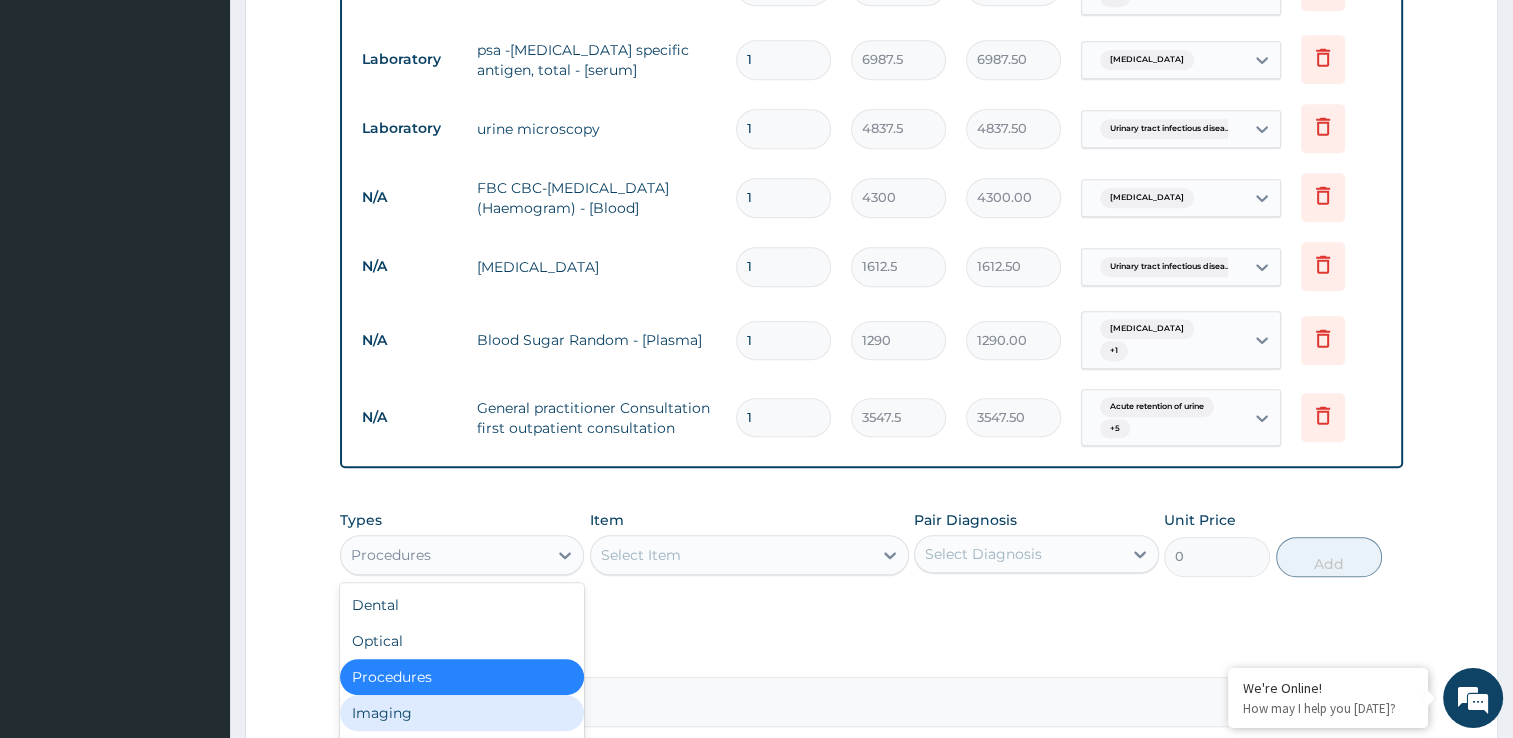 scroll, scrollTop: 68, scrollLeft: 0, axis: vertical 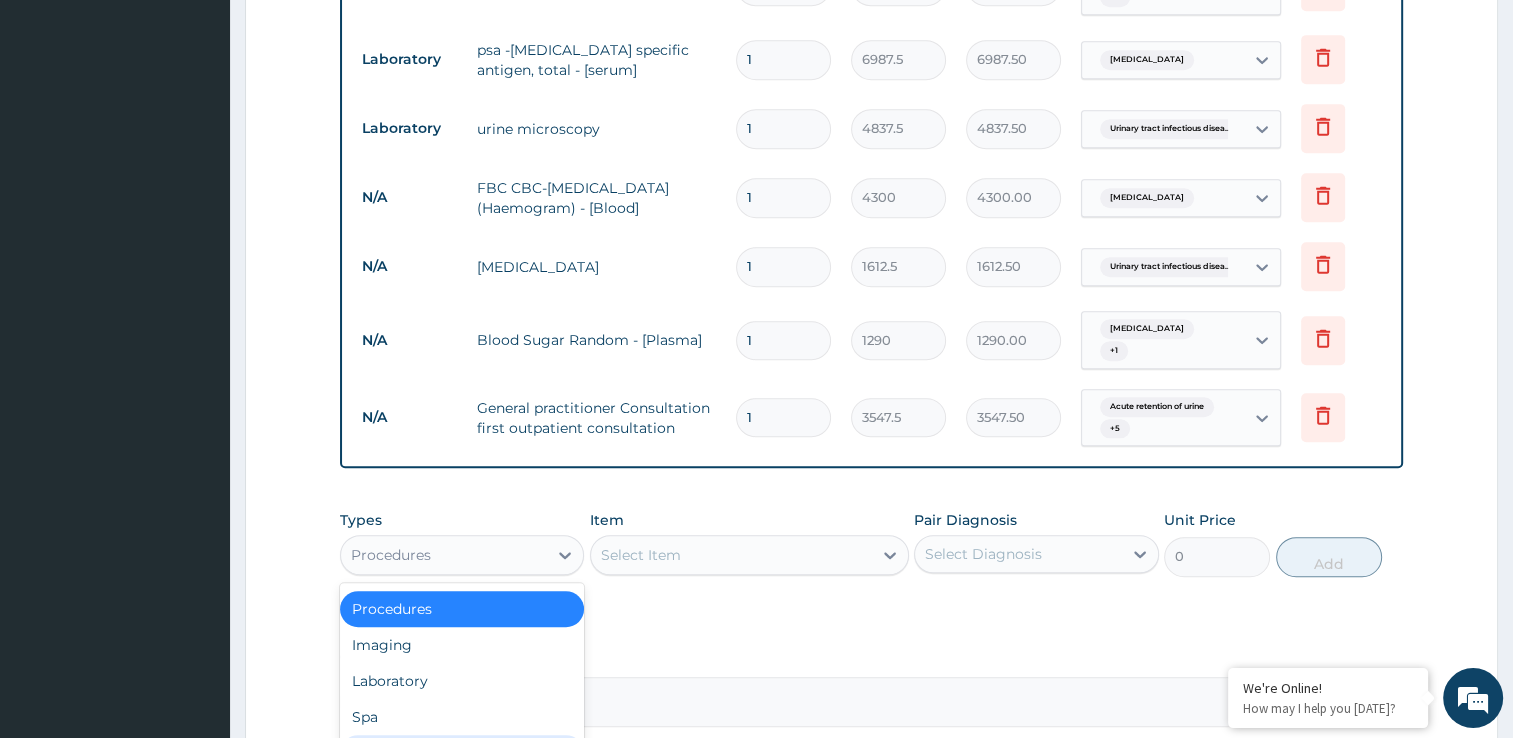 click on "Drugs" at bounding box center (462, 753) 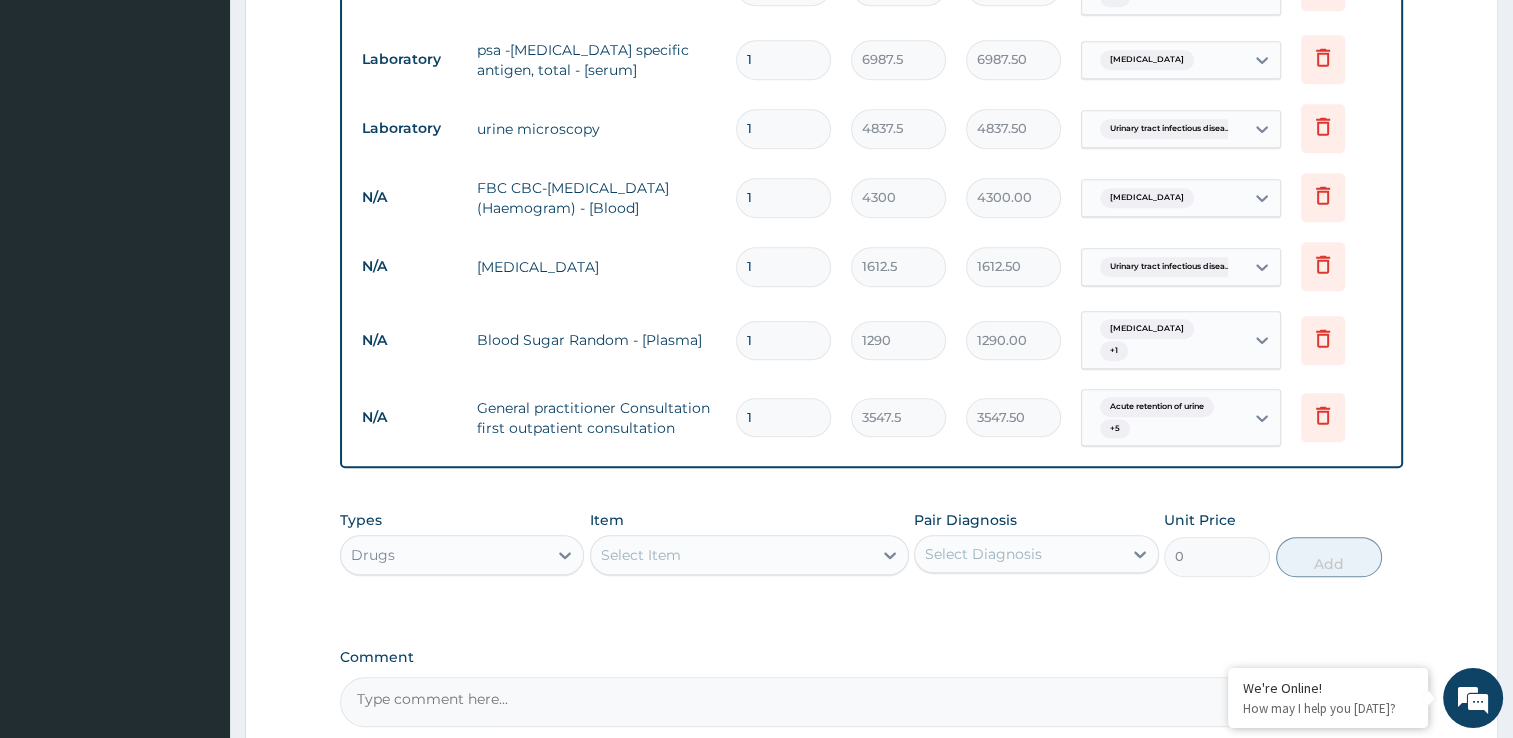 click on "Select Item" at bounding box center (731, 555) 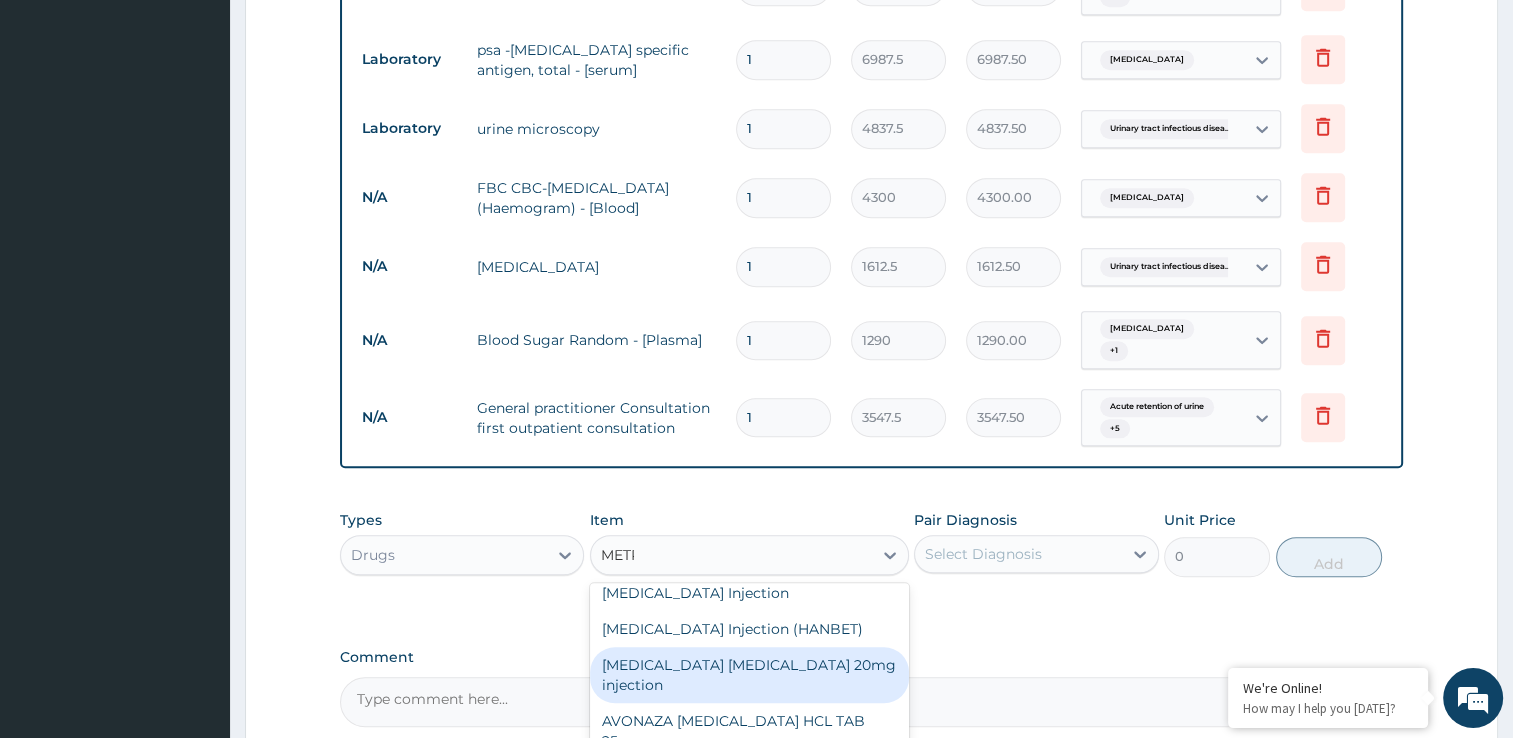 scroll, scrollTop: 0, scrollLeft: 0, axis: both 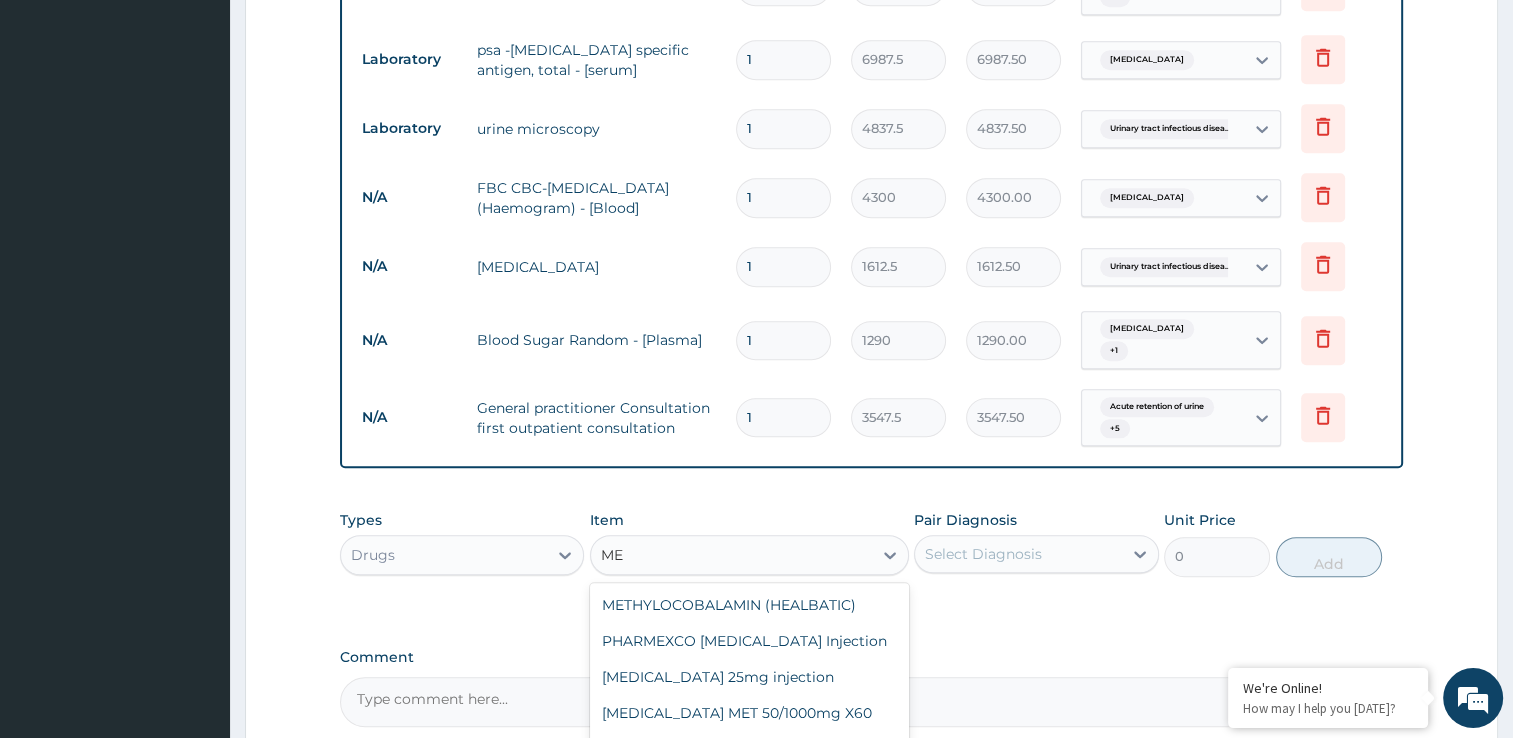type on "M" 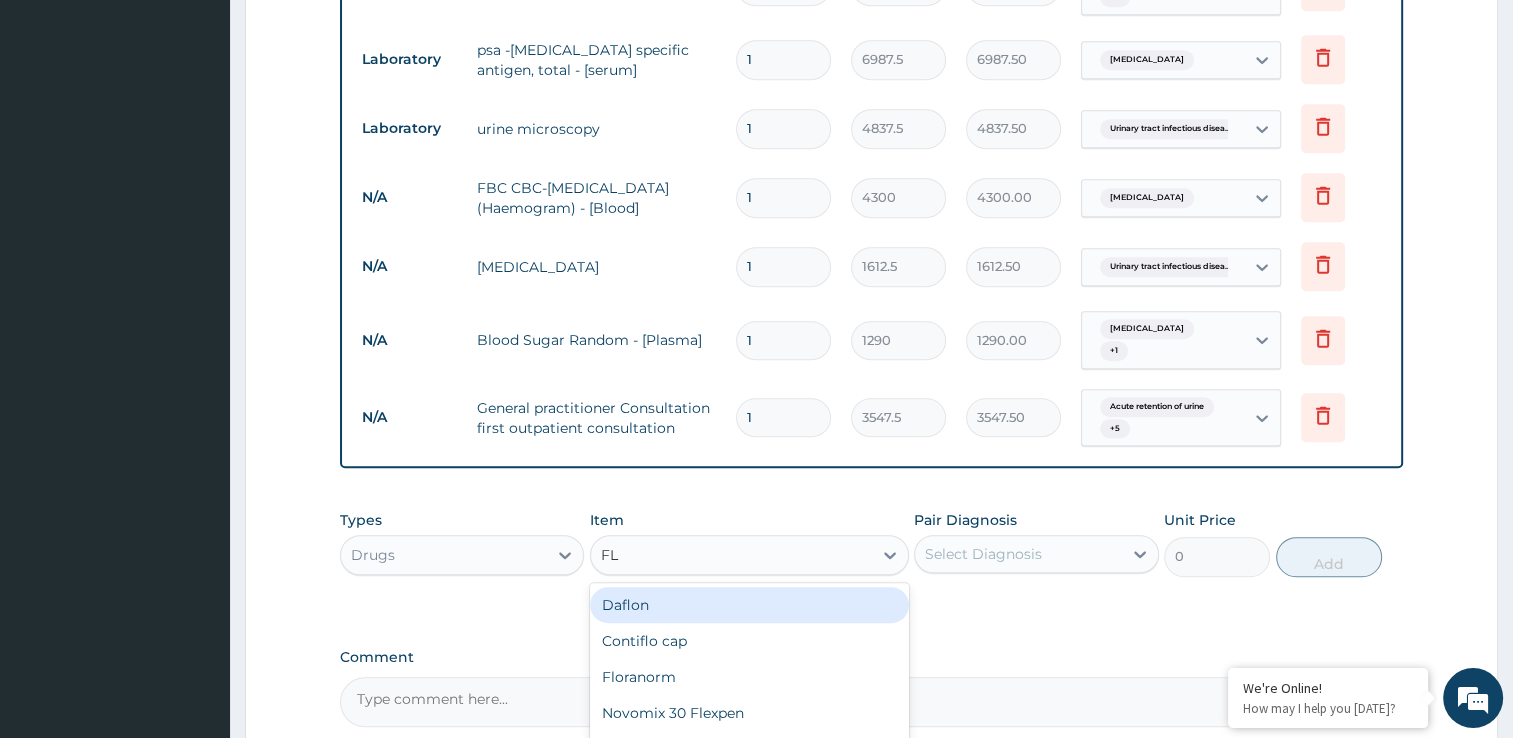 type on "FLA" 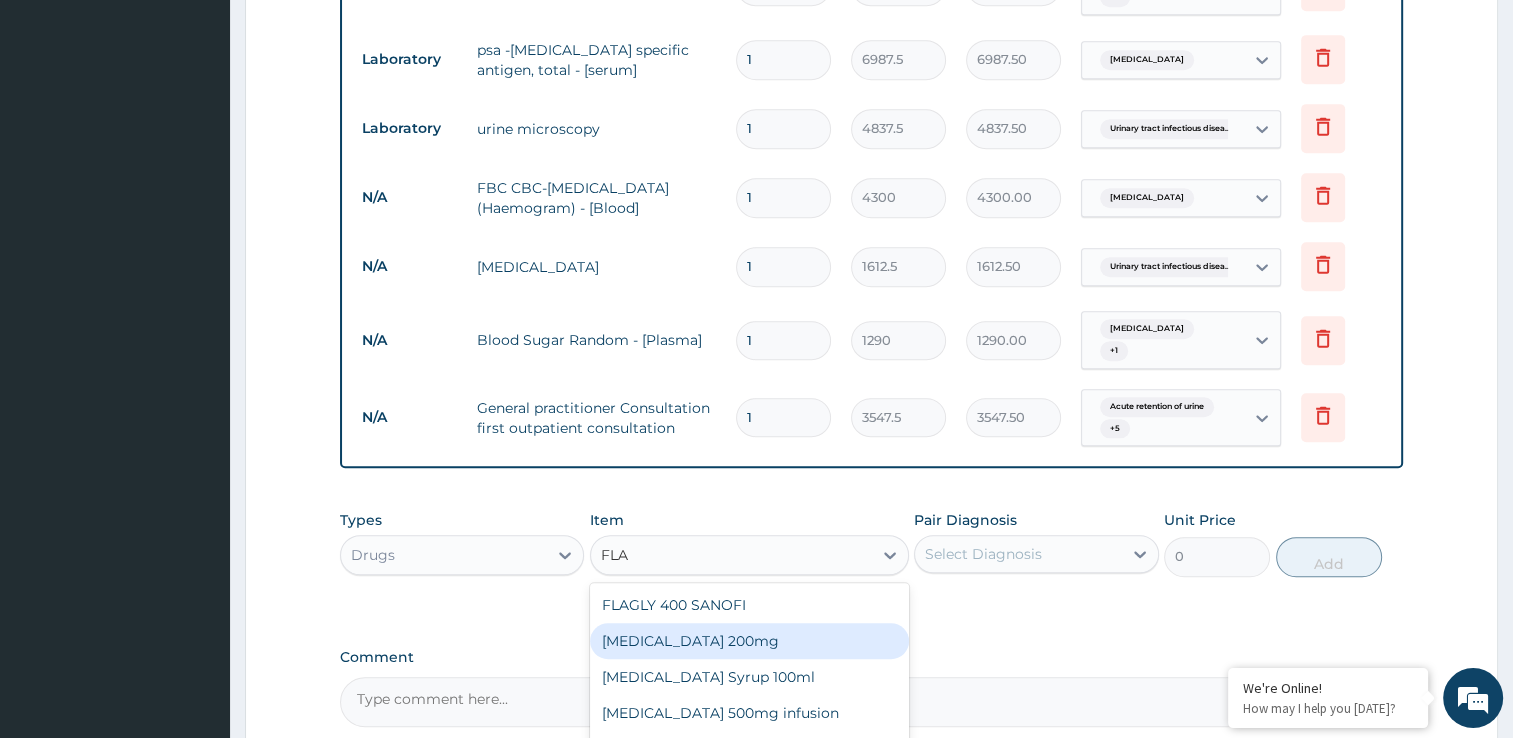 click on "Flagyl 200mg" at bounding box center [749, 641] 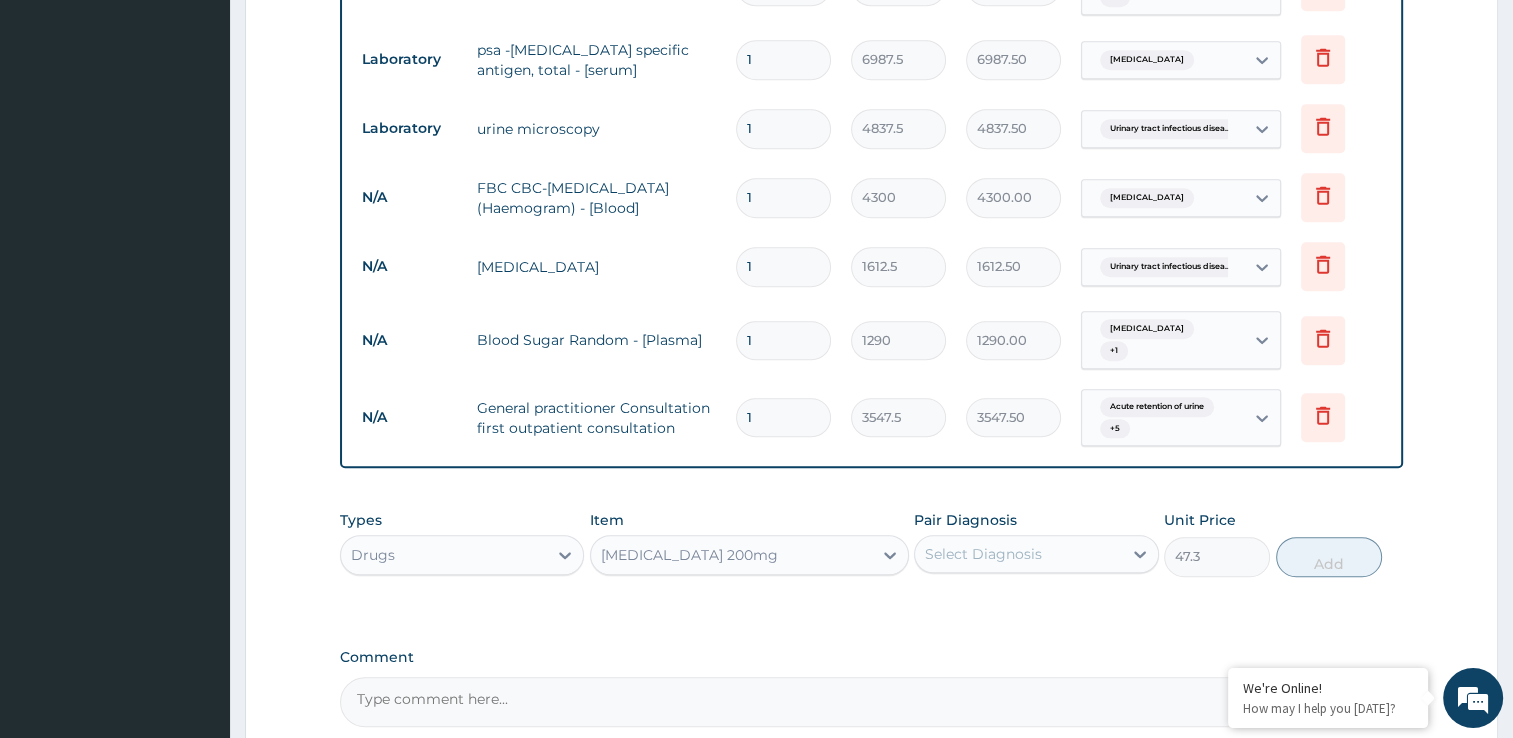 click on "Flagyl 200mg" at bounding box center (731, 555) 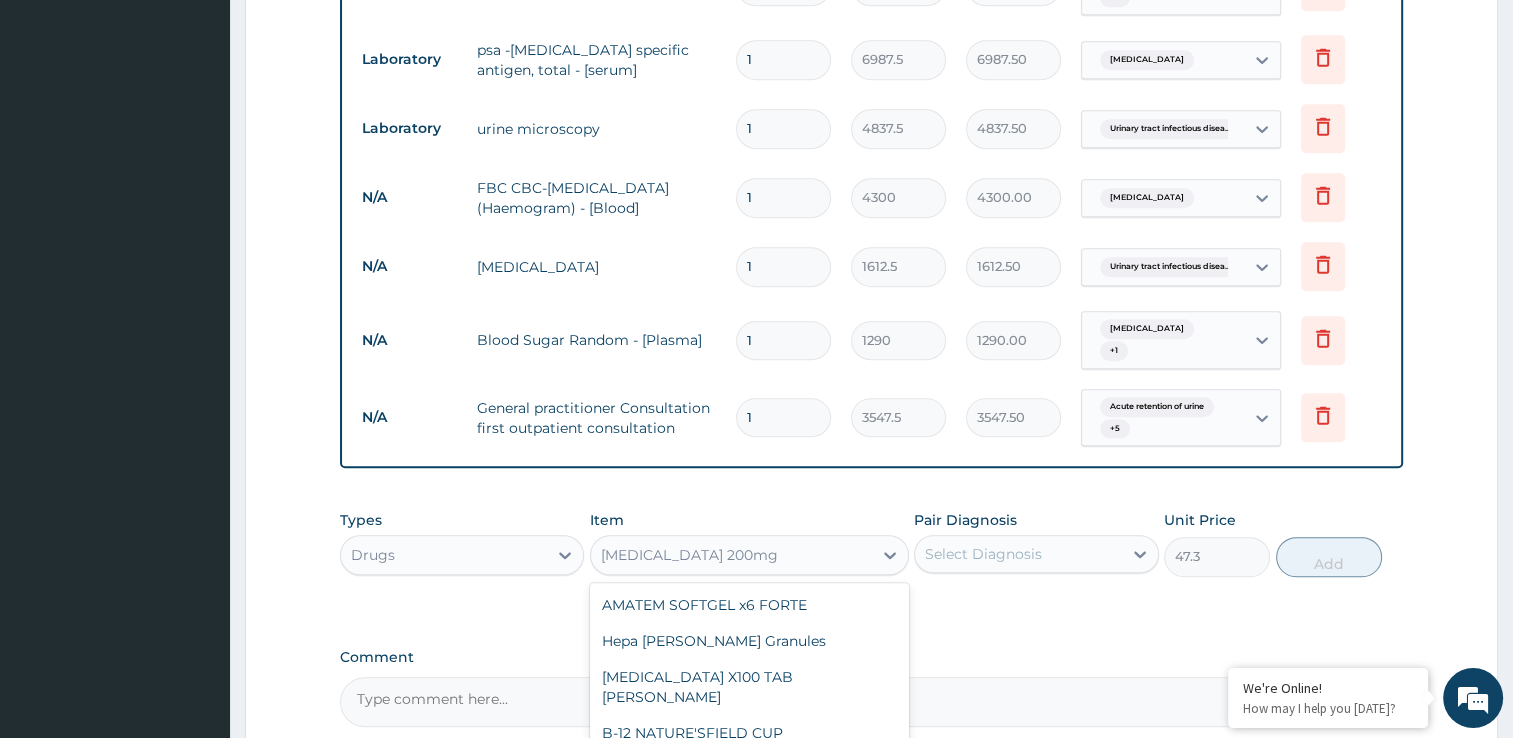 scroll, scrollTop: 20376, scrollLeft: 0, axis: vertical 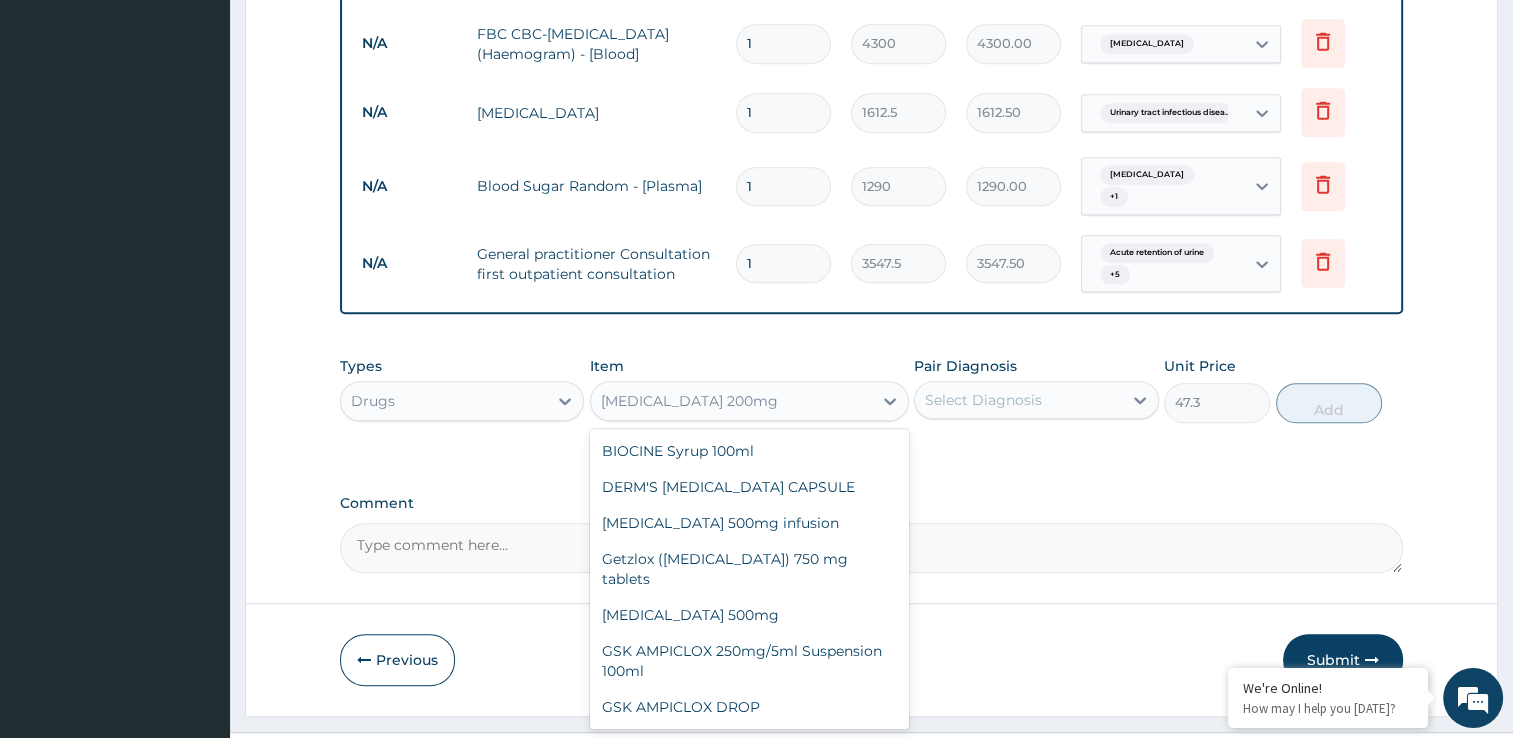 click on "Select Diagnosis" at bounding box center [983, 400] 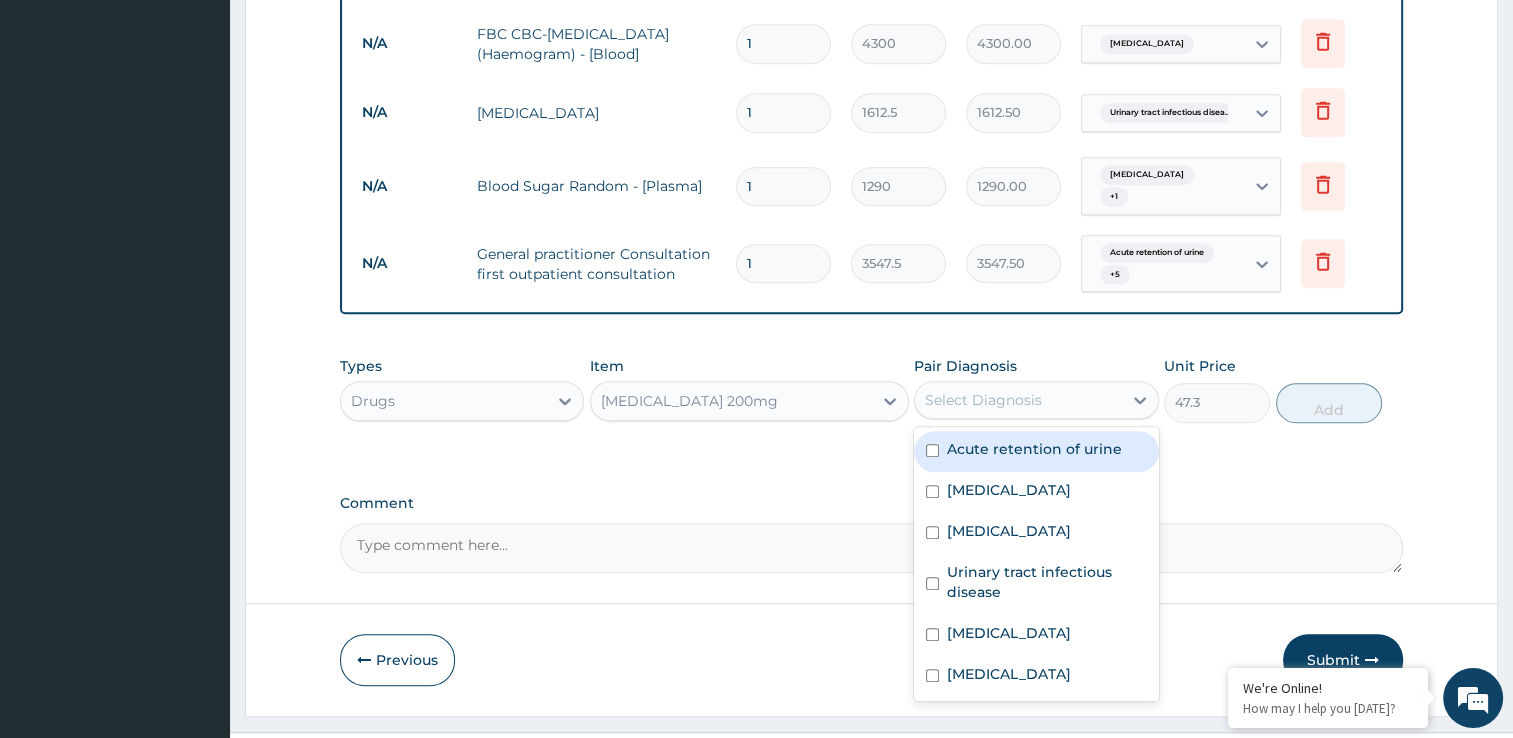 drag, startPoint x: 972, startPoint y: 410, endPoint x: 980, endPoint y: 480, distance: 70.45566 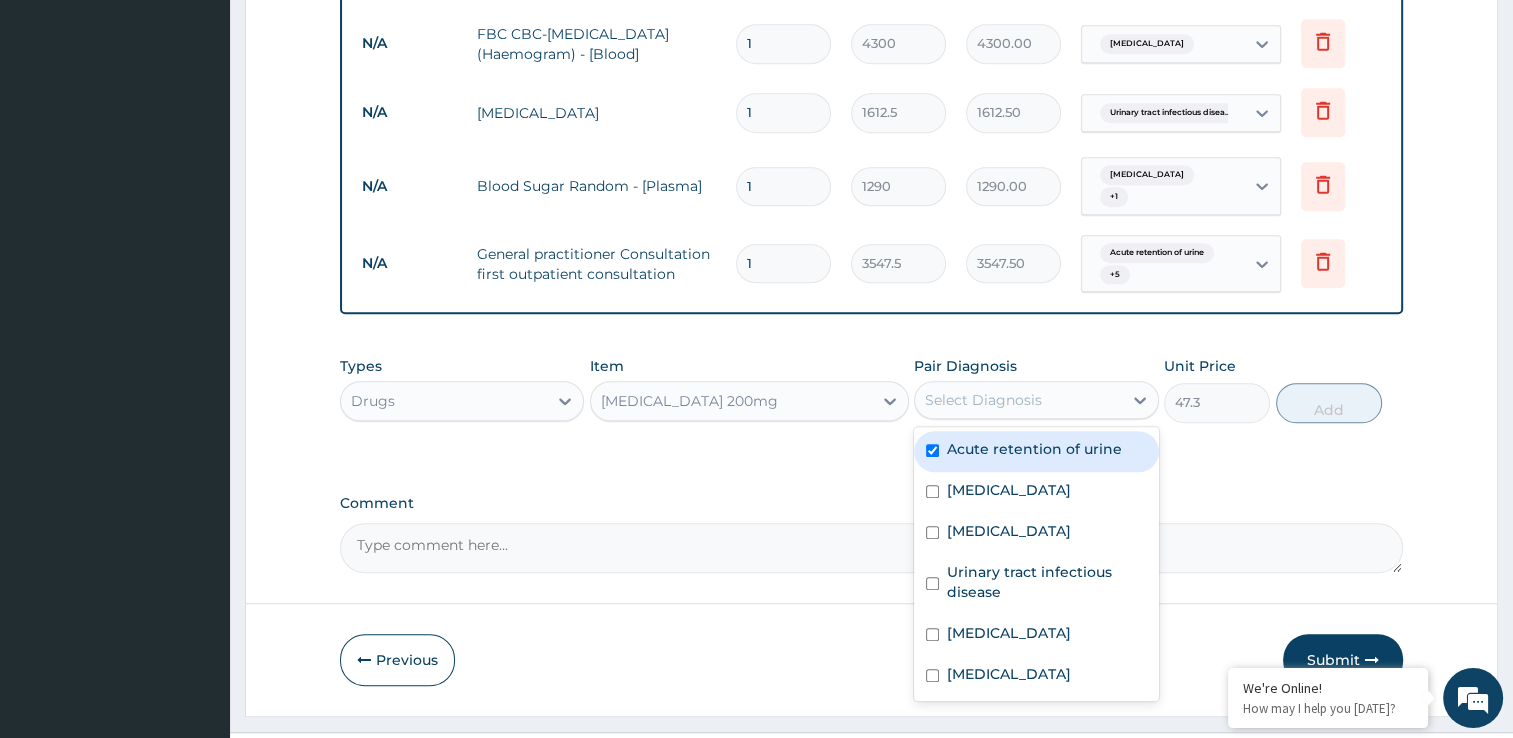 checkbox on "true" 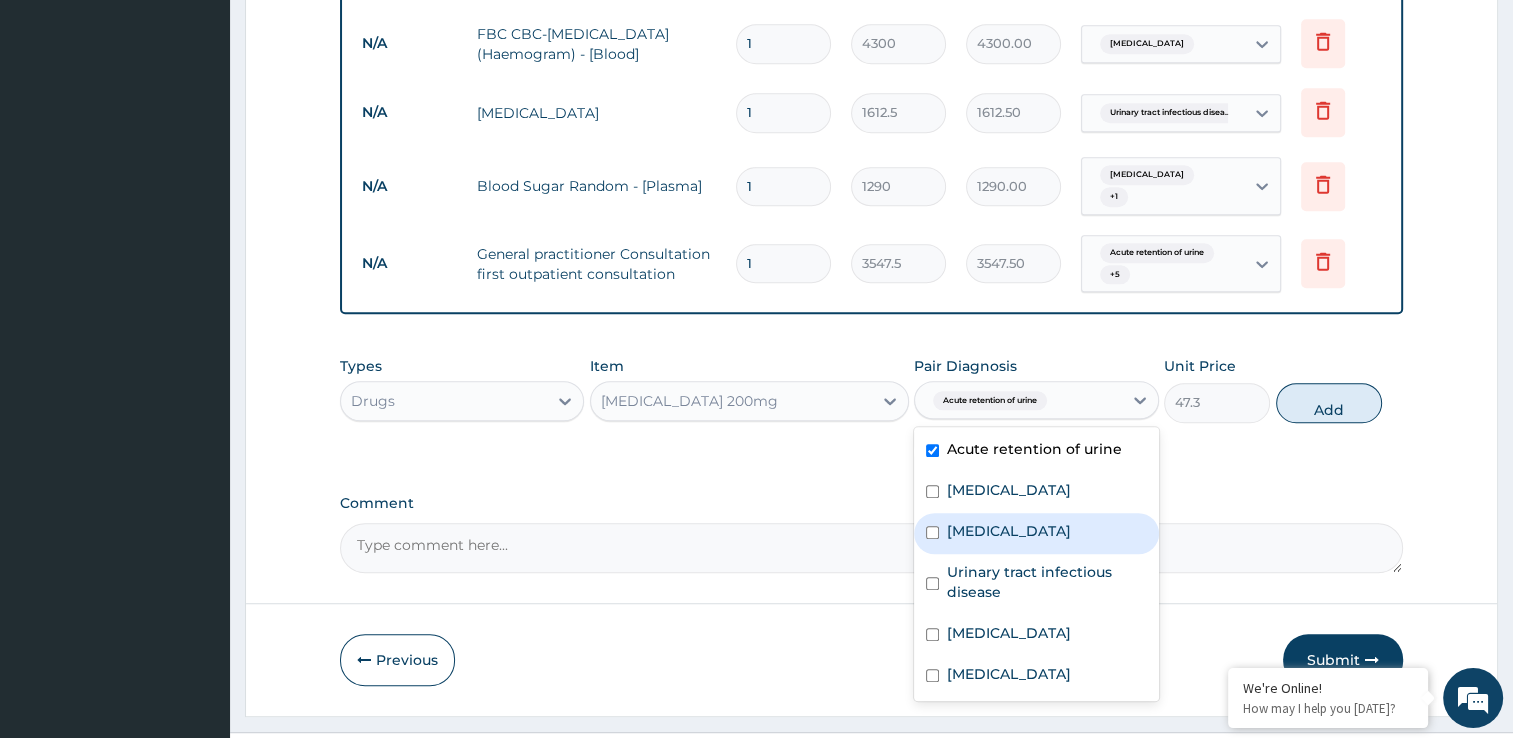 drag, startPoint x: 980, startPoint y: 482, endPoint x: 980, endPoint y: 530, distance: 48 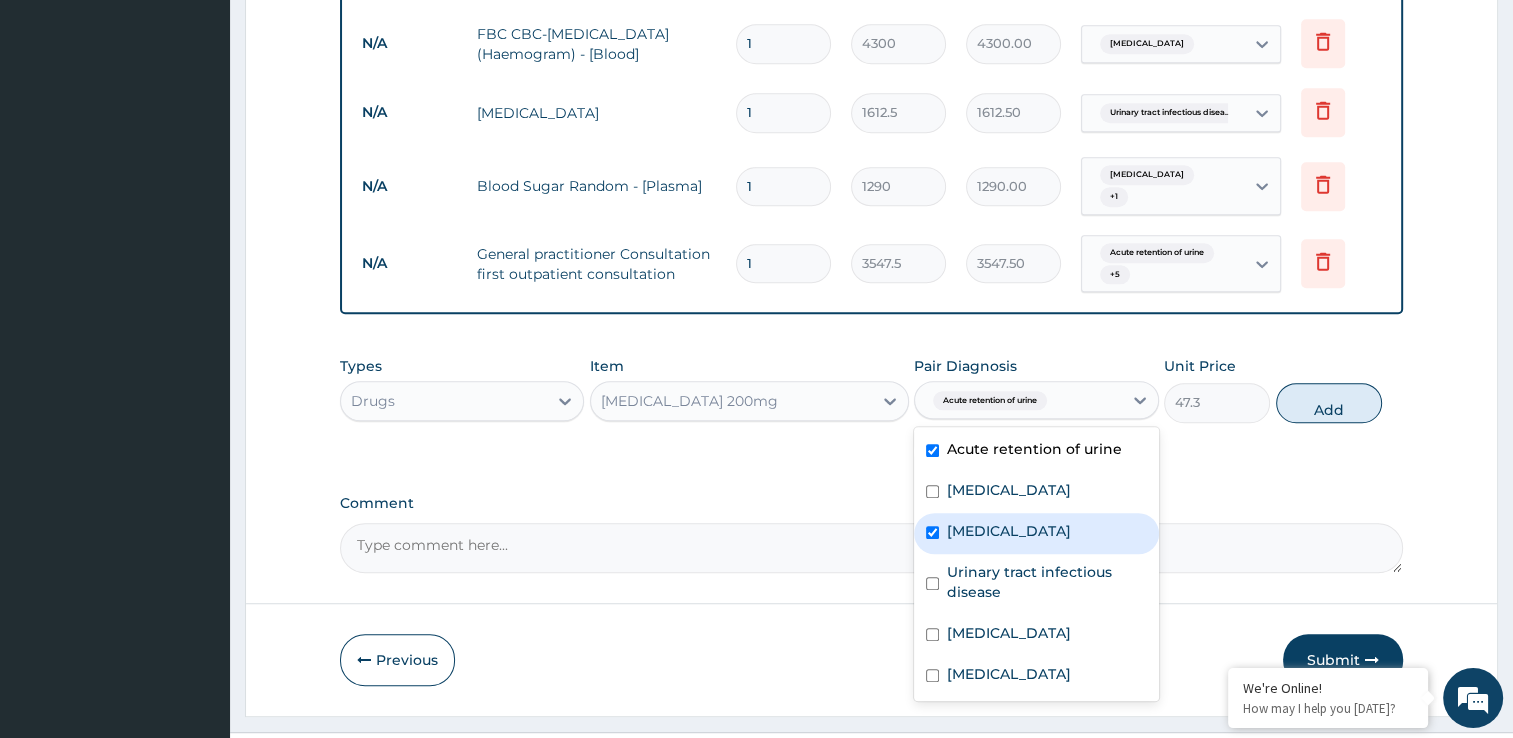checkbox on "true" 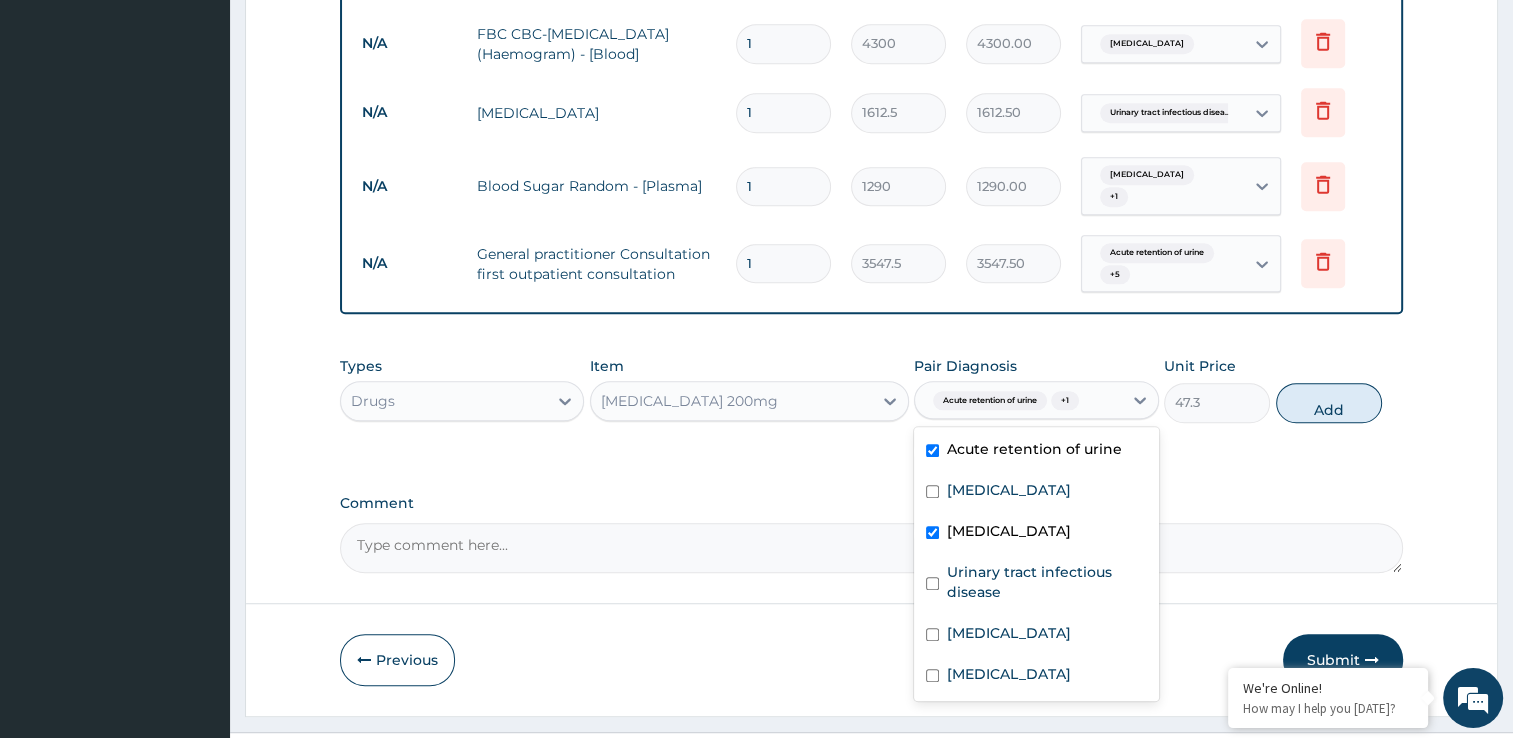 drag, startPoint x: 980, startPoint y: 530, endPoint x: 986, endPoint y: 561, distance: 31.575306 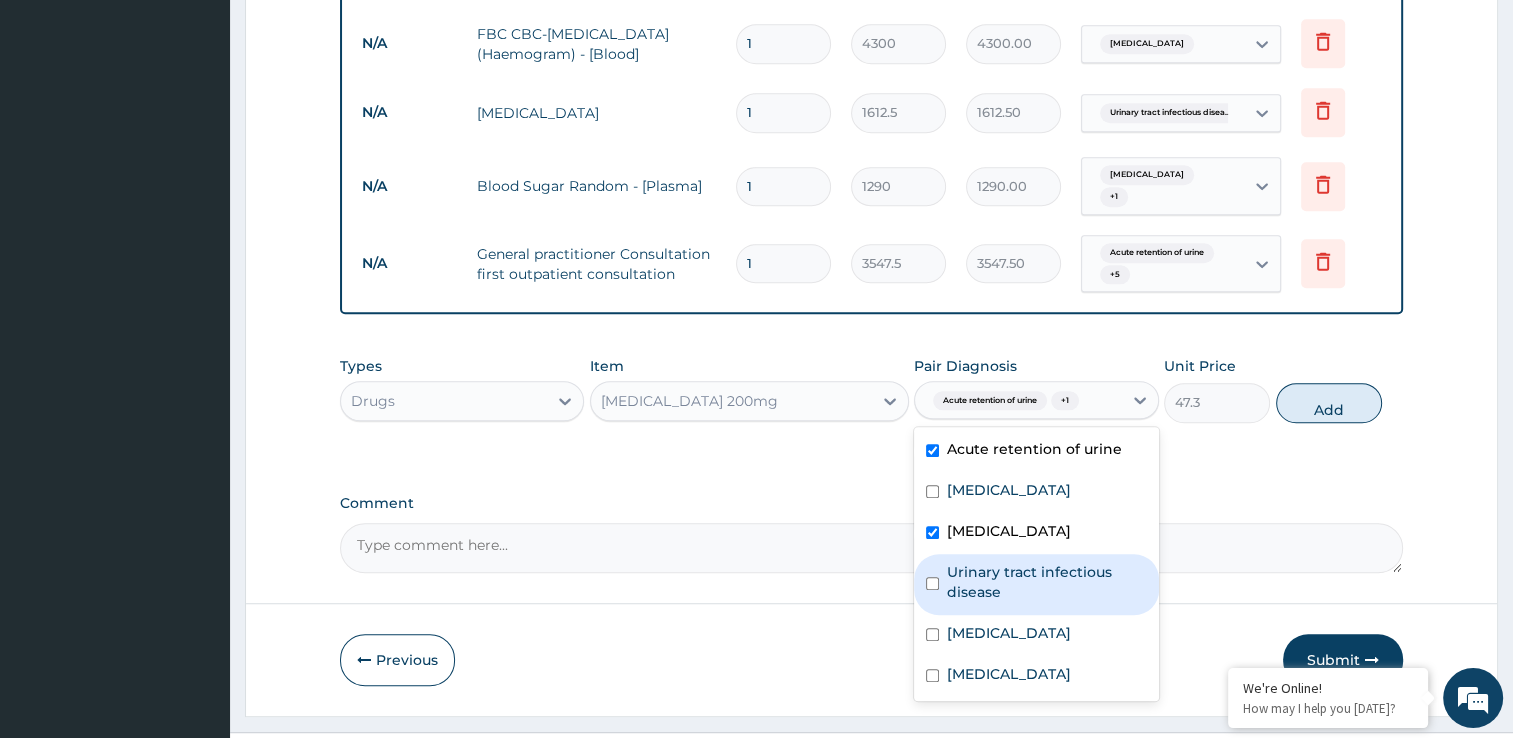 click on "Urinary tract infectious disease" at bounding box center (1047, 582) 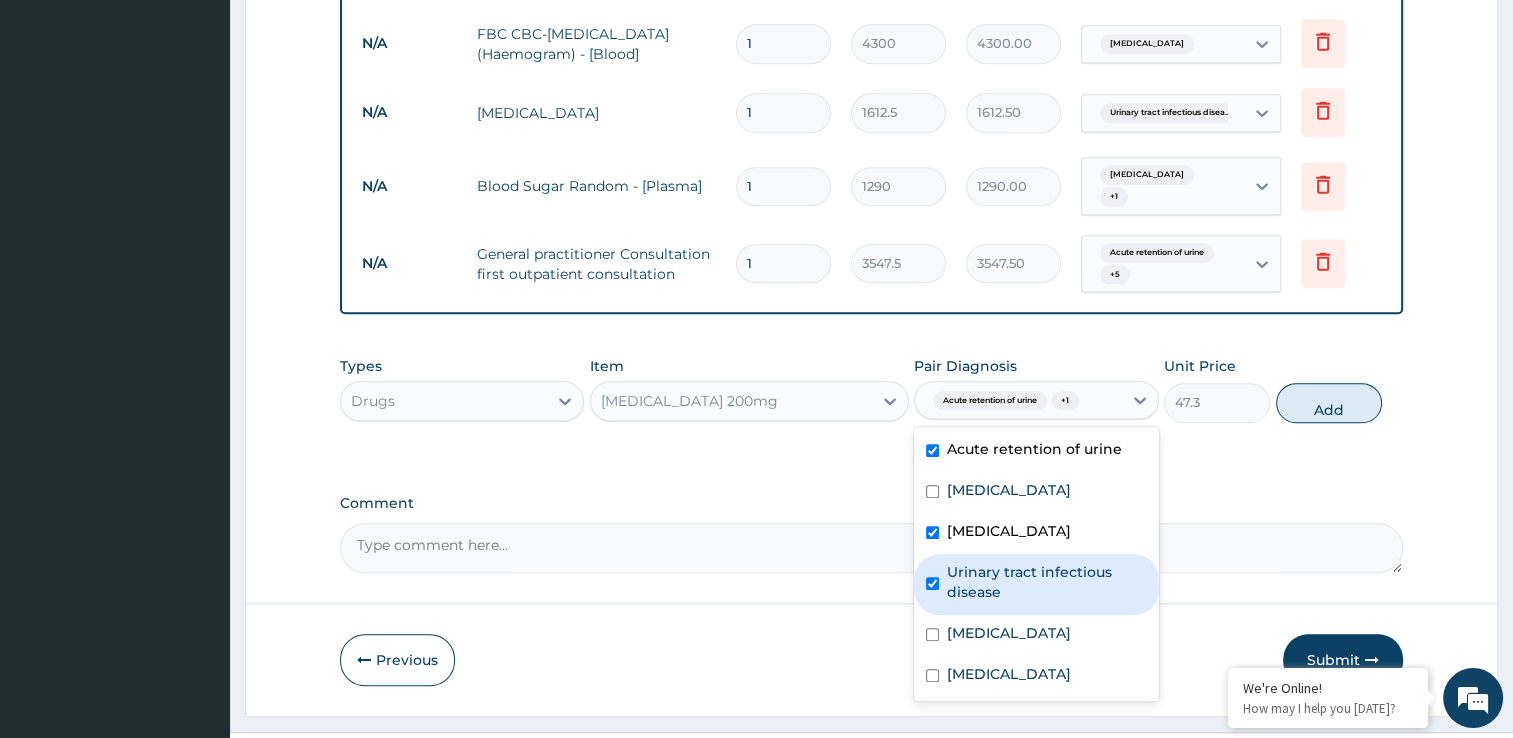 checkbox on "true" 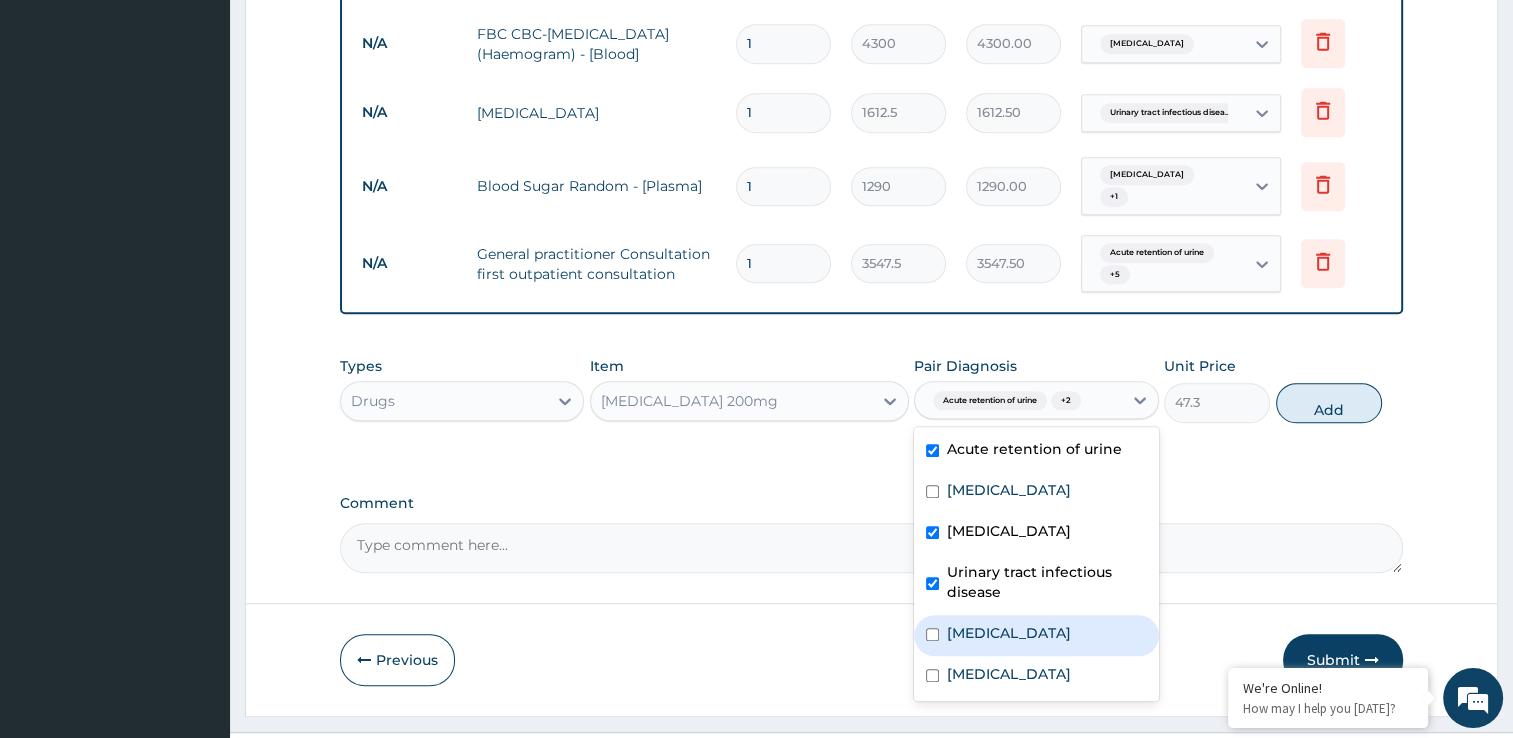 click on "Malaria" at bounding box center [1009, 633] 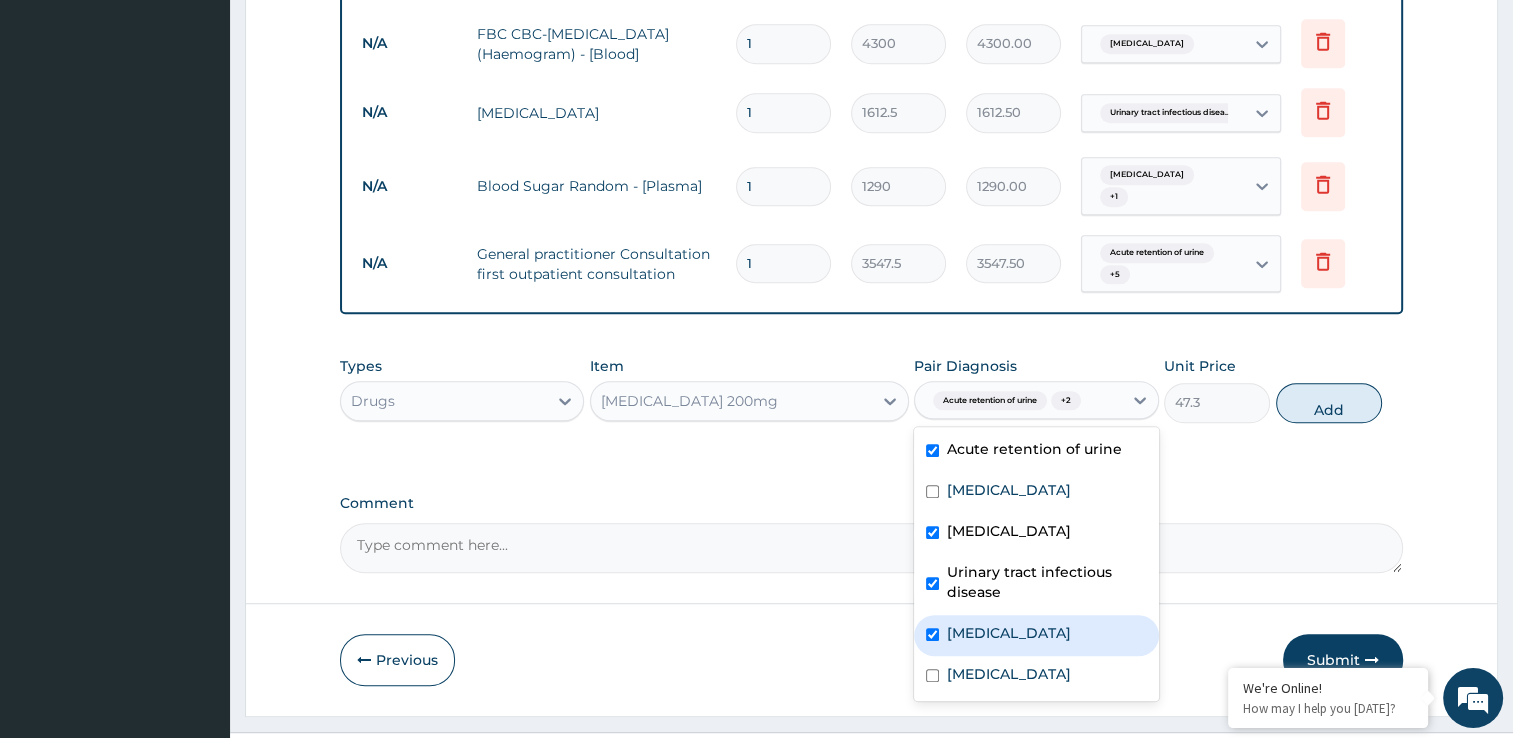 checkbox on "true" 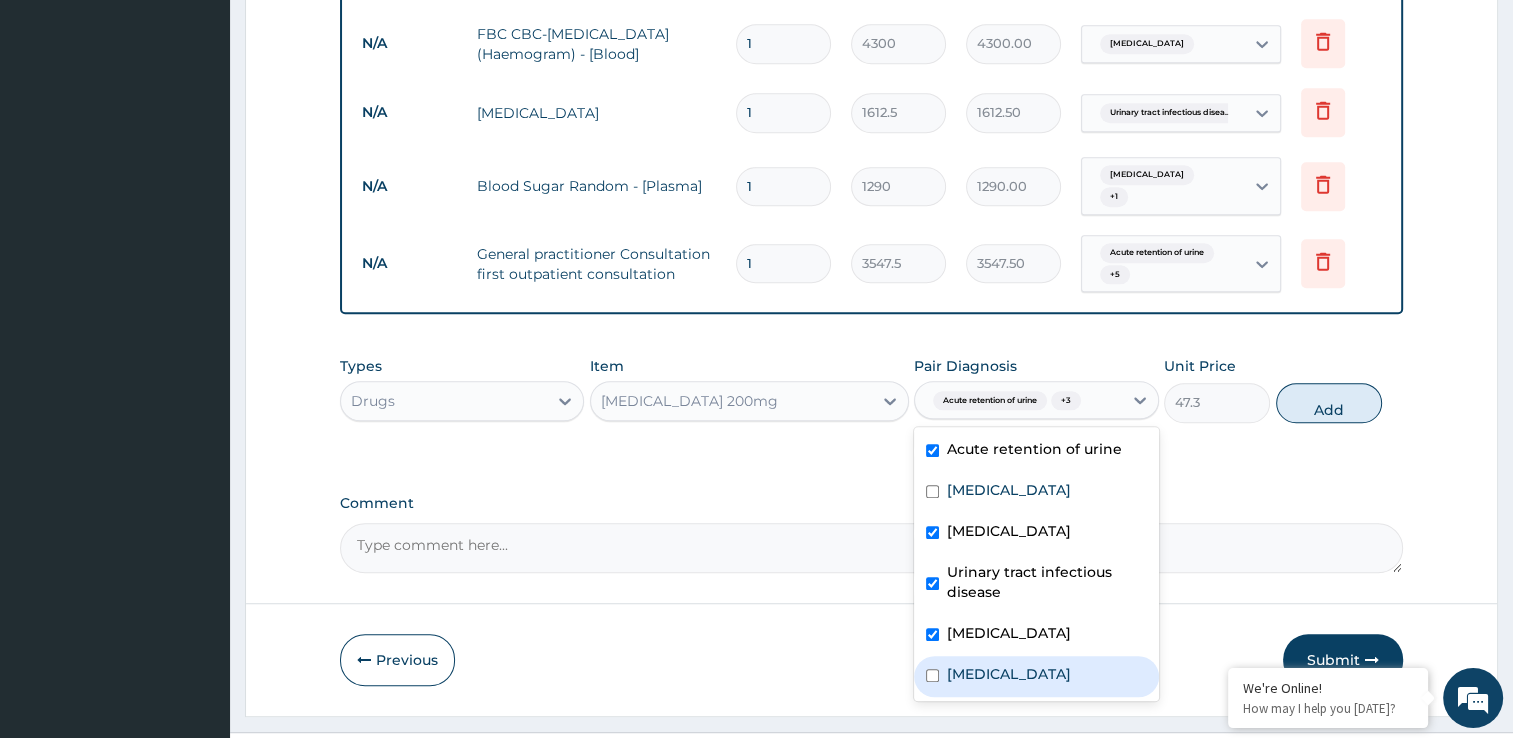 click on "Sepsis" at bounding box center (1009, 674) 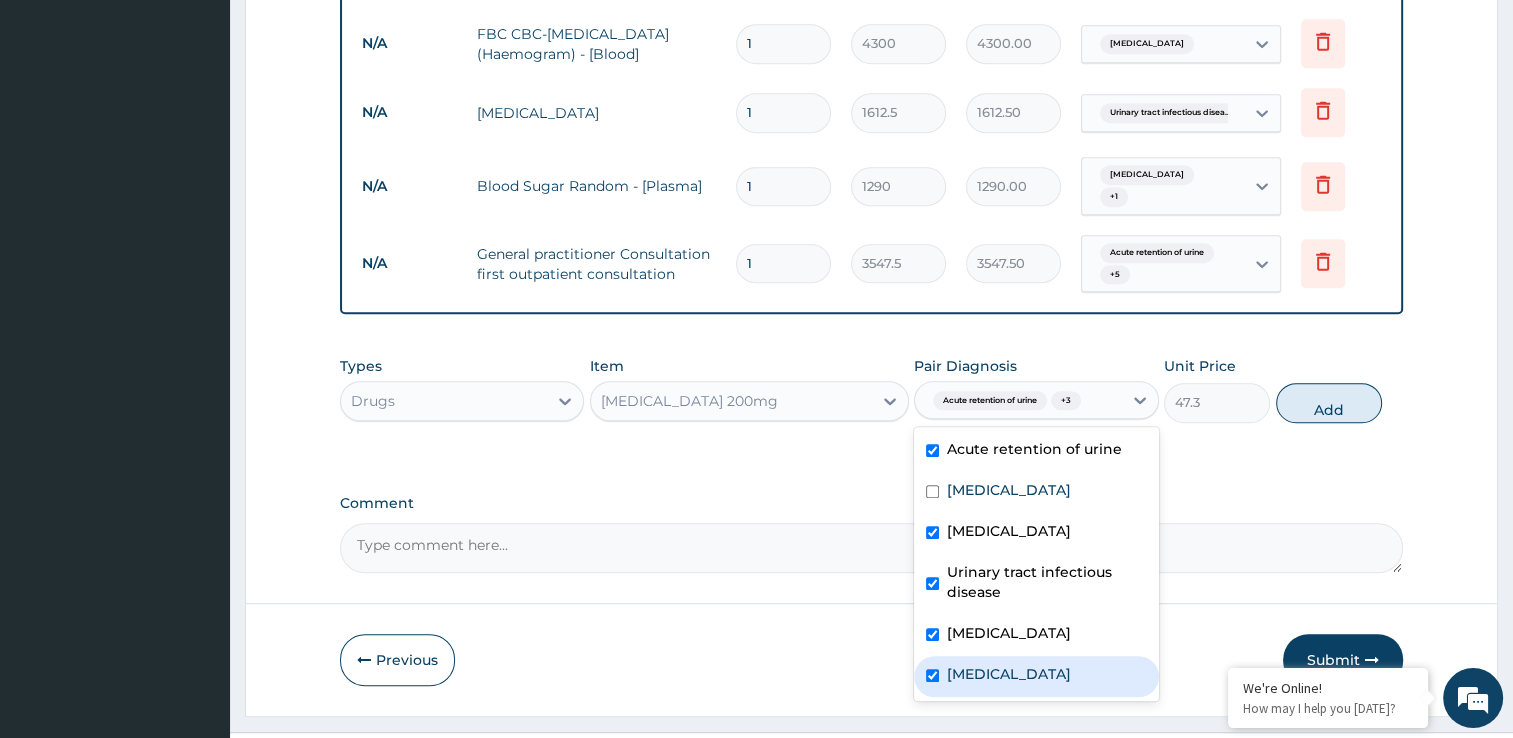 checkbox on "true" 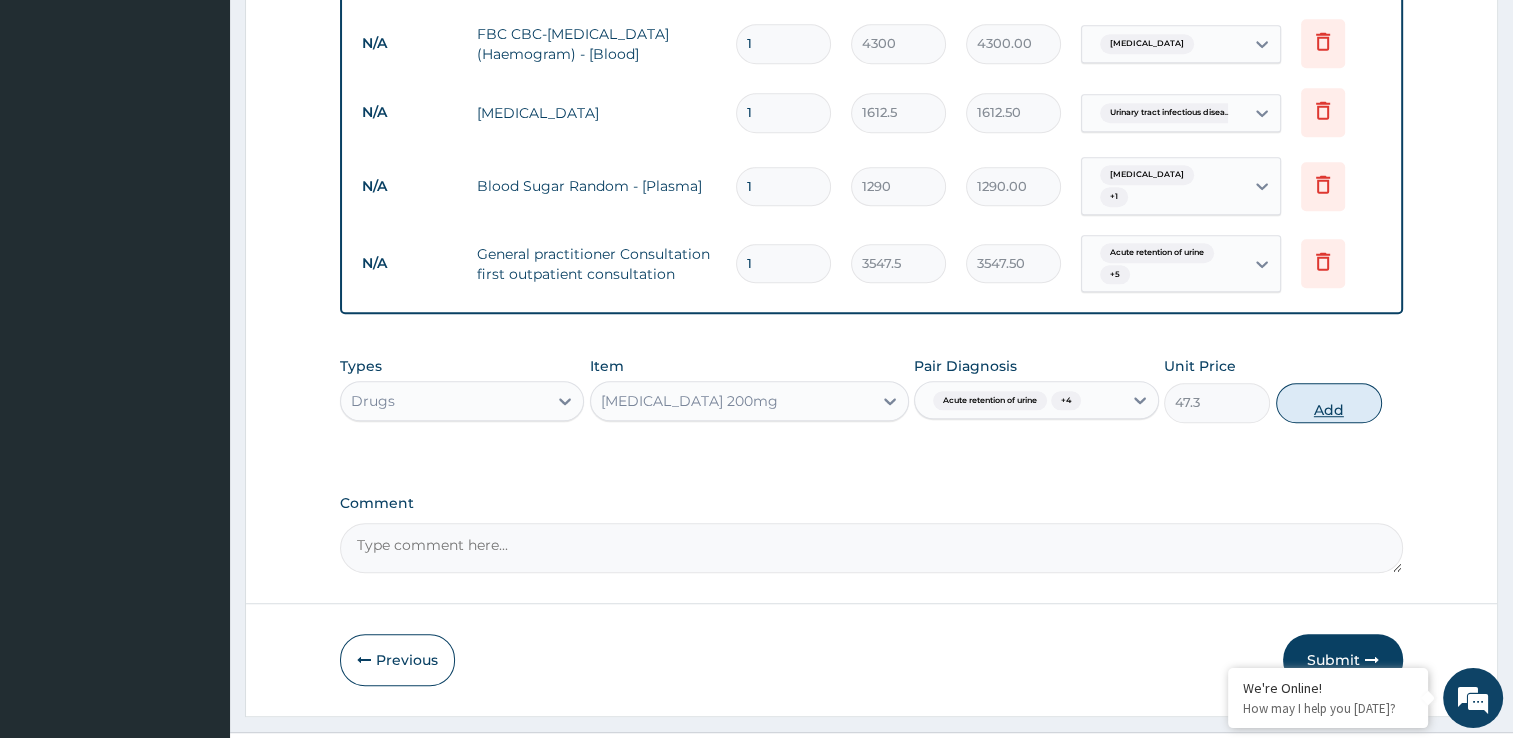 click on "Add" at bounding box center [1329, 403] 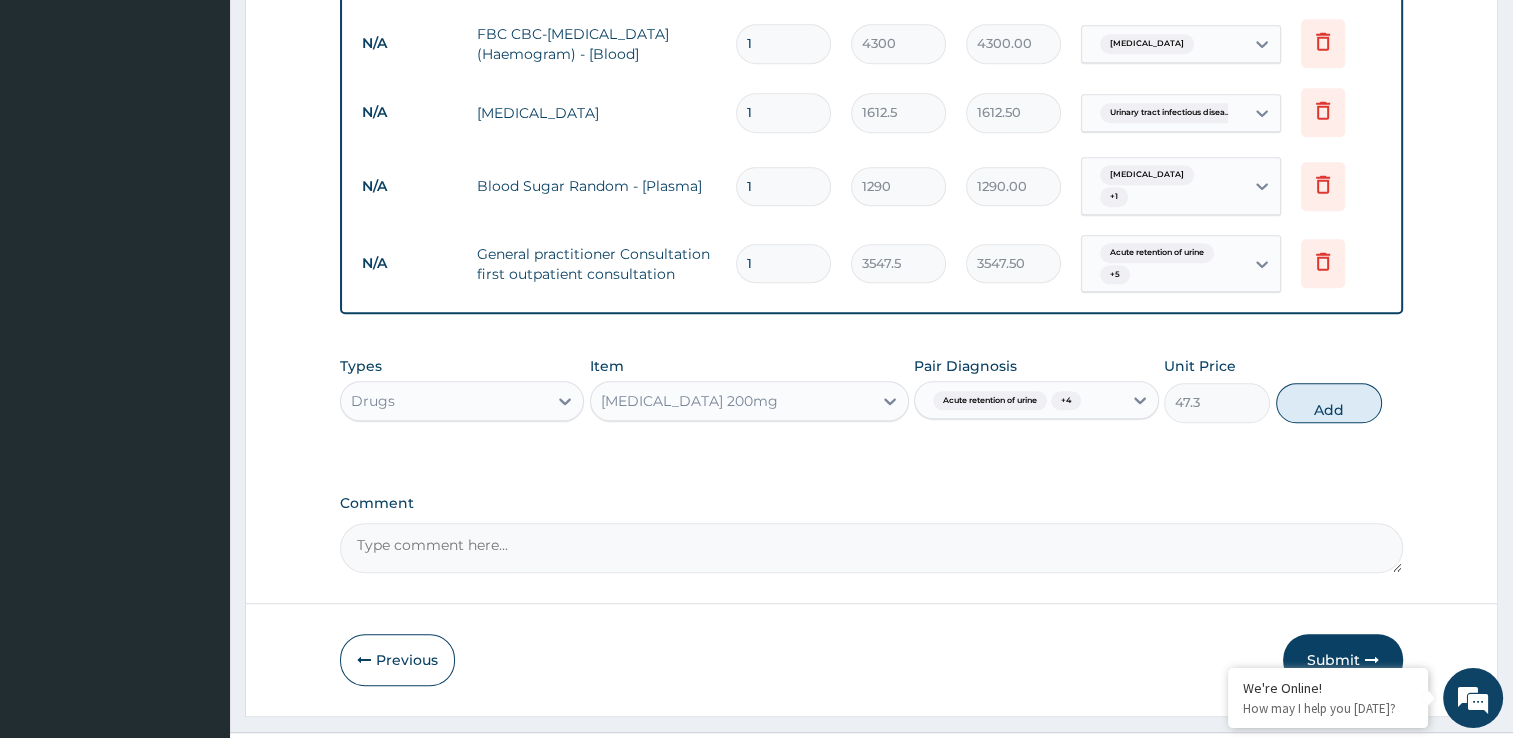 type on "0" 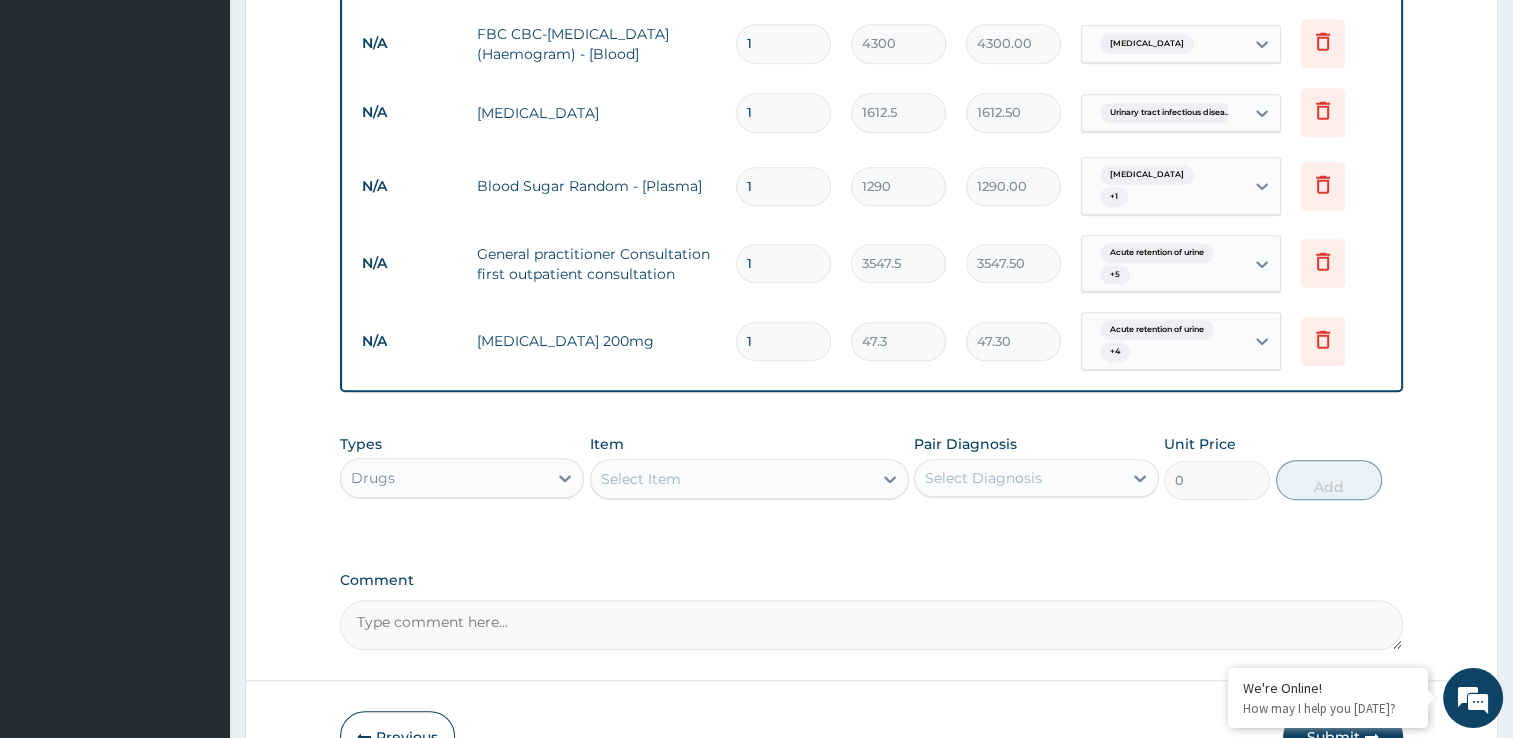 type 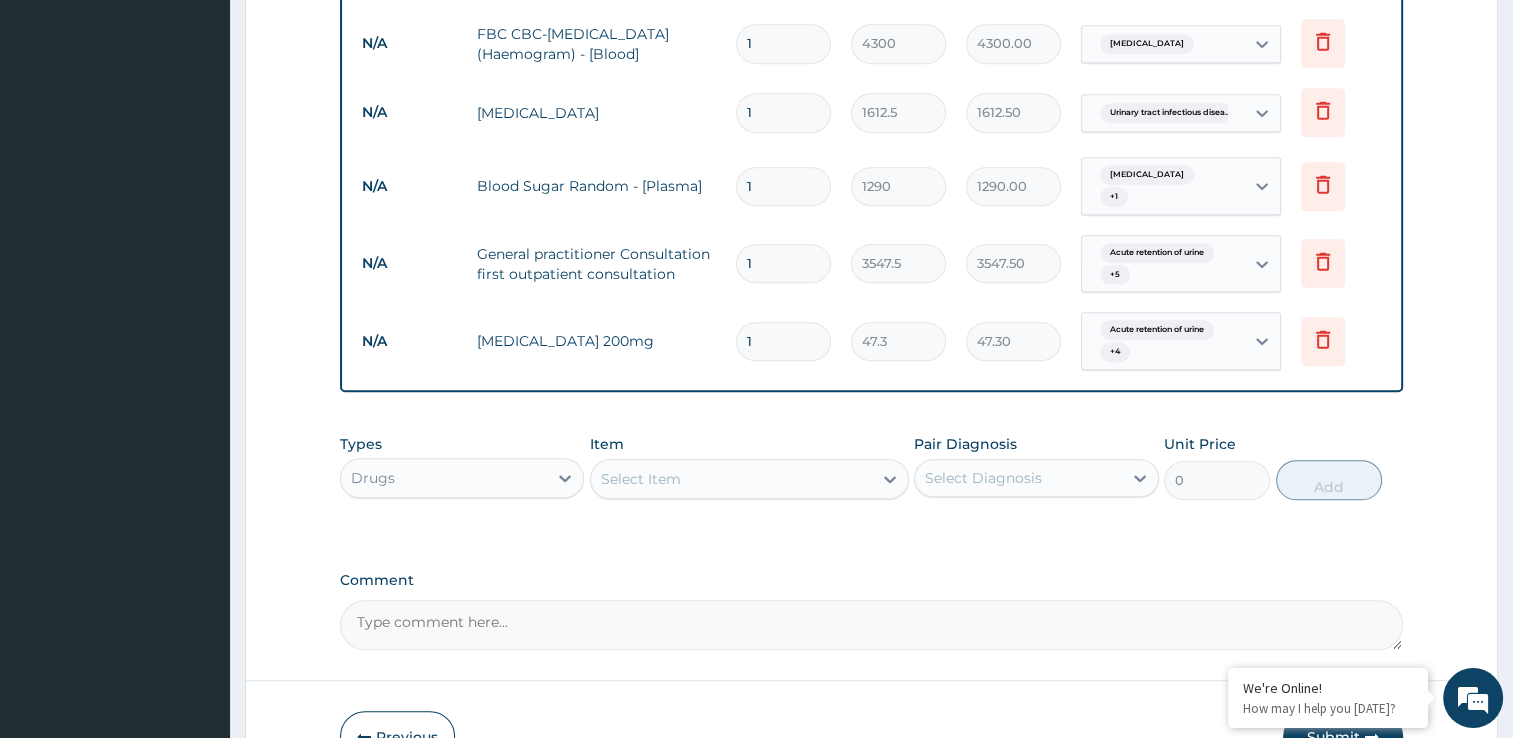 type on "0.00" 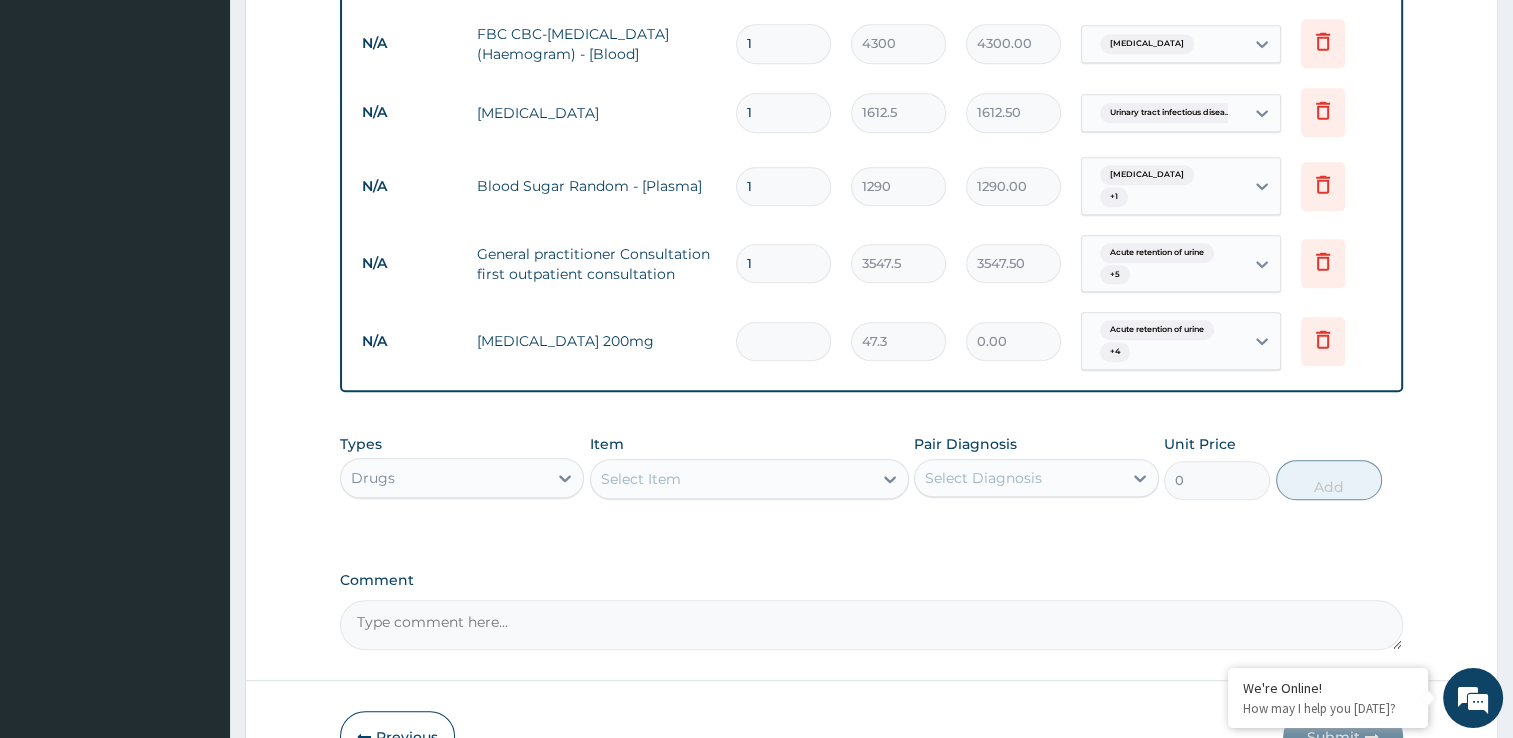 type on "3" 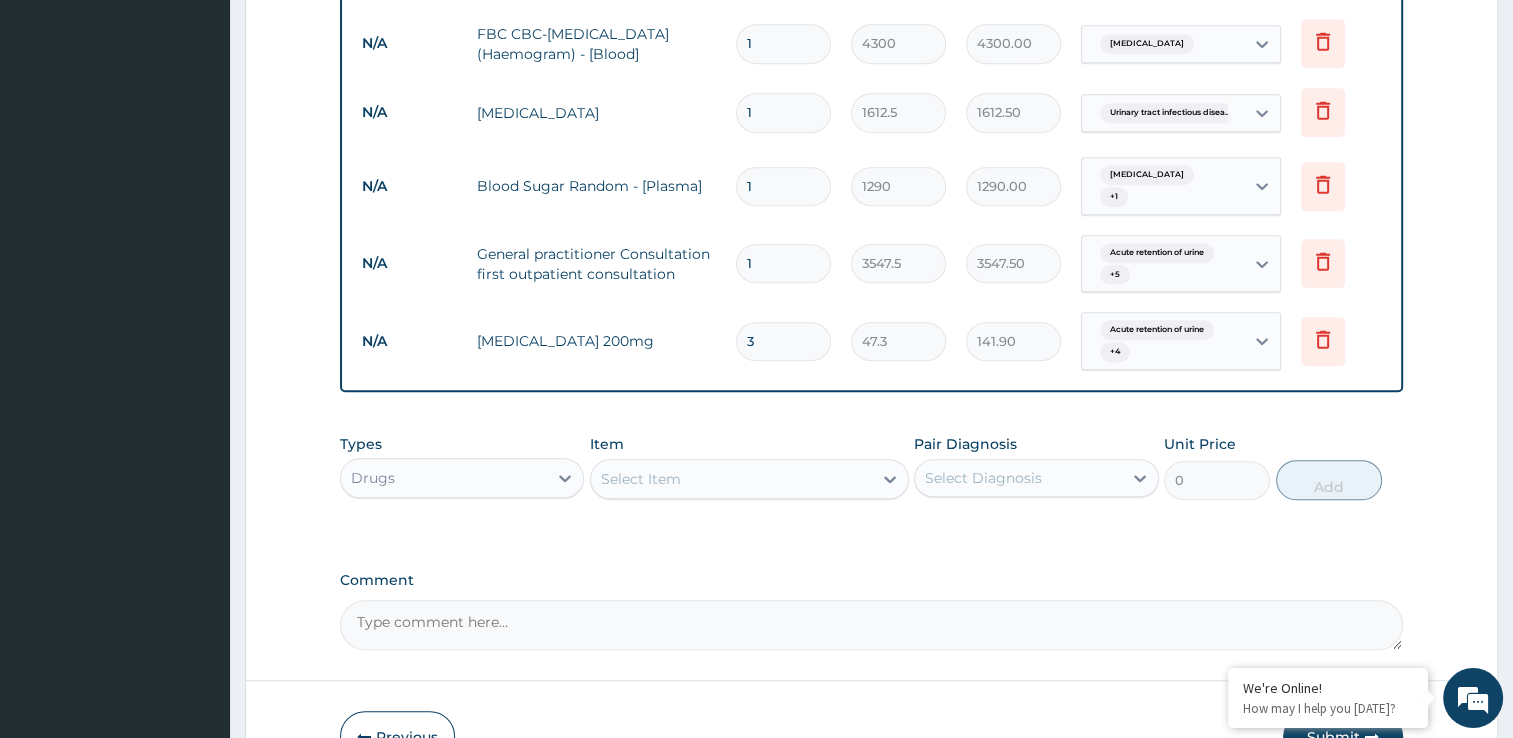 type on "30" 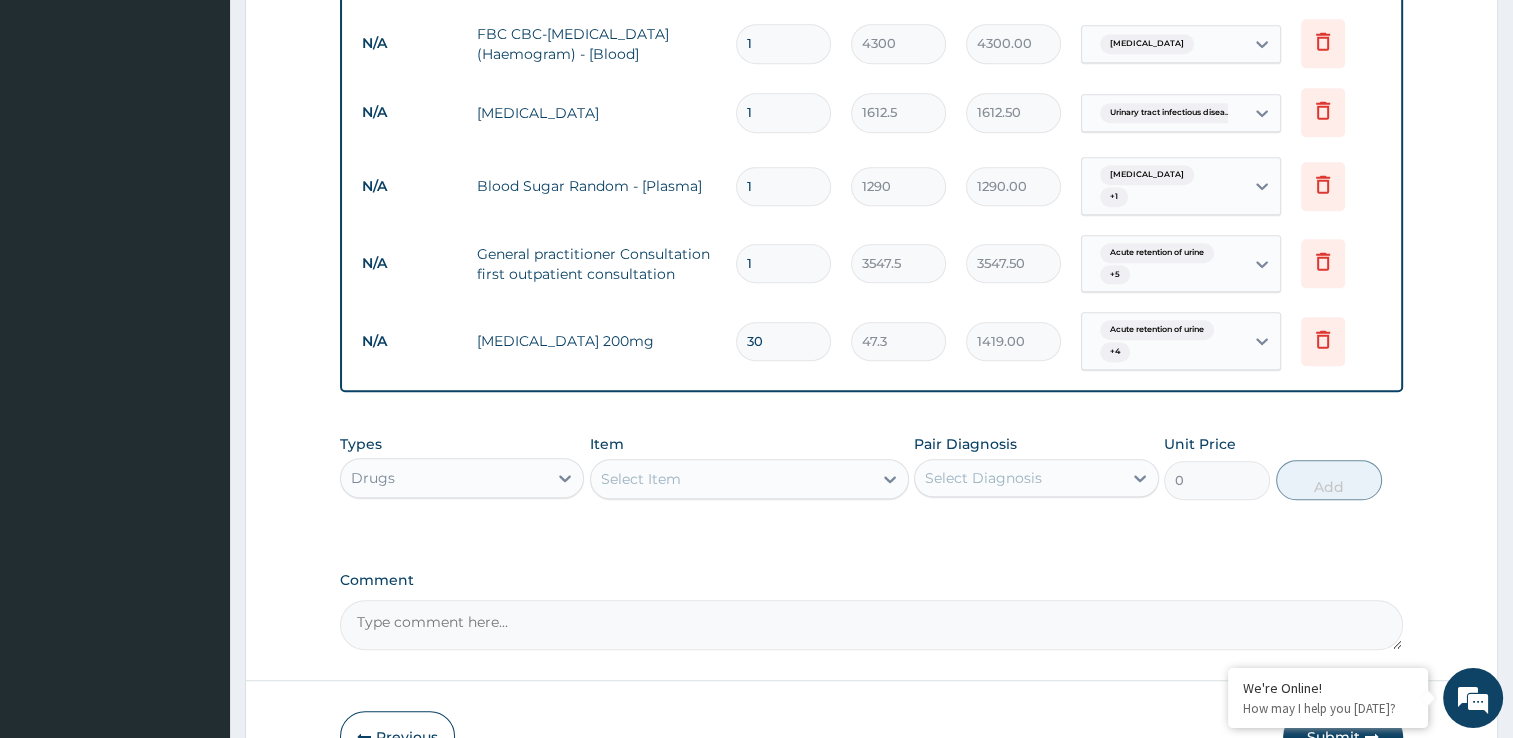 type on "30" 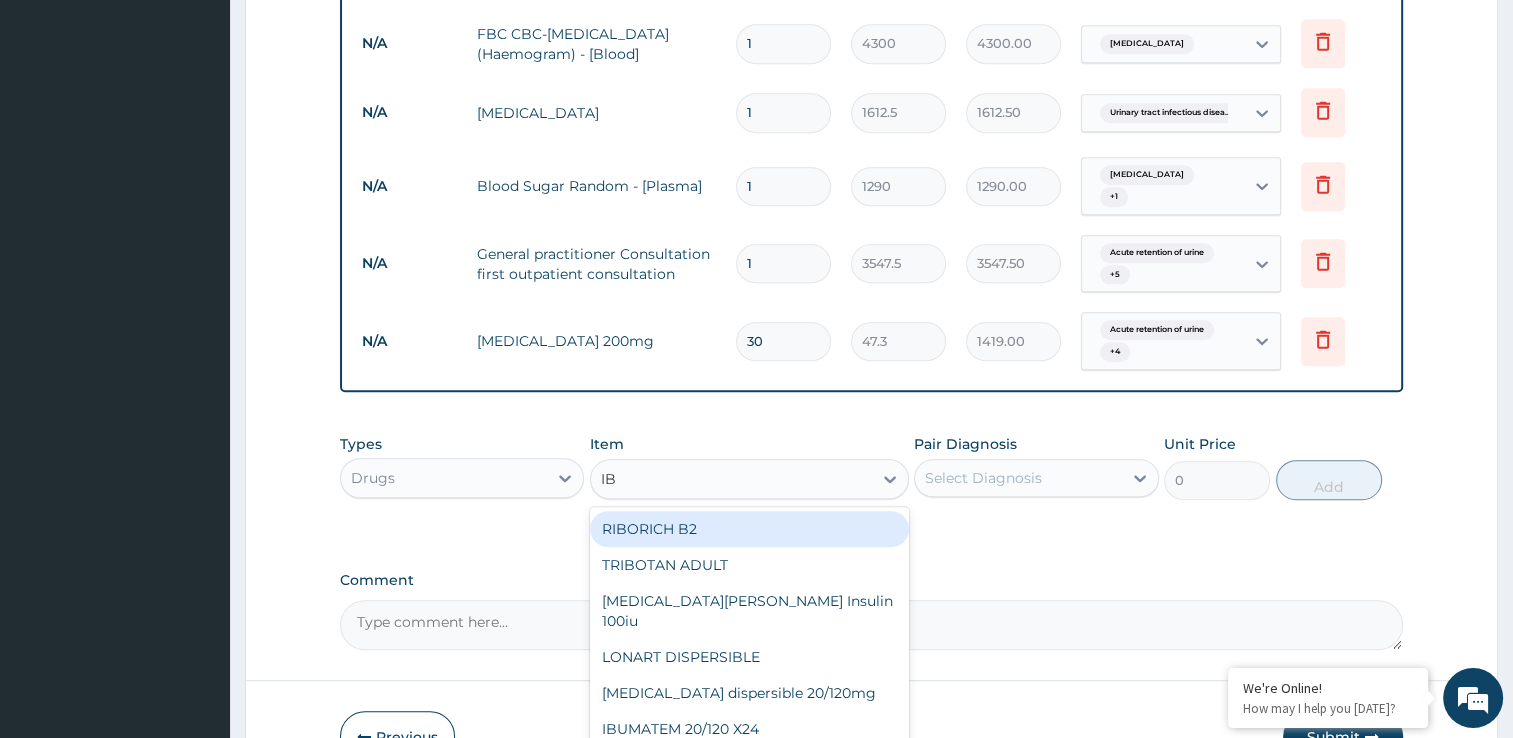 type on "IBU" 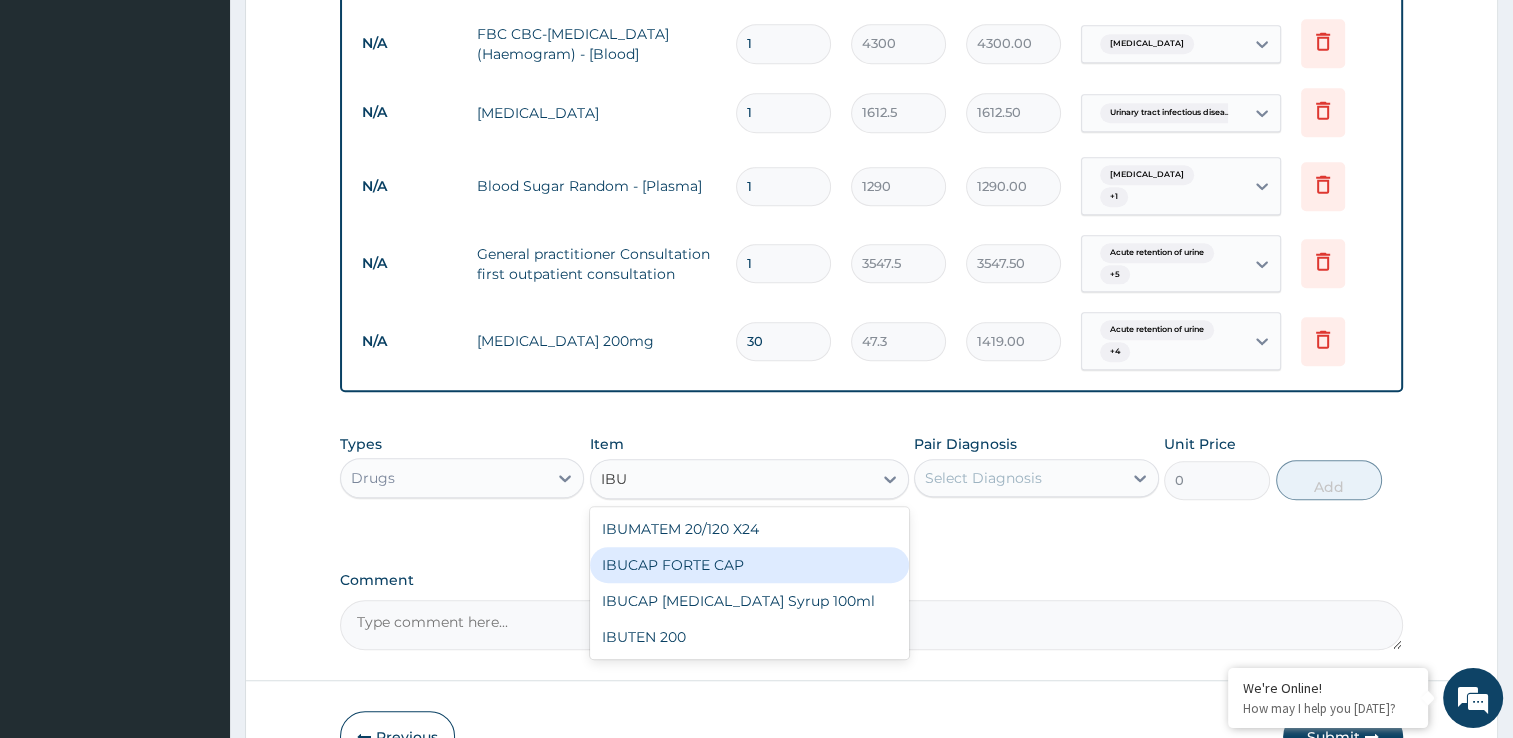 click on "IBUCAP FORTE CAP" at bounding box center [749, 565] 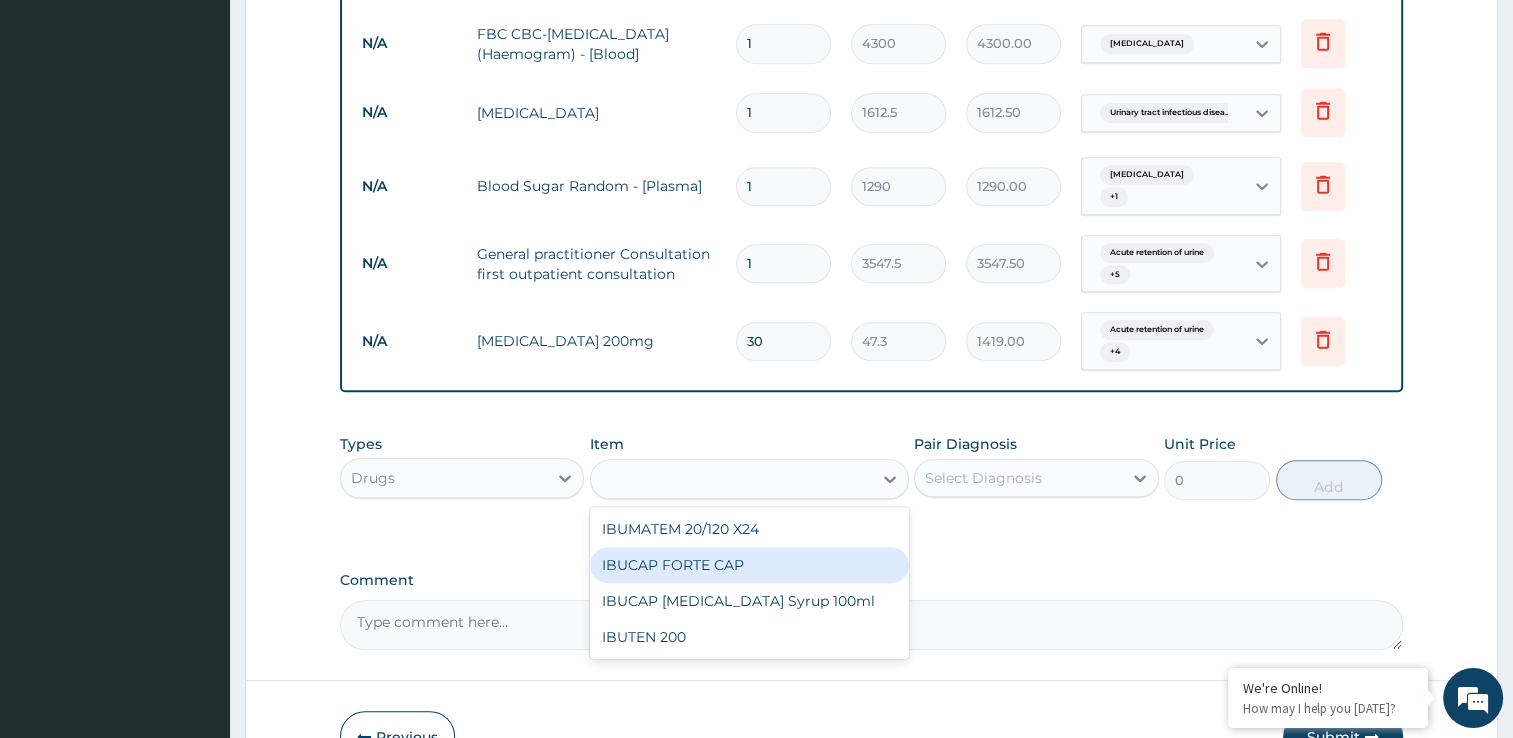 type on "59.125" 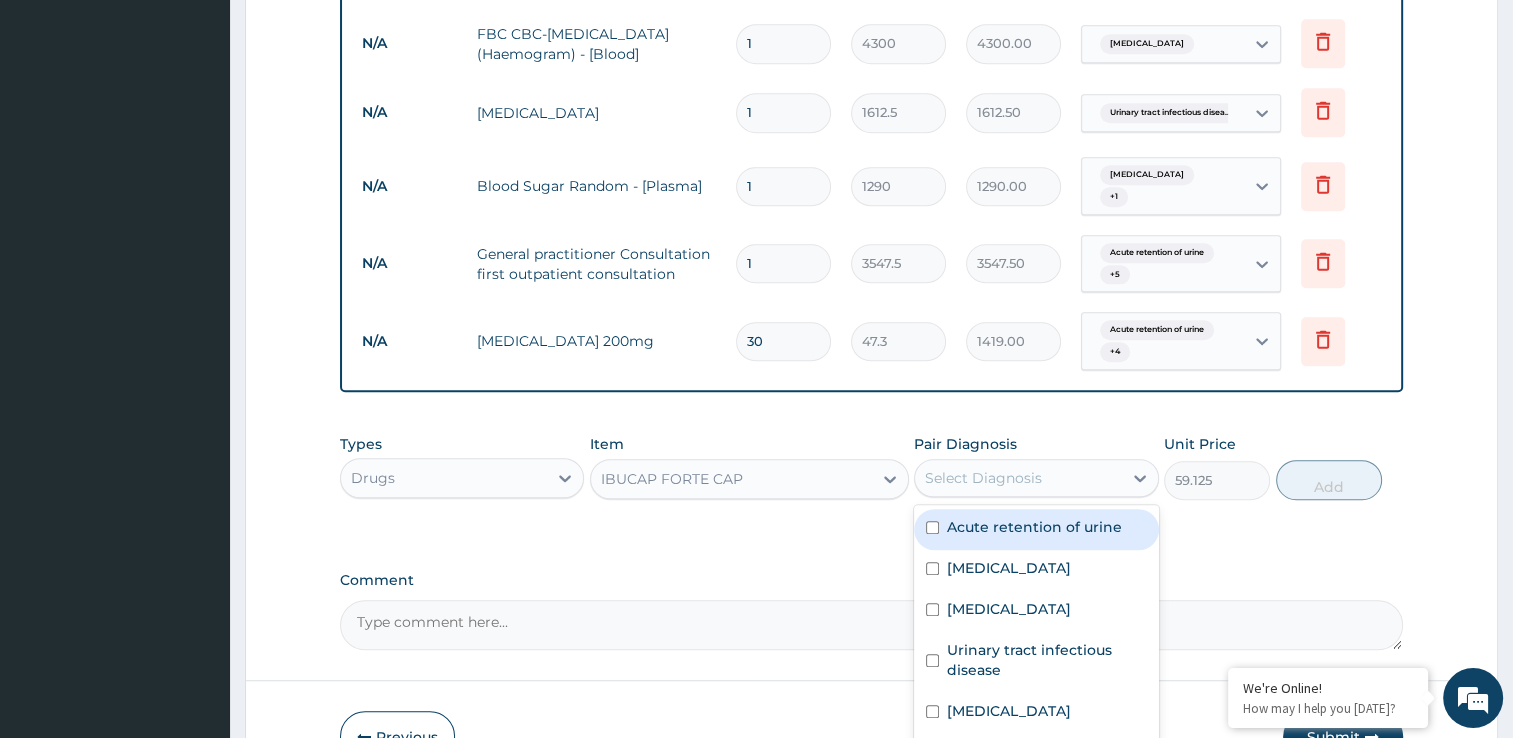 click on "Select Diagnosis" at bounding box center (983, 478) 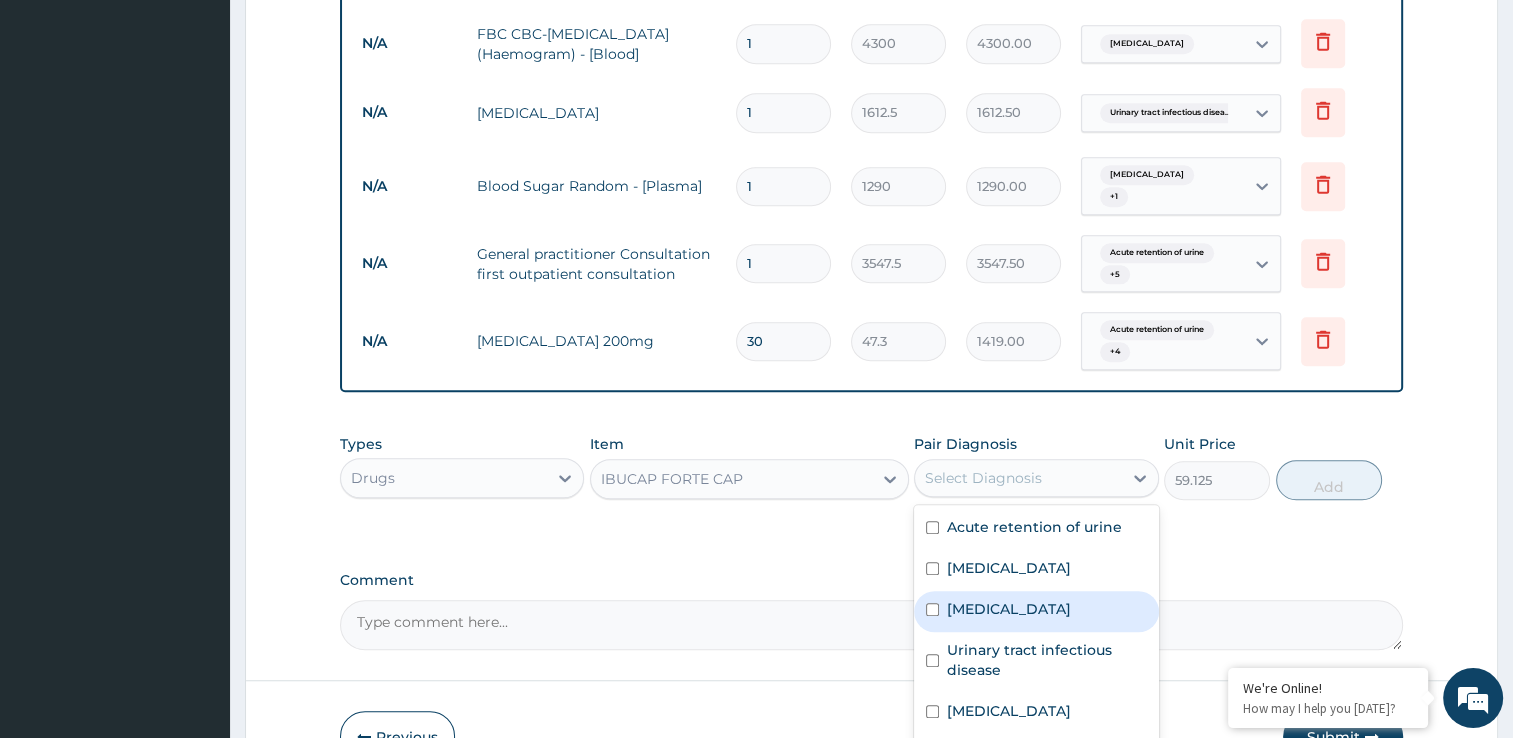 click on "Benign prostatic hyperplasia" at bounding box center [1009, 609] 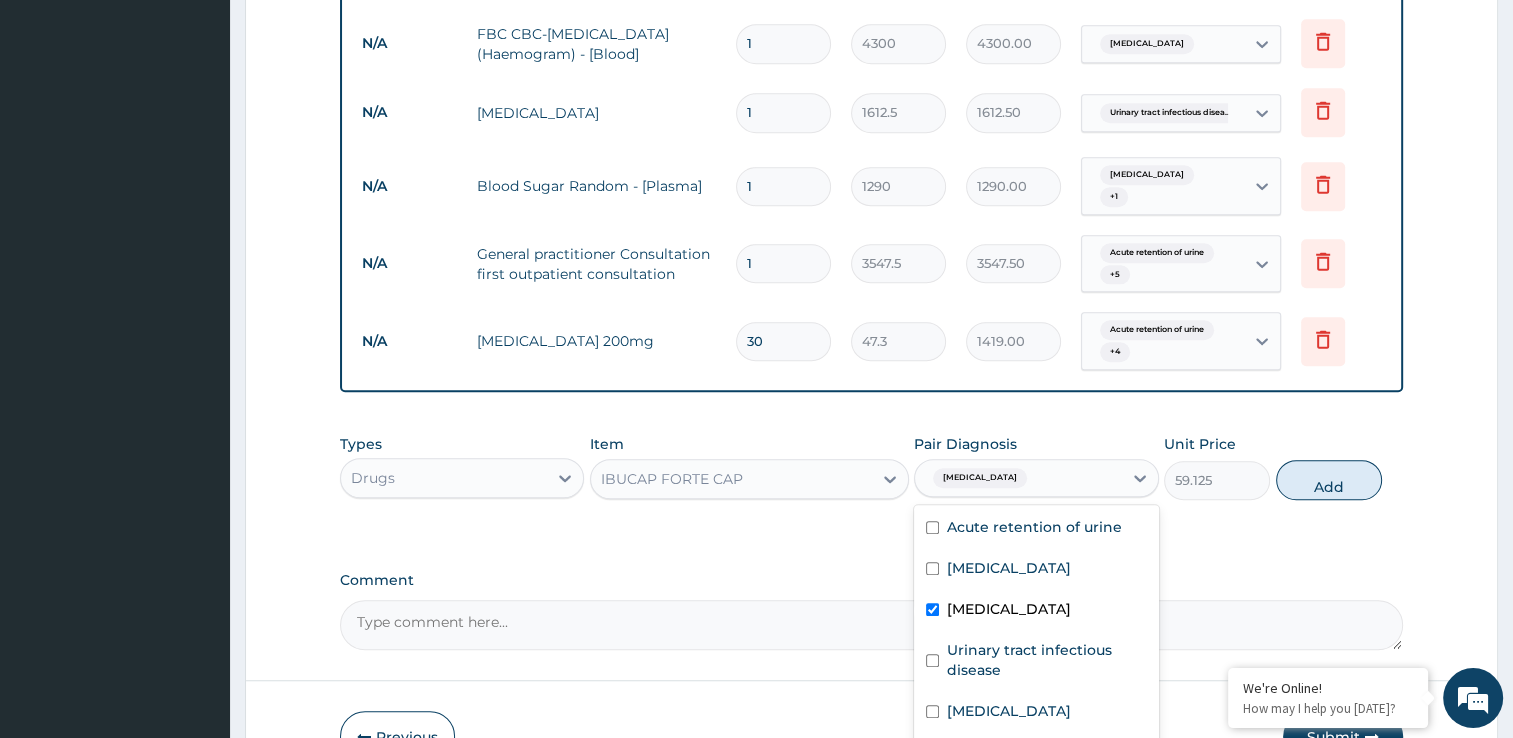 checkbox on "true" 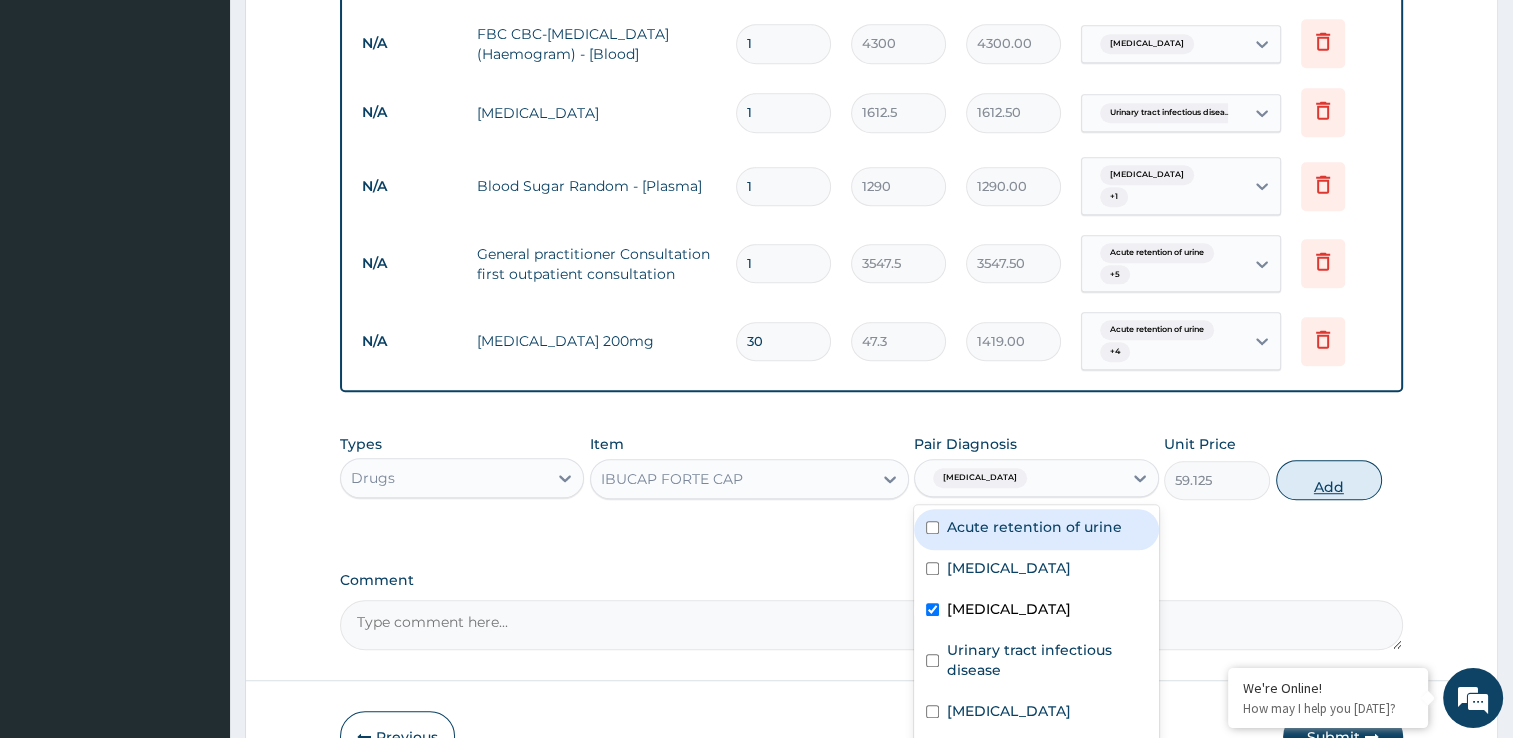 click on "Add" at bounding box center [1329, 480] 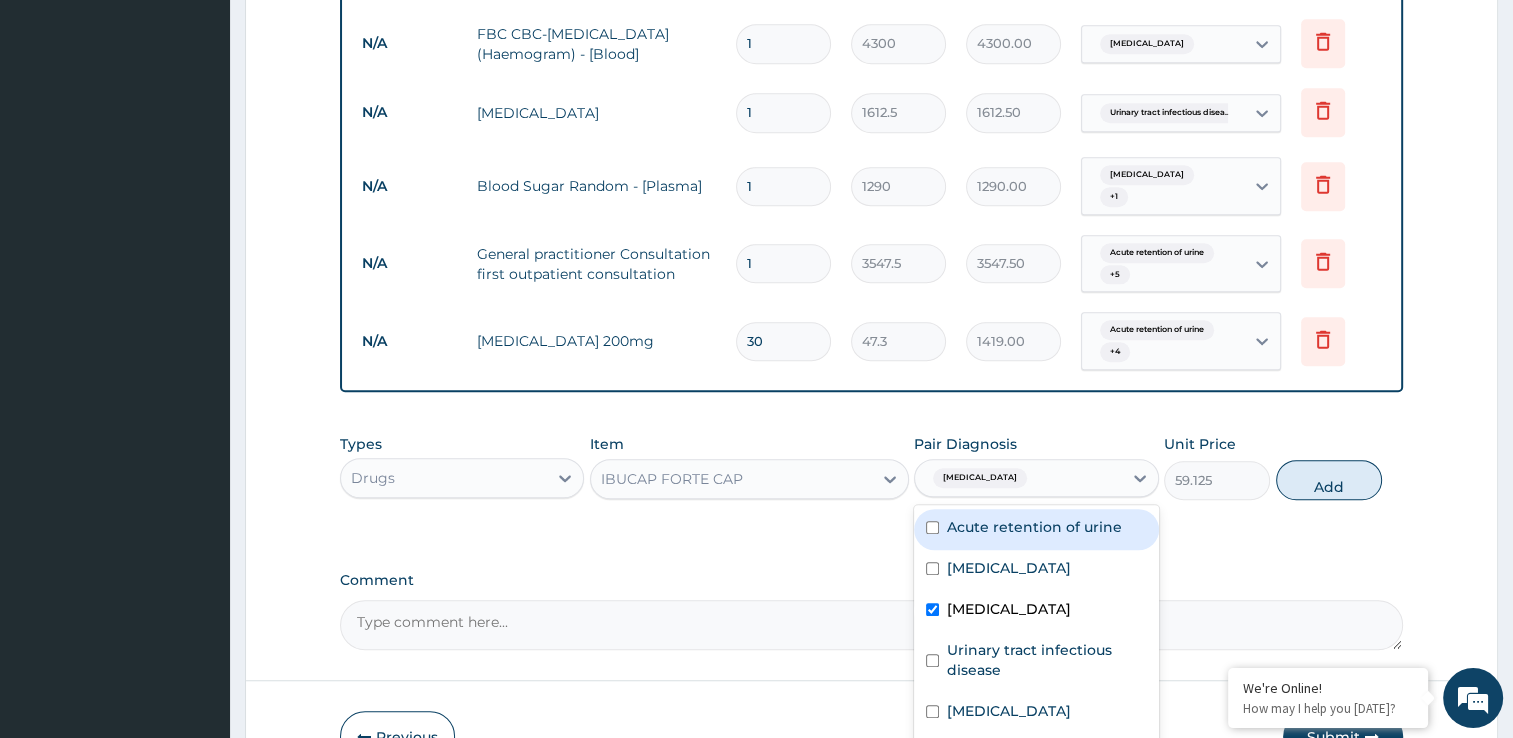 type on "0" 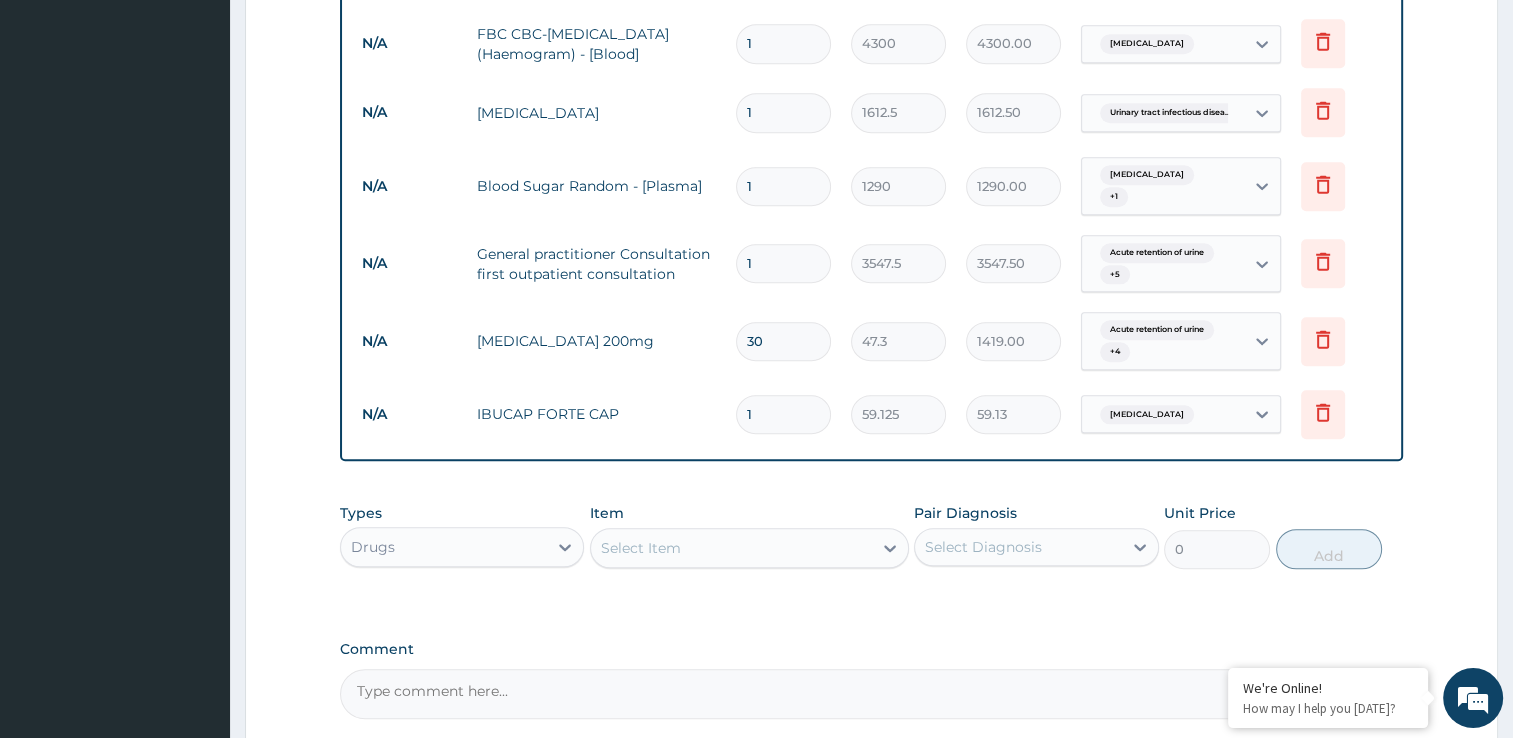 type on "10" 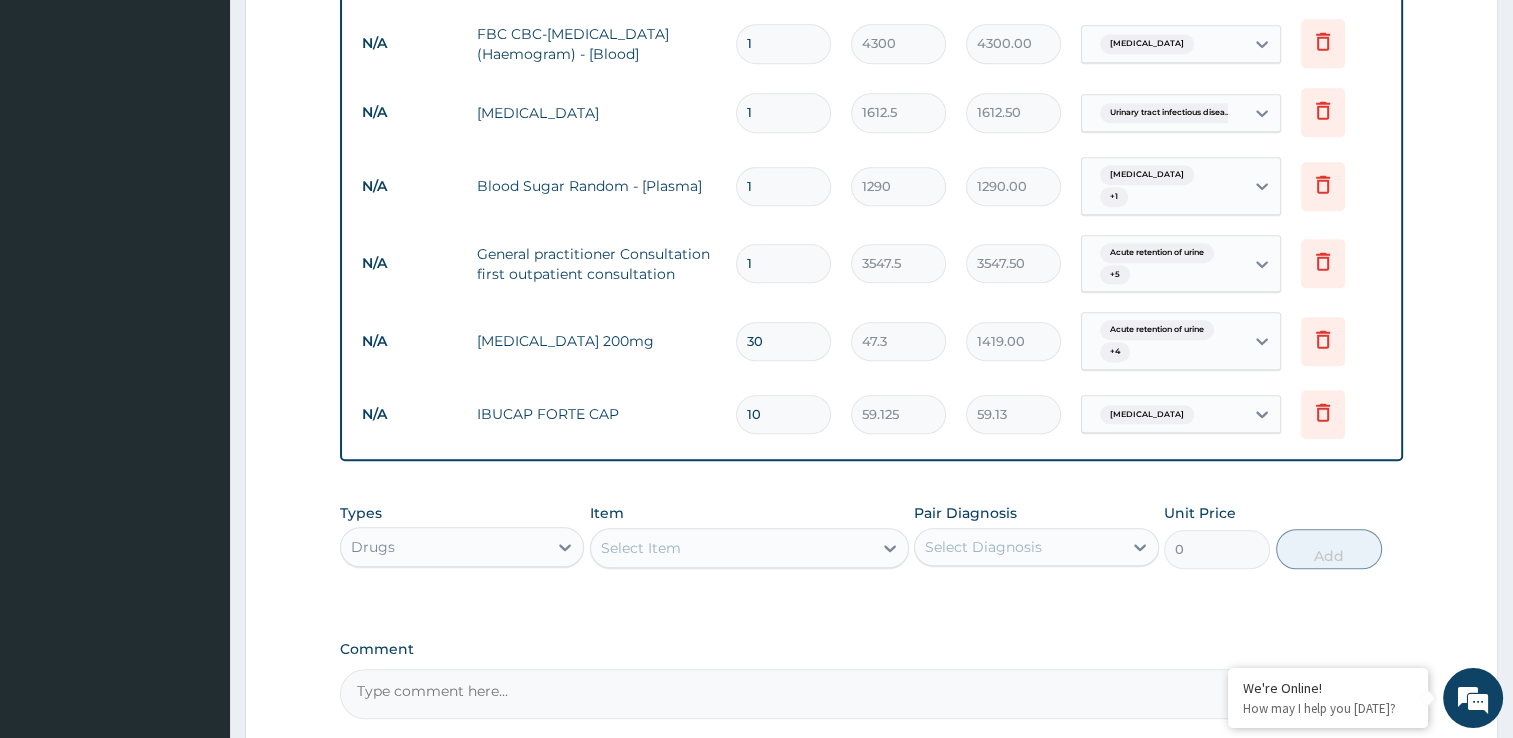 type on "591.25" 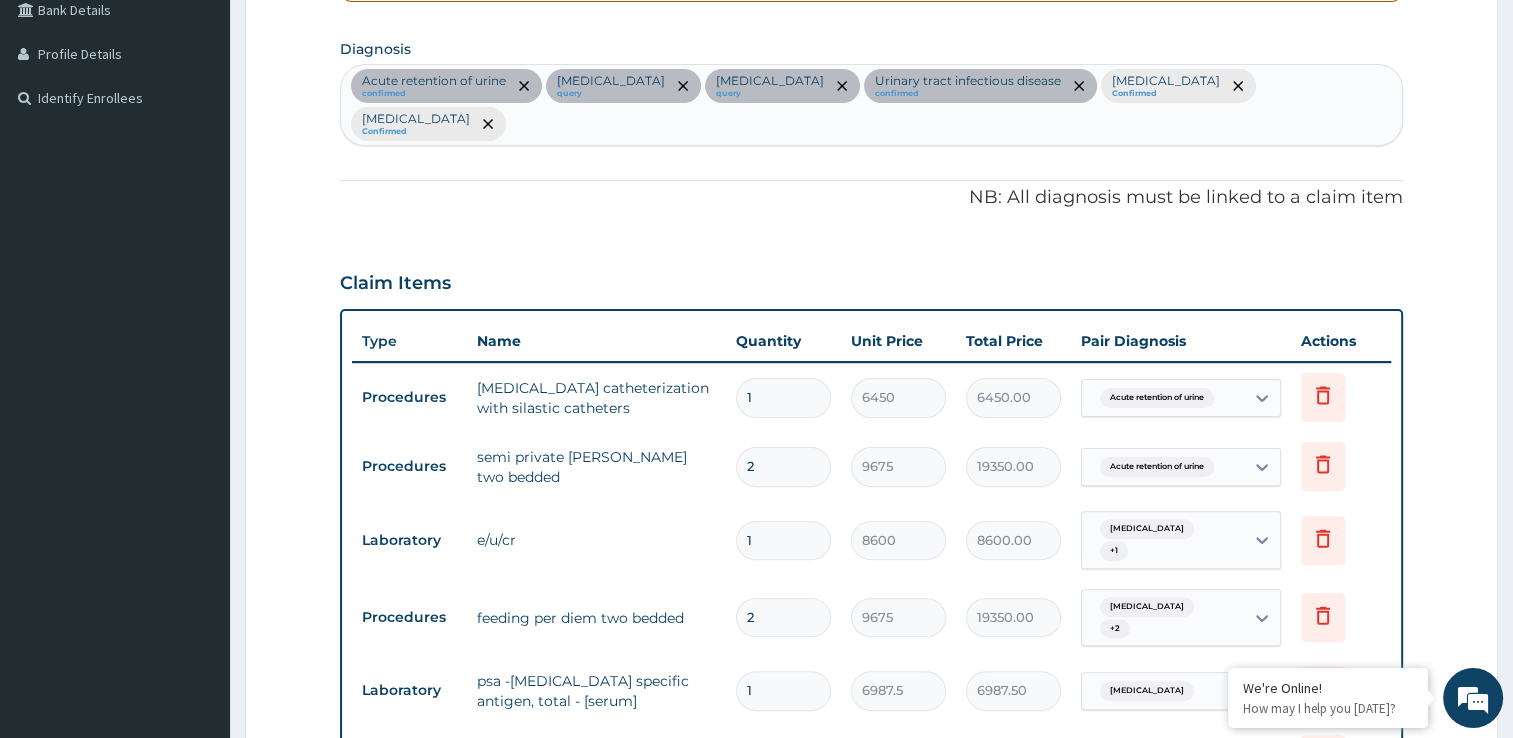 scroll, scrollTop: 357, scrollLeft: 0, axis: vertical 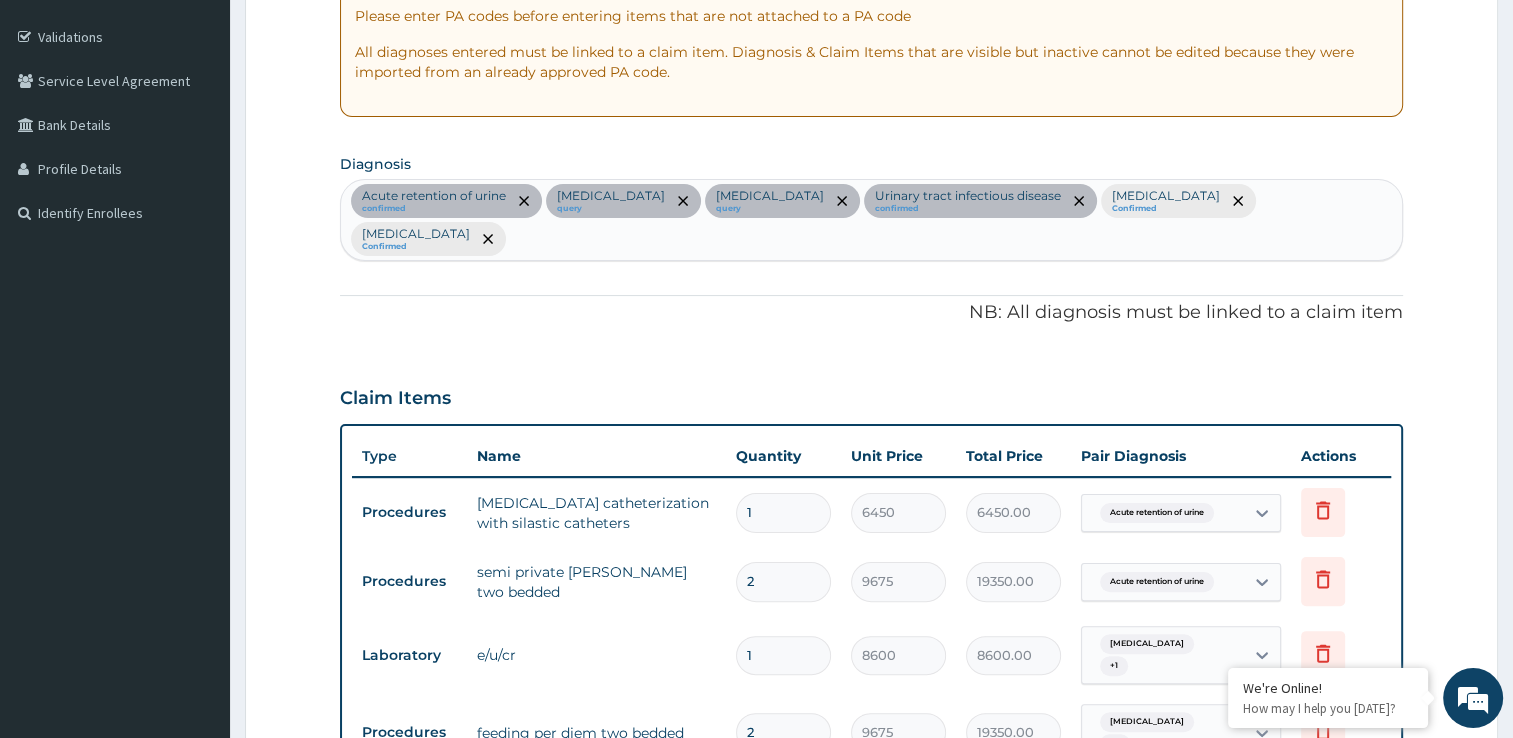 type on "10" 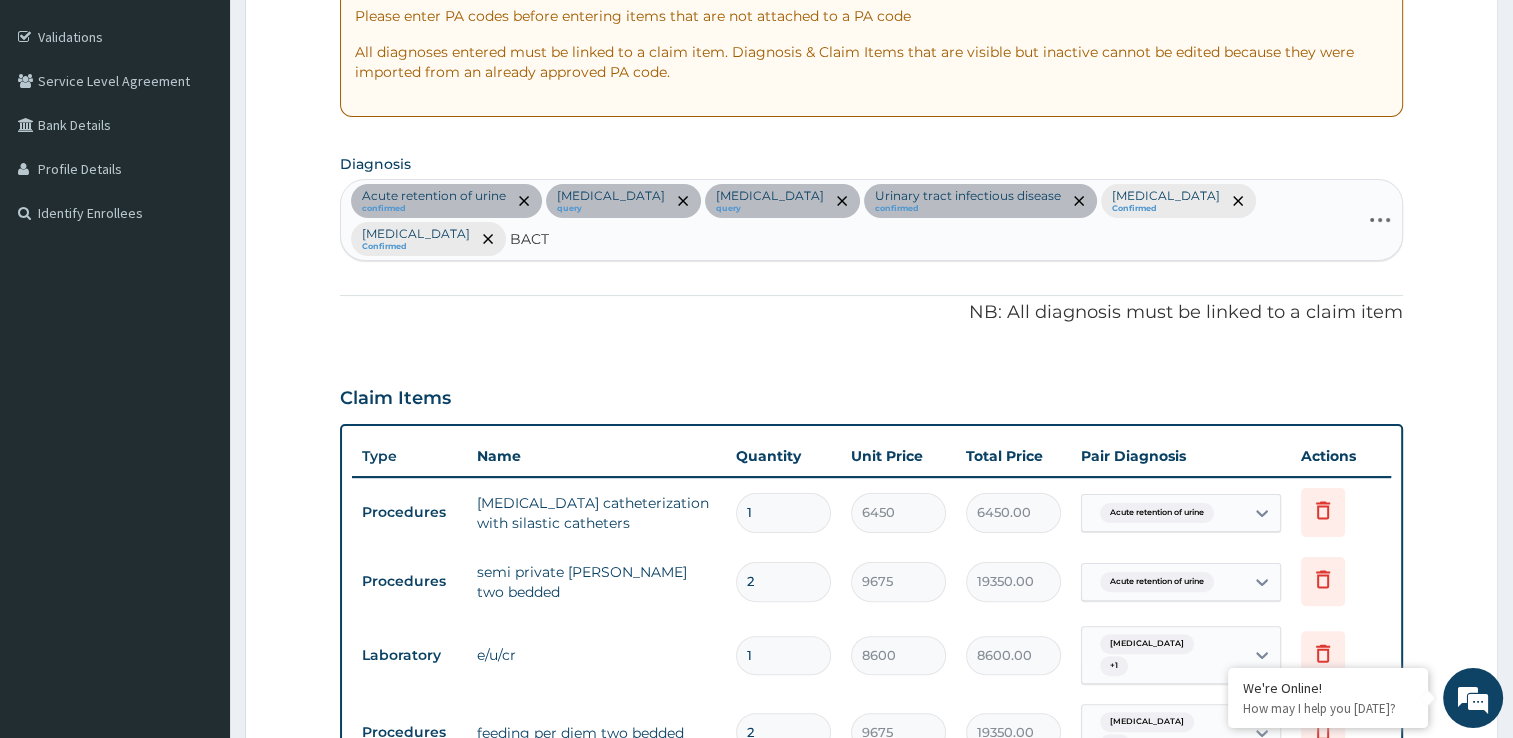 type on "BACTE" 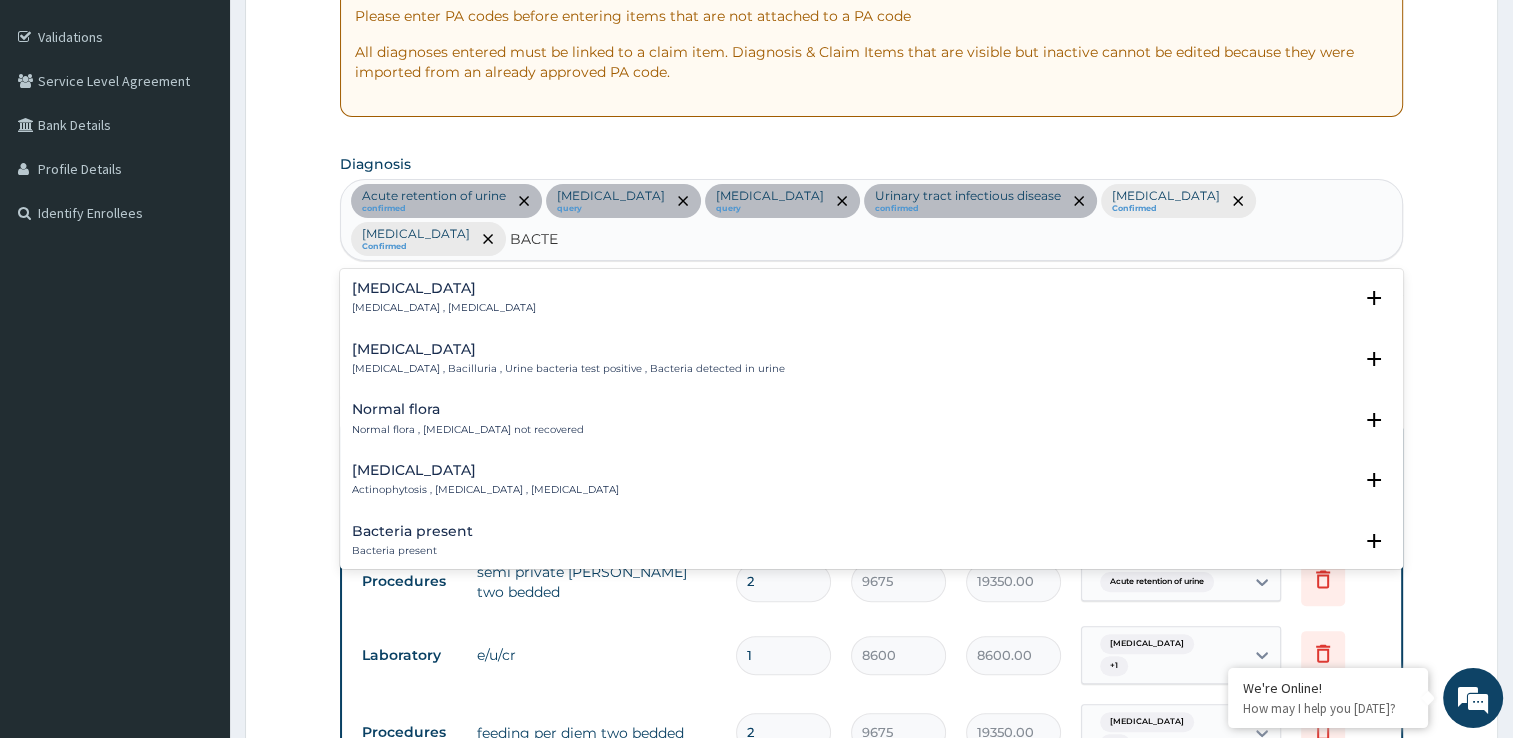 click on "Bacteremia , Bacteraemia" at bounding box center [444, 308] 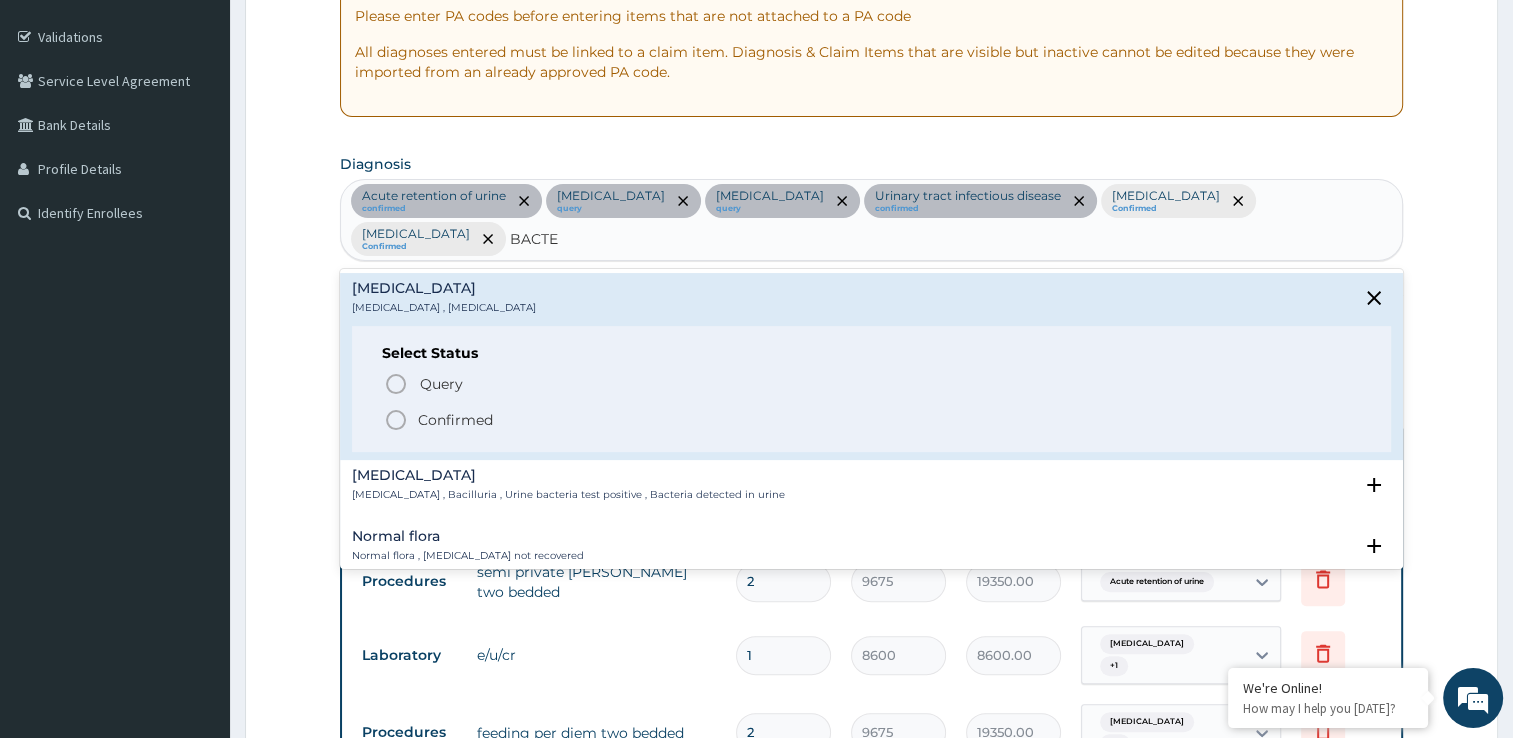 click 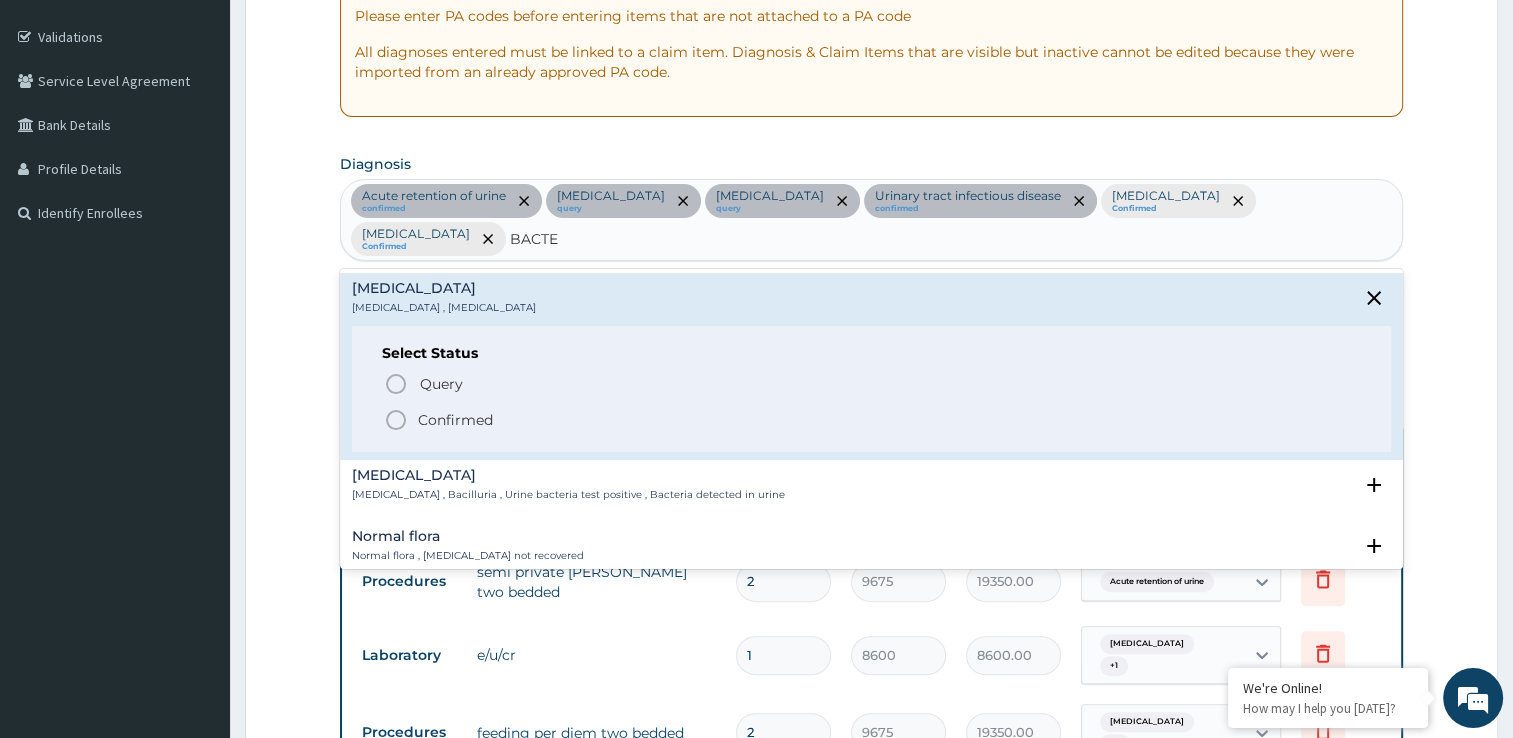 type 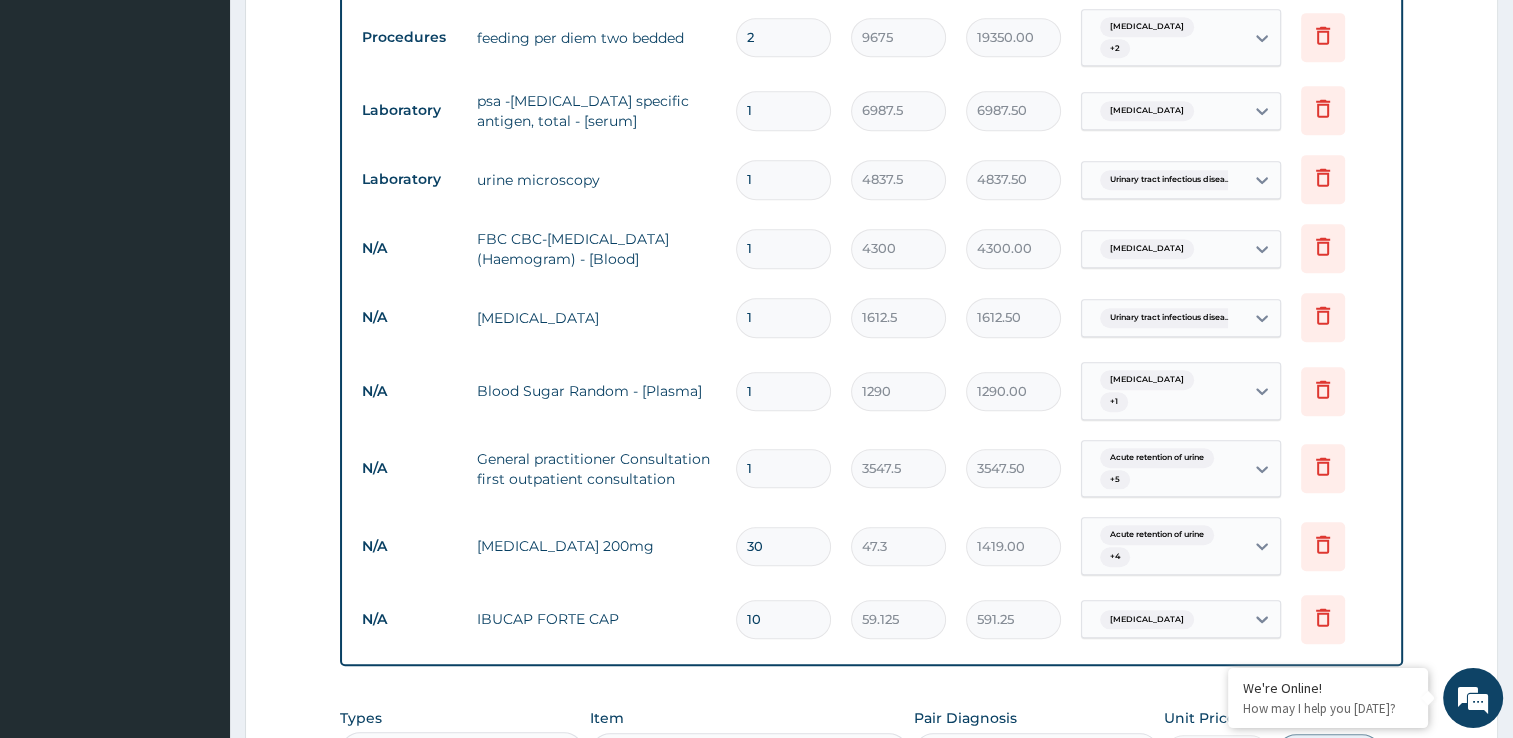 scroll, scrollTop: 1257, scrollLeft: 0, axis: vertical 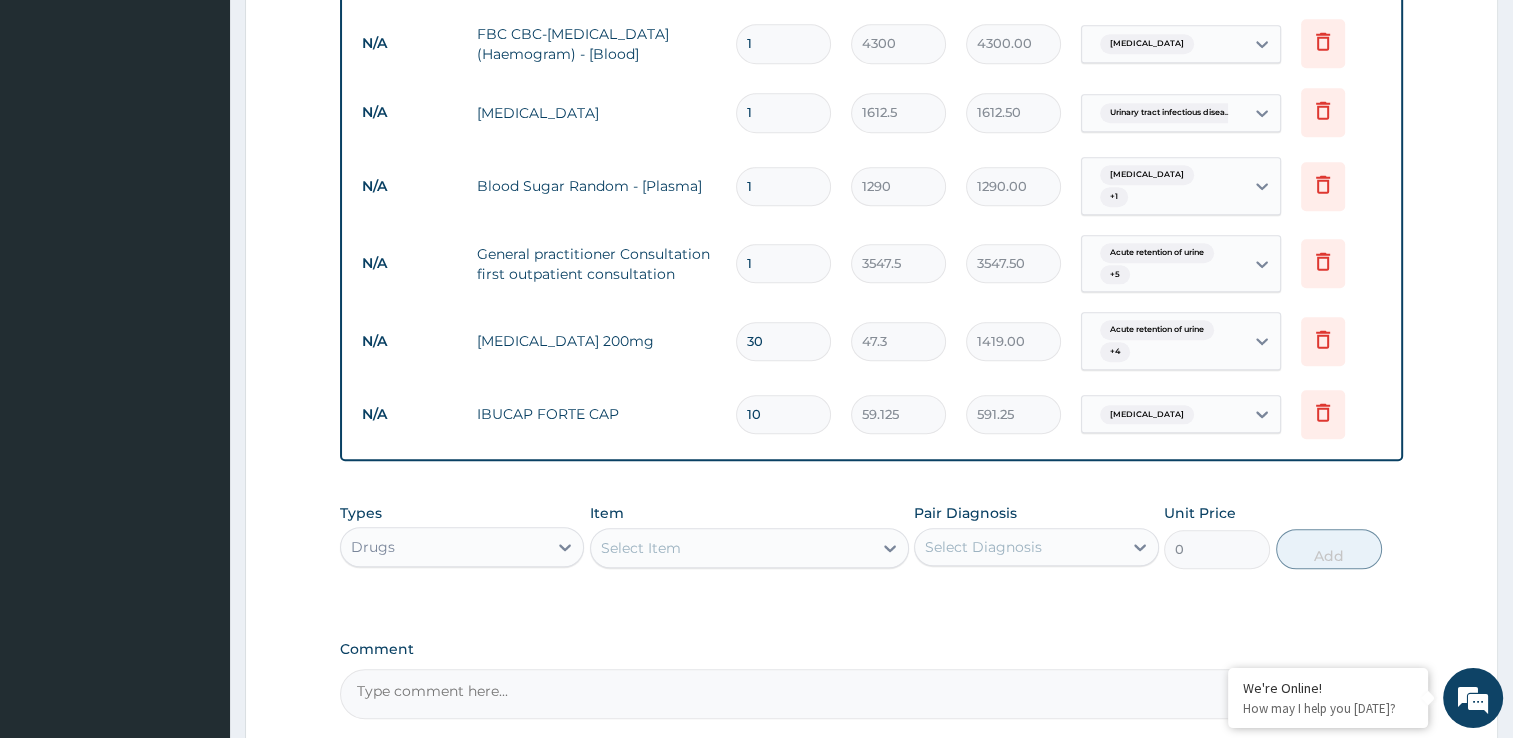 click on "Select Item" at bounding box center (641, 548) 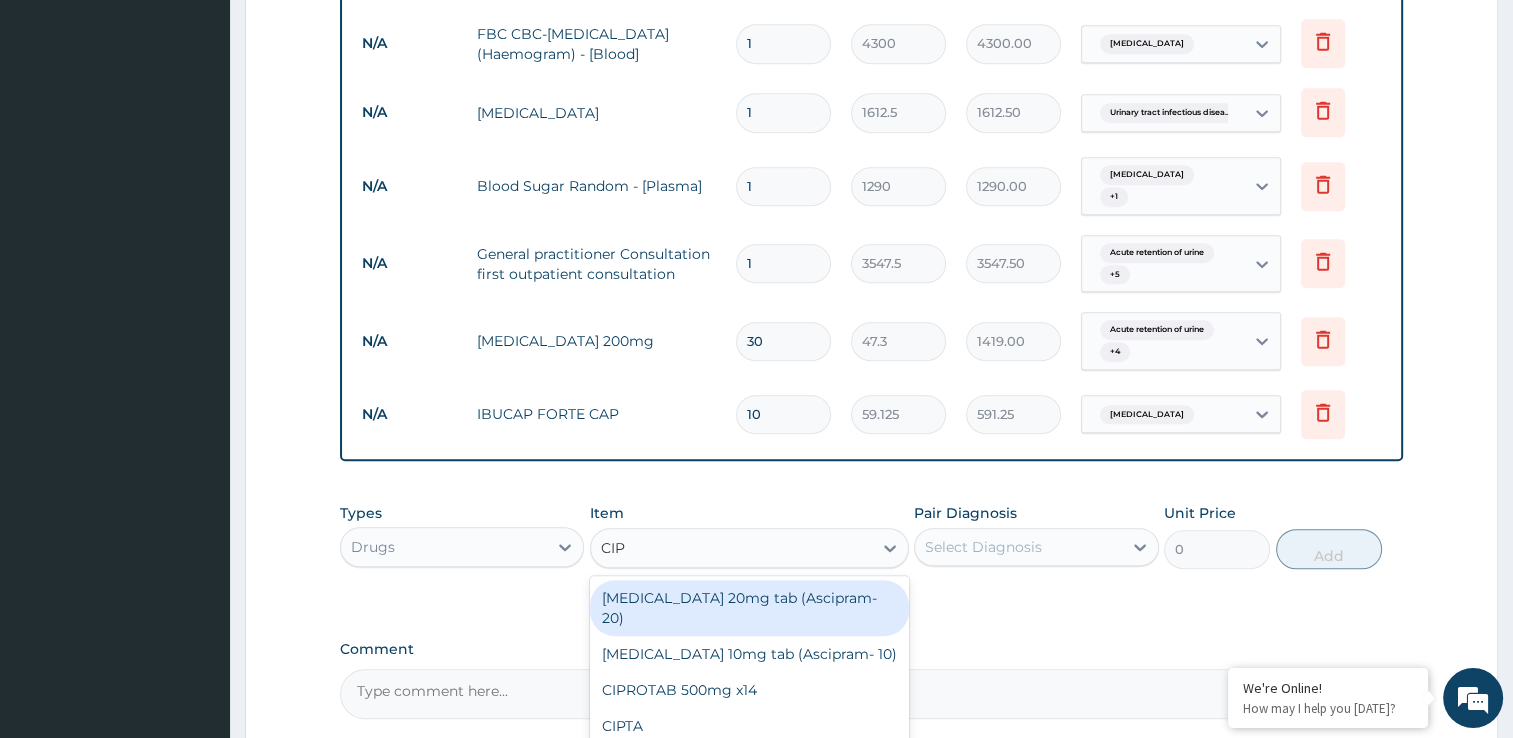 type on "CIPR" 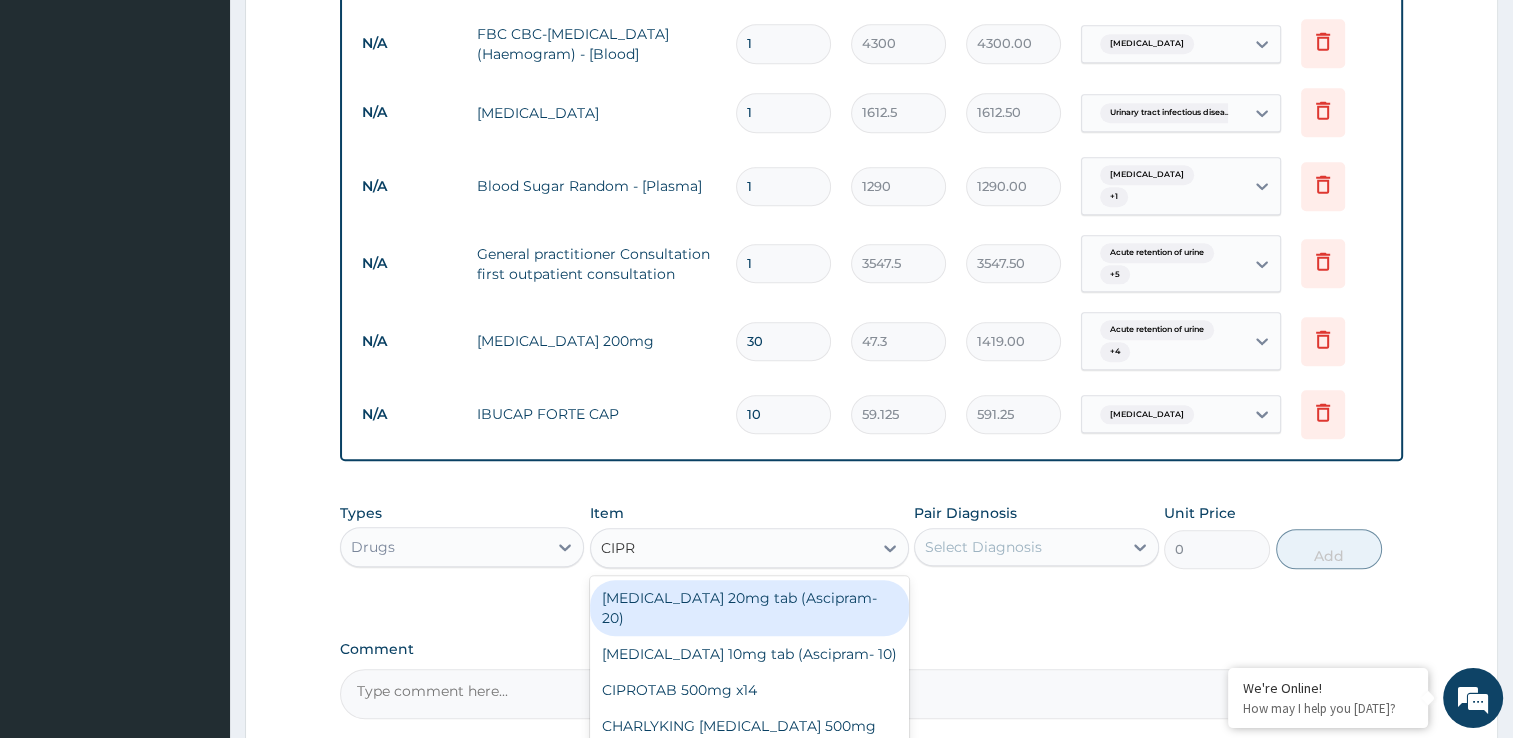 scroll, scrollTop: 16, scrollLeft: 0, axis: vertical 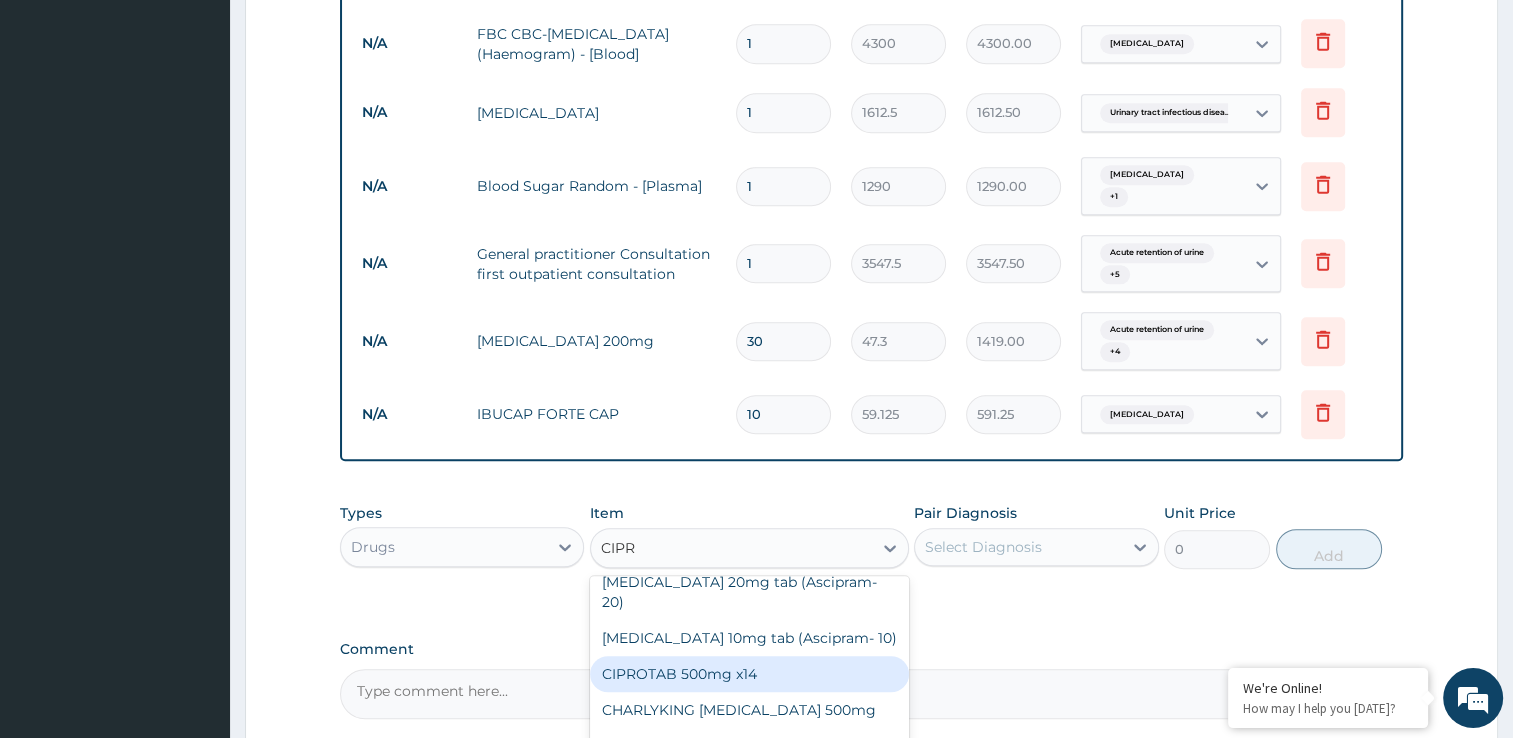 click on "CIPROTAB 500mg x14" at bounding box center [749, 674] 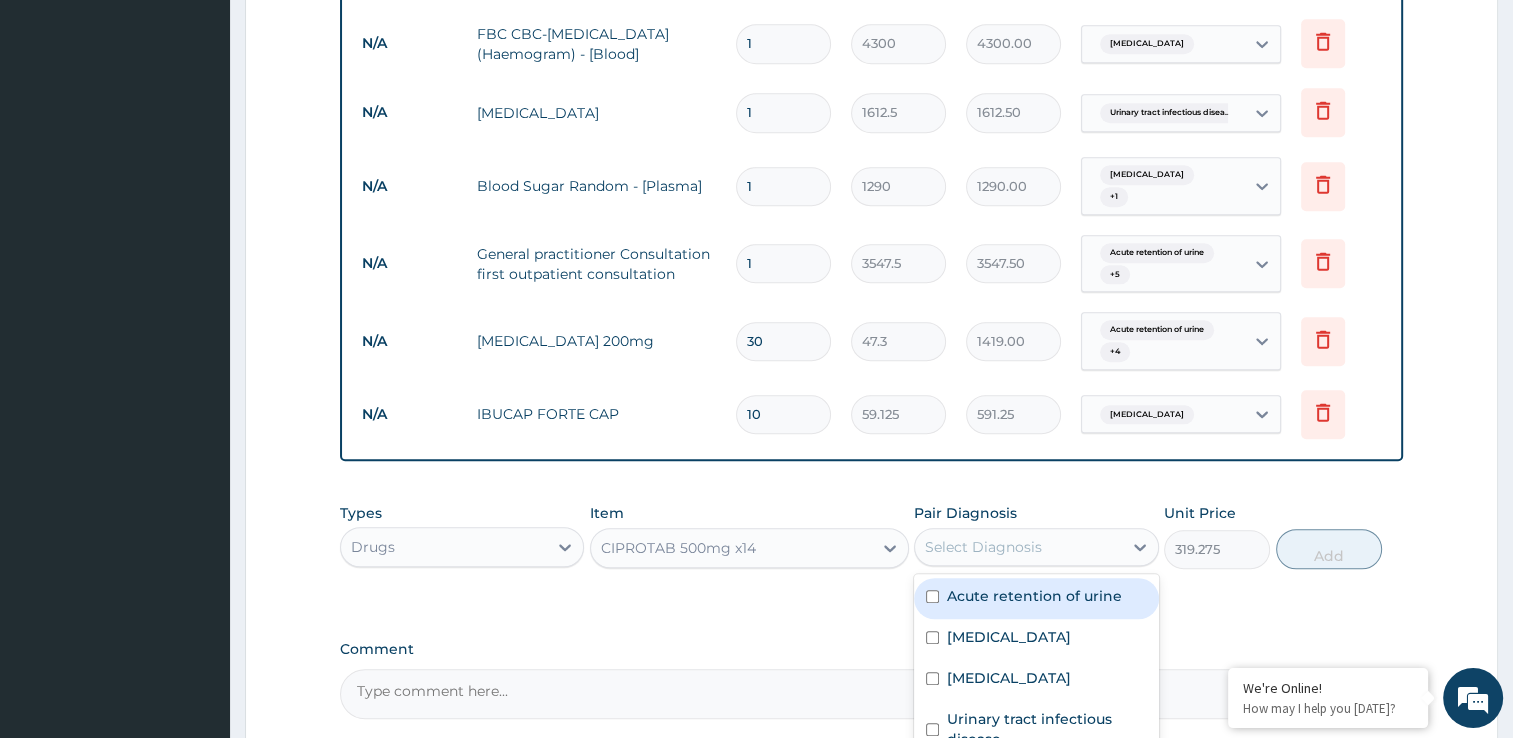 click on "Select Diagnosis" at bounding box center [1018, 547] 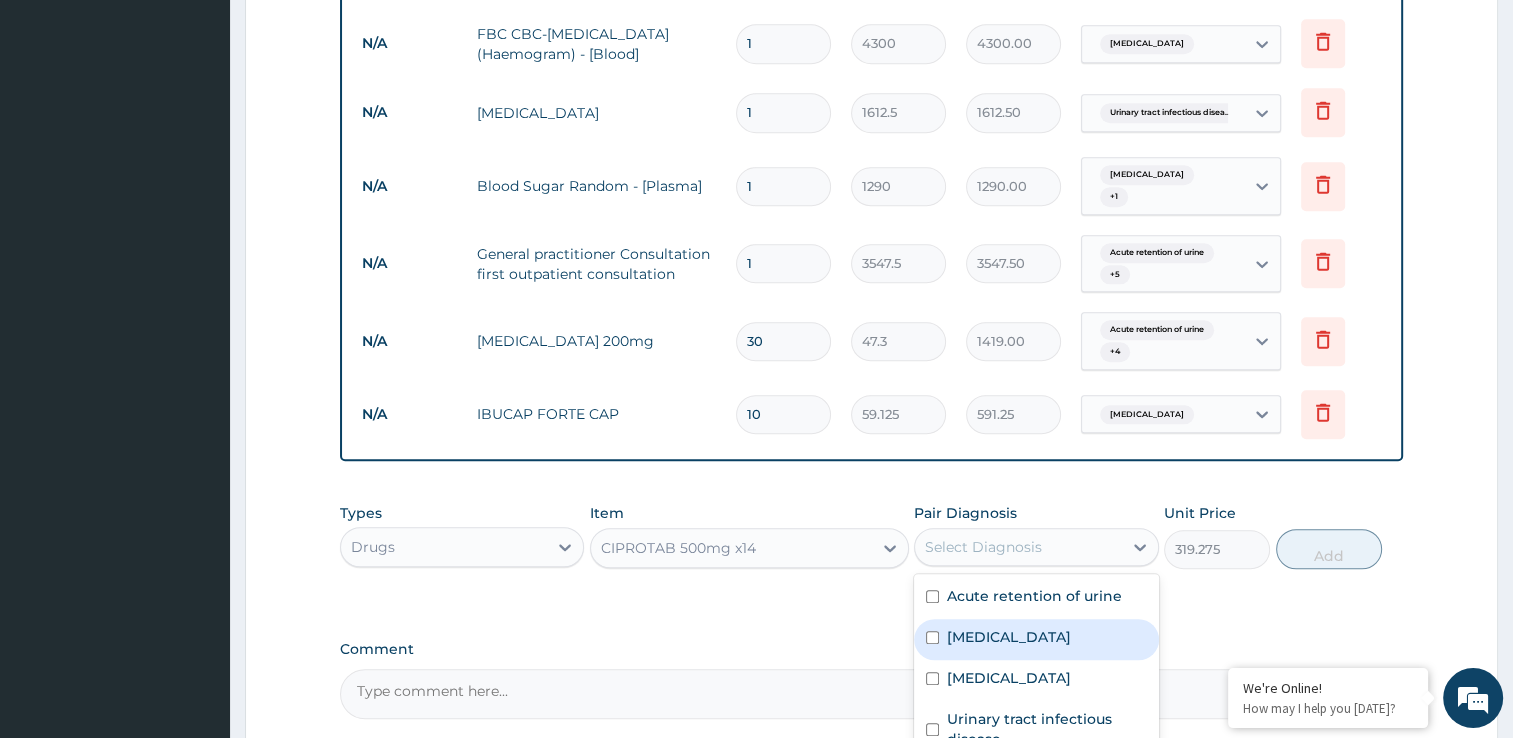 scroll, scrollTop: 35, scrollLeft: 0, axis: vertical 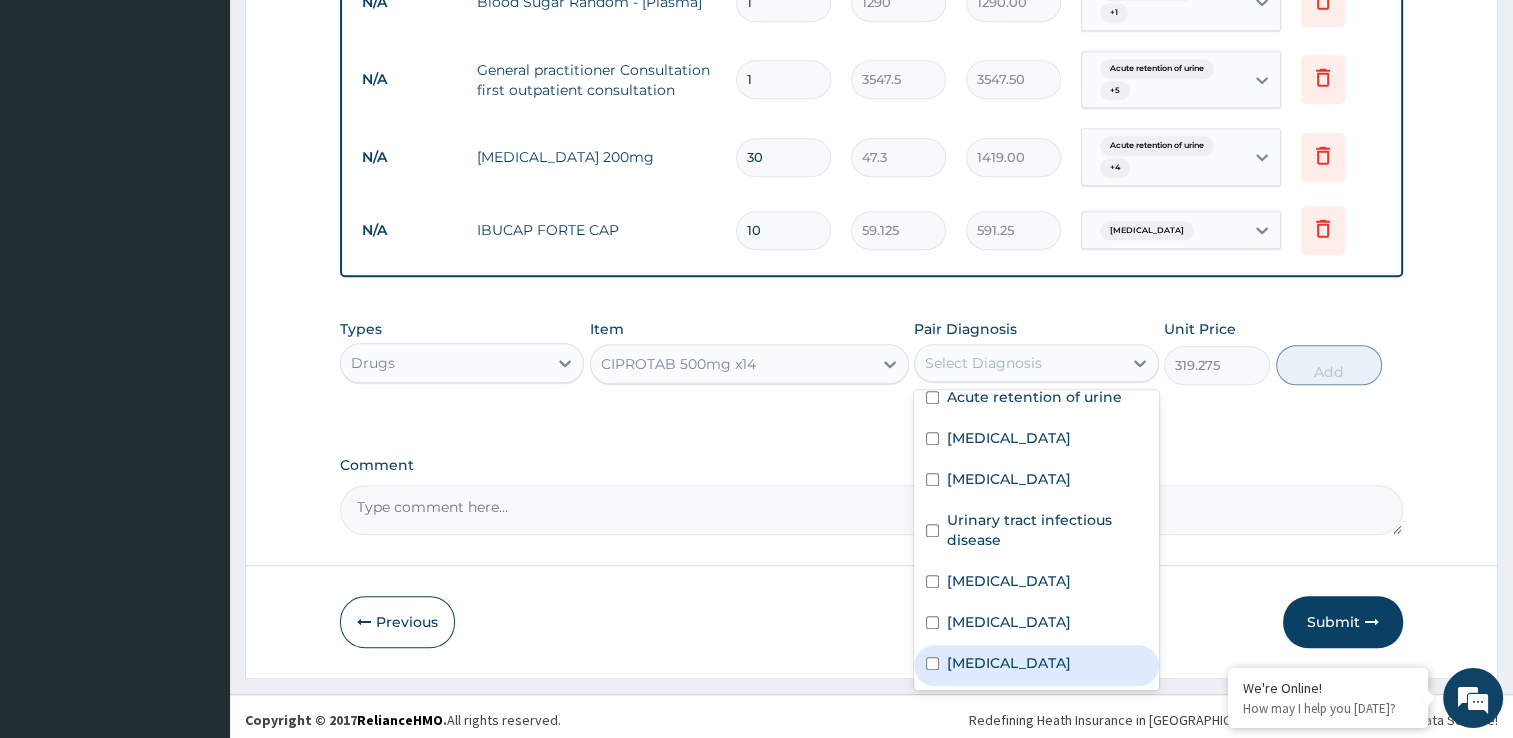 click on "Bacteremia" at bounding box center (1009, 663) 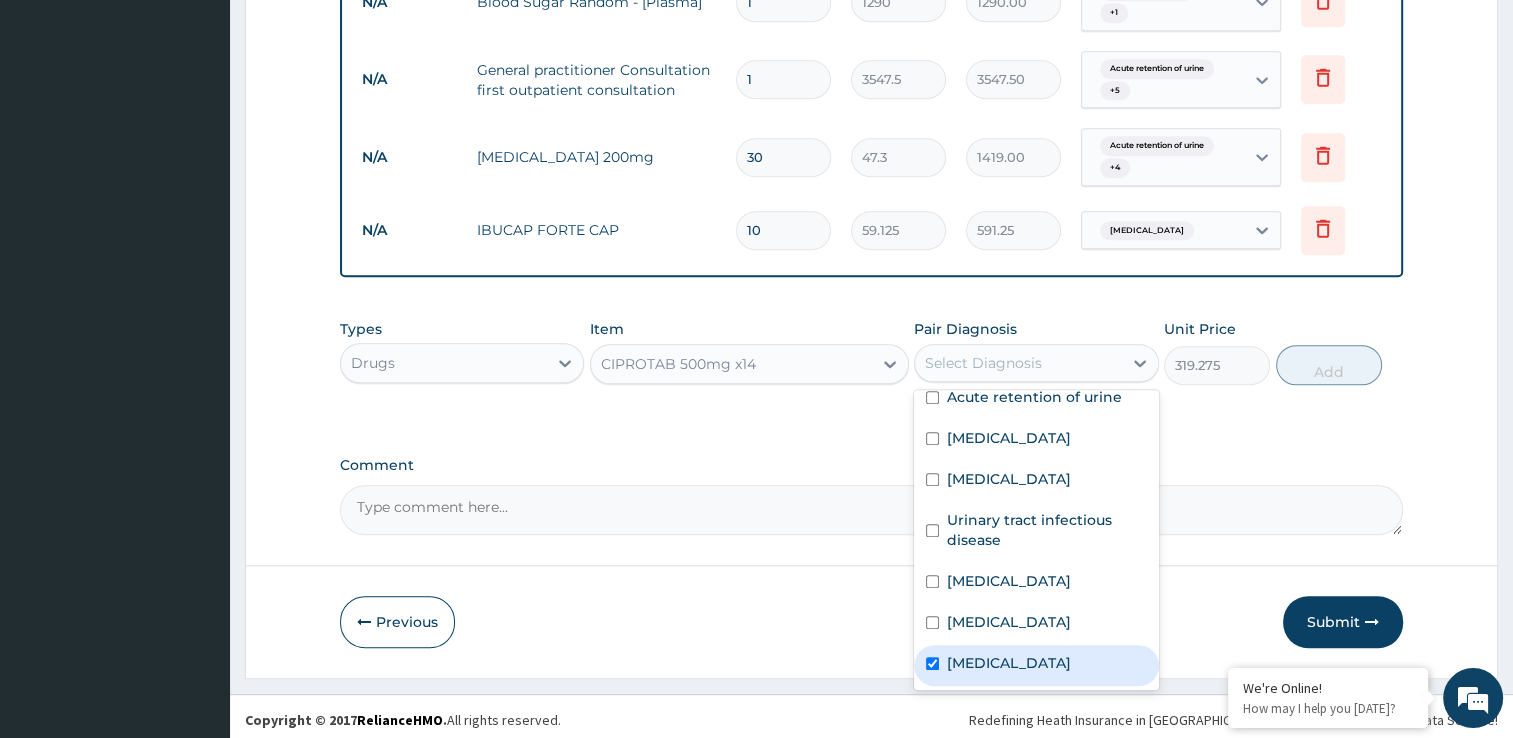checkbox on "true" 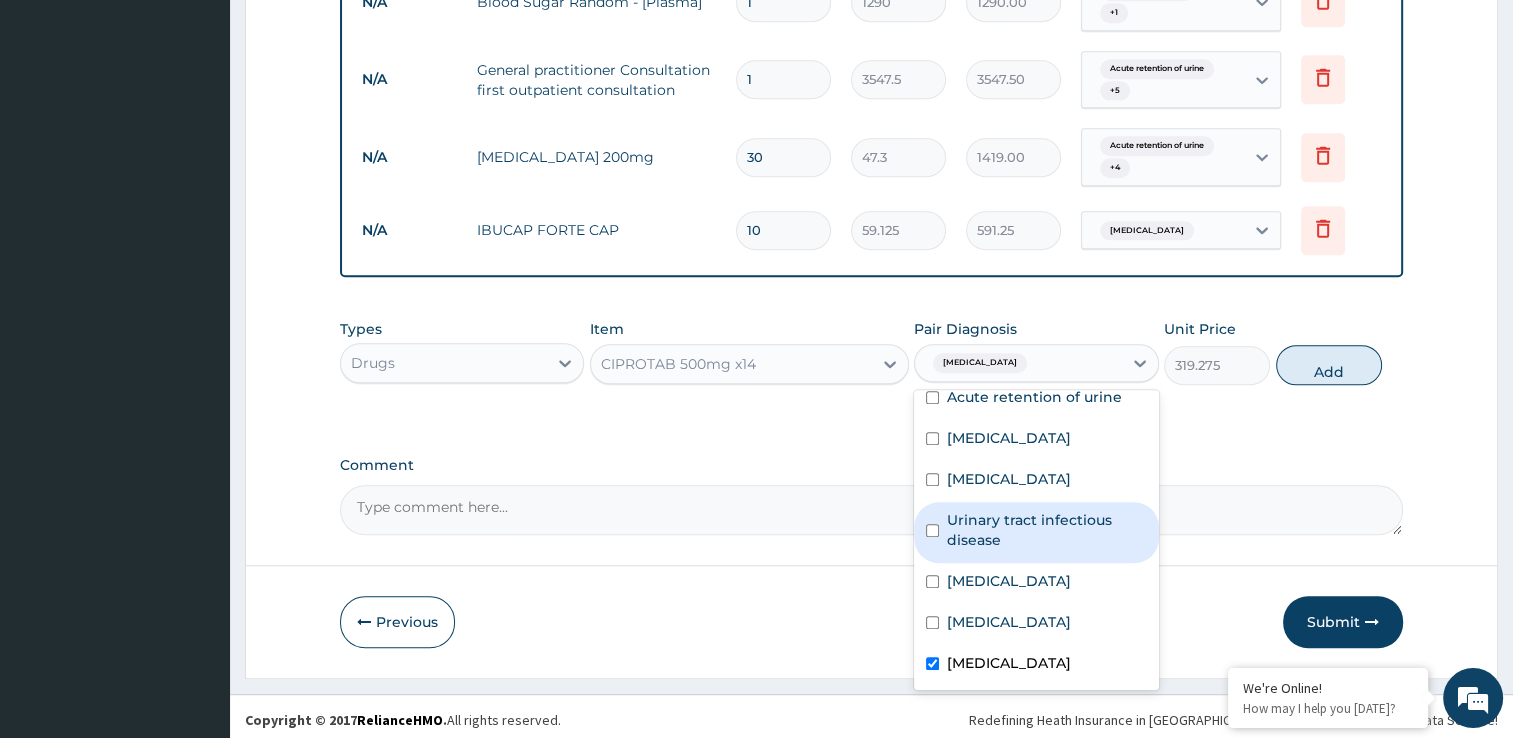 click on "Urinary tract infectious disease" at bounding box center [1047, 530] 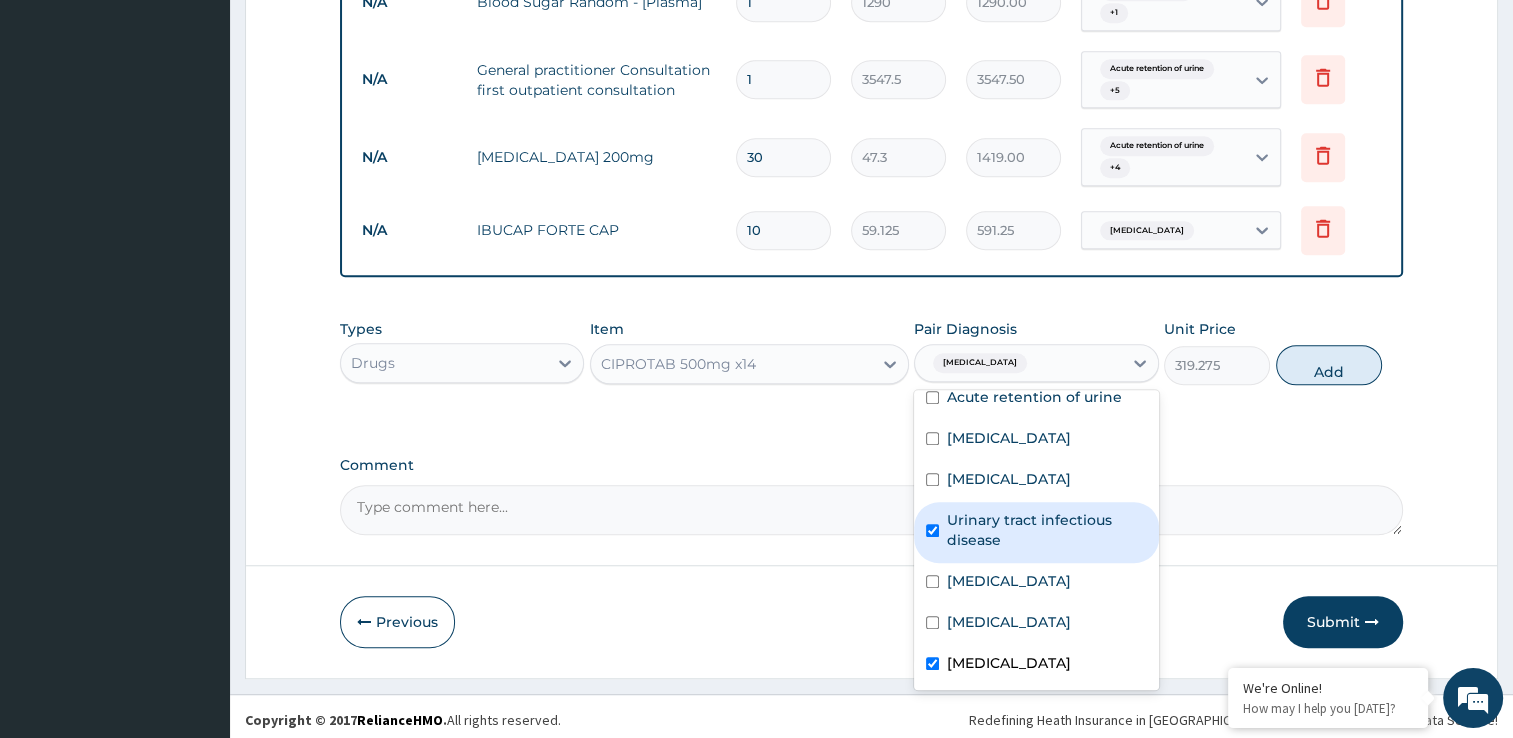 checkbox on "true" 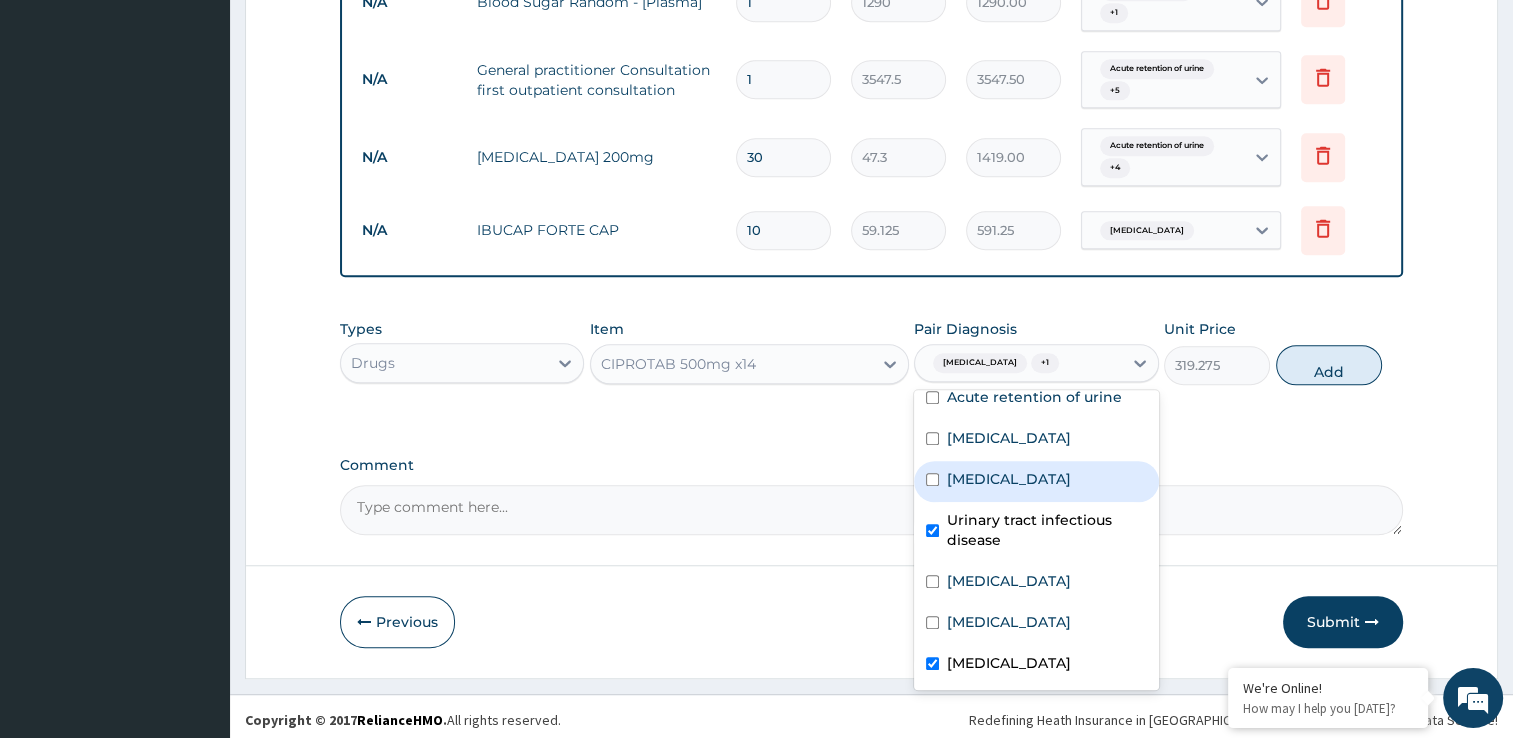drag, startPoint x: 977, startPoint y: 478, endPoint x: 975, endPoint y: 440, distance: 38.052597 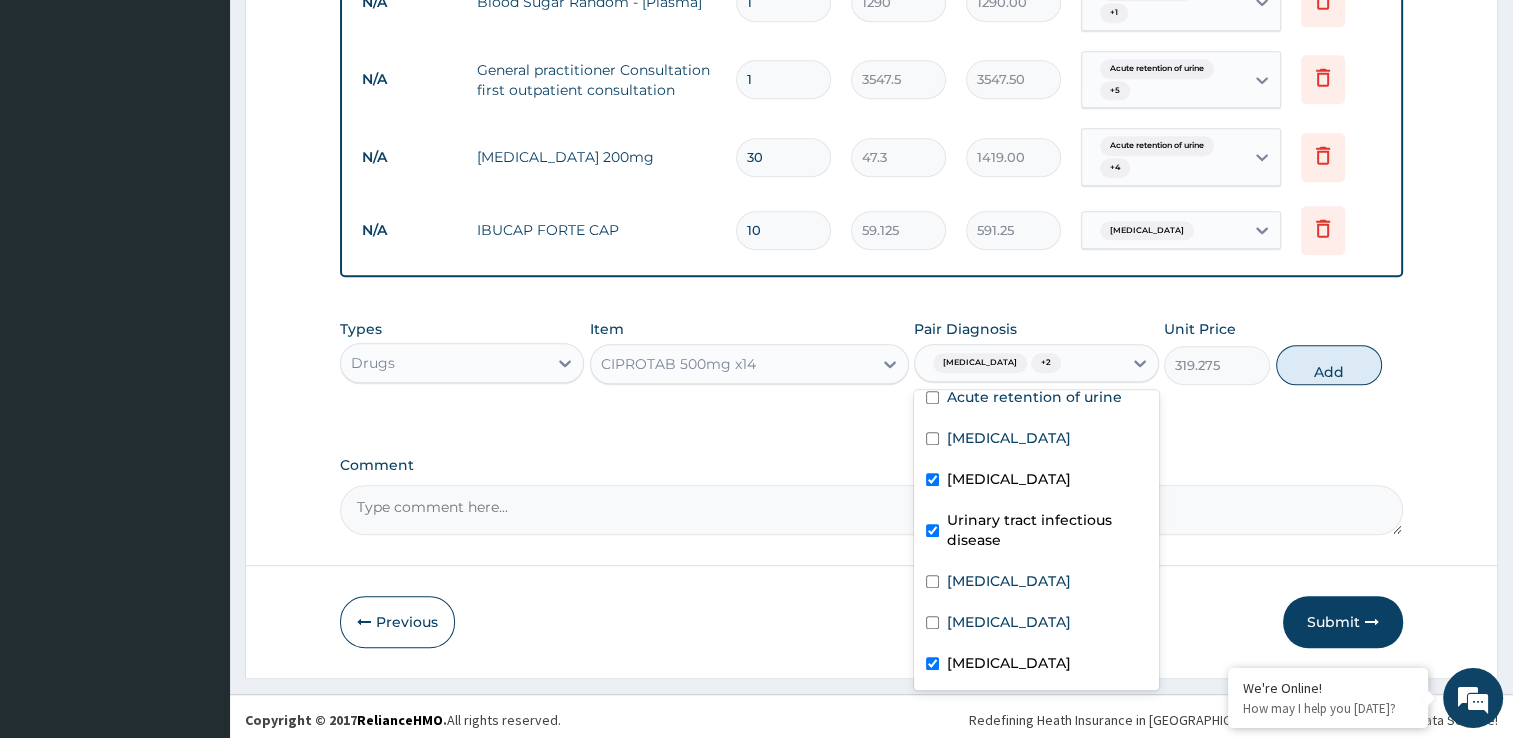 click on "Benign prostatic hyperplasia" at bounding box center [1036, 481] 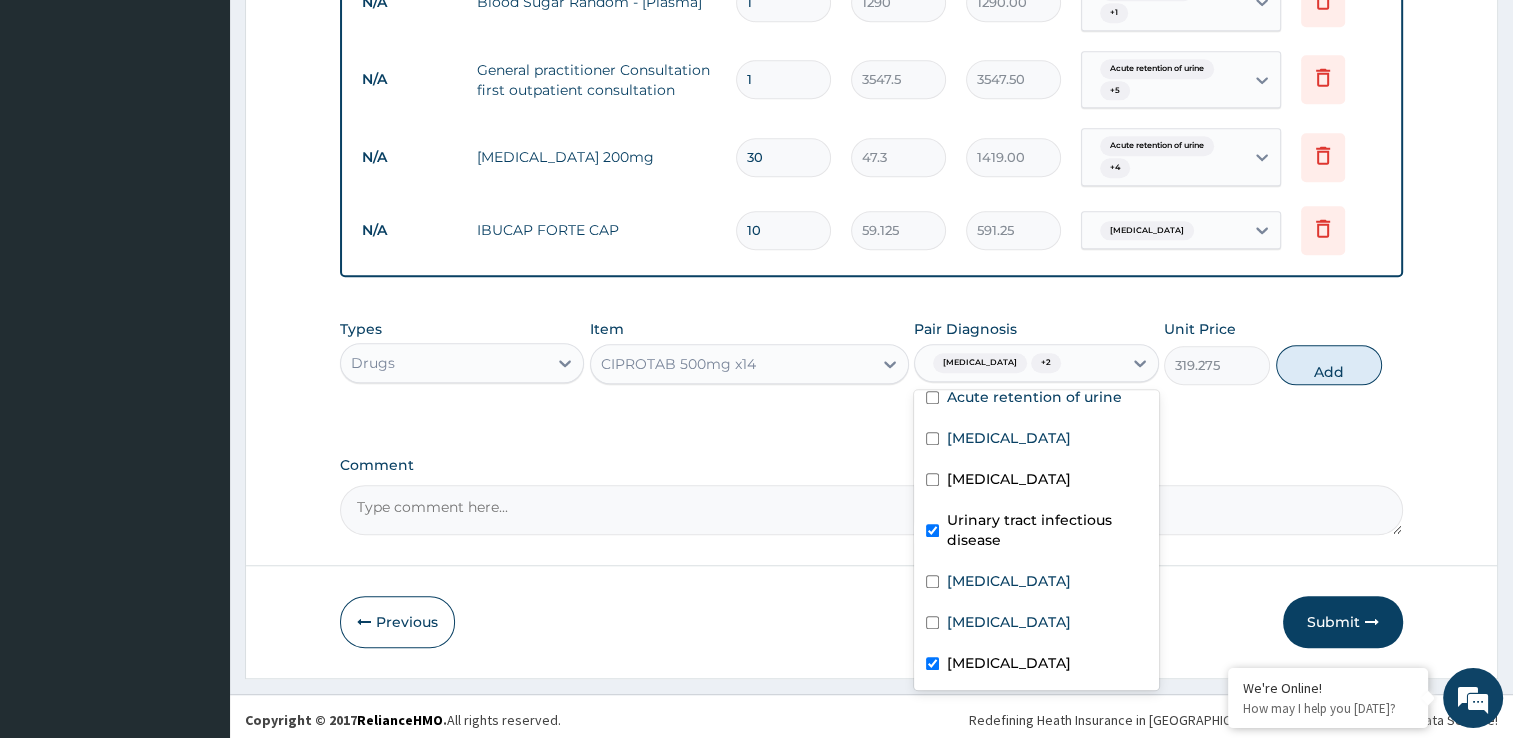 checkbox on "false" 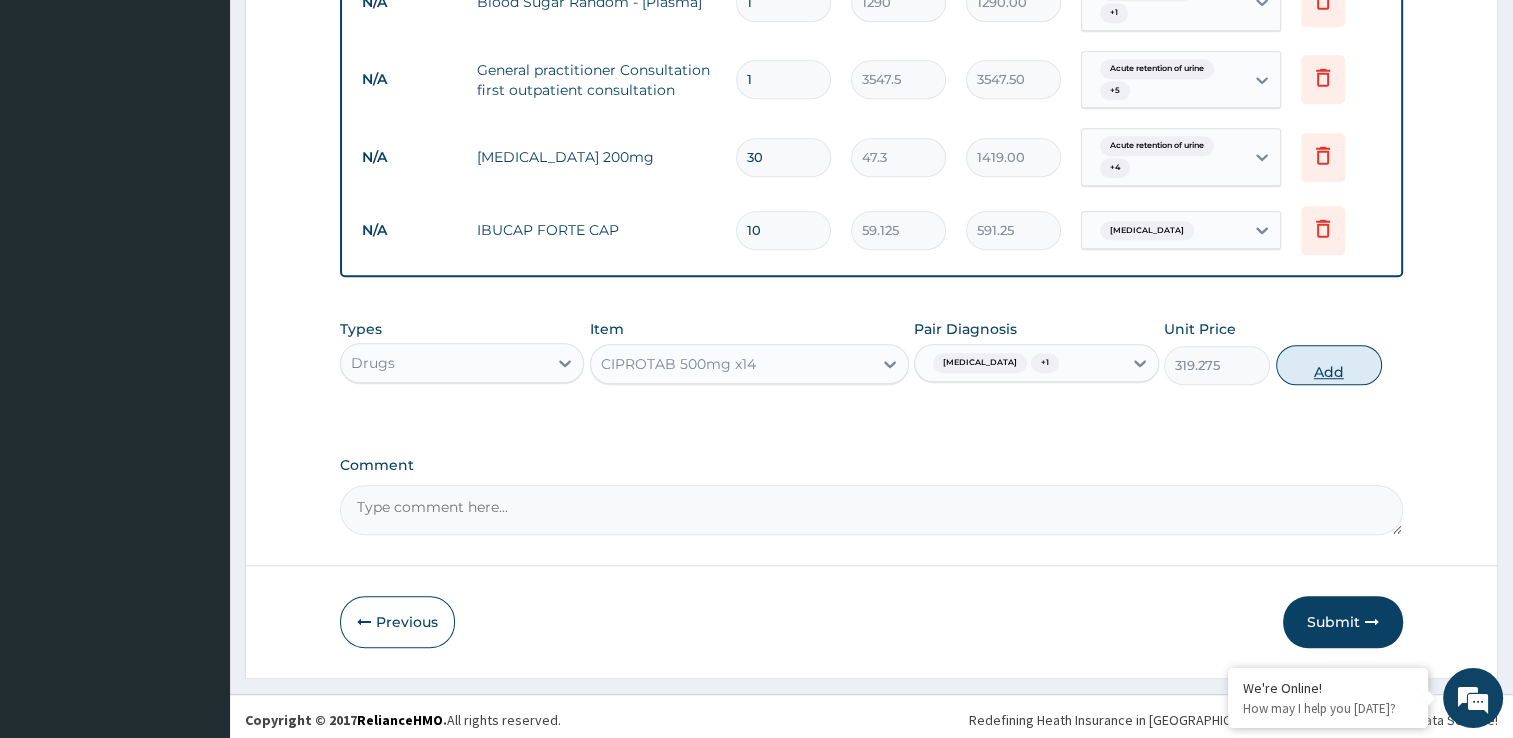 click on "Add" at bounding box center [1329, 365] 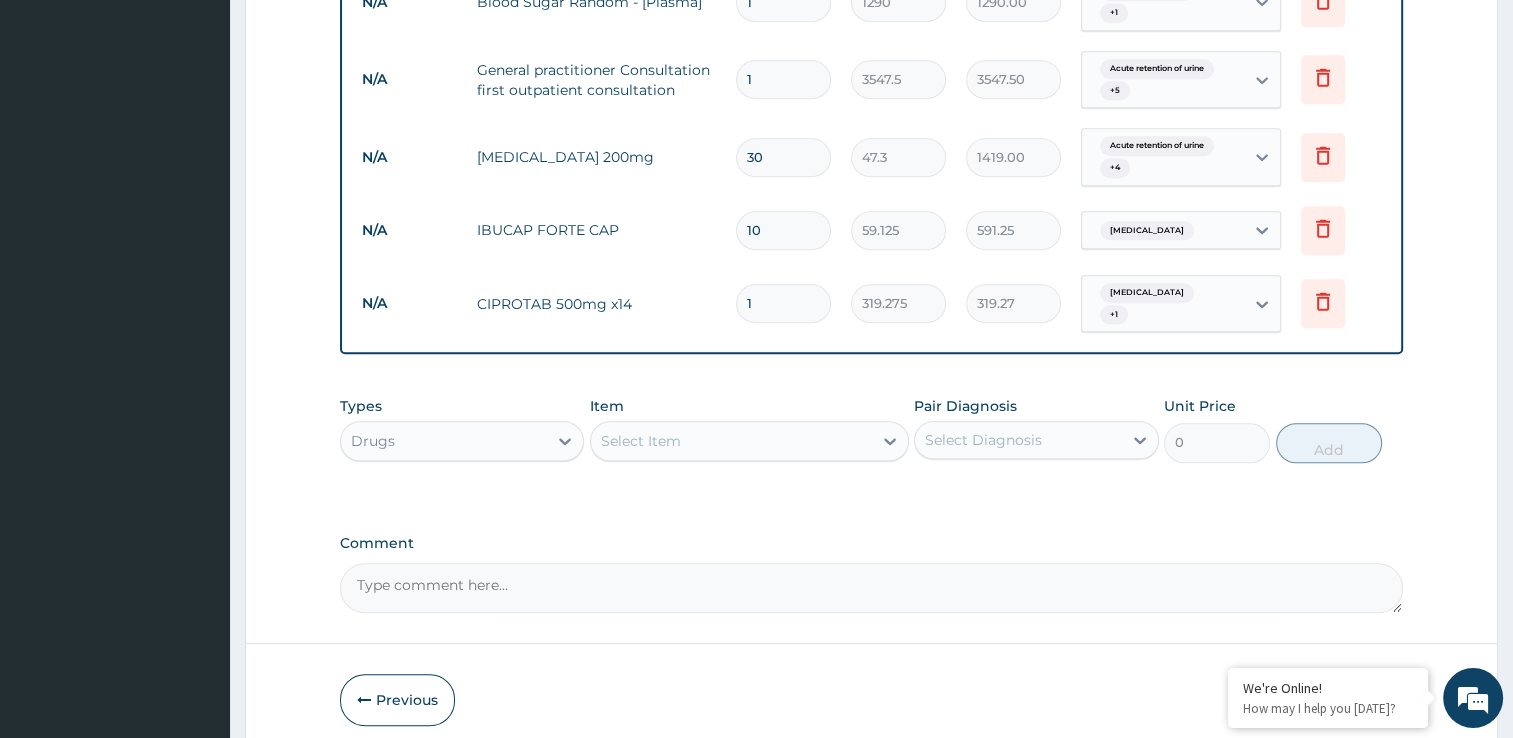 type on "10" 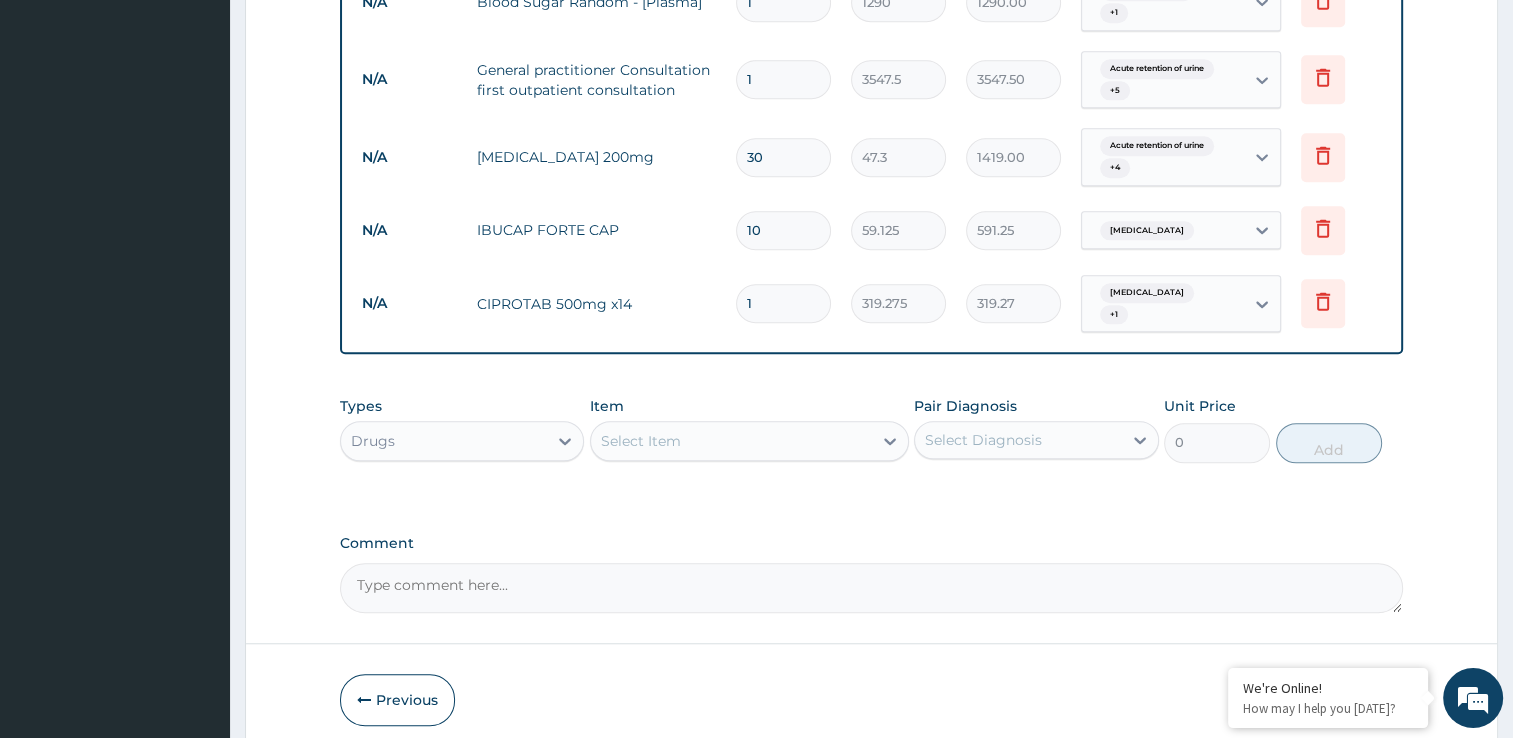 type on "3192.75" 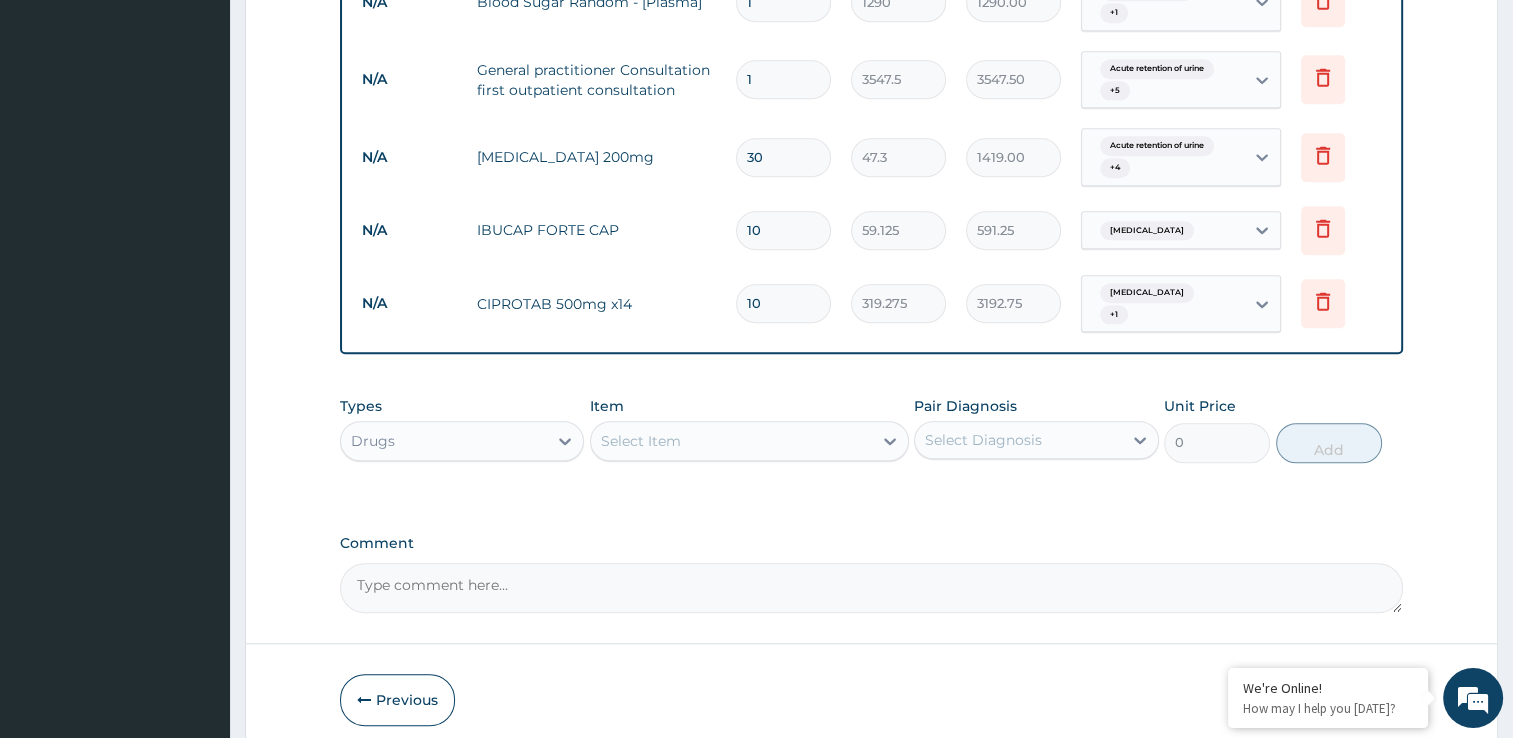 type on "10" 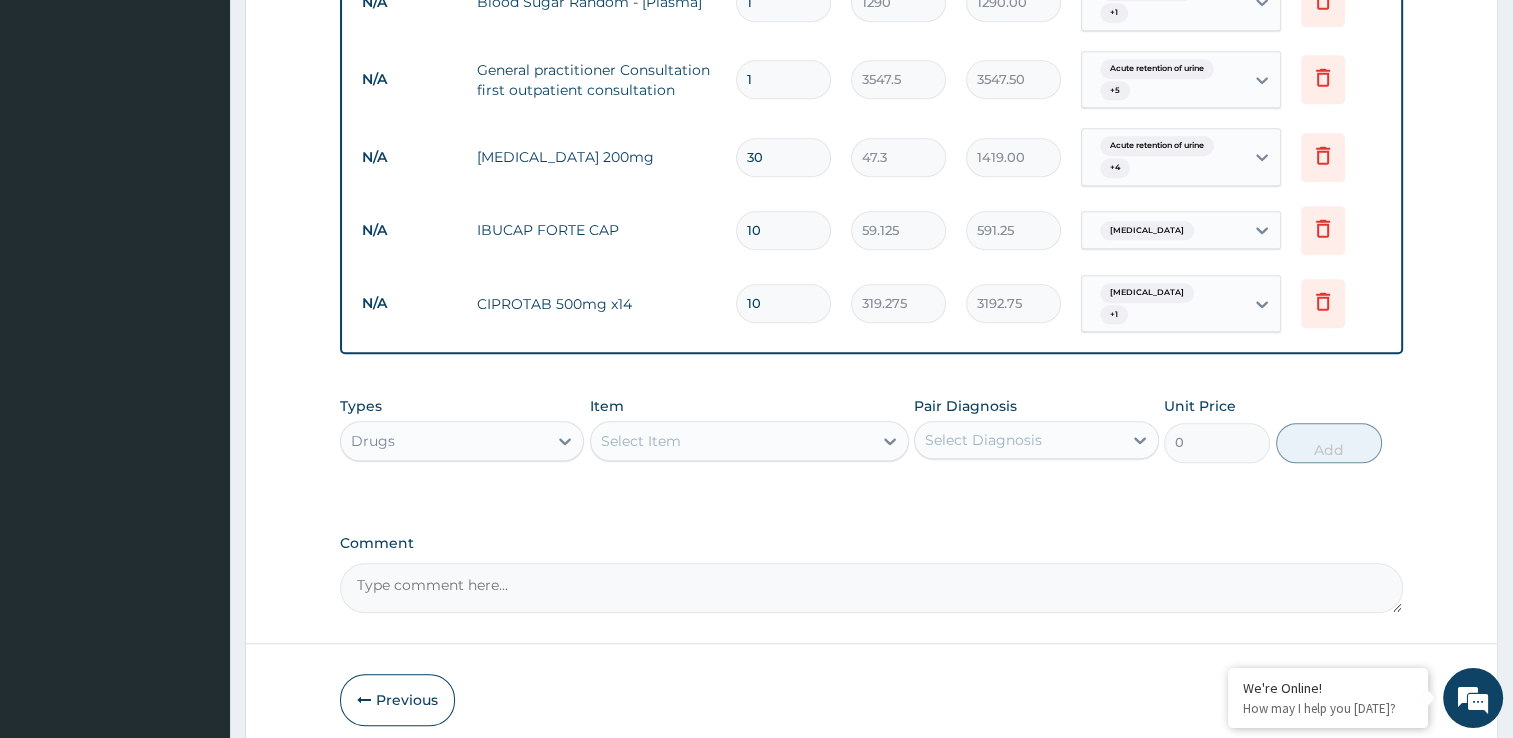 click on "Select Item" at bounding box center (731, 441) 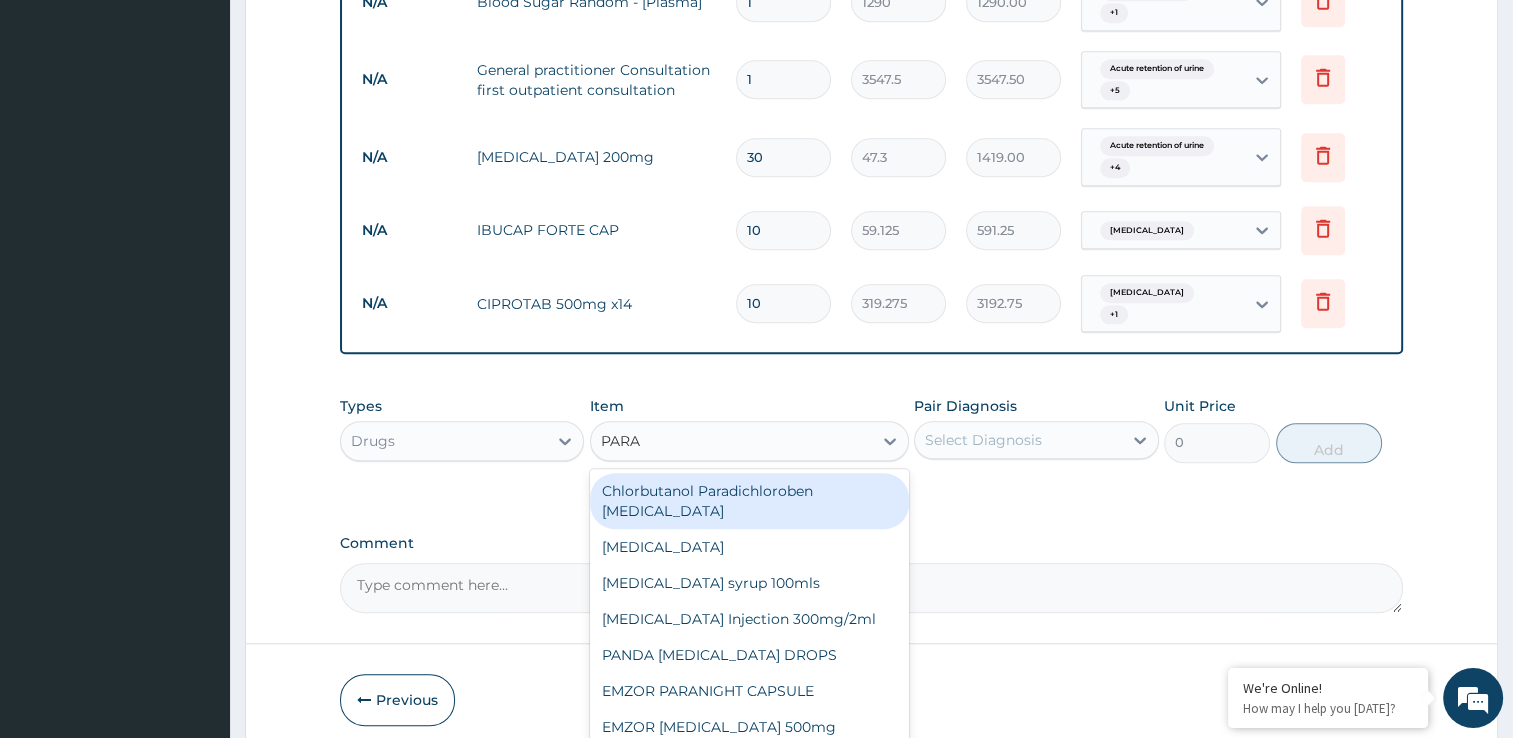 type on "PARAC" 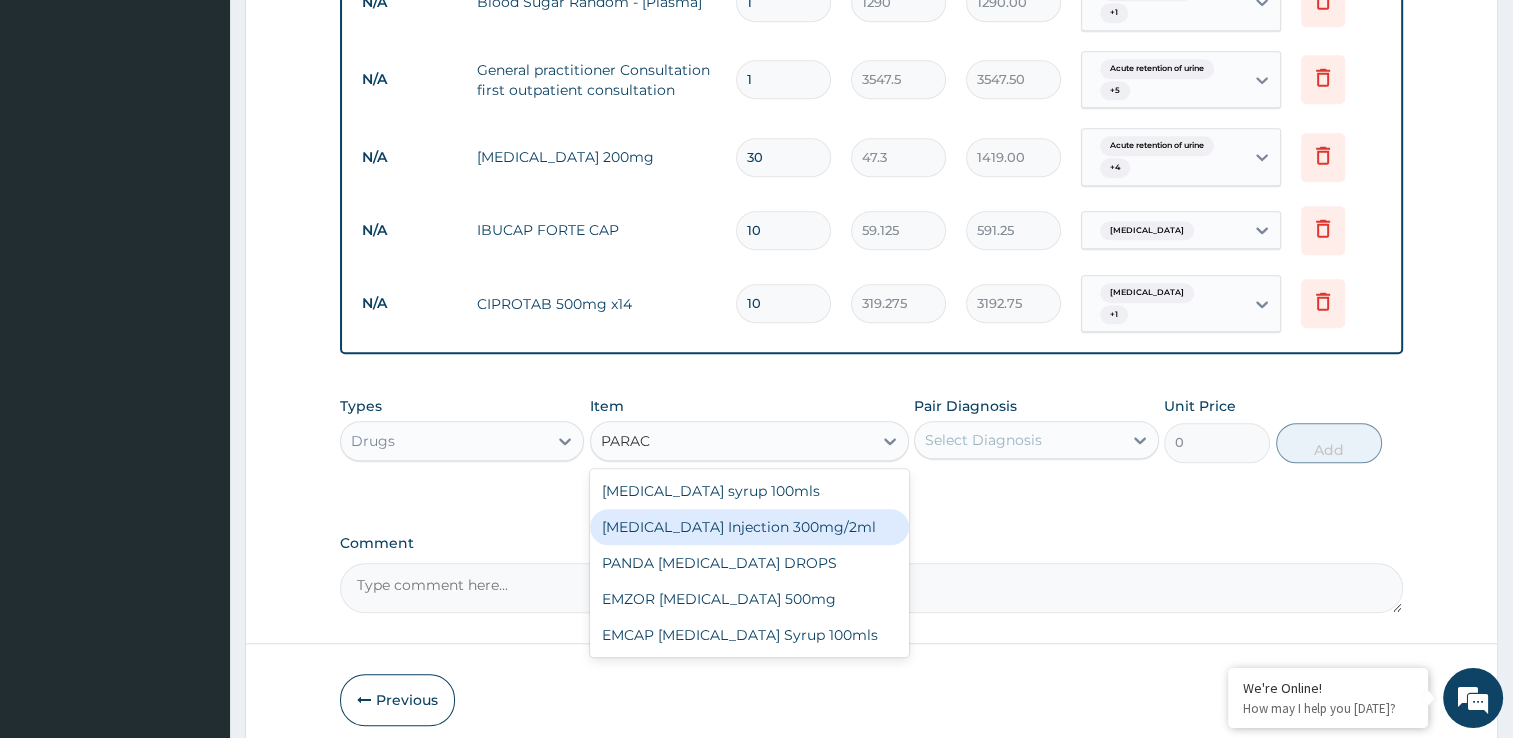 click on "PARACETAMOL Injection 300mg/2ml" at bounding box center [749, 527] 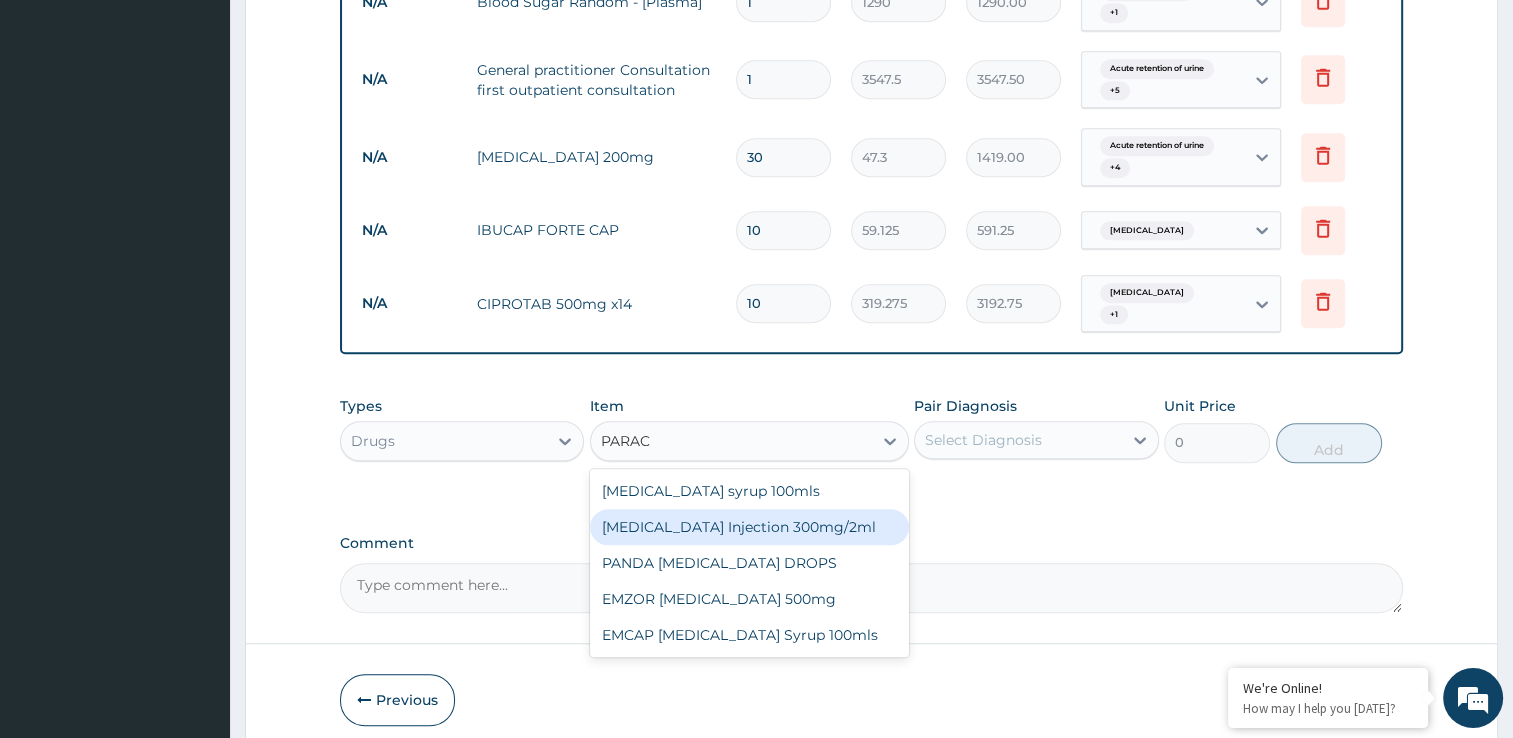 type 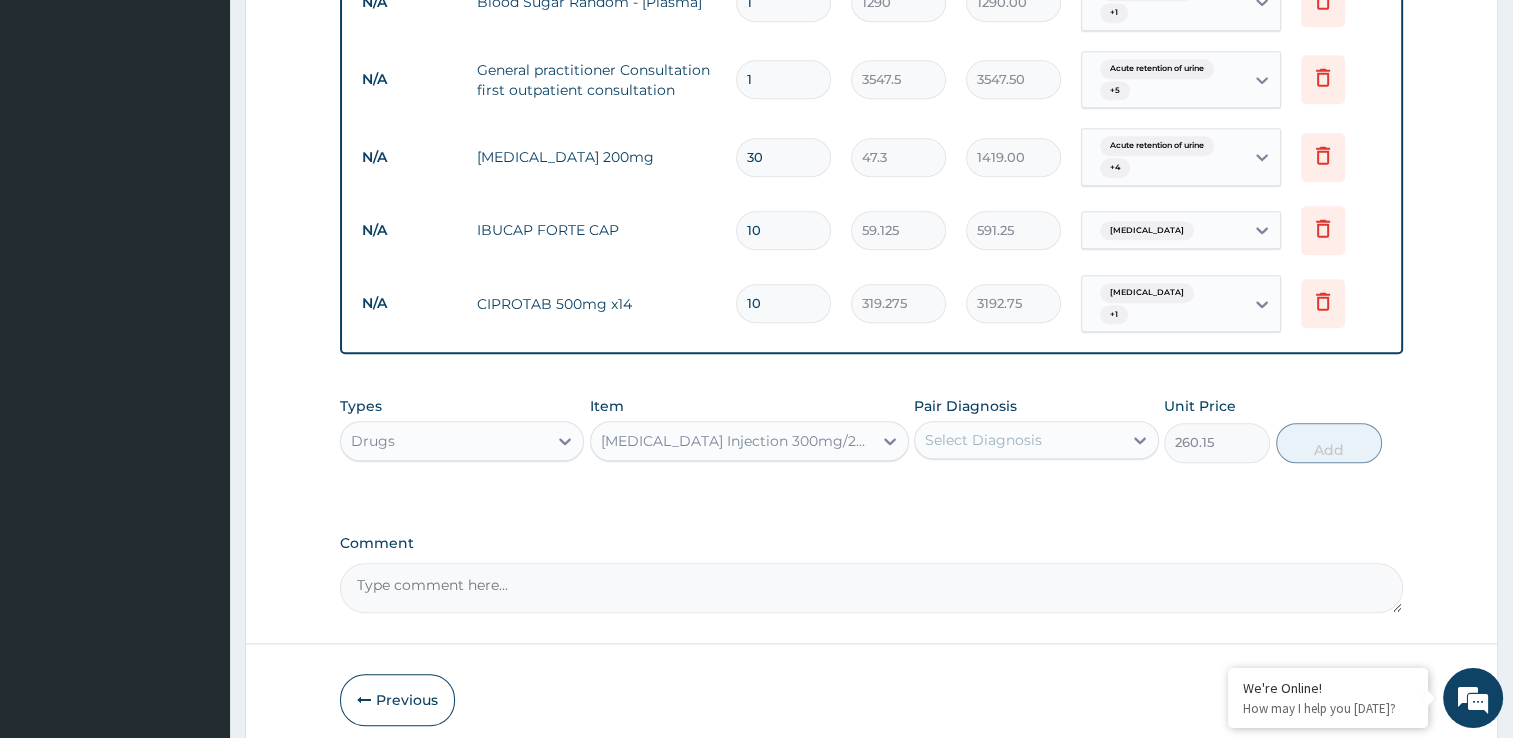 click on "Select Diagnosis" at bounding box center [983, 440] 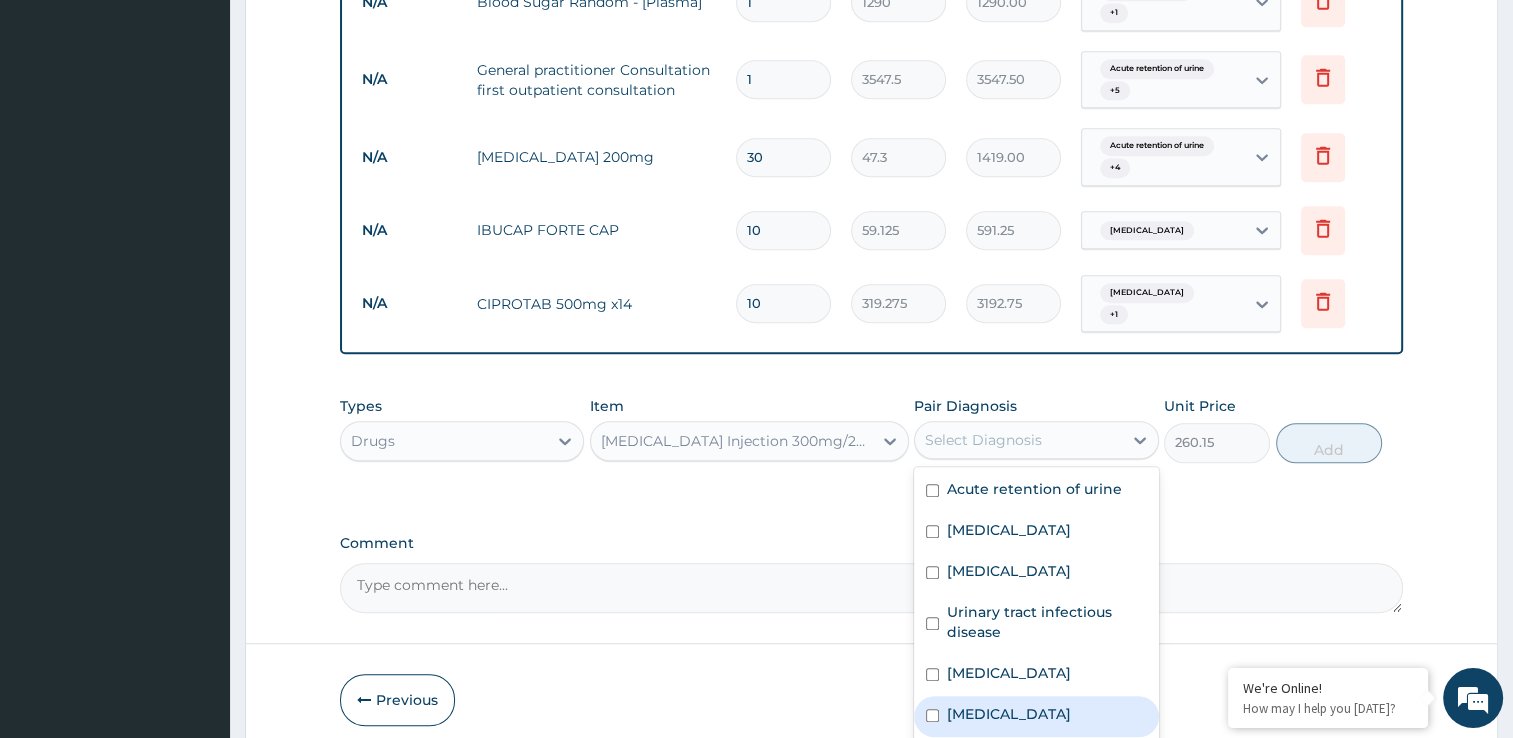 drag, startPoint x: 963, startPoint y: 674, endPoint x: 959, endPoint y: 650, distance: 24.33105 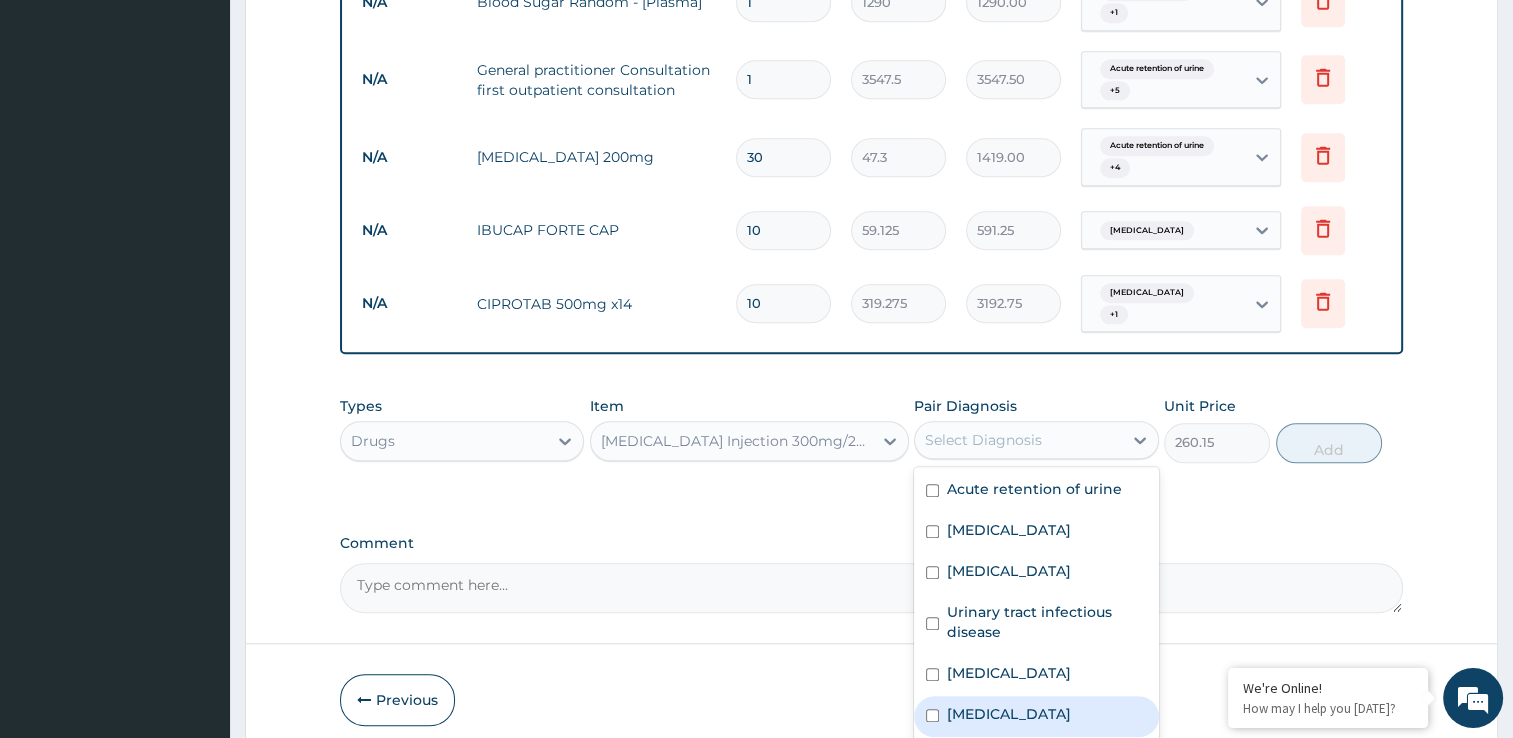 click on "Malaria" at bounding box center [1009, 673] 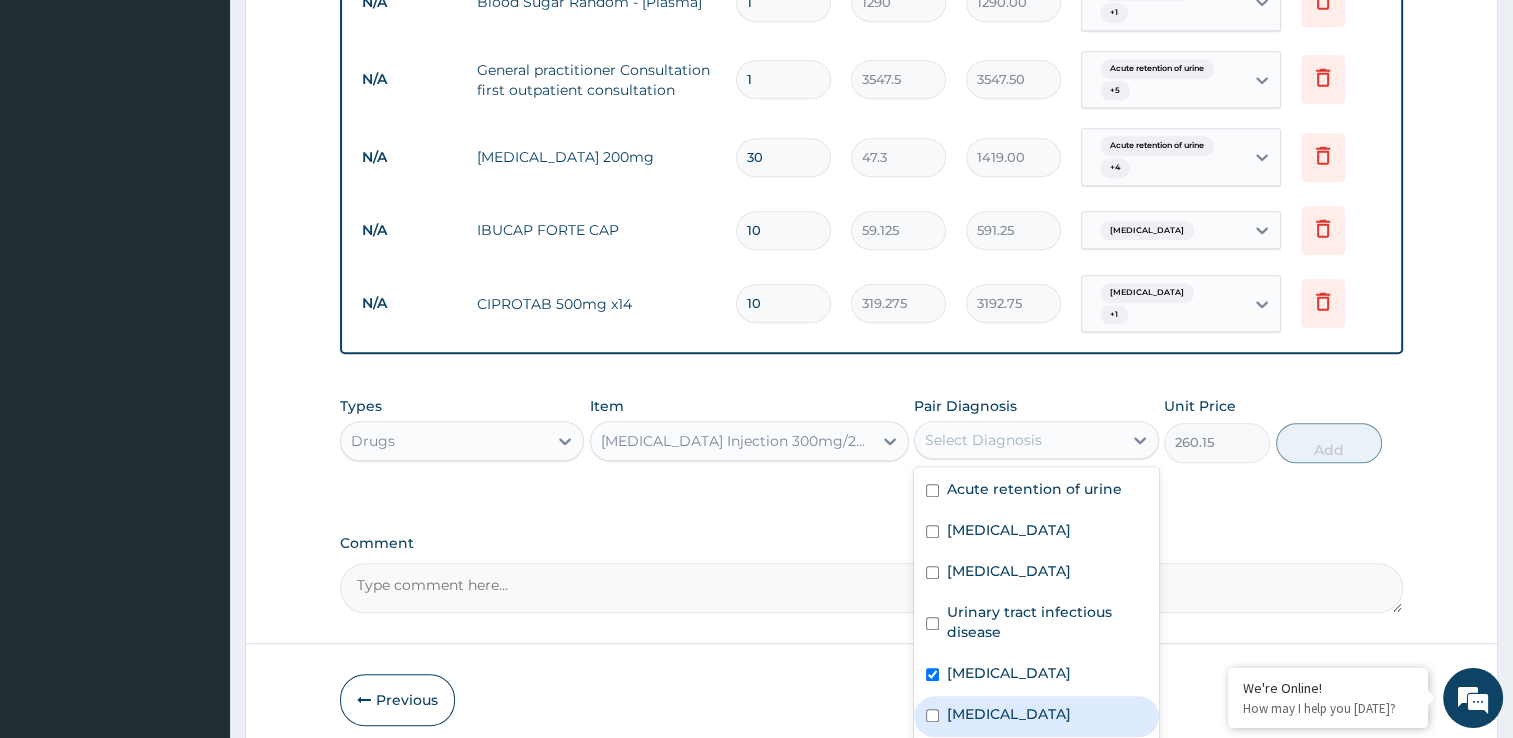 checkbox on "true" 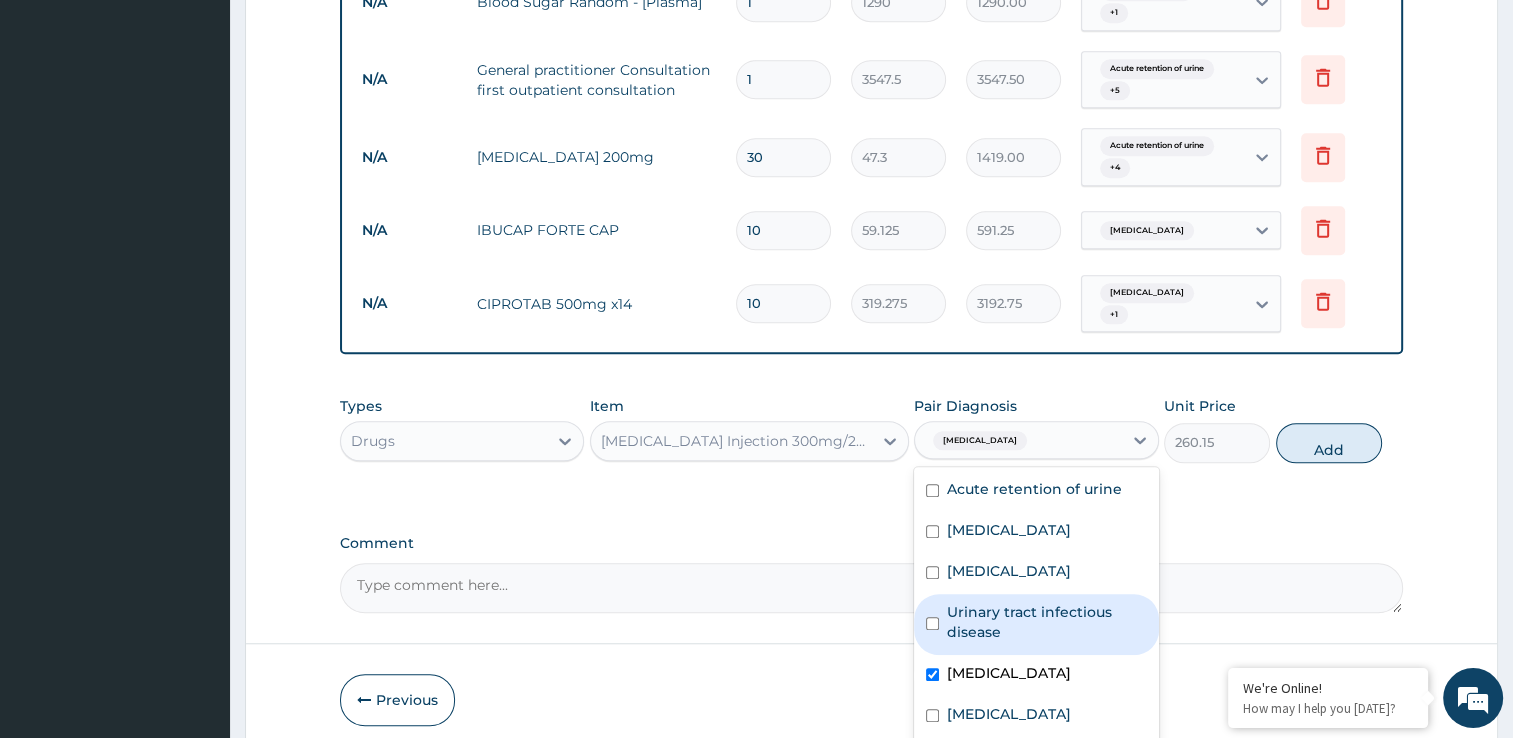 drag, startPoint x: 956, startPoint y: 644, endPoint x: 952, endPoint y: 581, distance: 63.126858 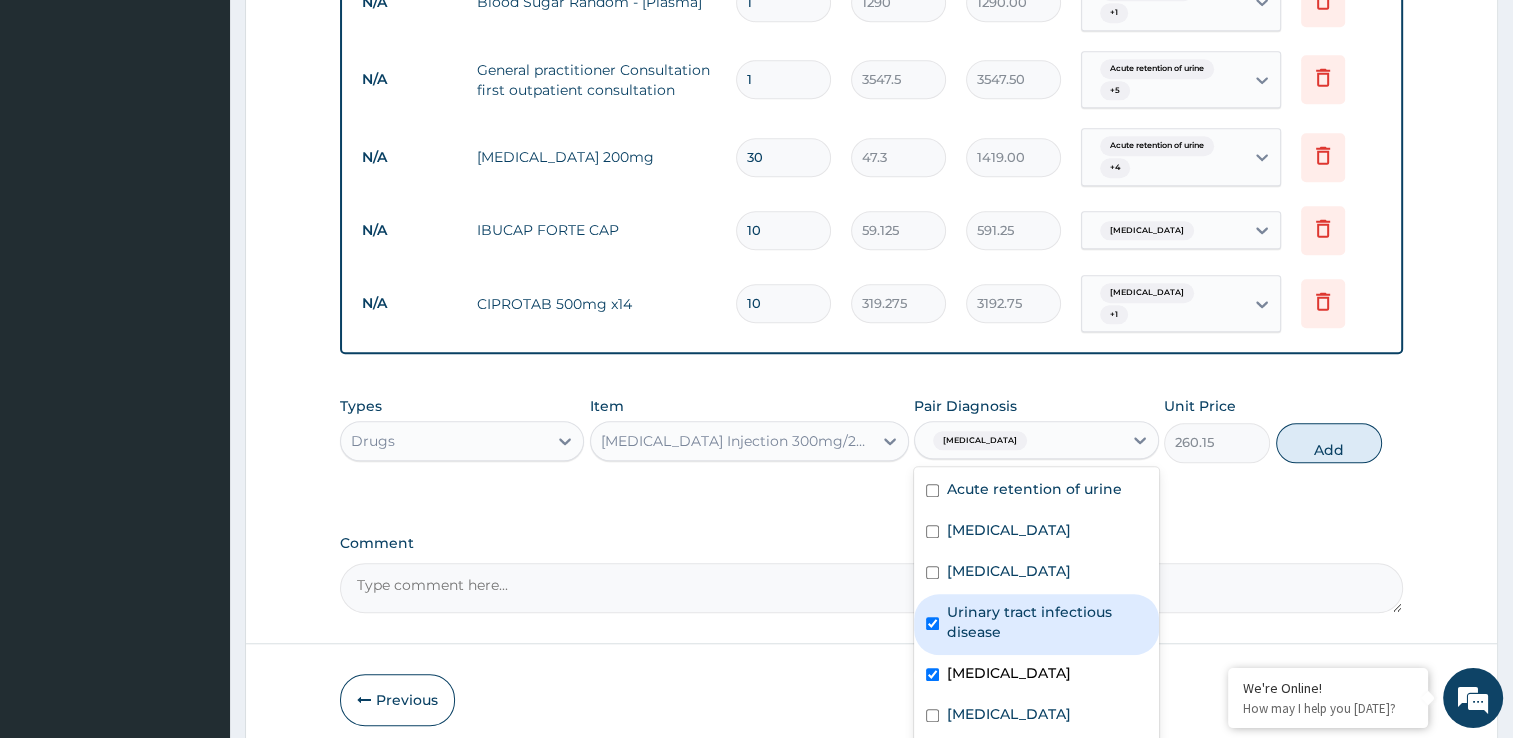 checkbox on "true" 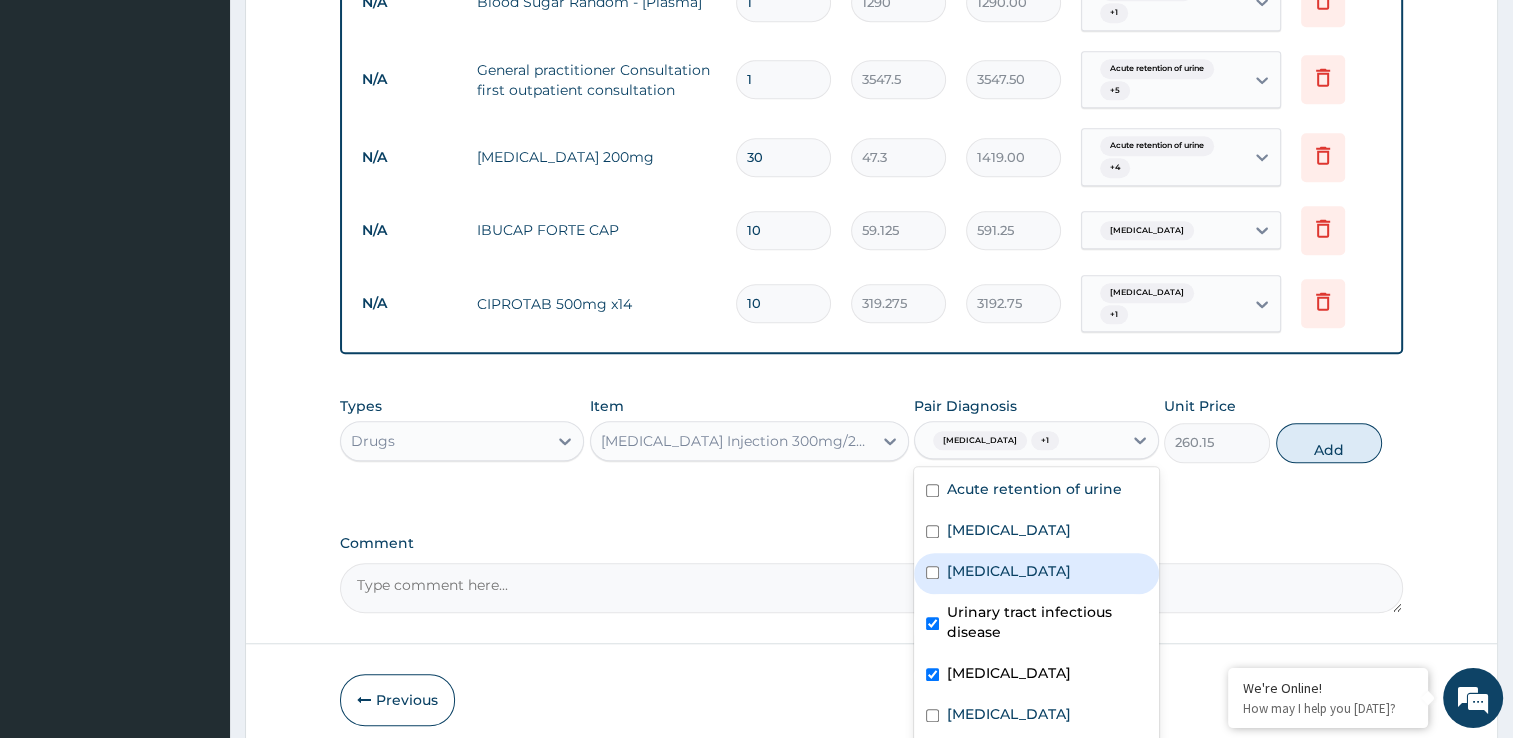 drag, startPoint x: 952, startPoint y: 581, endPoint x: 944, endPoint y: 548, distance: 33.955853 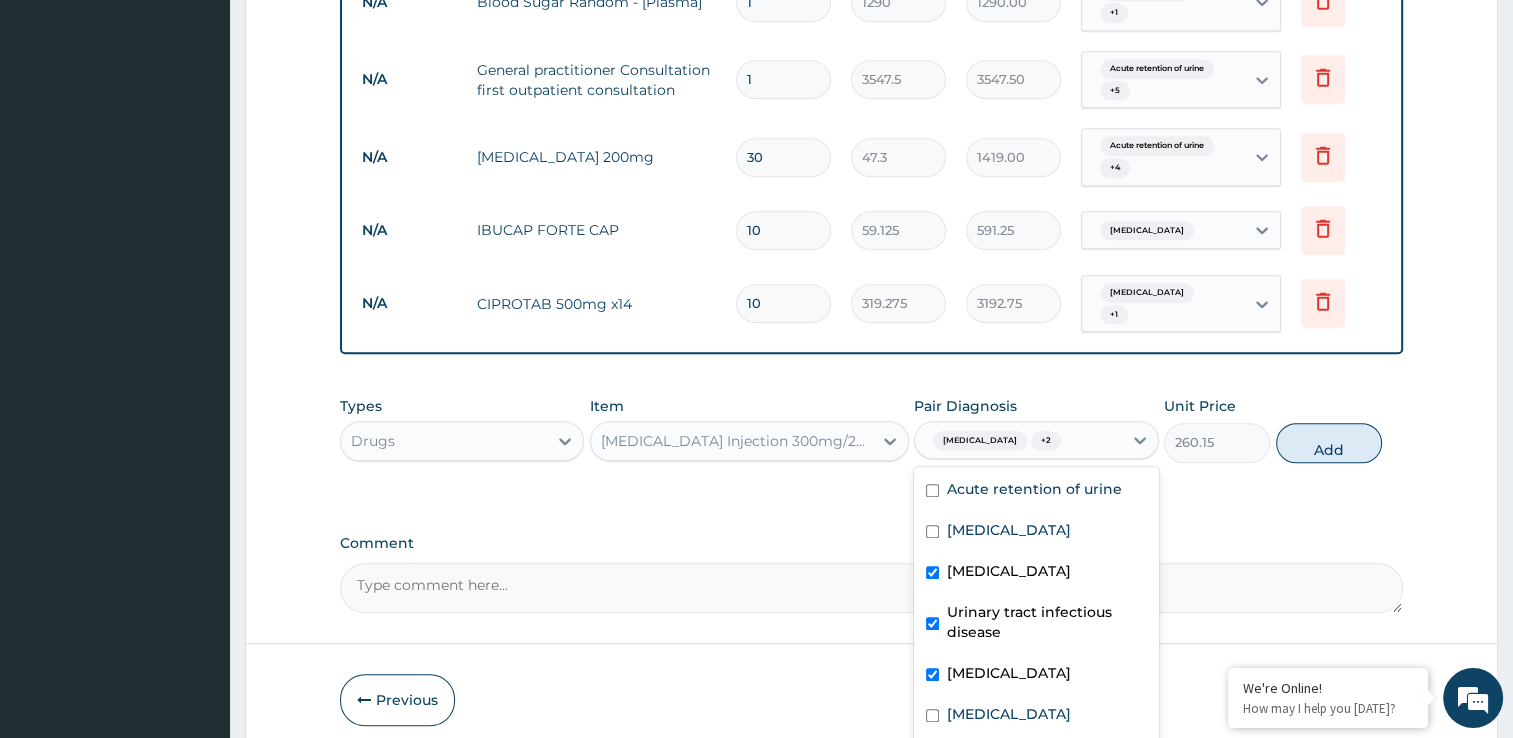 drag, startPoint x: 941, startPoint y: 543, endPoint x: 938, endPoint y: 530, distance: 13.341664 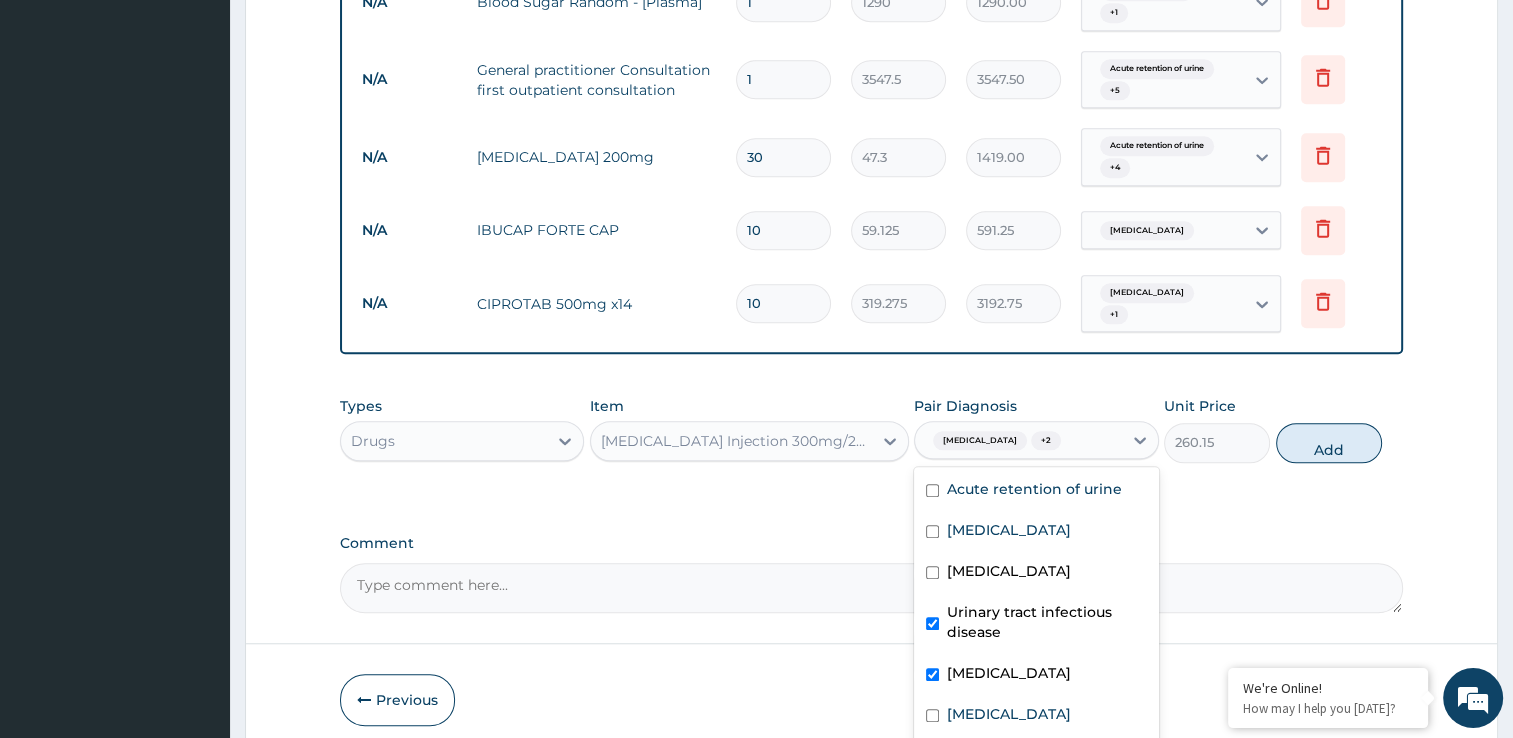 checkbox on "false" 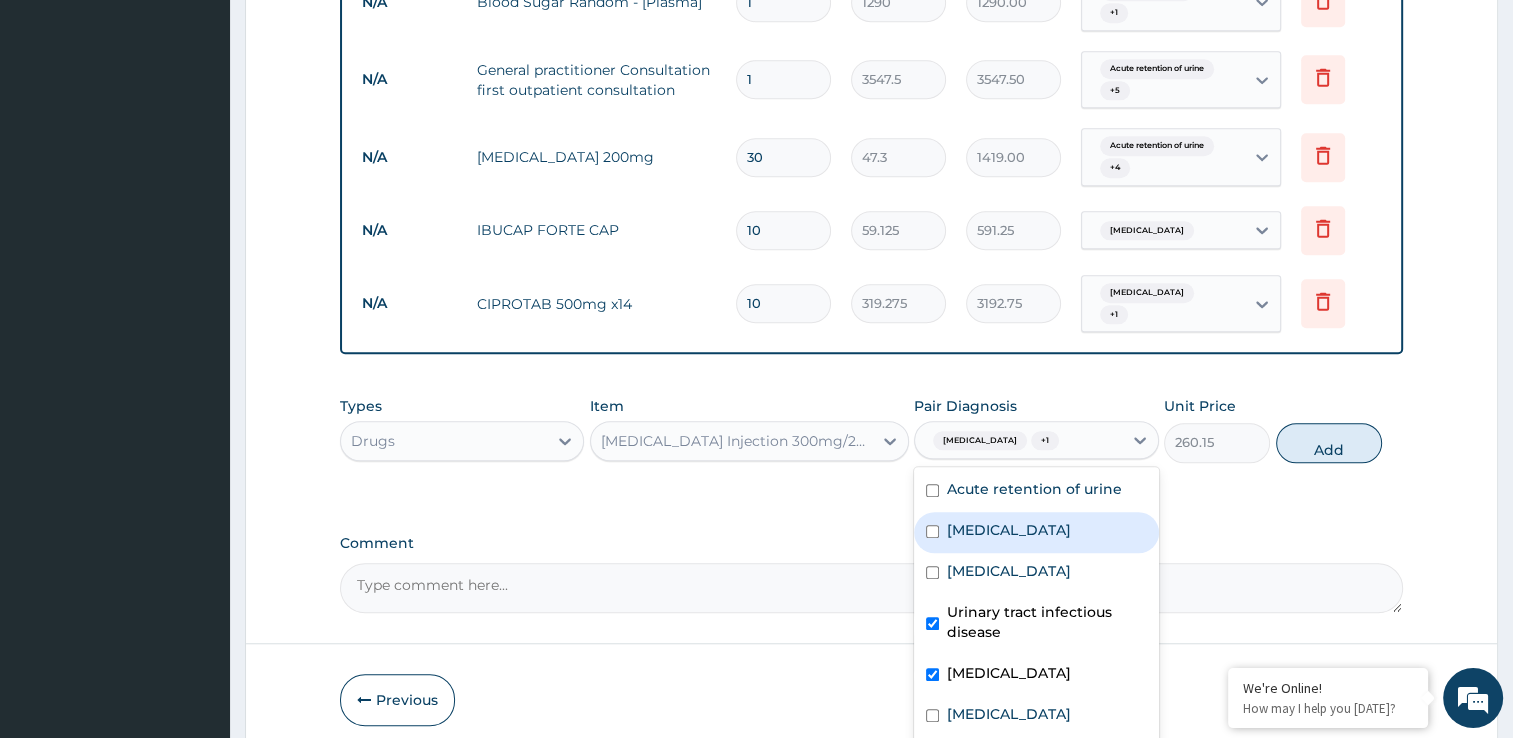 click on "Electrolyte imbalance" at bounding box center [1036, 532] 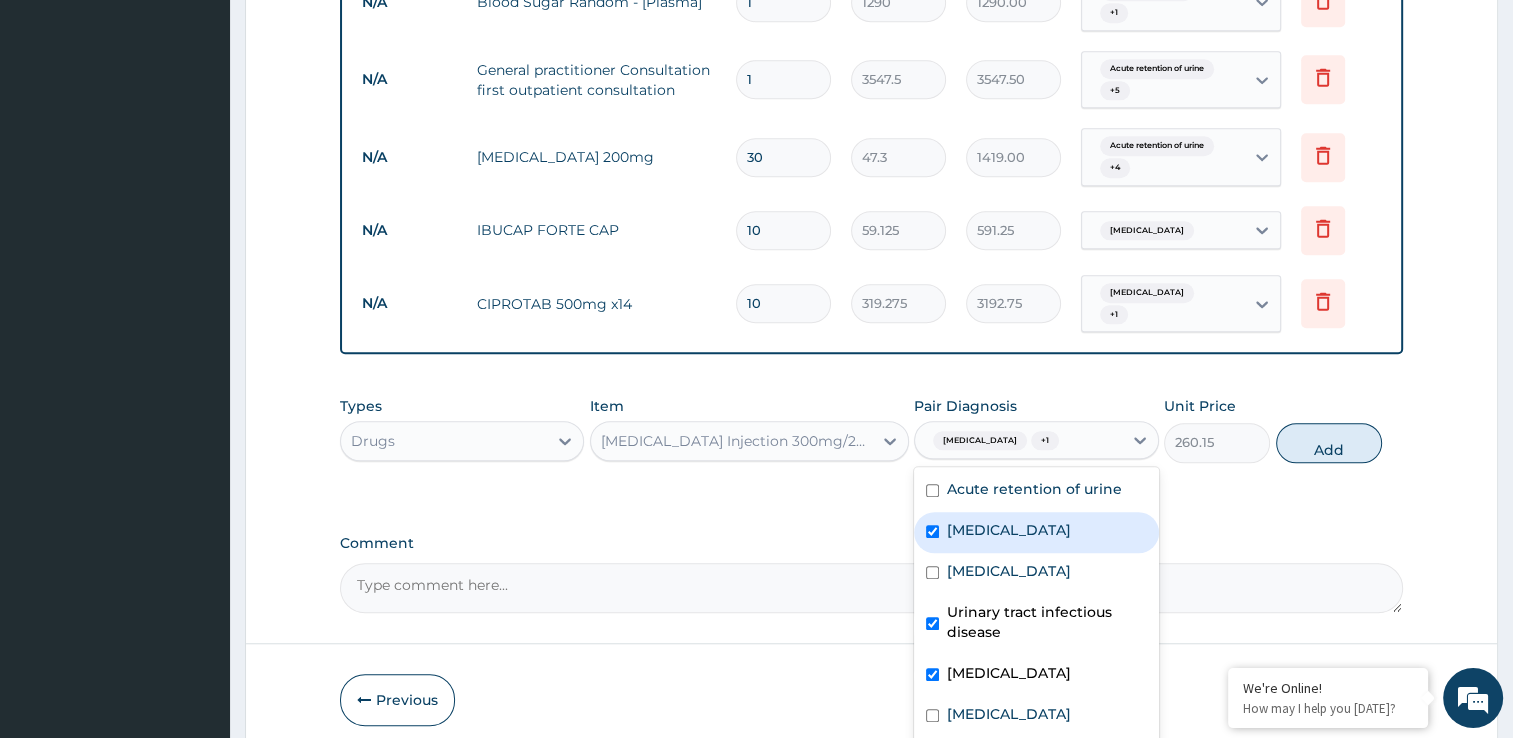 checkbox on "true" 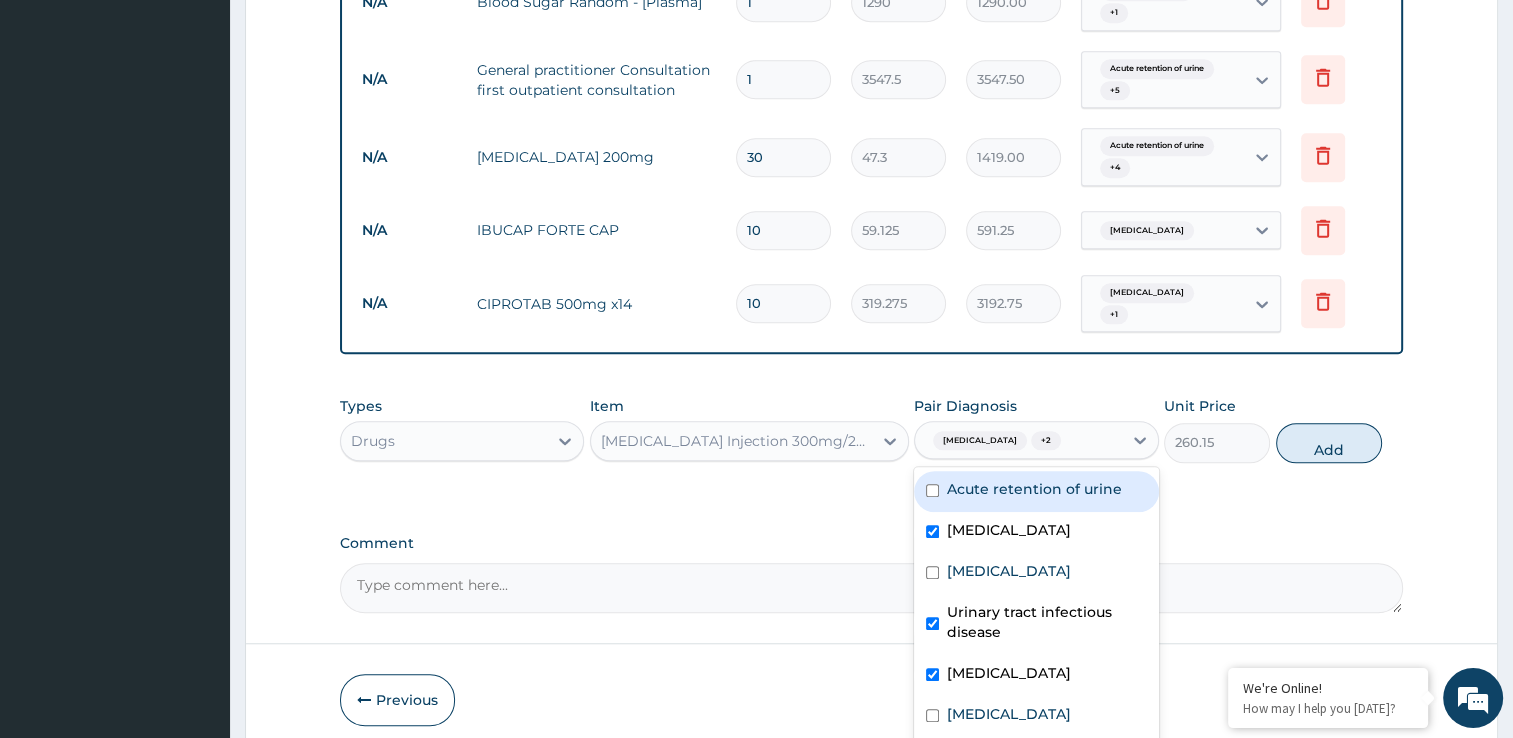 drag, startPoint x: 942, startPoint y: 485, endPoint x: 929, endPoint y: 527, distance: 43.965897 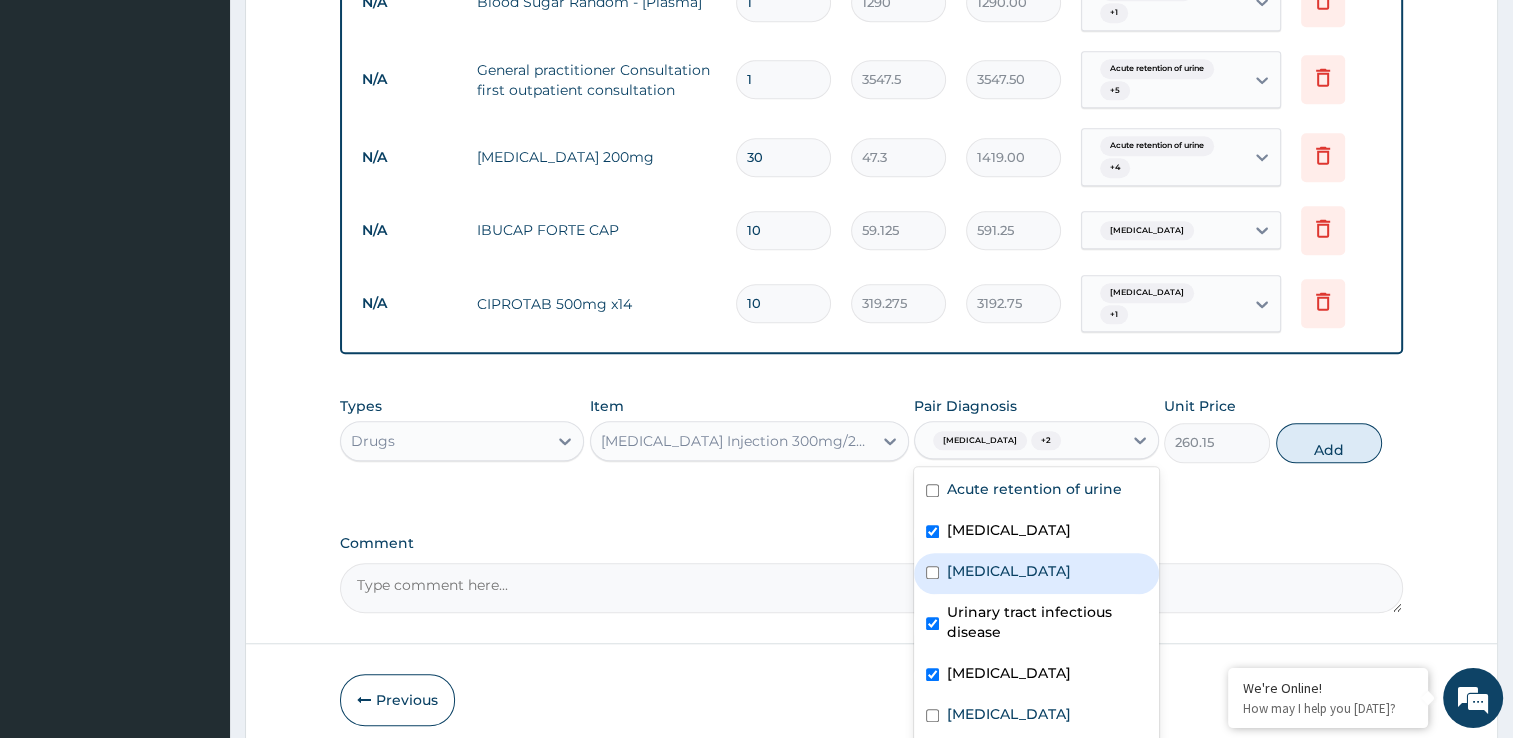 click on "Benign prostatic hyperplasia" at bounding box center (1036, 573) 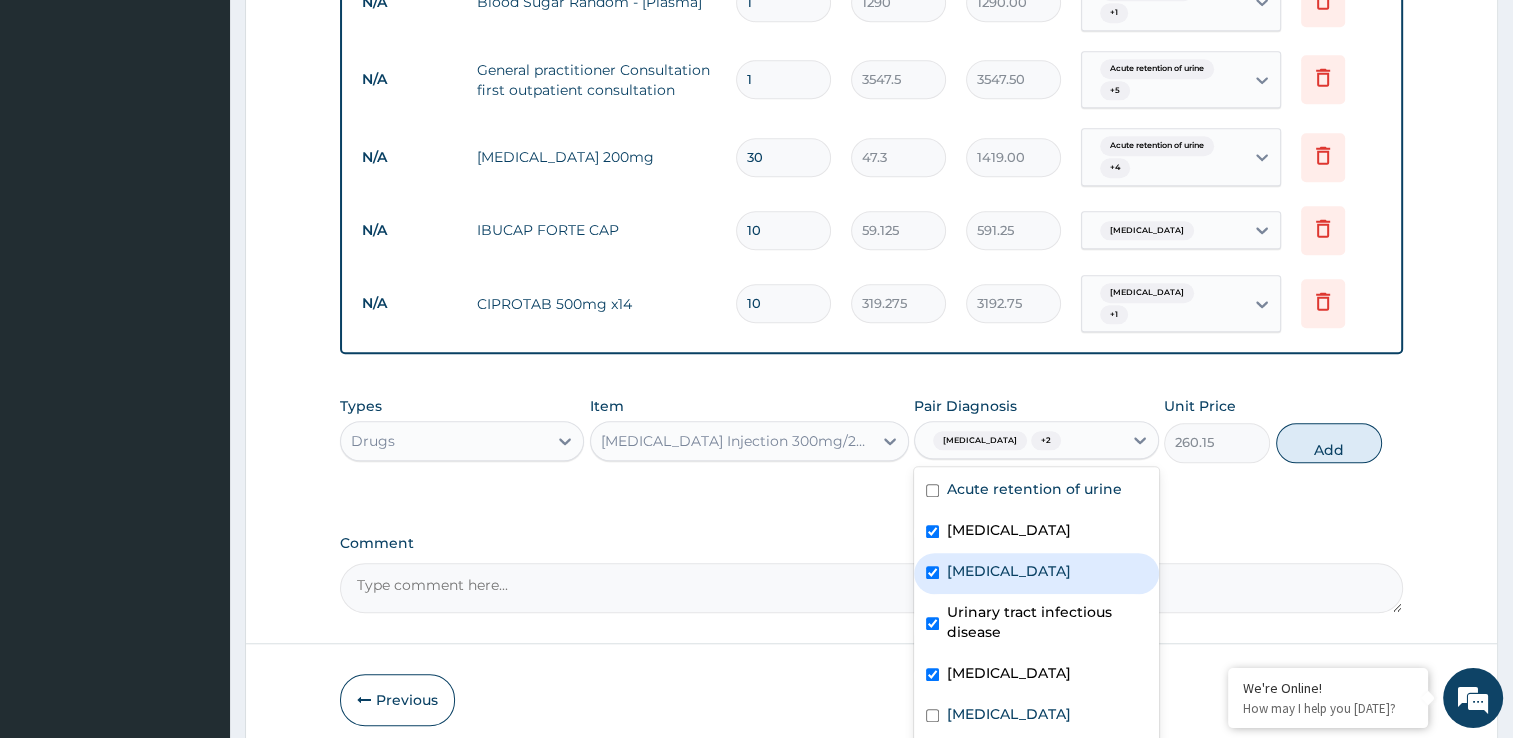 checkbox on "true" 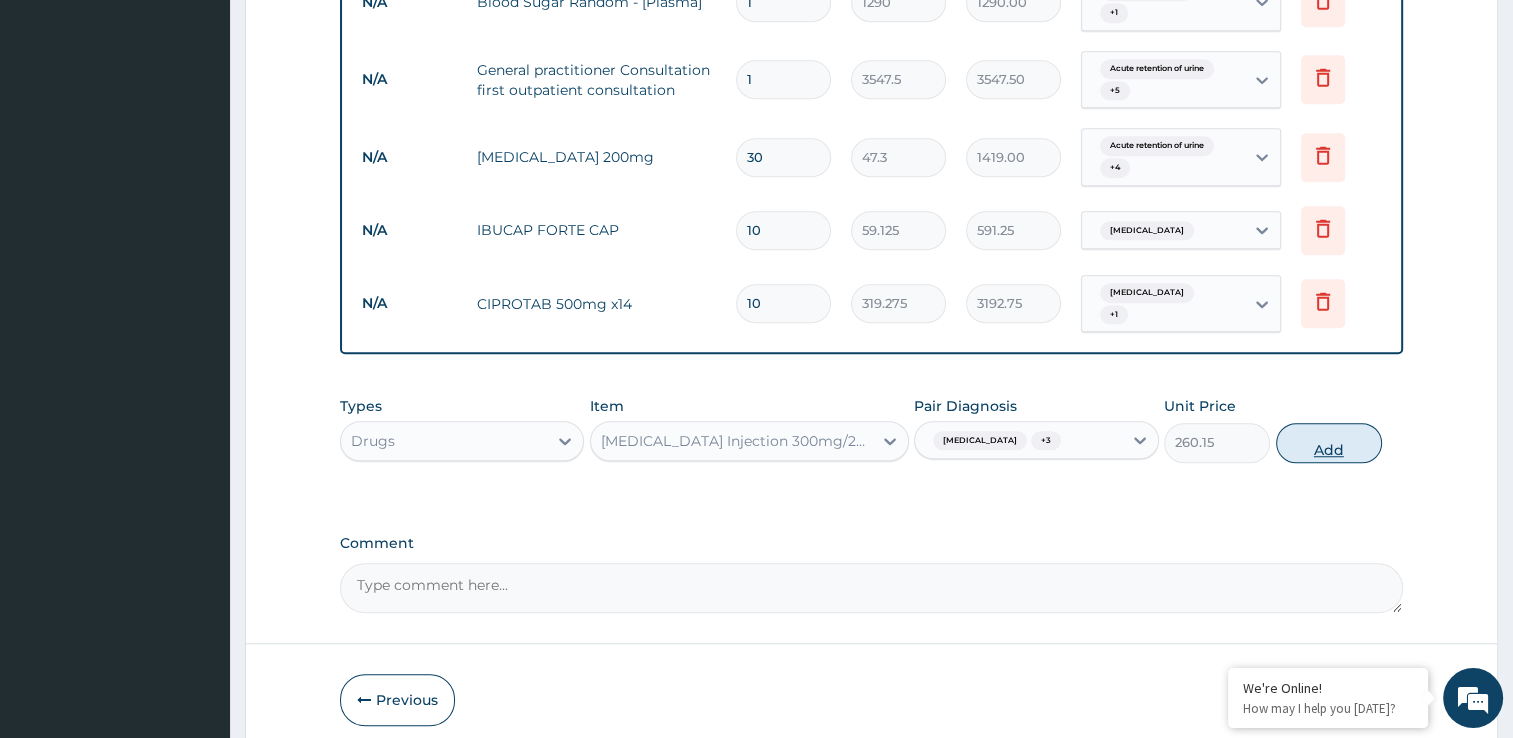 click on "Add" at bounding box center (1329, 443) 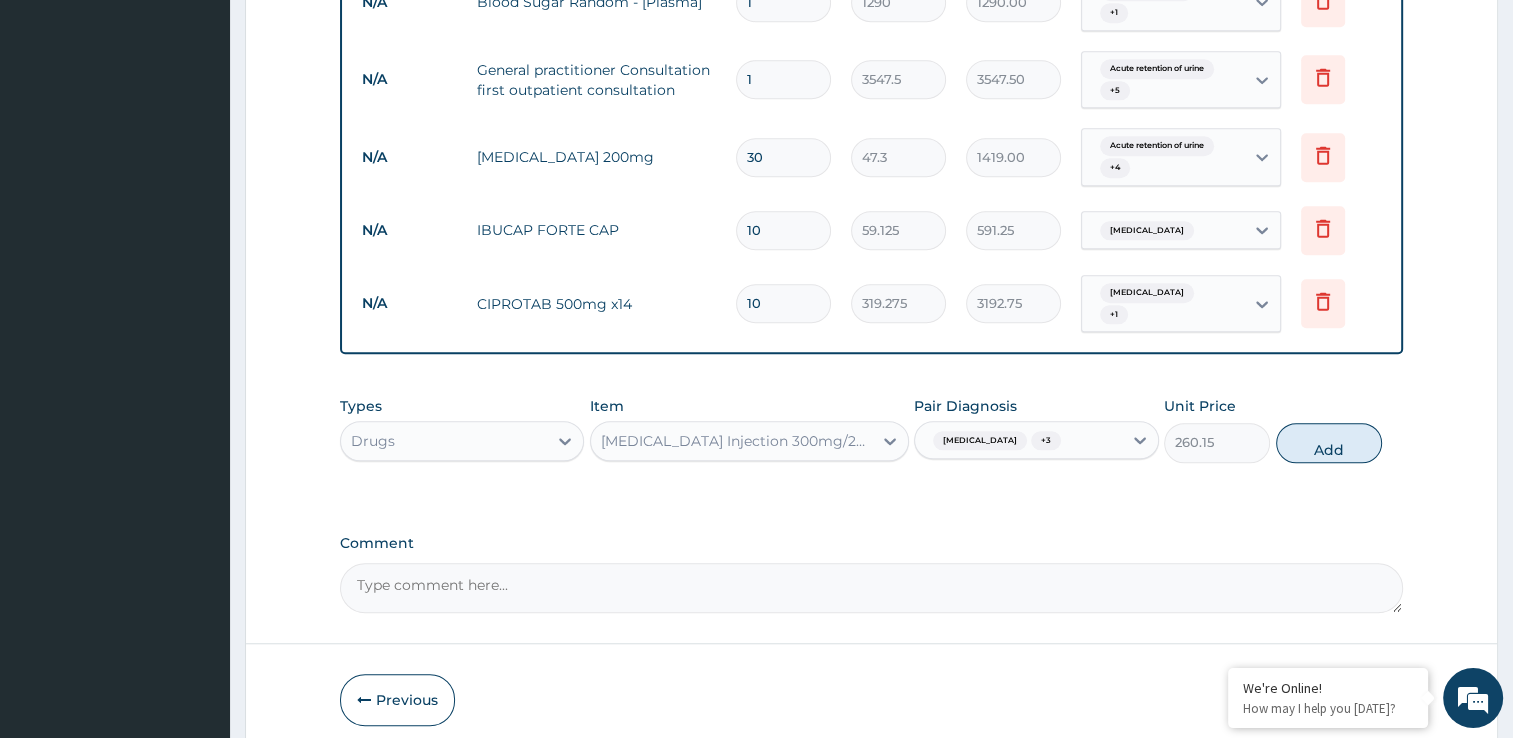 type on "0" 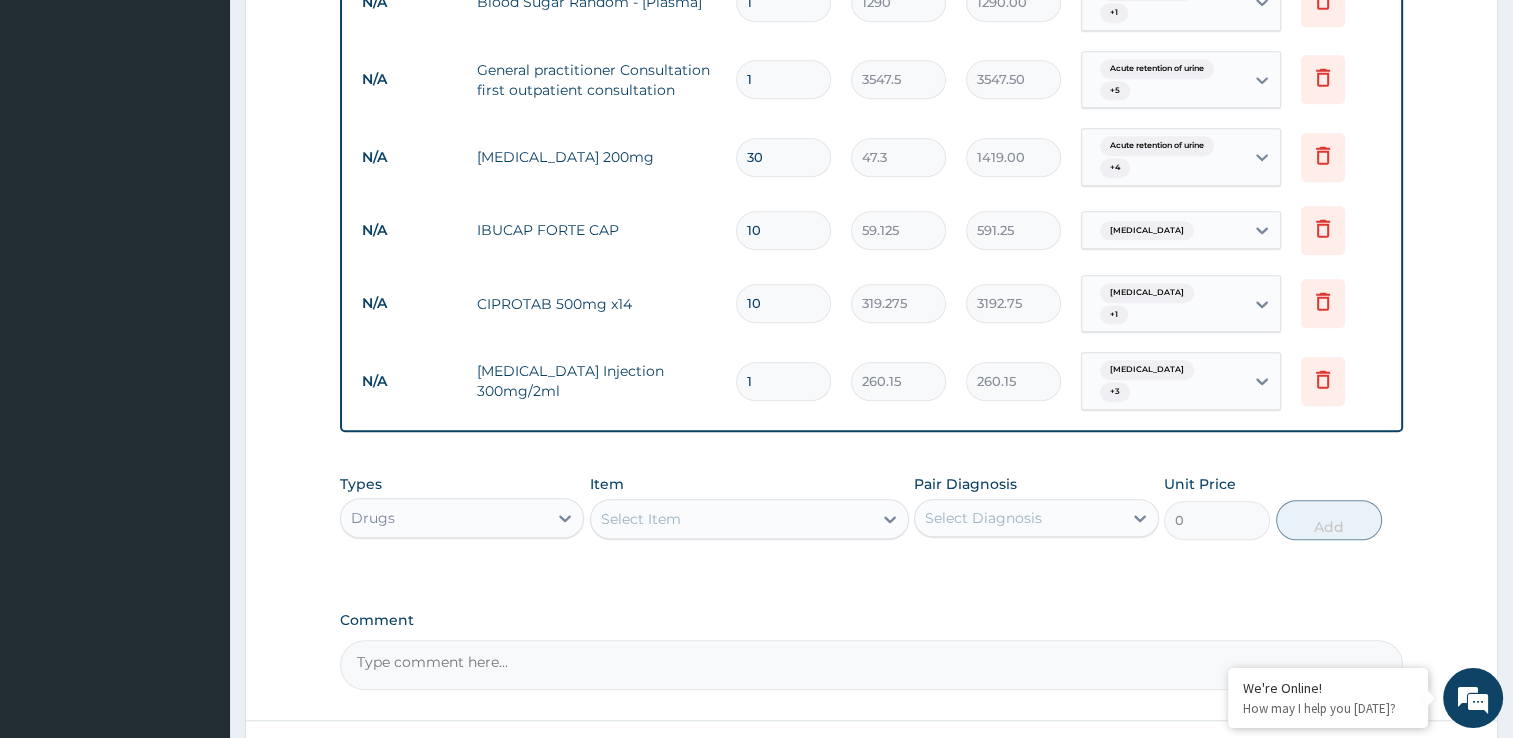 type on "12" 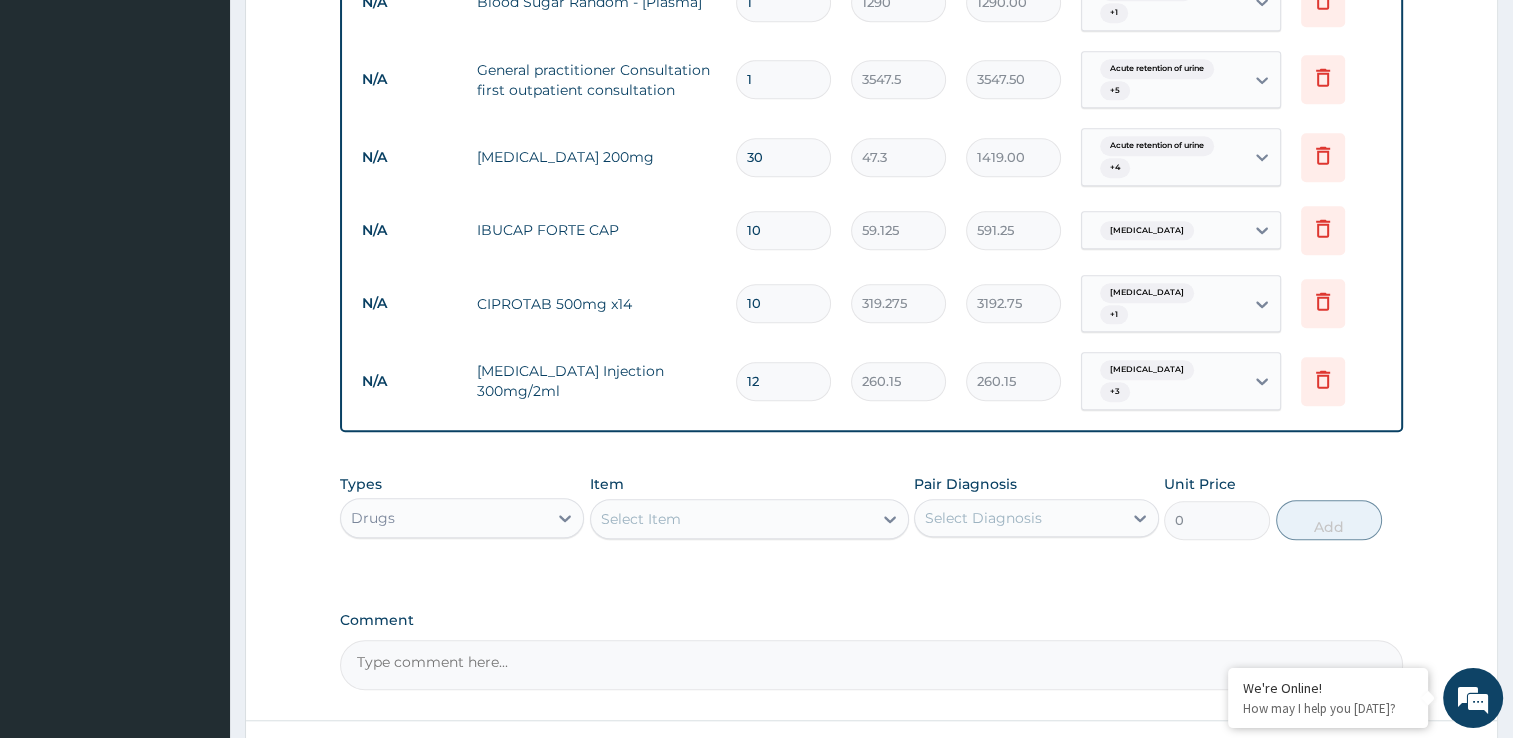 type on "3121.80" 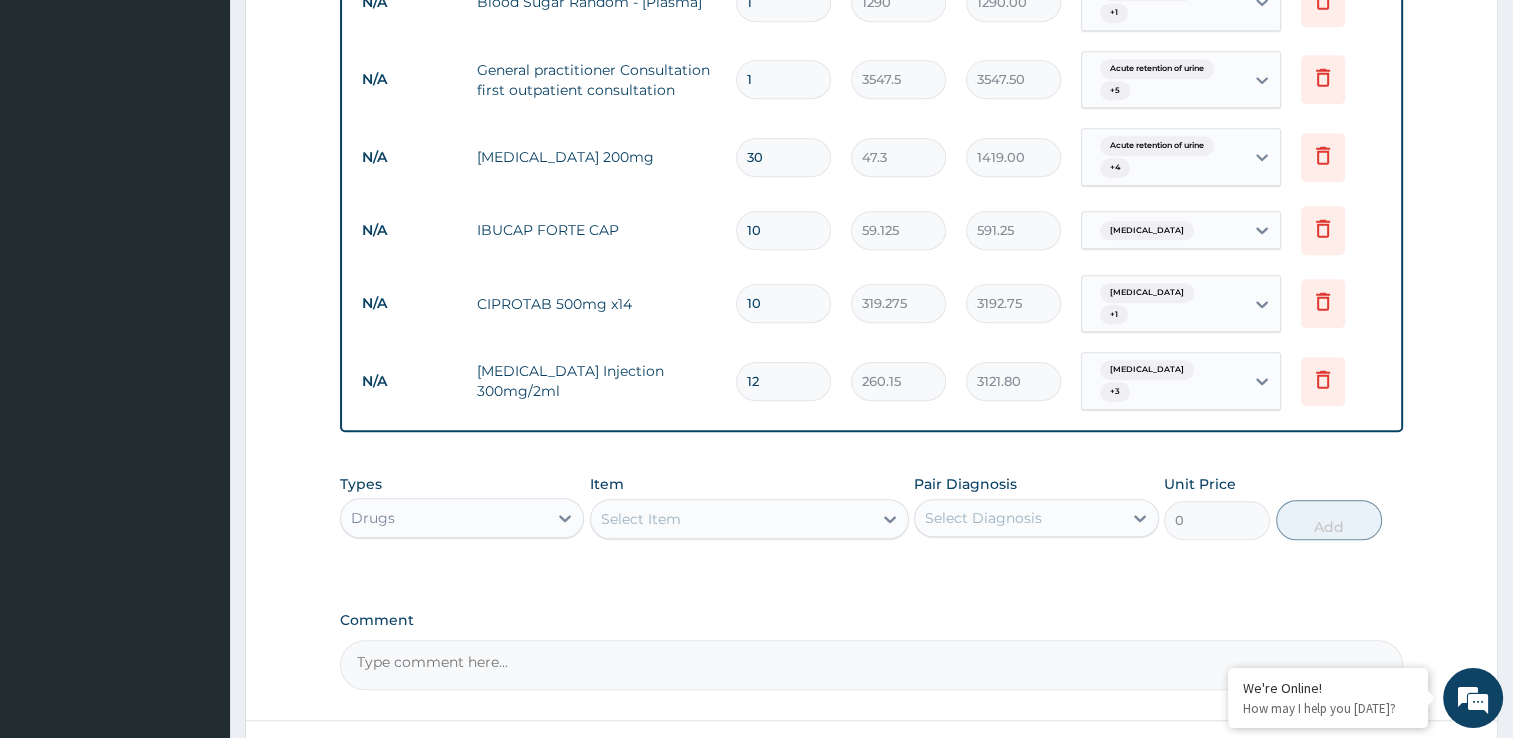type on "12" 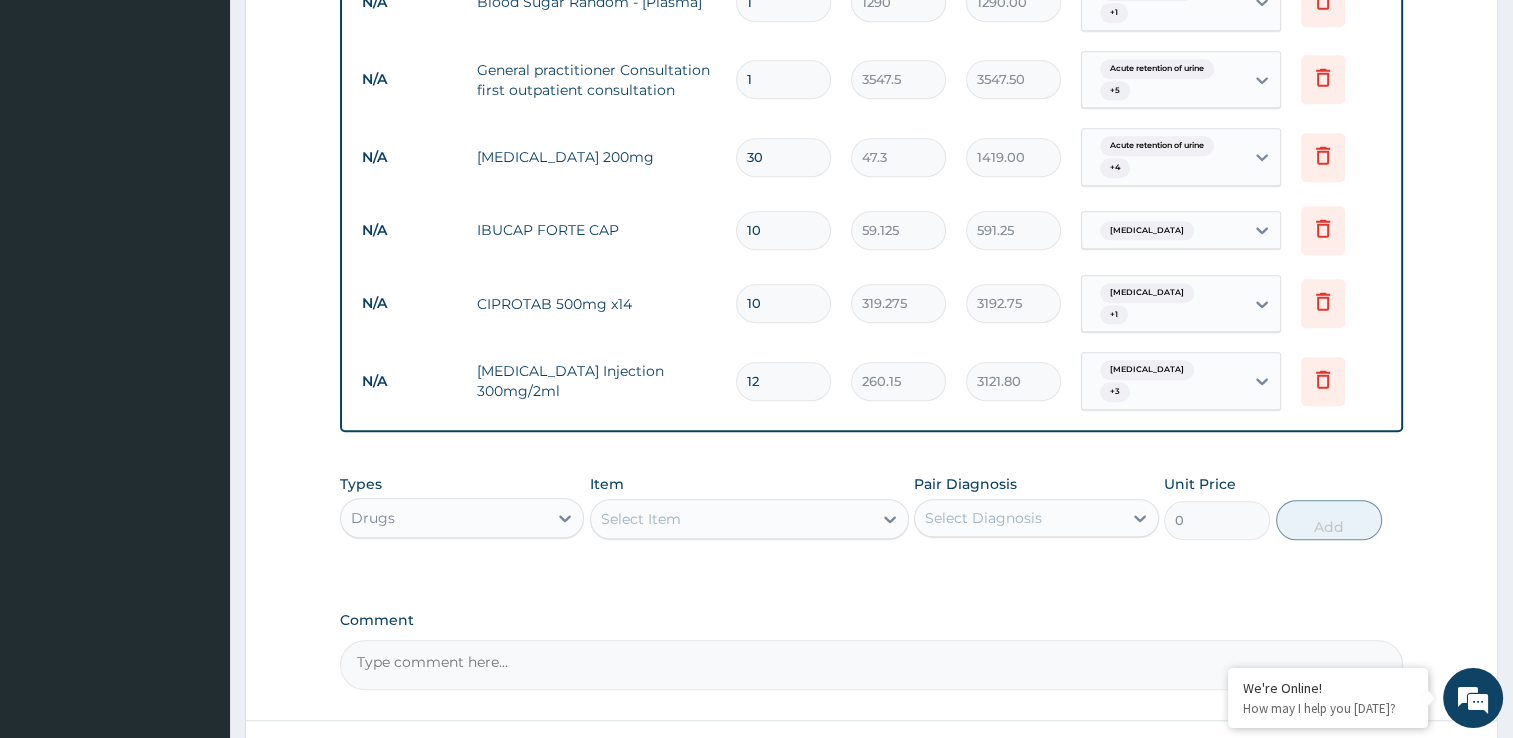 click on "Select Item" at bounding box center [641, 519] 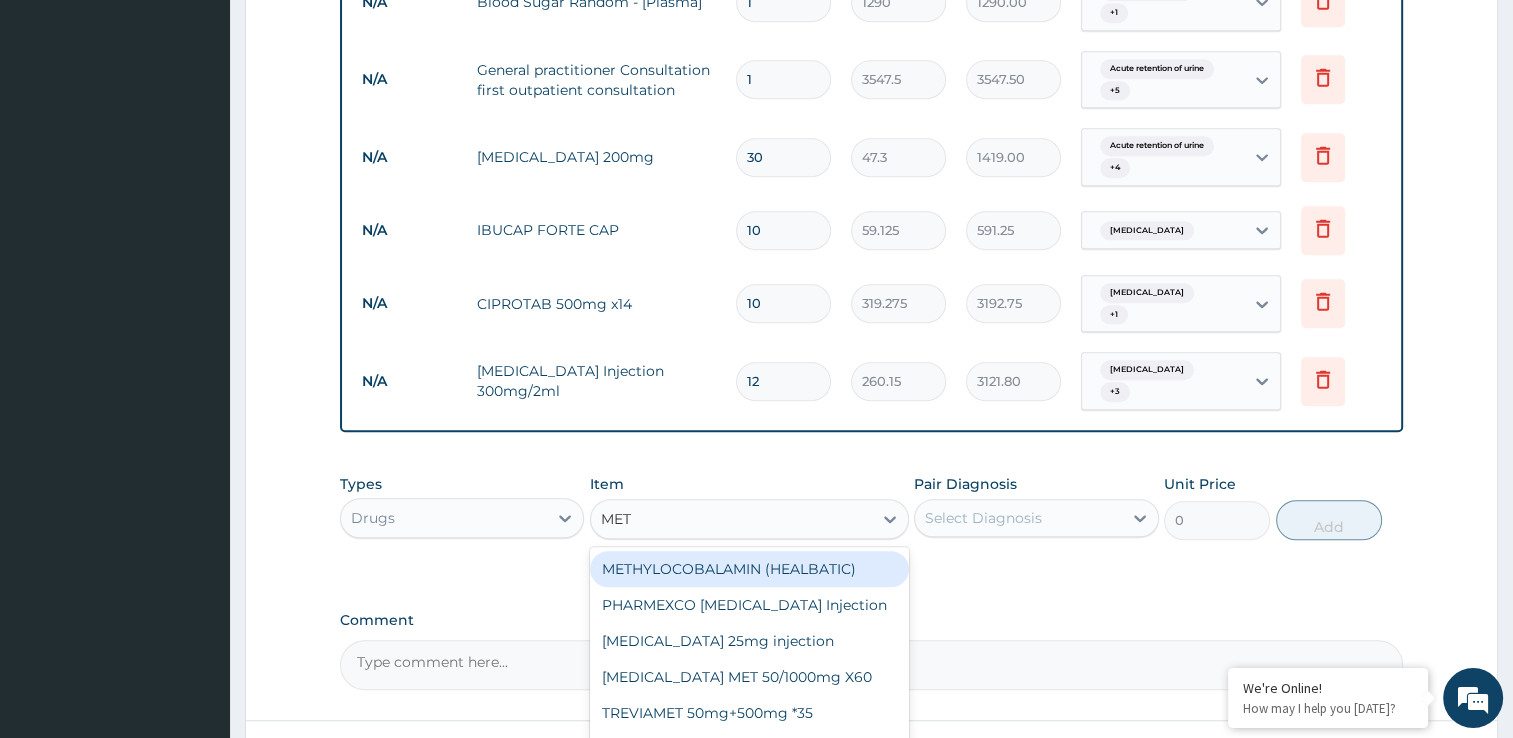 type on "METR" 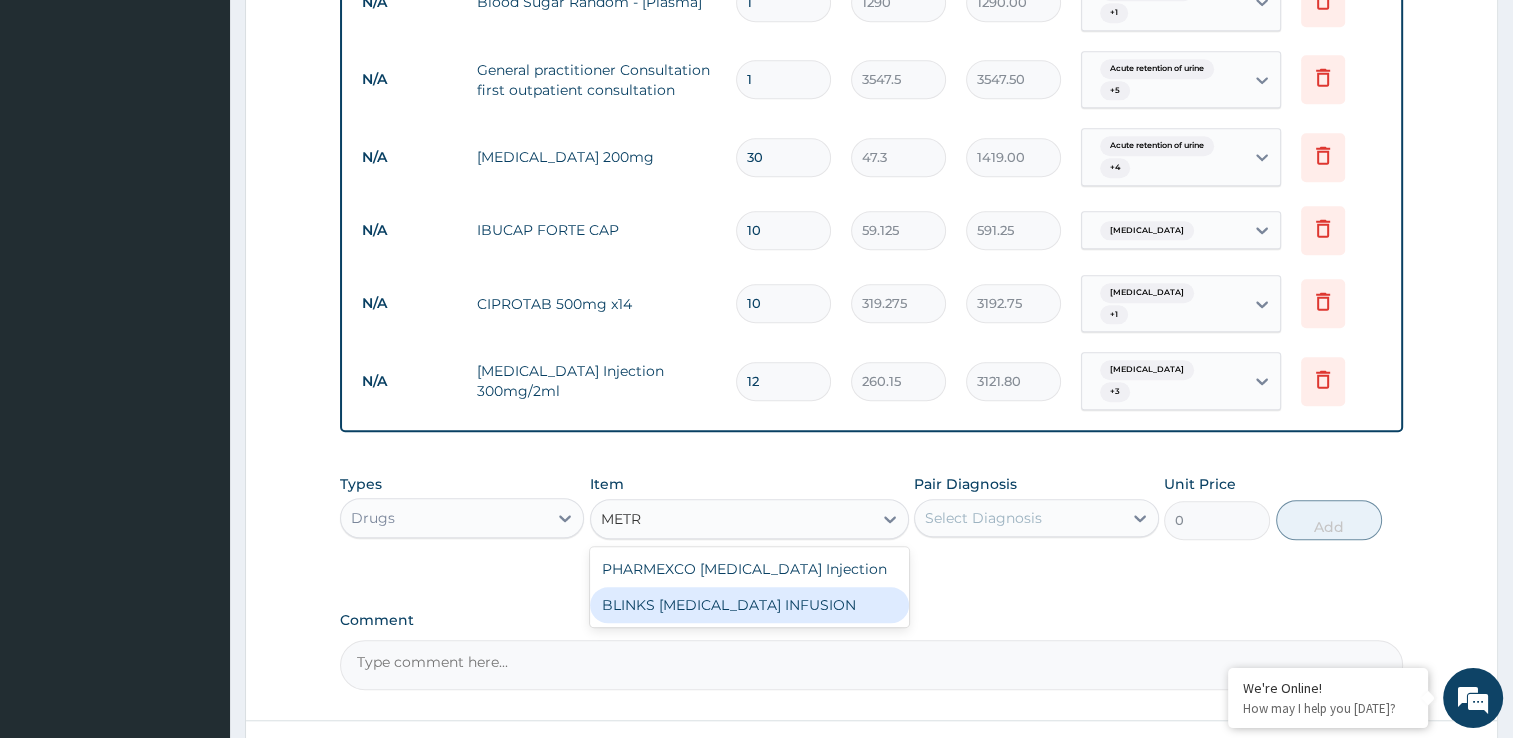 click on "BLINKS METRONIDAZOLE INFUSION" at bounding box center (749, 605) 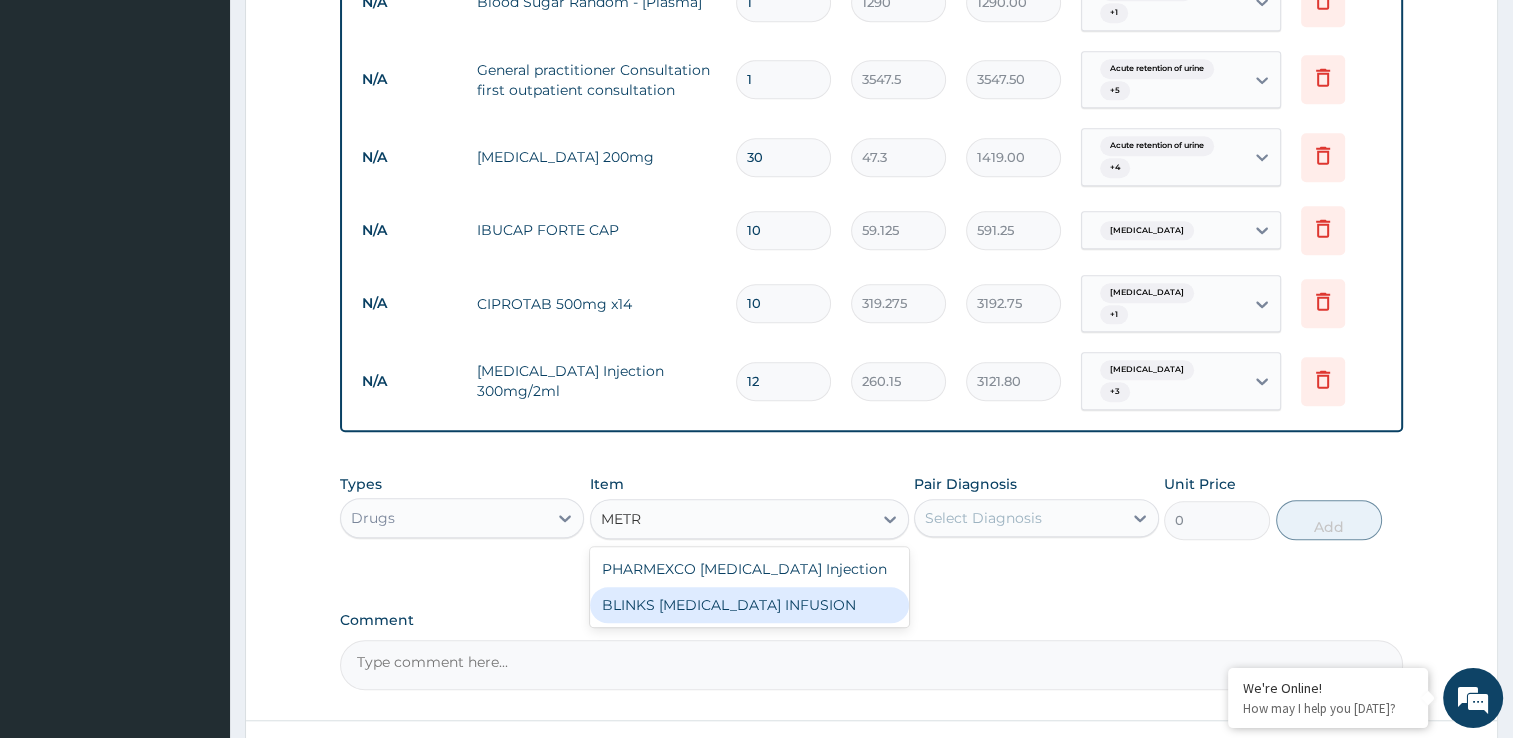 type 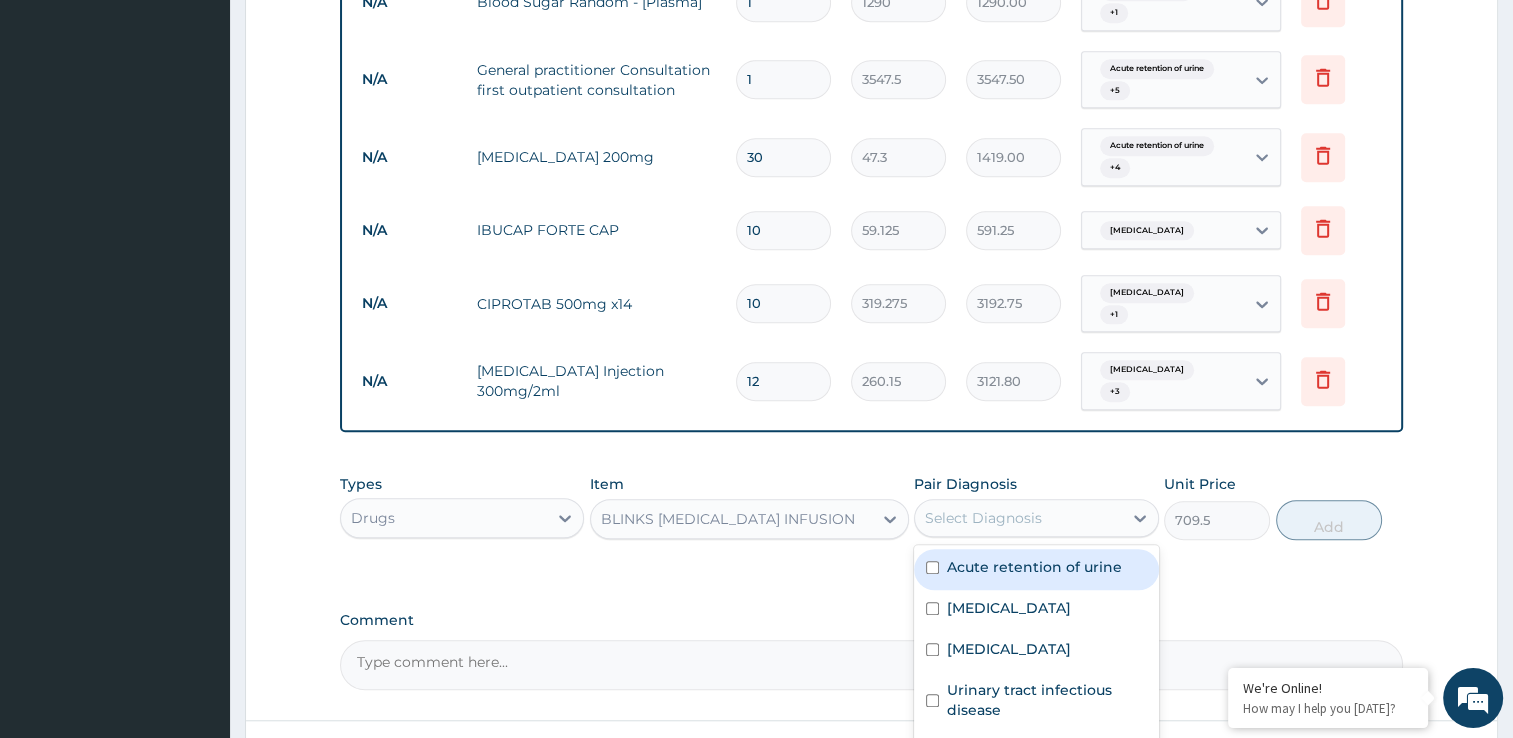 click on "Select Diagnosis" at bounding box center (983, 518) 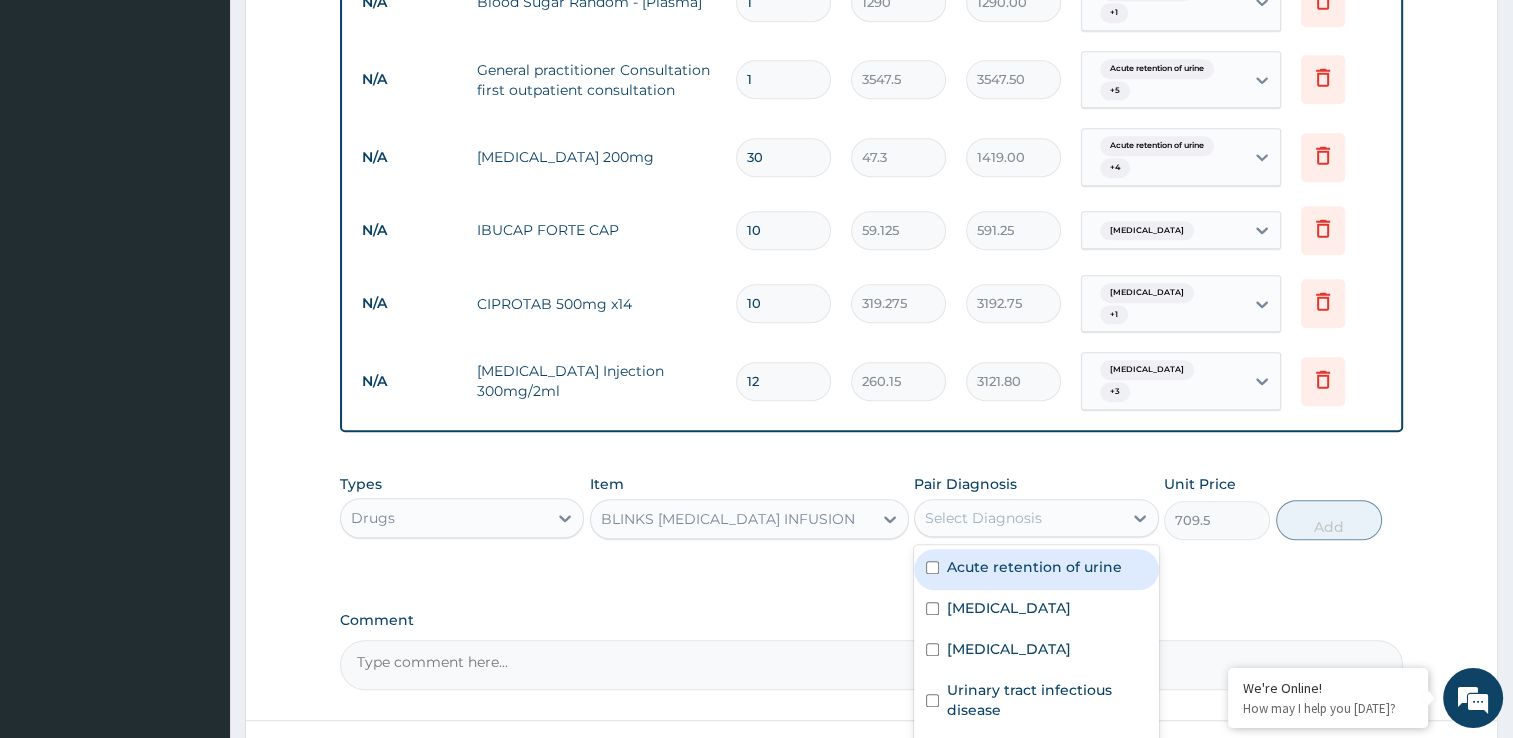 scroll, scrollTop: 35, scrollLeft: 0, axis: vertical 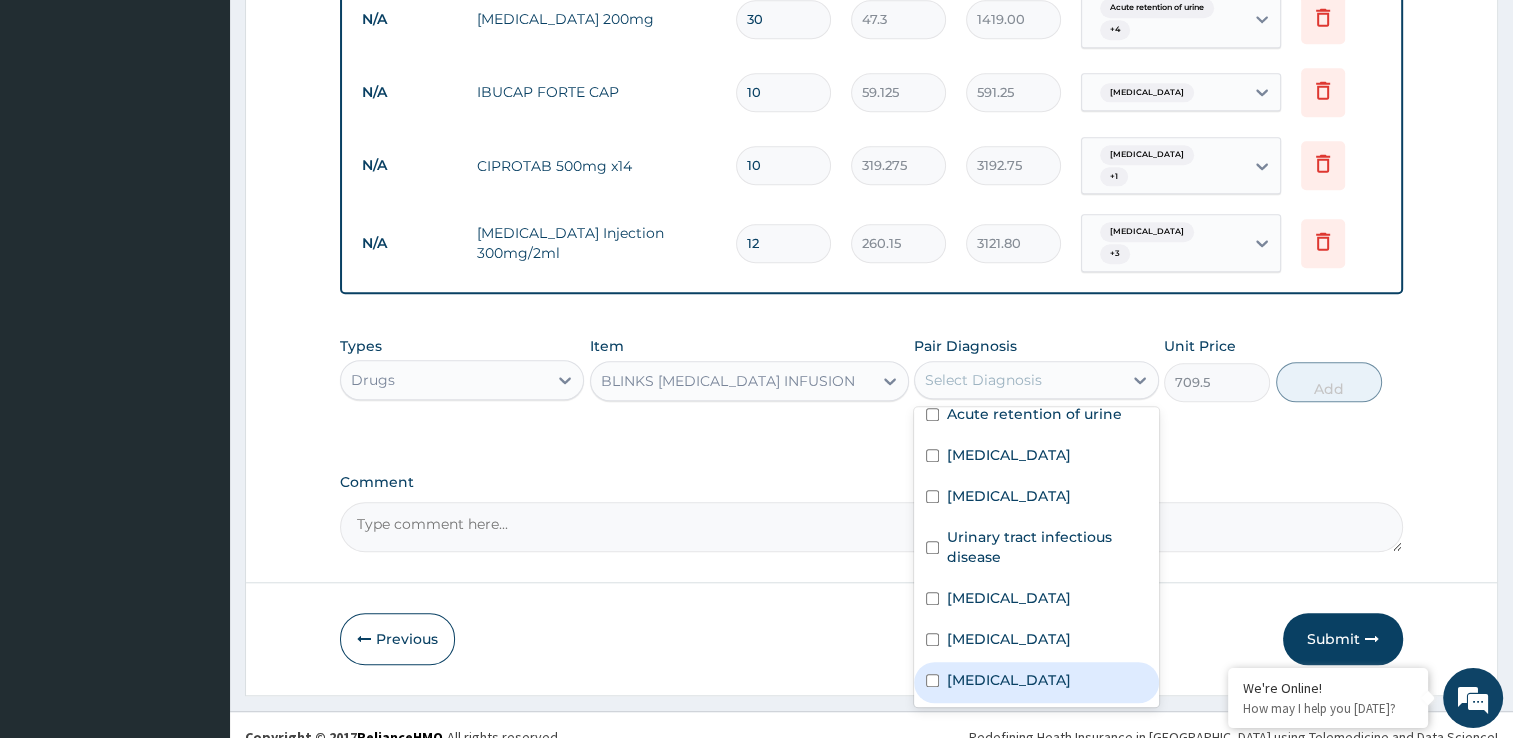 drag, startPoint x: 986, startPoint y: 649, endPoint x: 1101, endPoint y: 487, distance: 198.66806 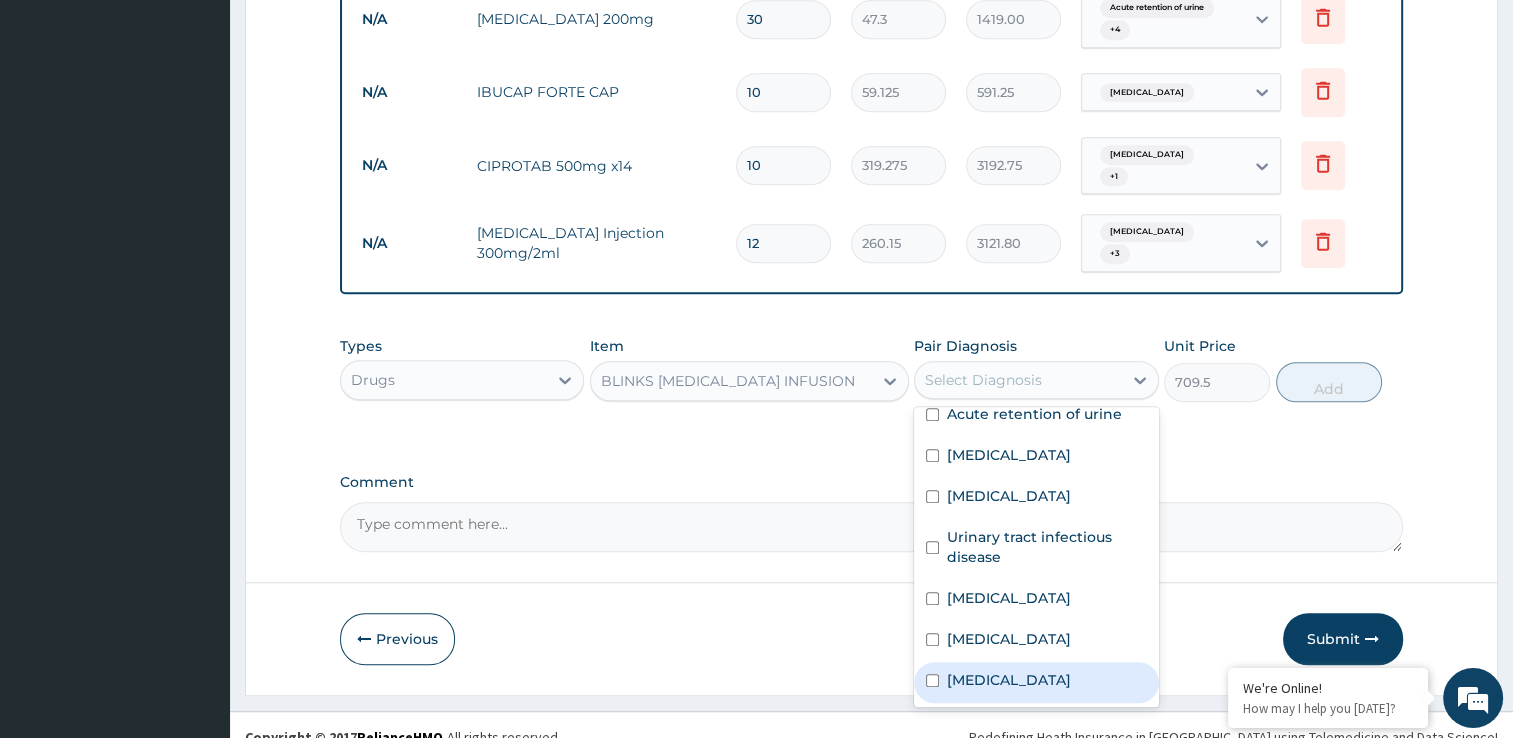 click on "Bacteremia" at bounding box center [1009, 680] 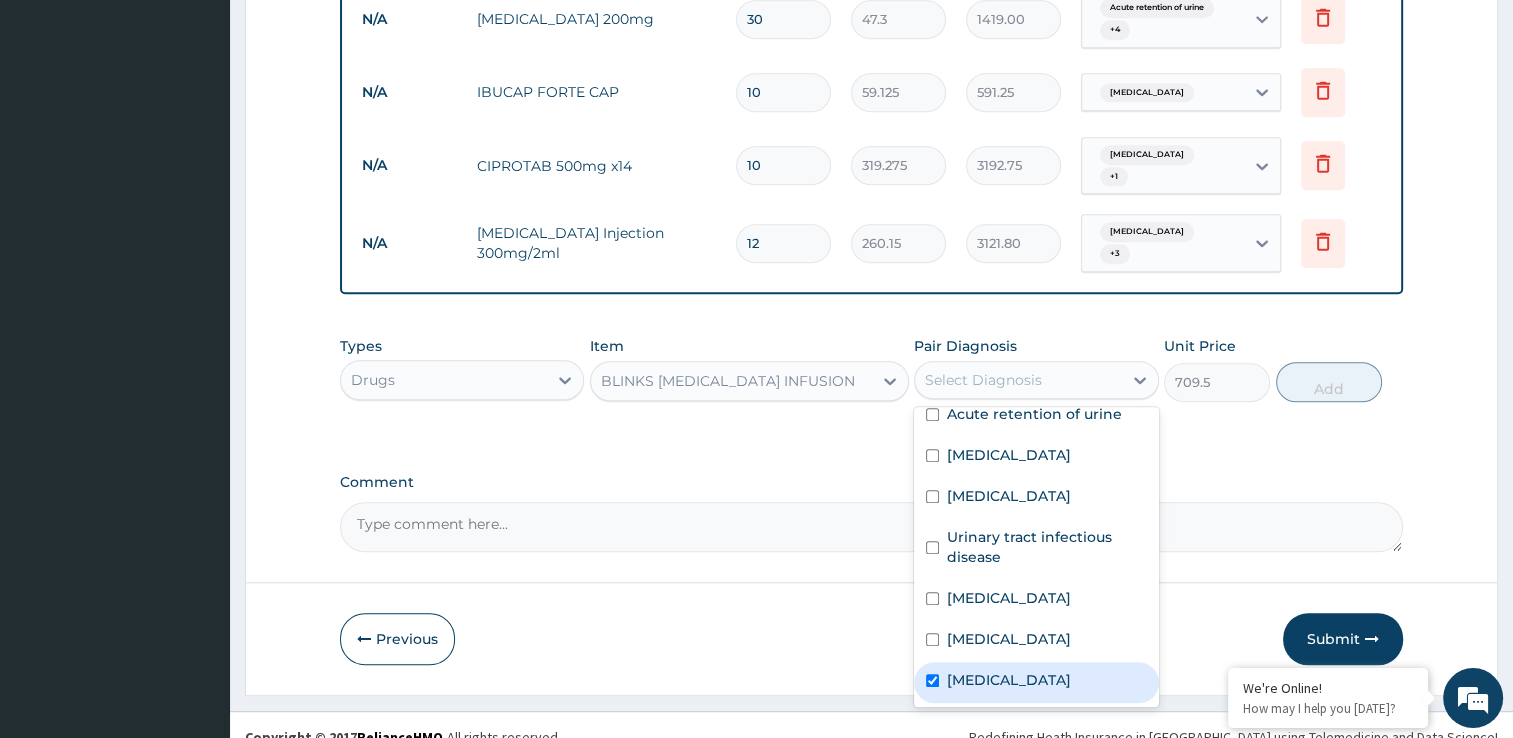 checkbox on "true" 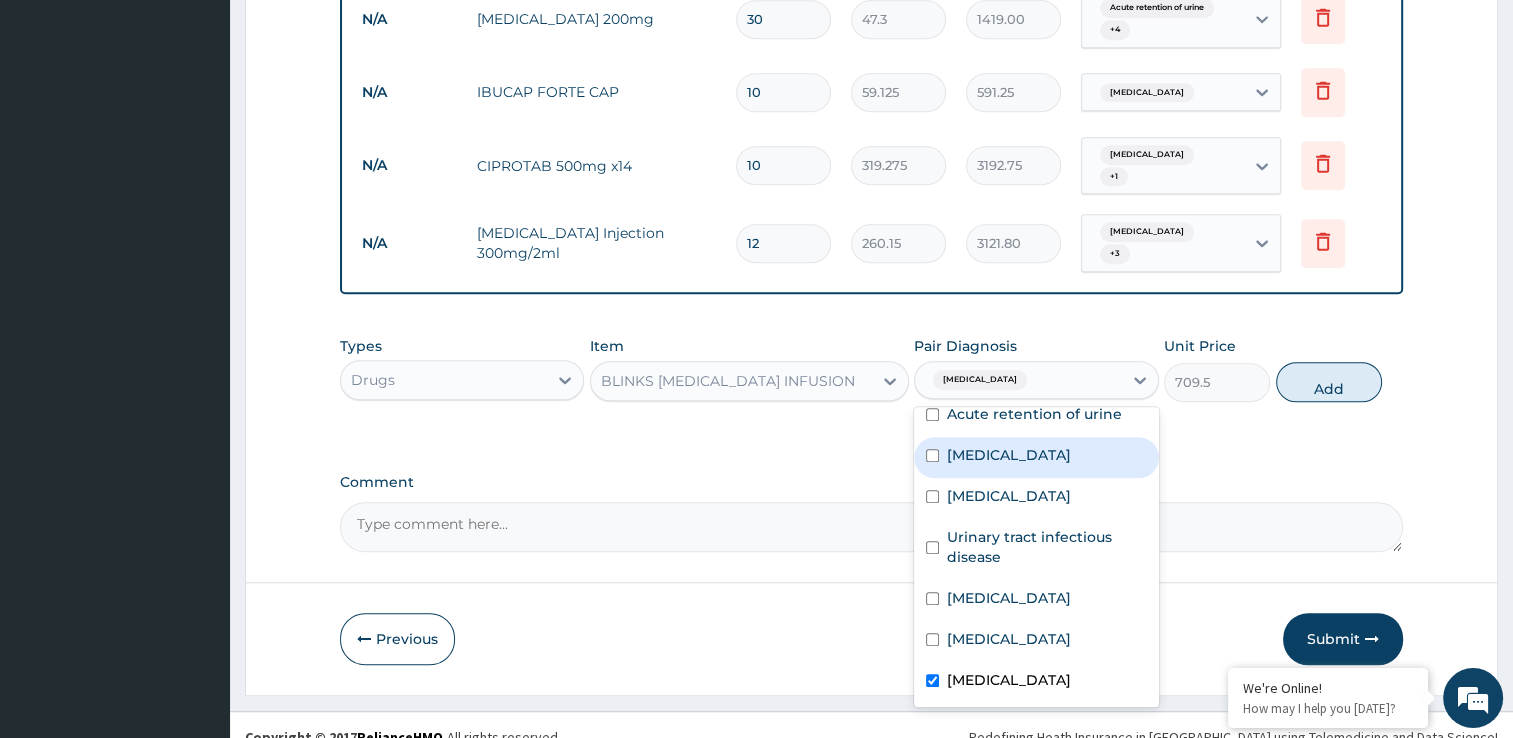 click on "Electrolyte imbalance" at bounding box center (1036, 457) 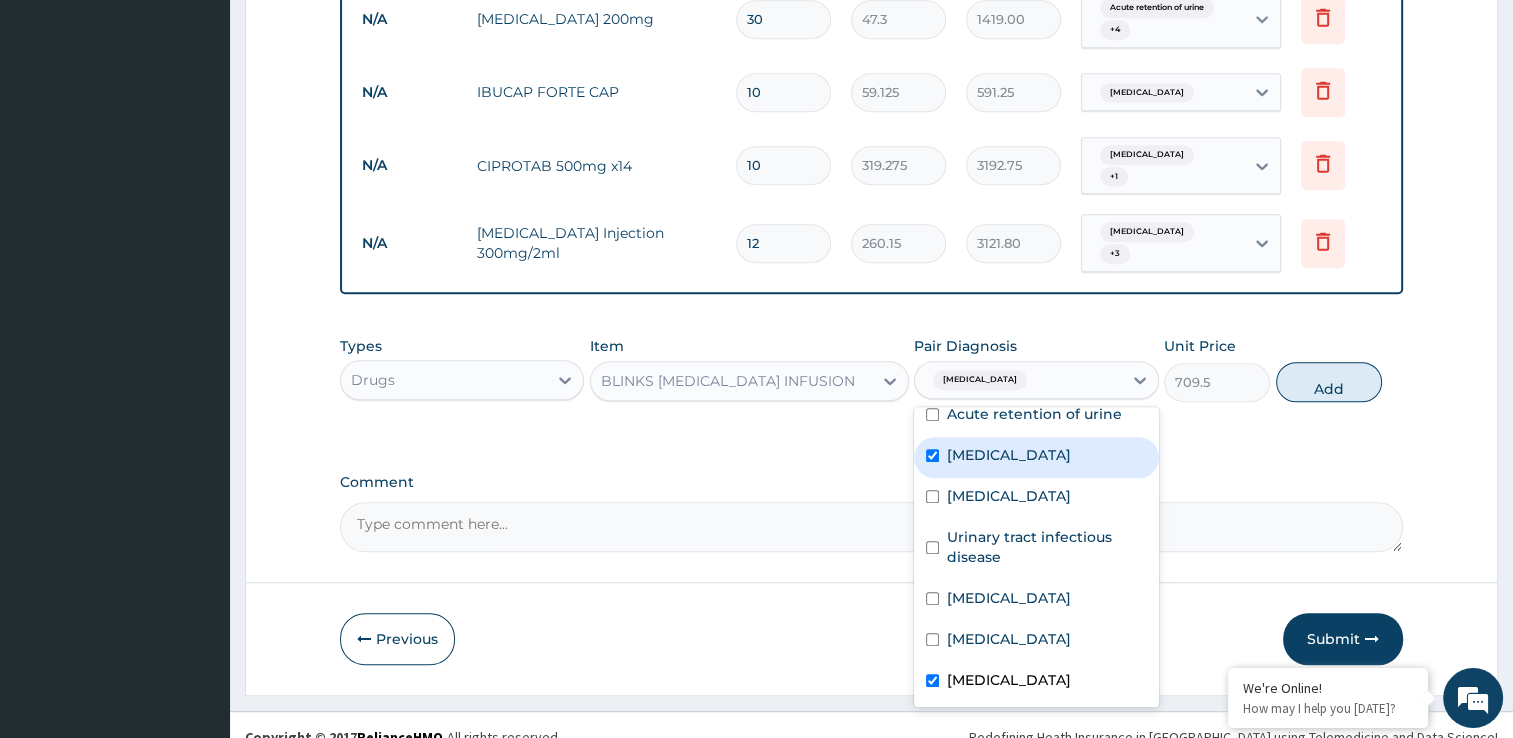 checkbox on "true" 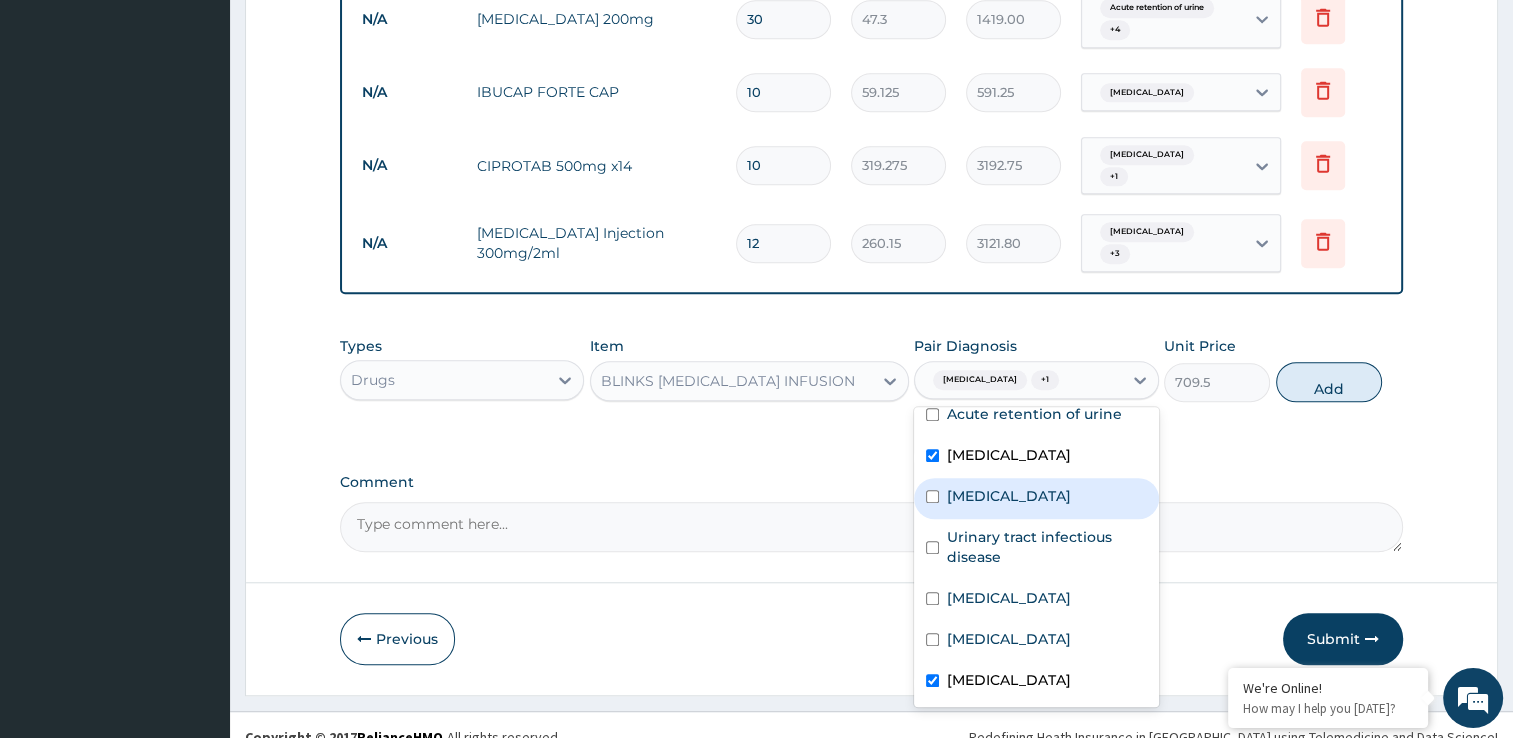 drag, startPoint x: 972, startPoint y: 490, endPoint x: 977, endPoint y: 518, distance: 28.442924 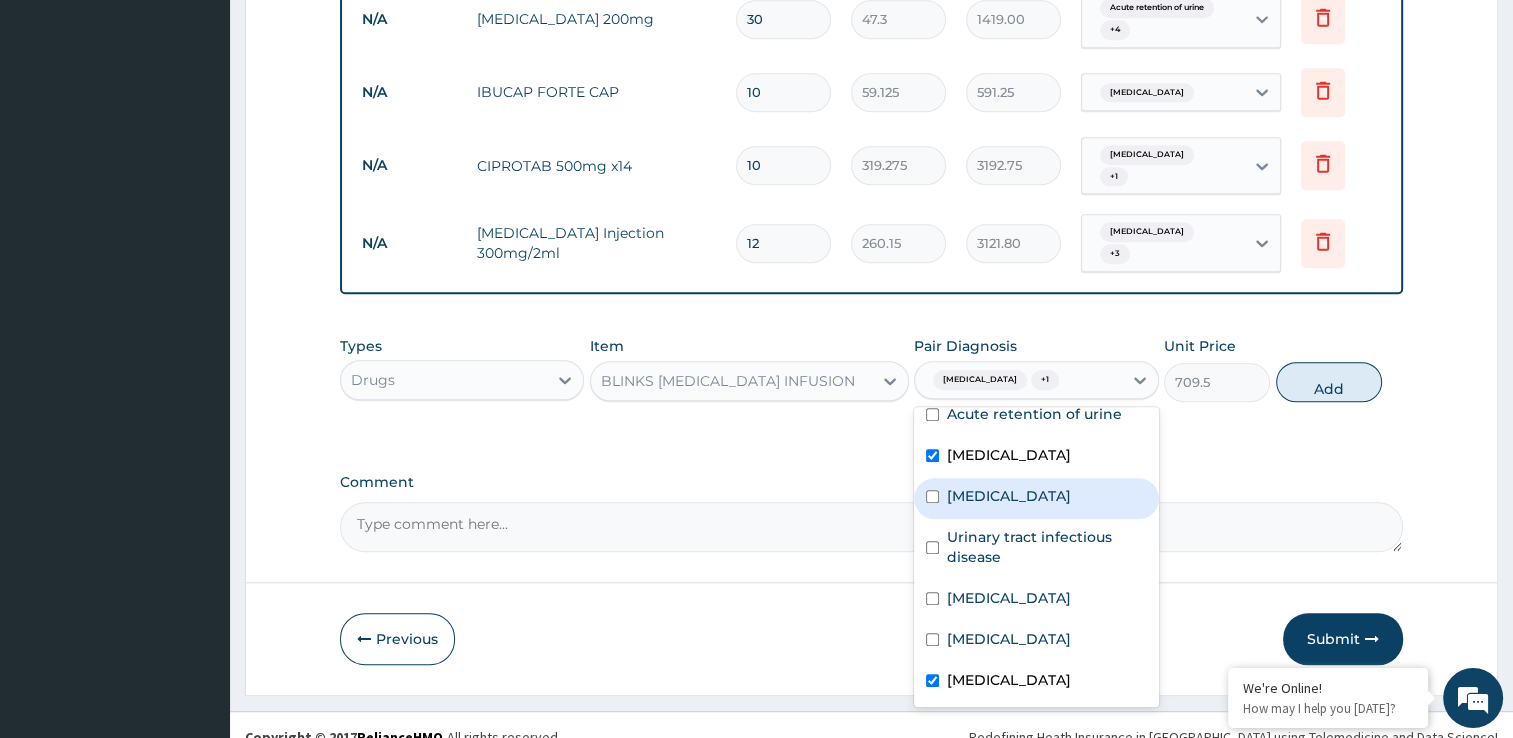 click on "Acute retention of urine Electrolyte imbalance Benign prostatic hyperplasia Urinary tract infectious disease Malaria Sepsis Bacteremia" at bounding box center (1036, 557) 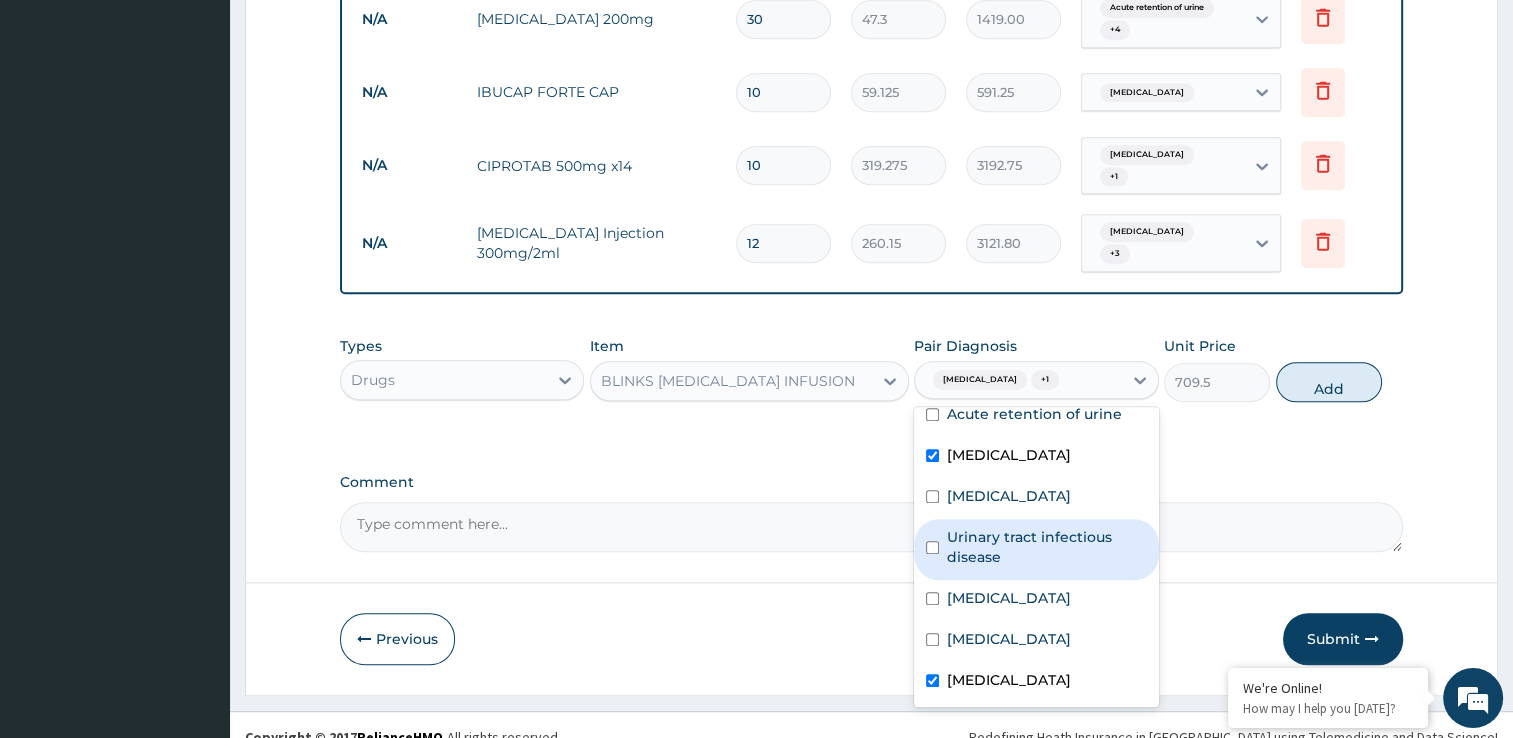 click on "Urinary tract infectious disease" at bounding box center [1047, 547] 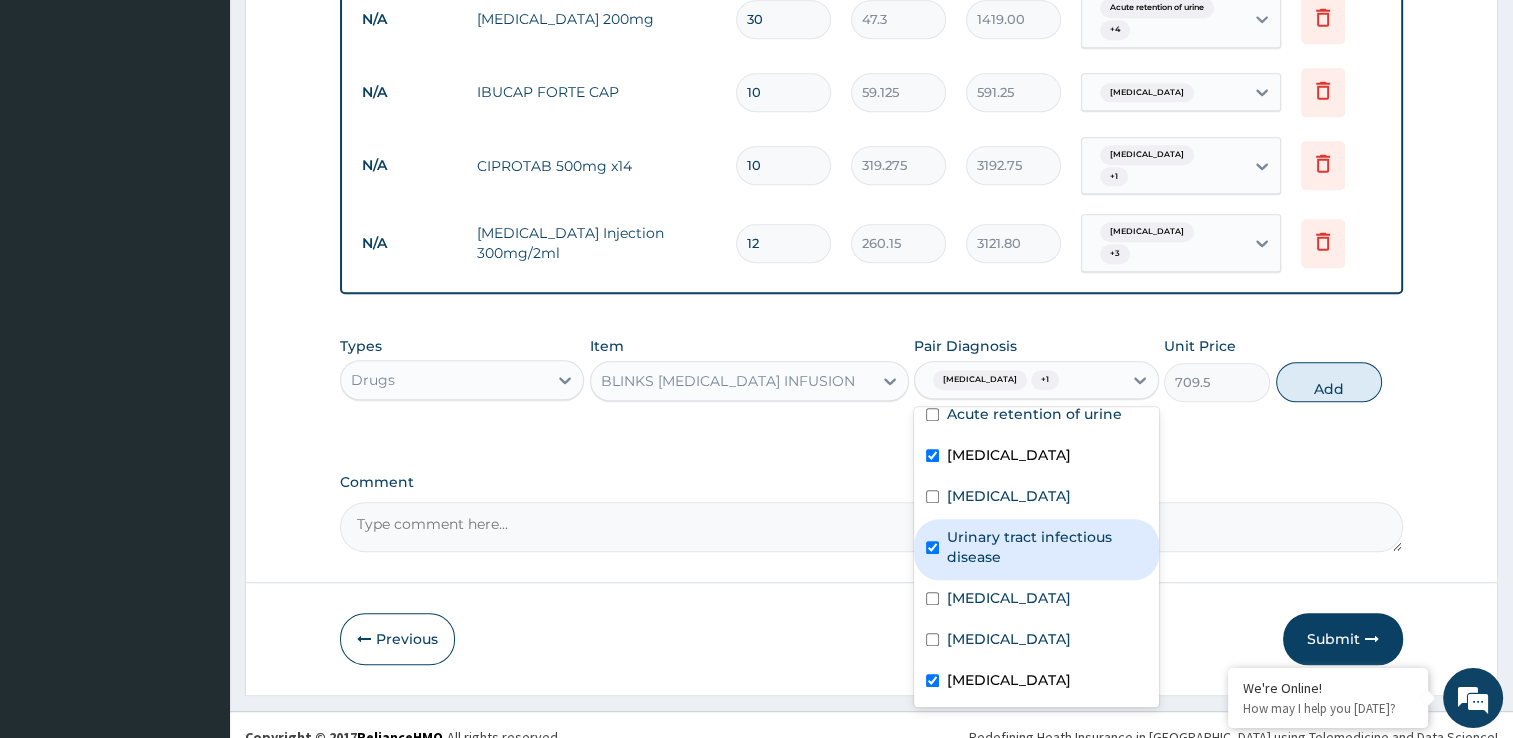 checkbox on "true" 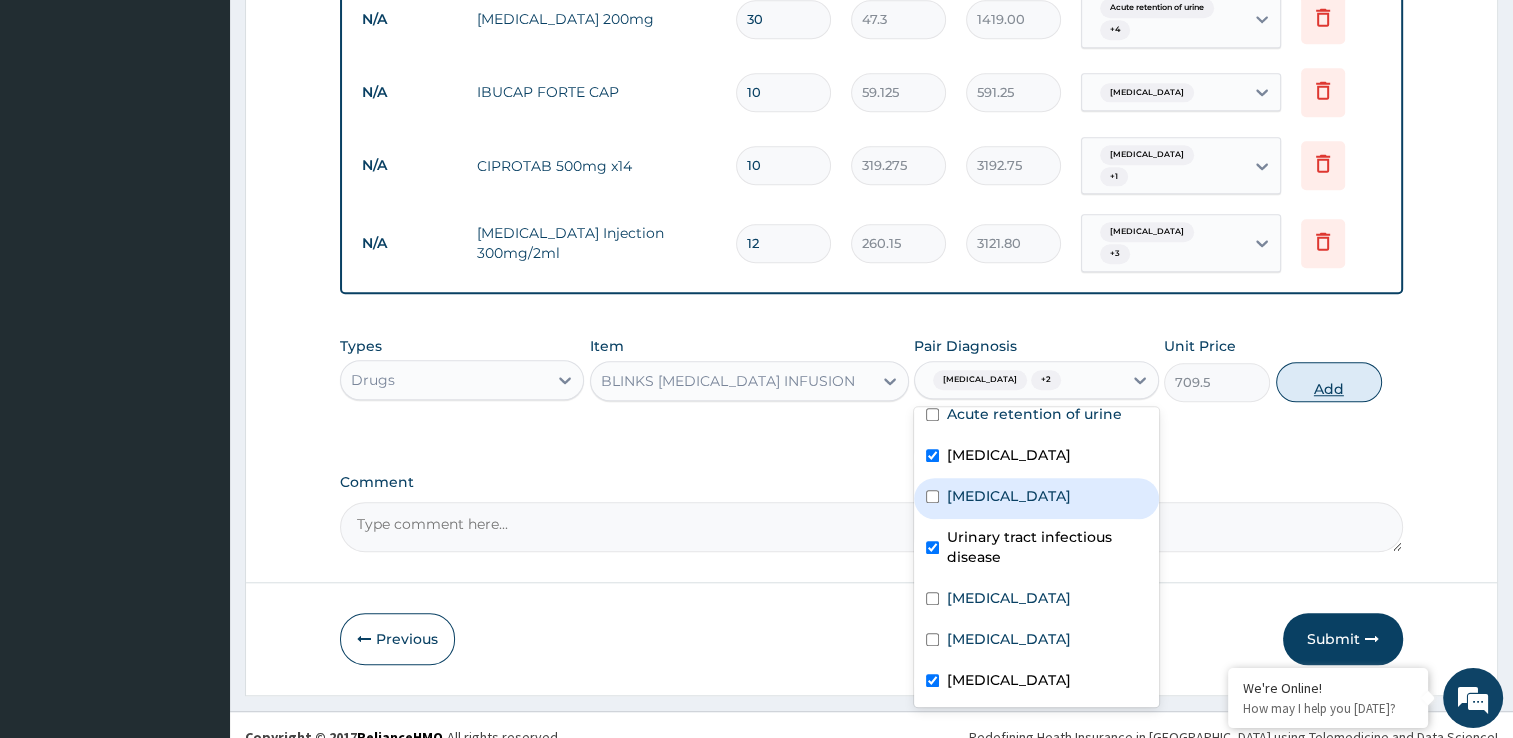 click on "Add" at bounding box center [1329, 382] 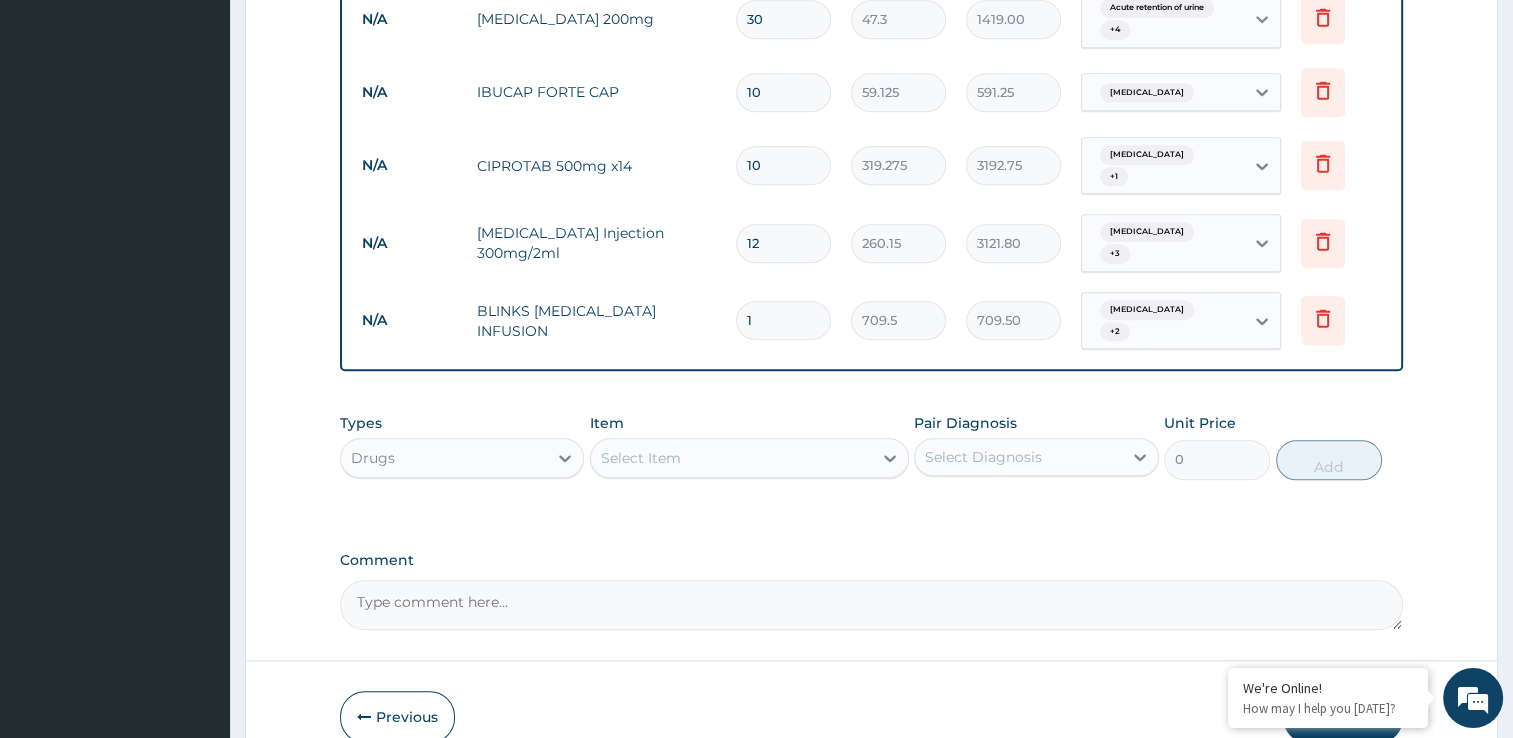 type 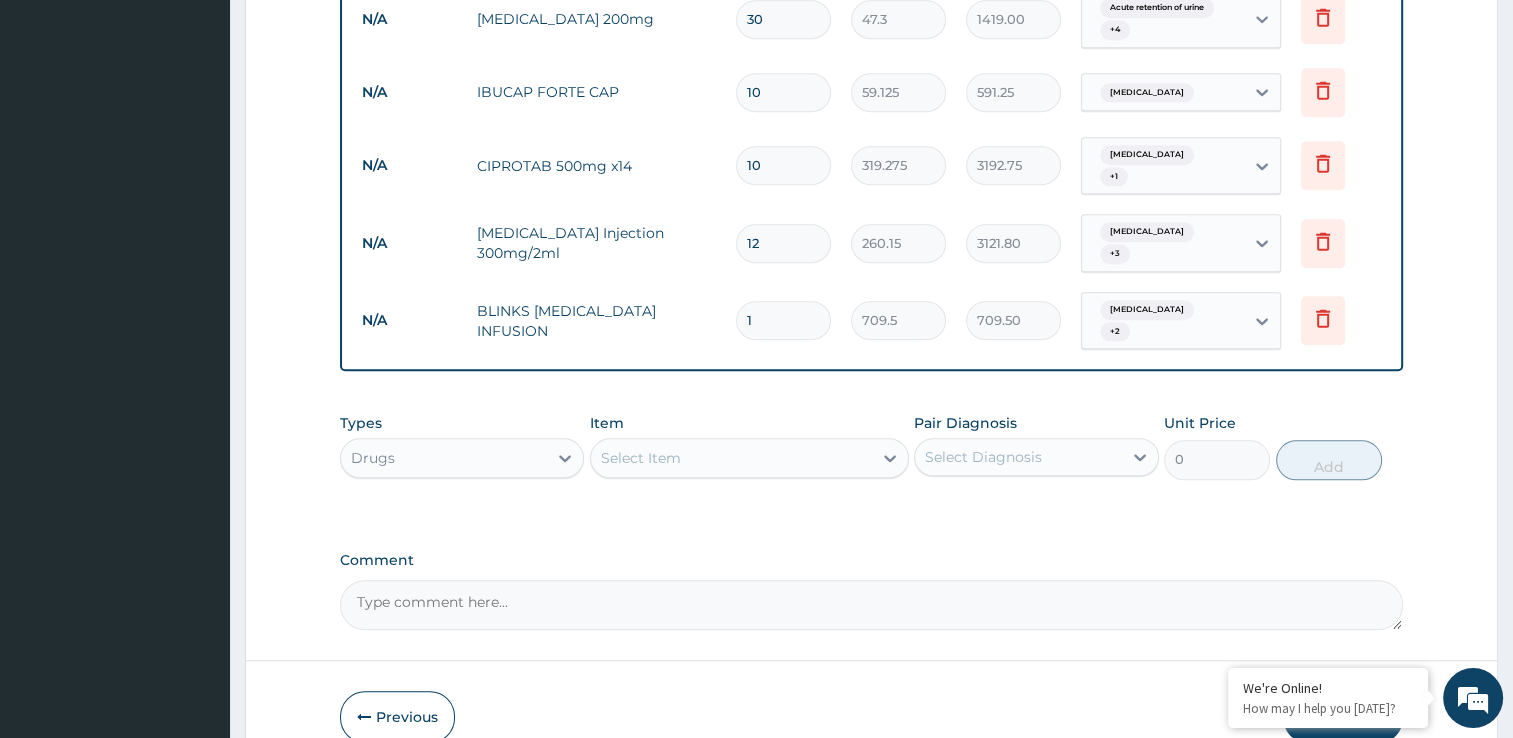 type on "0.00" 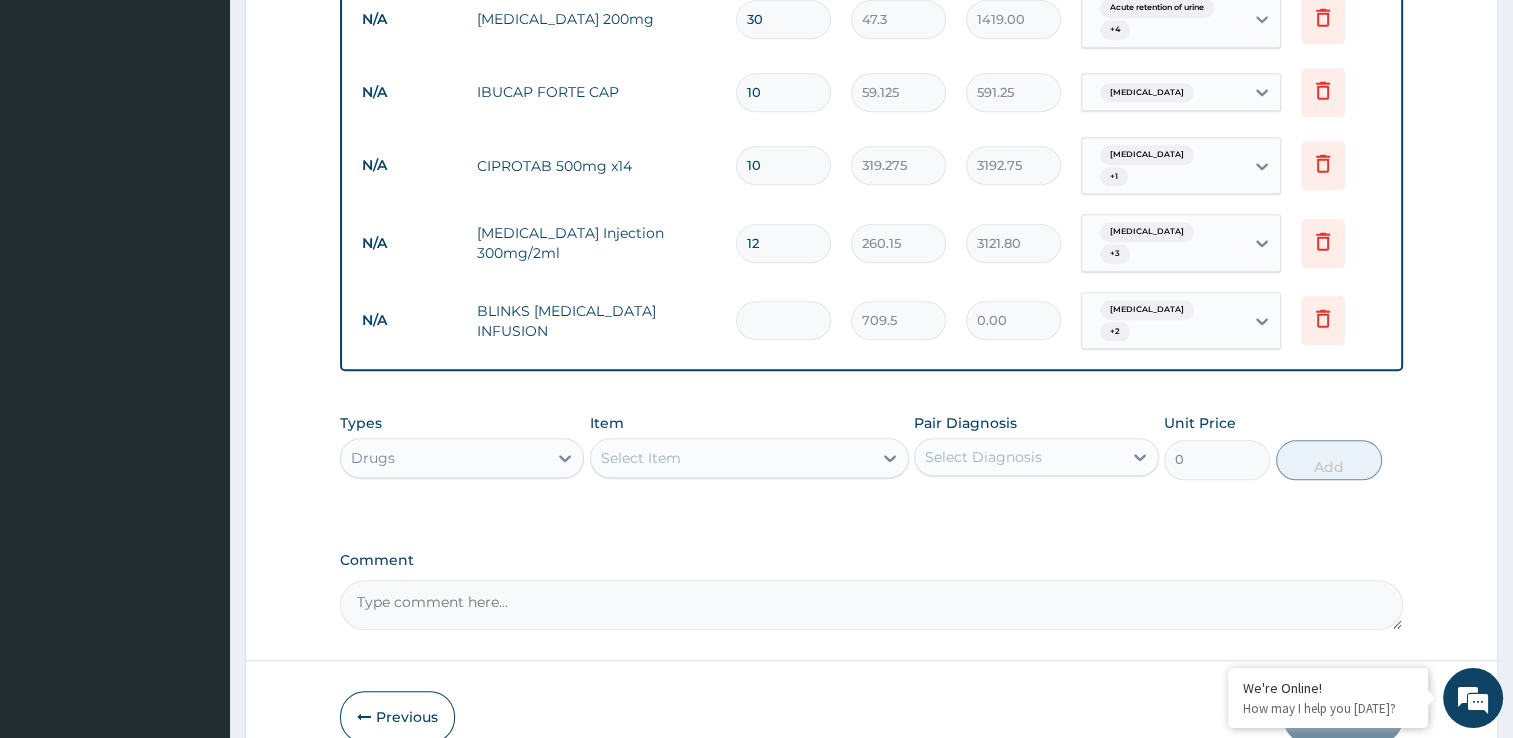 type on "3" 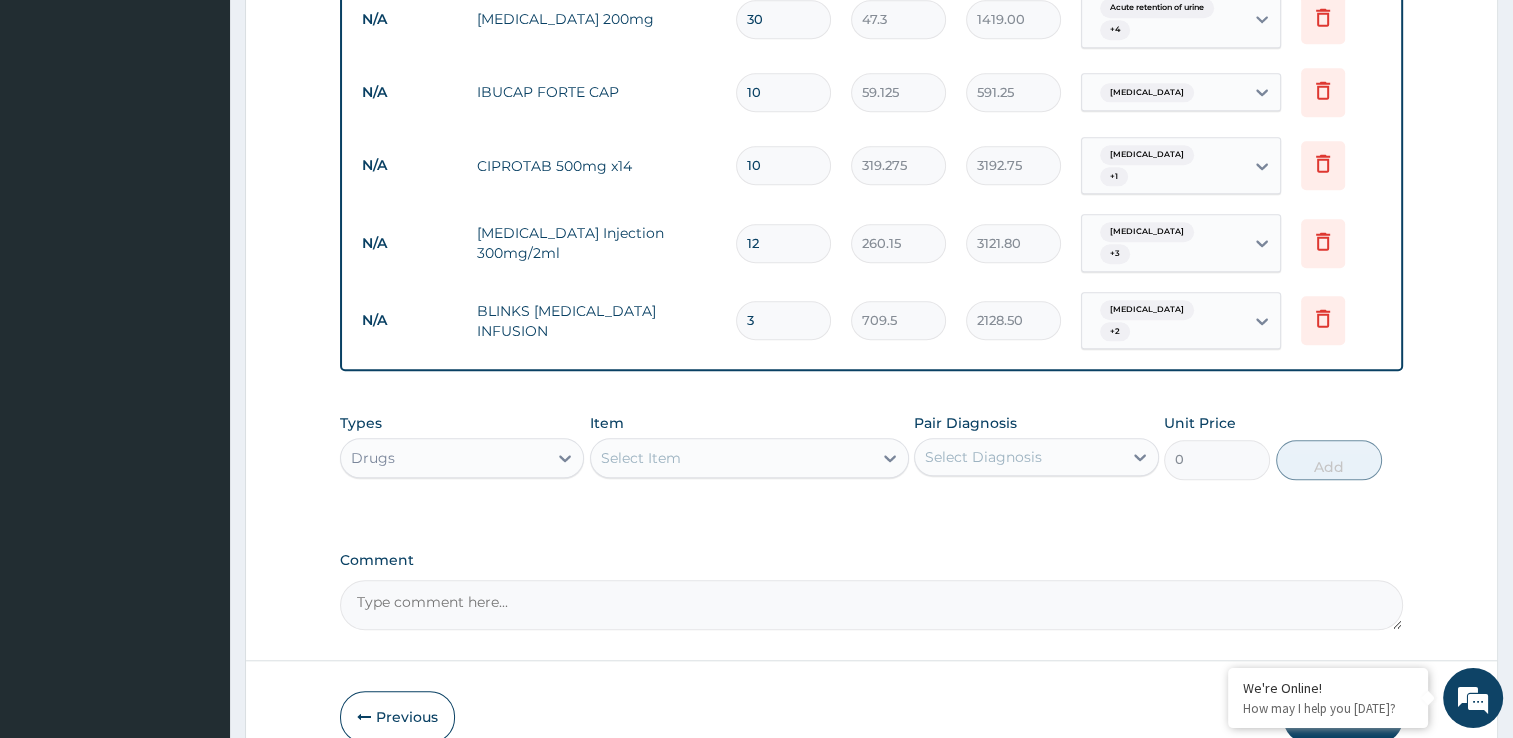 type on "3" 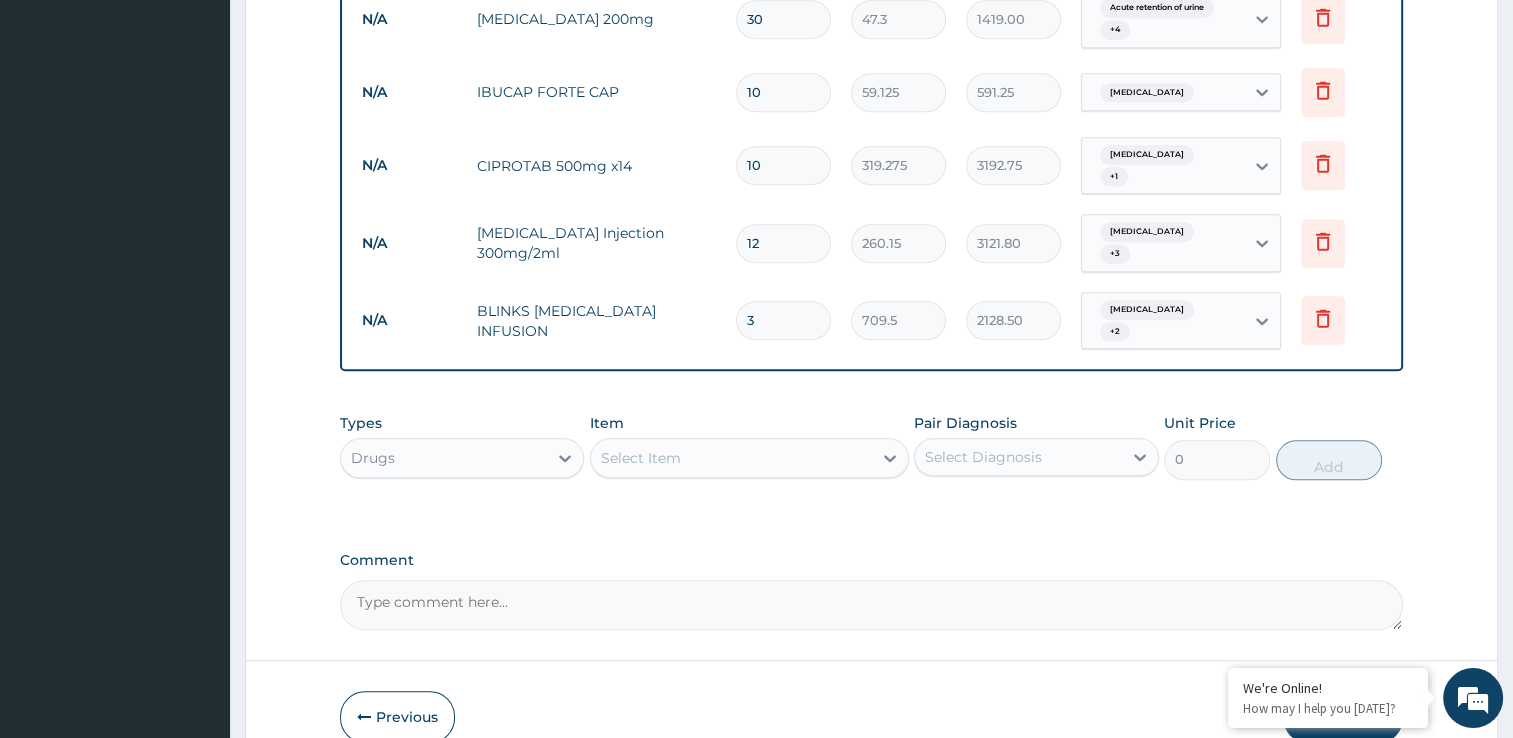 click on "Item Select Item" at bounding box center (749, 446) 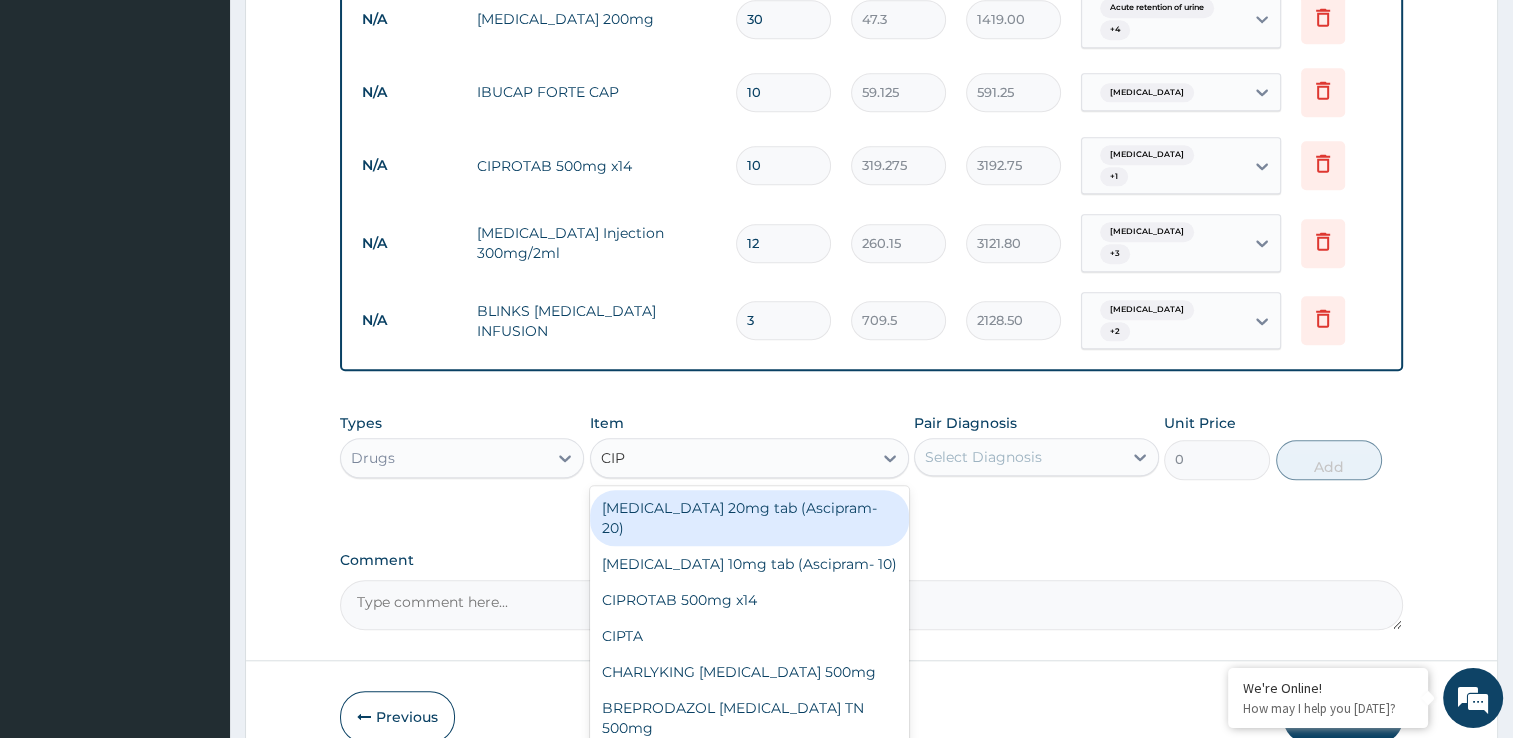 type on "CIPR" 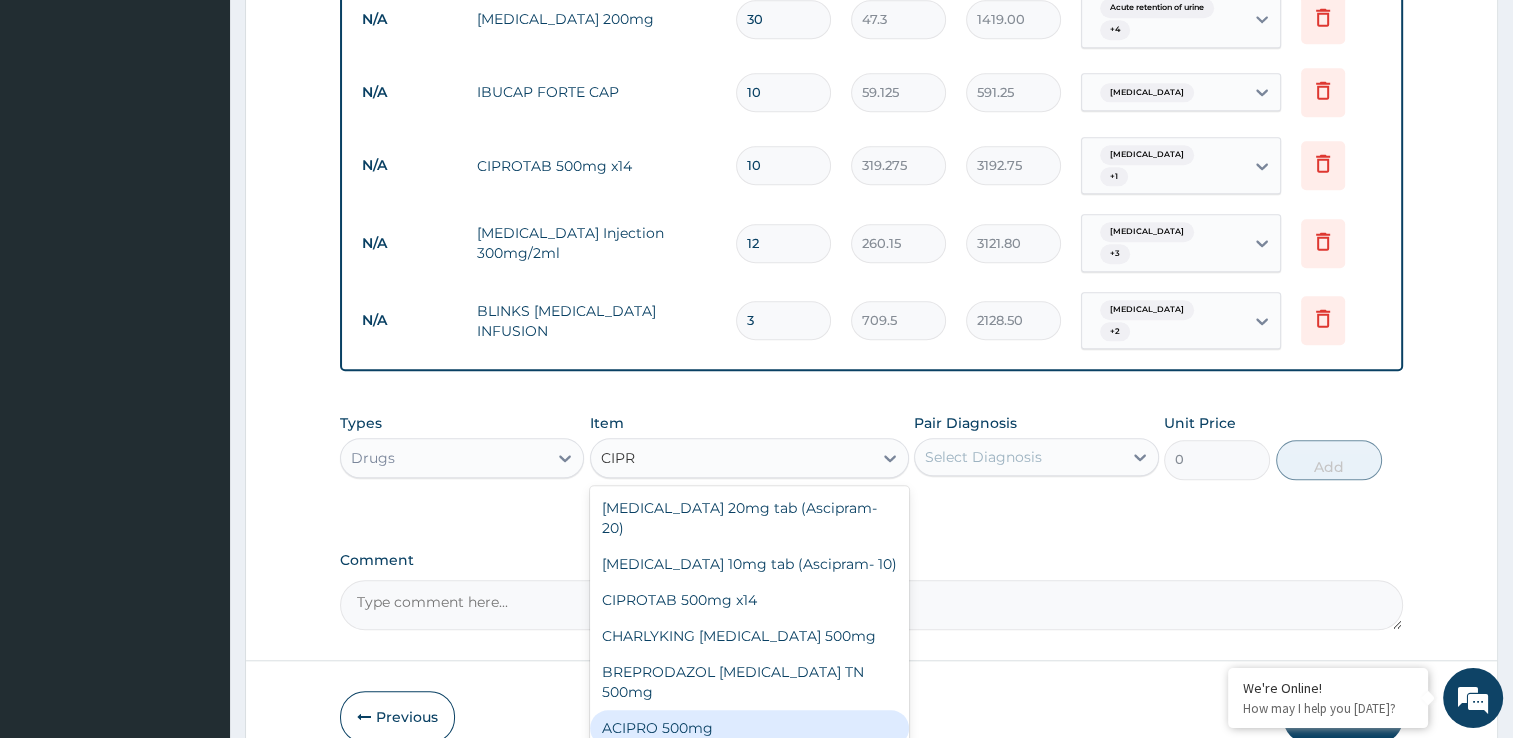 scroll, scrollTop: 16, scrollLeft: 0, axis: vertical 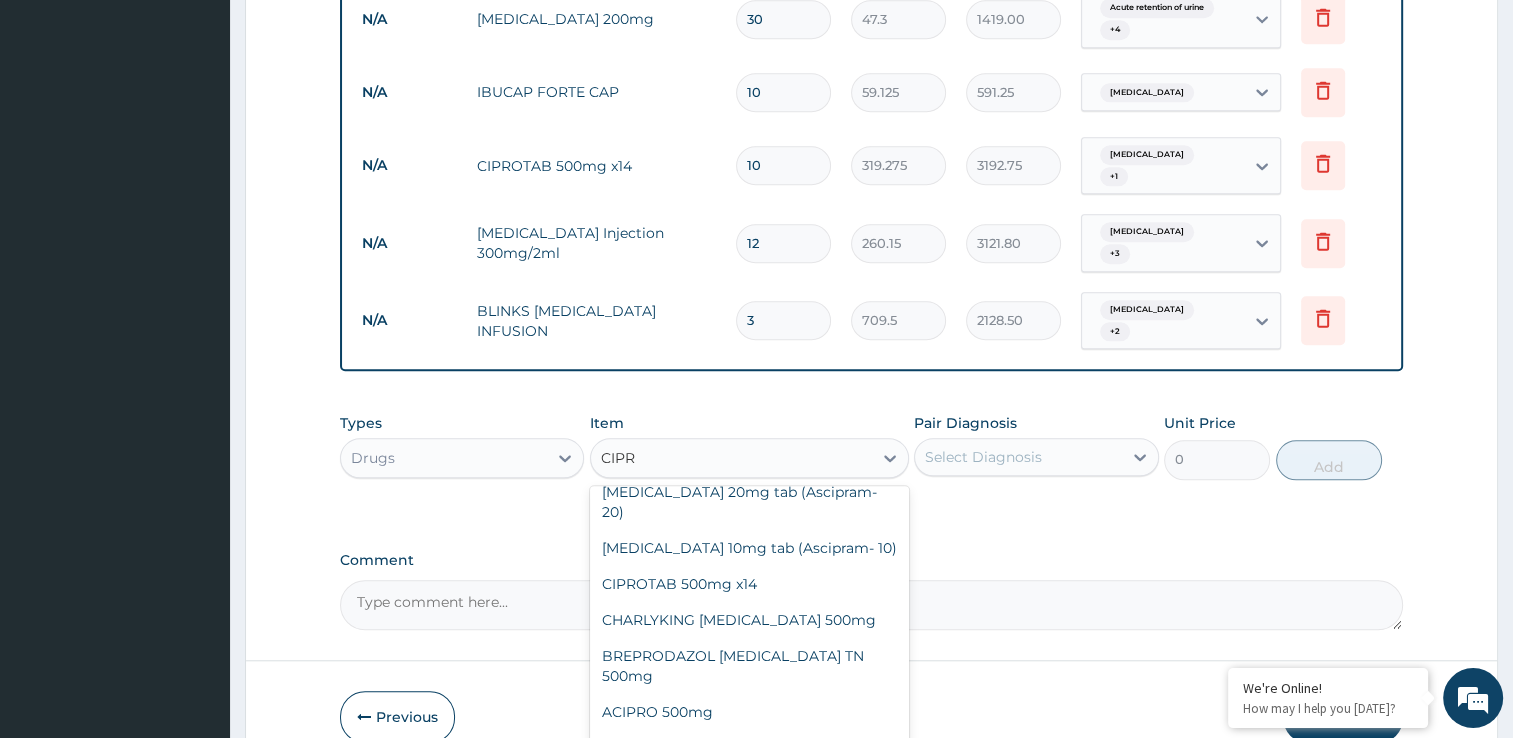 click on "CIPRO (FIDSON) Infusion 200mg" at bounding box center [749, 814] 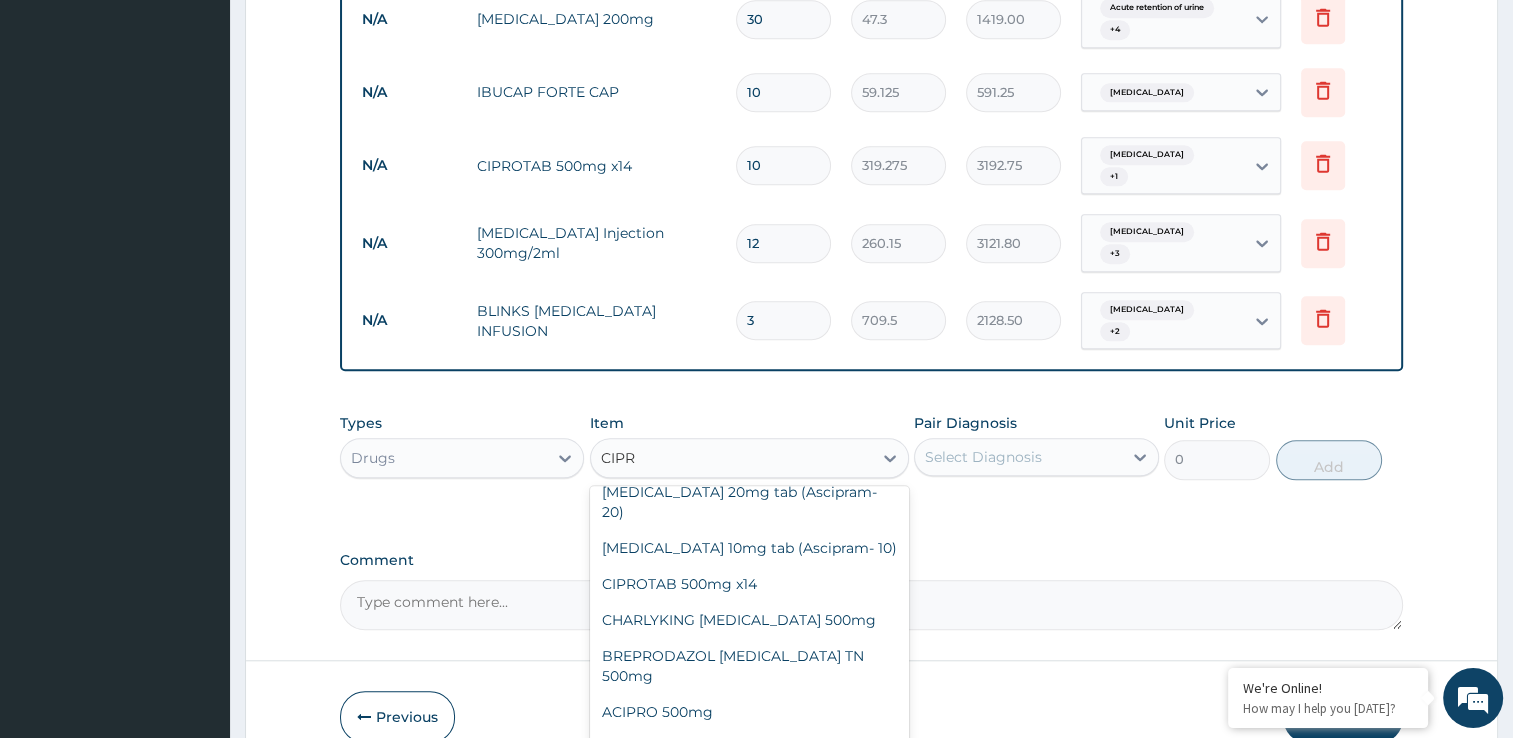 type 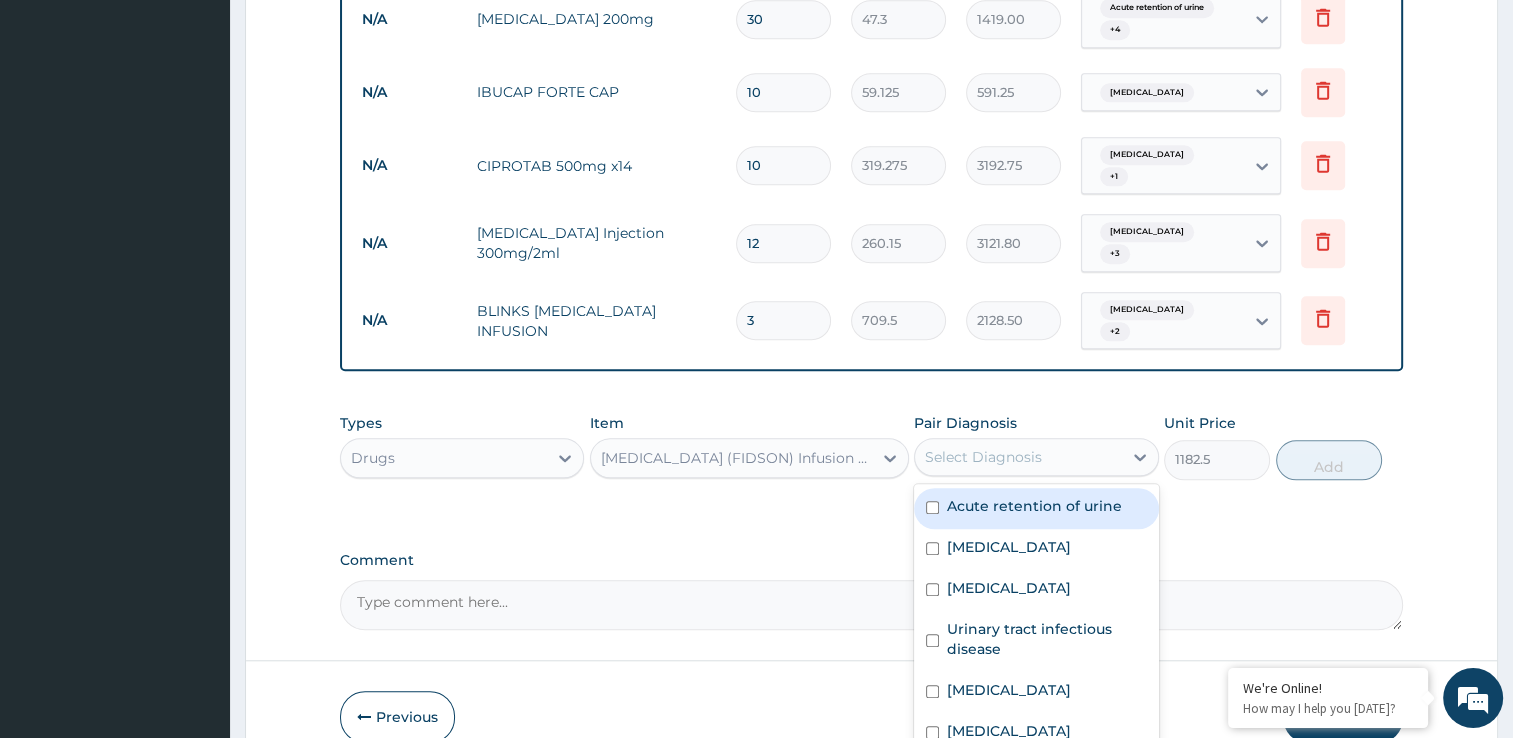 drag, startPoint x: 982, startPoint y: 413, endPoint x: 980, endPoint y: 431, distance: 18.110771 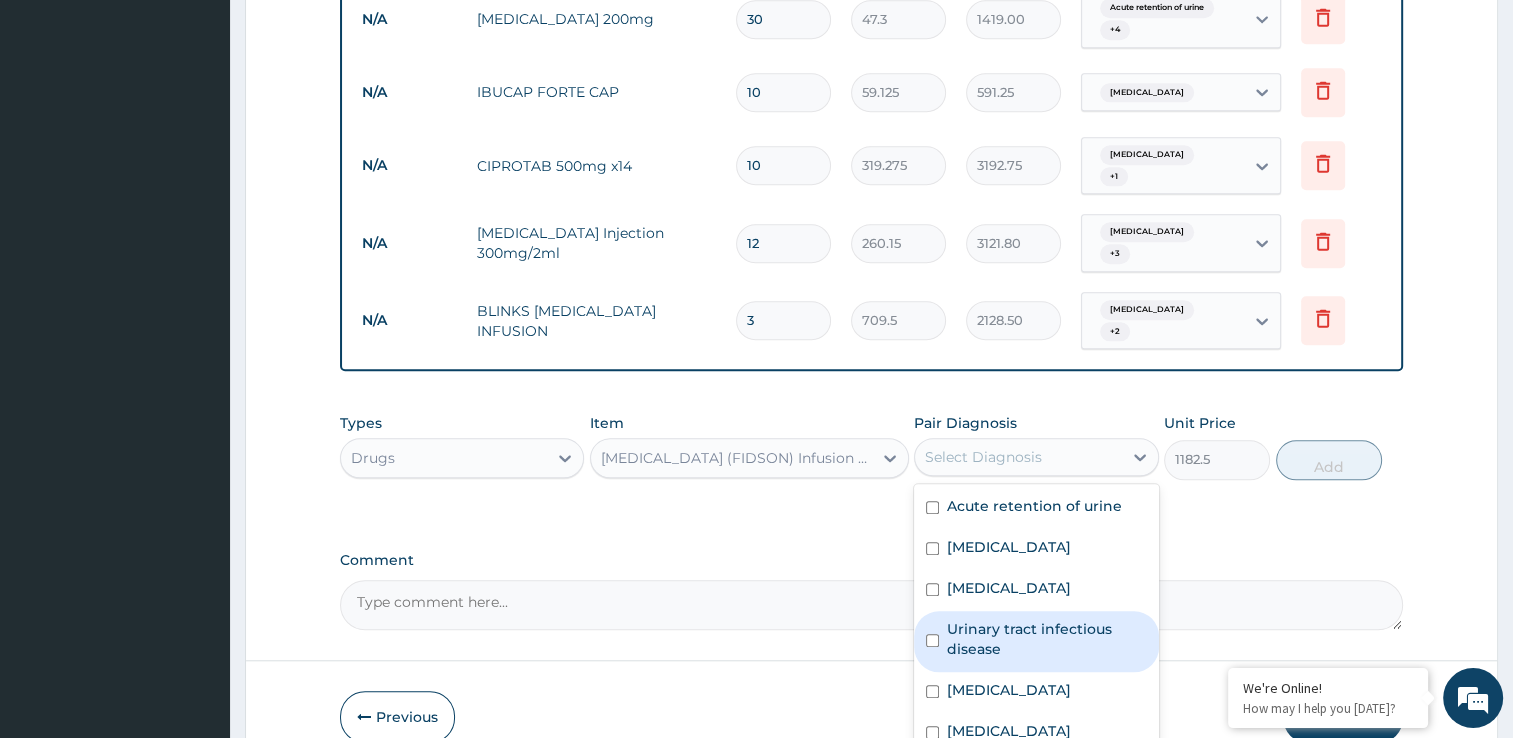 scroll, scrollTop: 35, scrollLeft: 0, axis: vertical 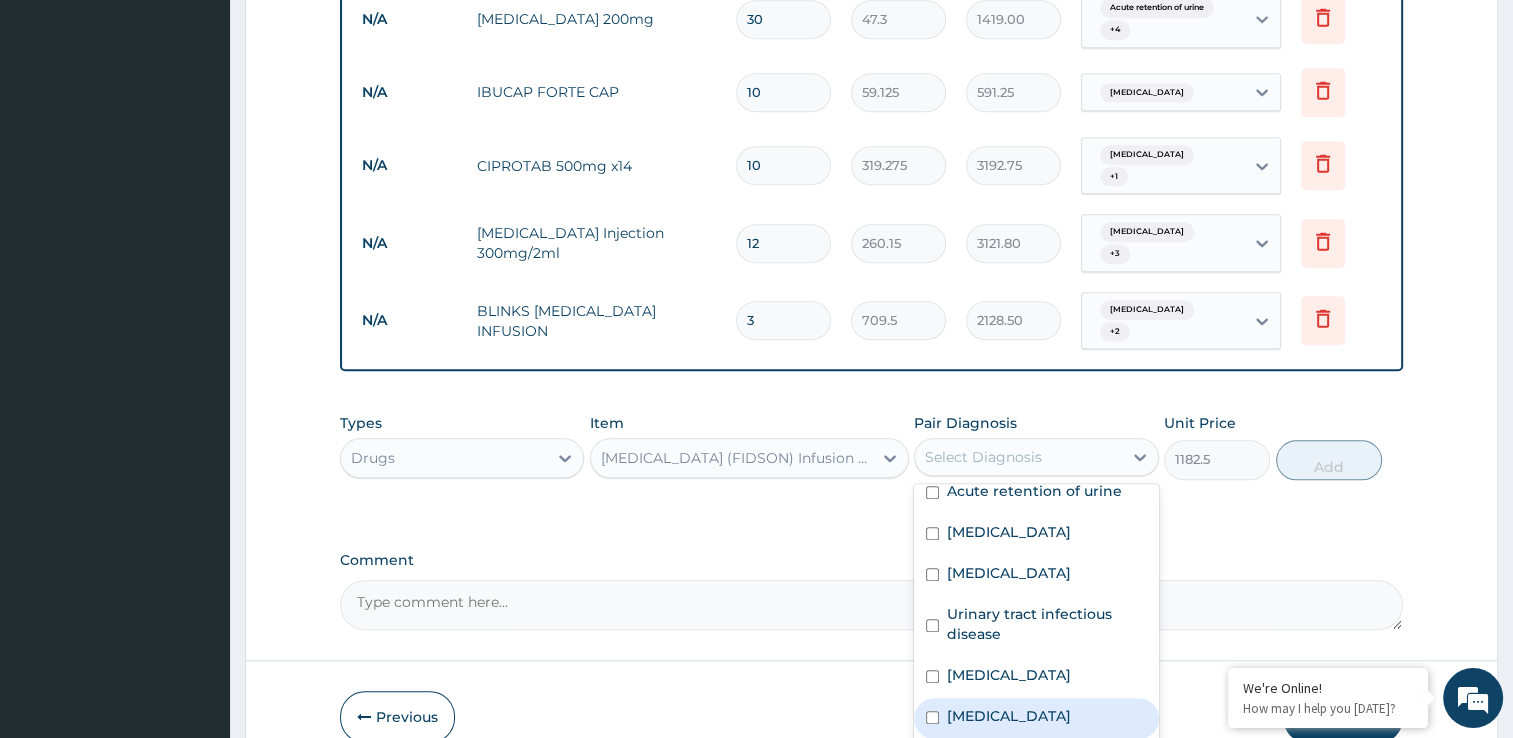click on "Acute retention of urine Electrolyte imbalance Benign prostatic hyperplasia Urinary tract infectious disease Malaria Sepsis Bacteremia" at bounding box center [1036, 634] 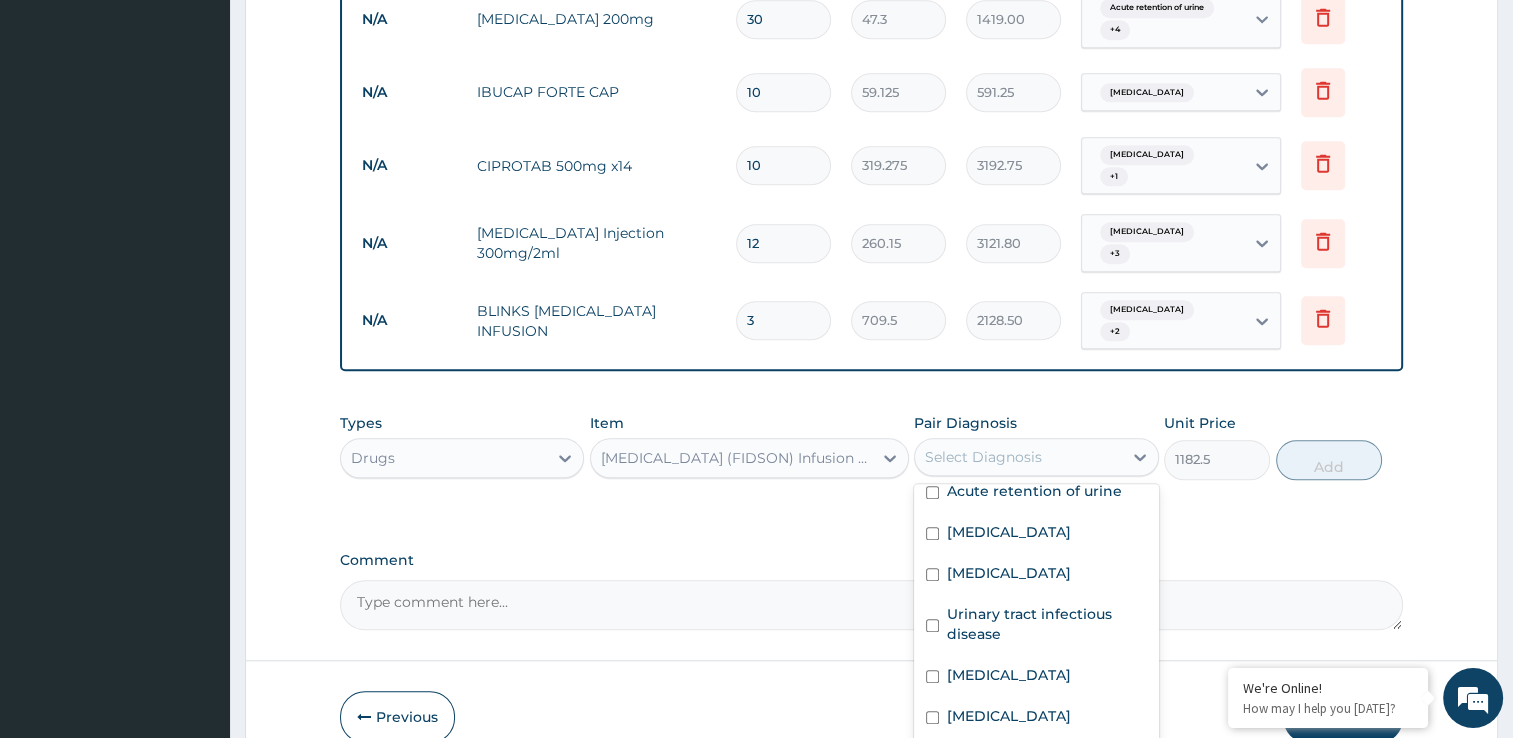 drag, startPoint x: 971, startPoint y: 699, endPoint x: 971, endPoint y: 711, distance: 12 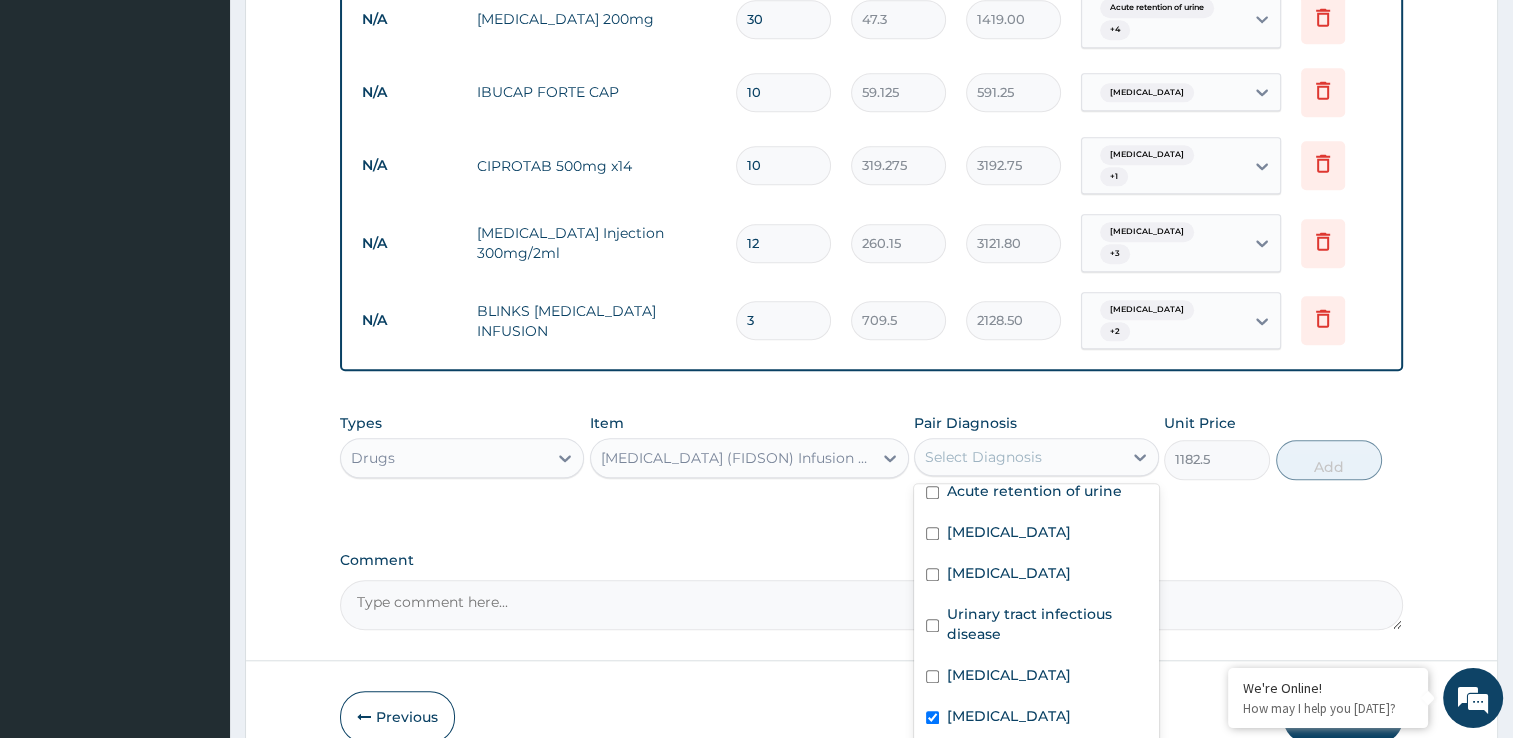 checkbox on "true" 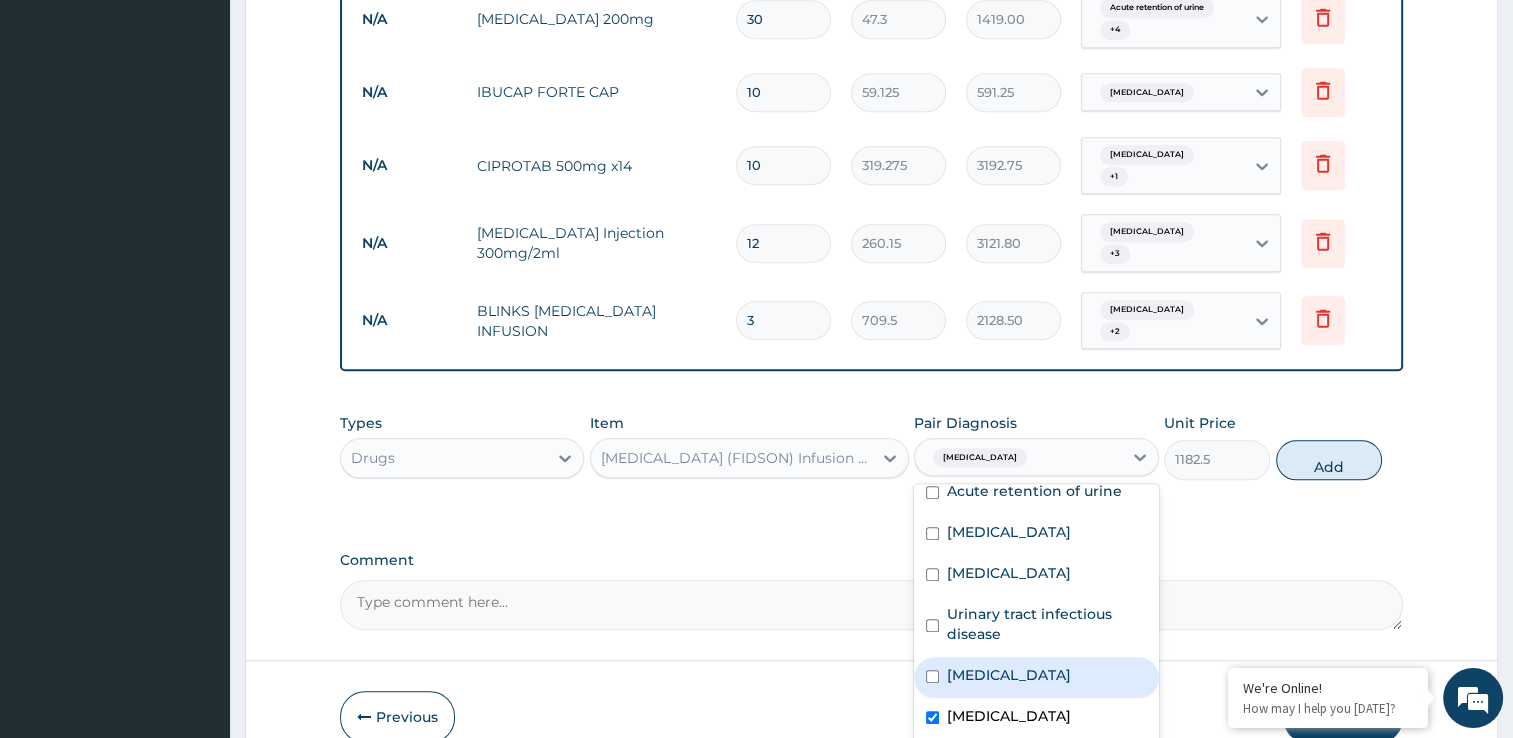 click on "Malaria" at bounding box center (1009, 675) 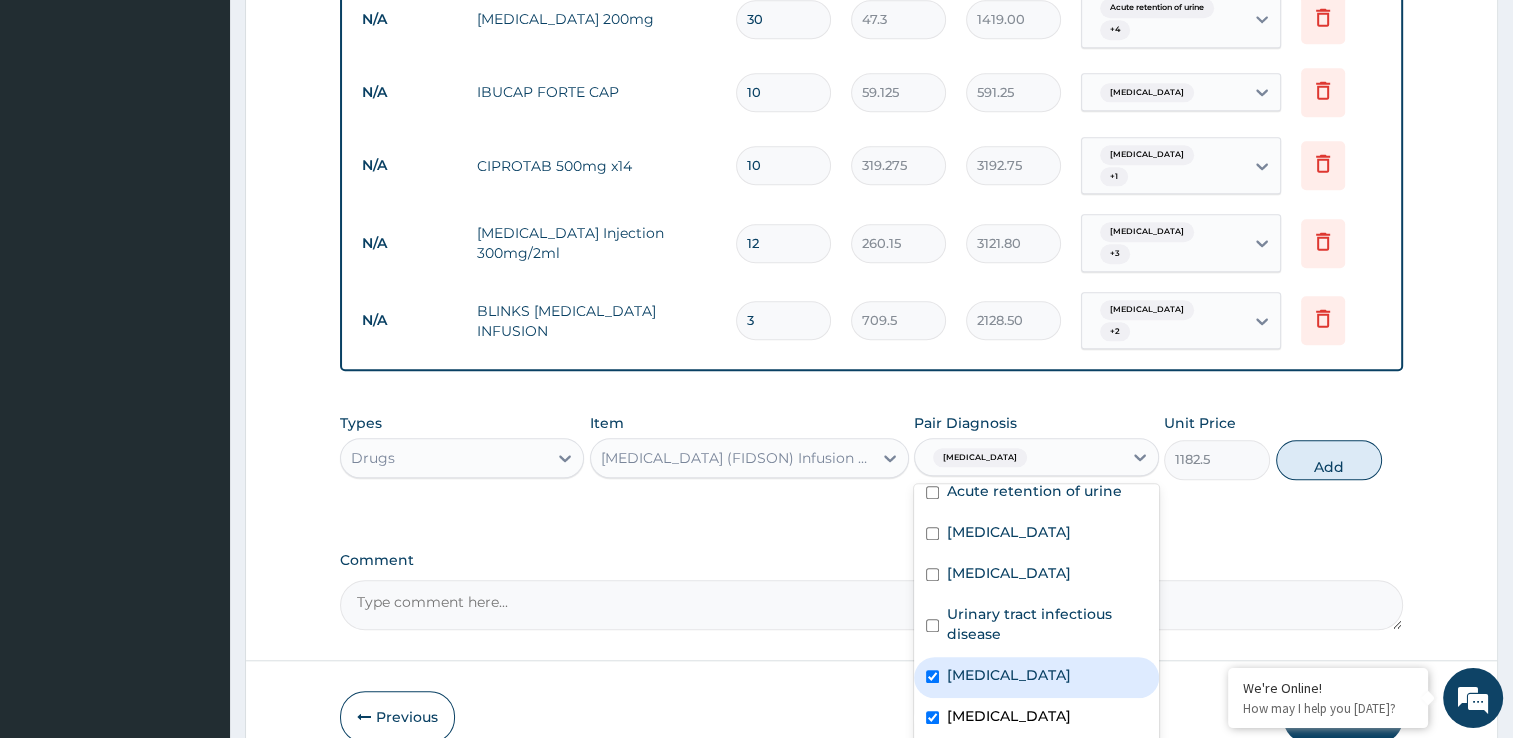 checkbox on "true" 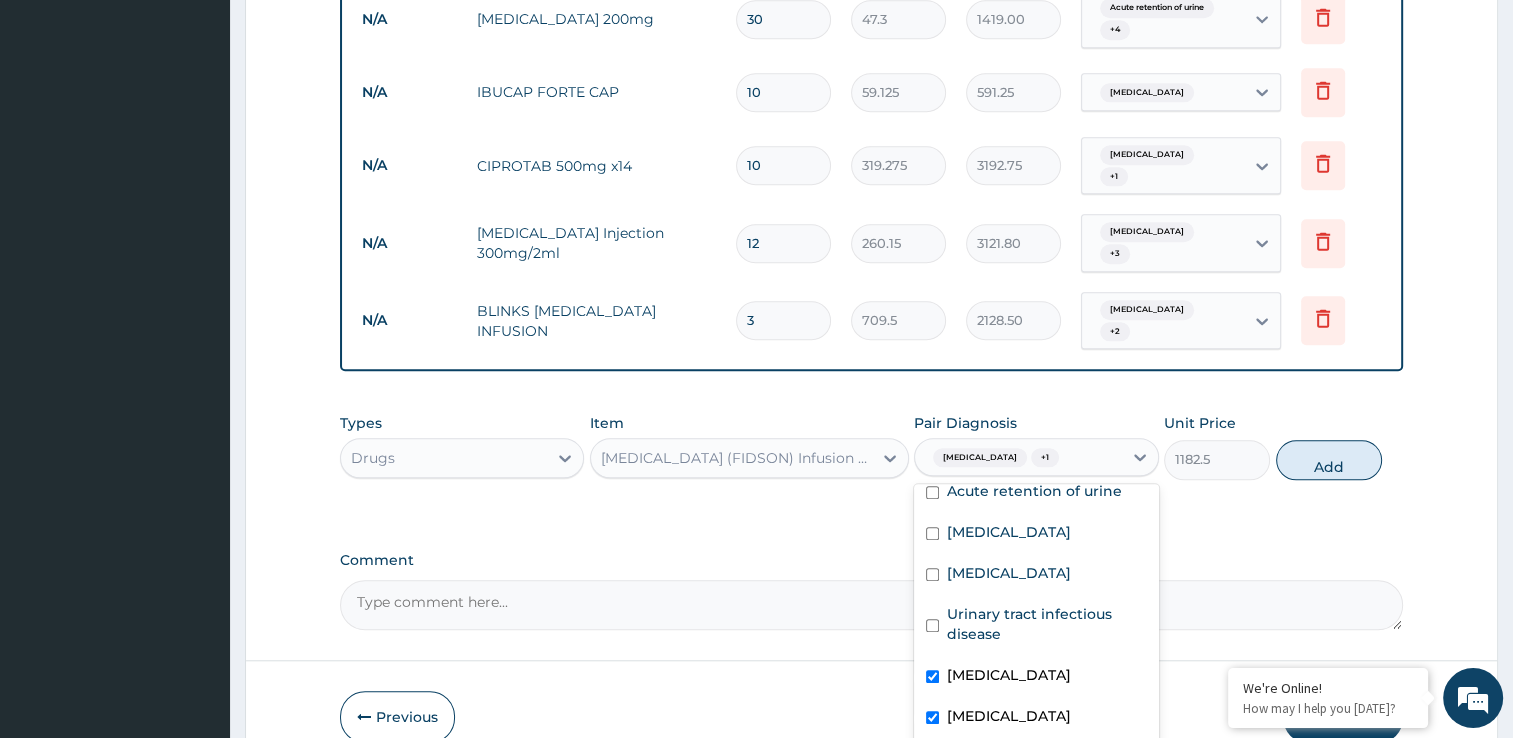 drag, startPoint x: 976, startPoint y: 715, endPoint x: 968, endPoint y: 617, distance: 98.32599 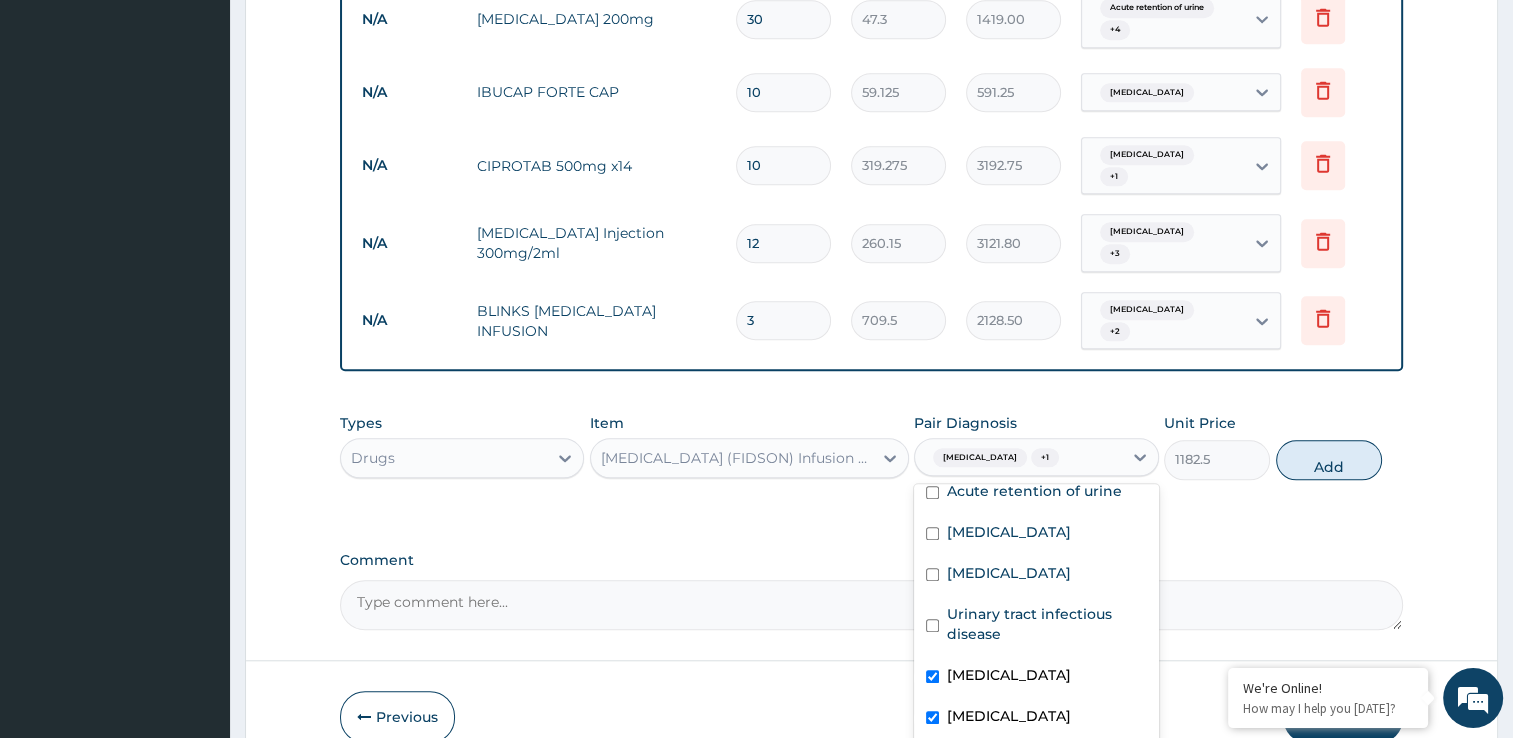 click on "Bacteremia" at bounding box center [1036, 759] 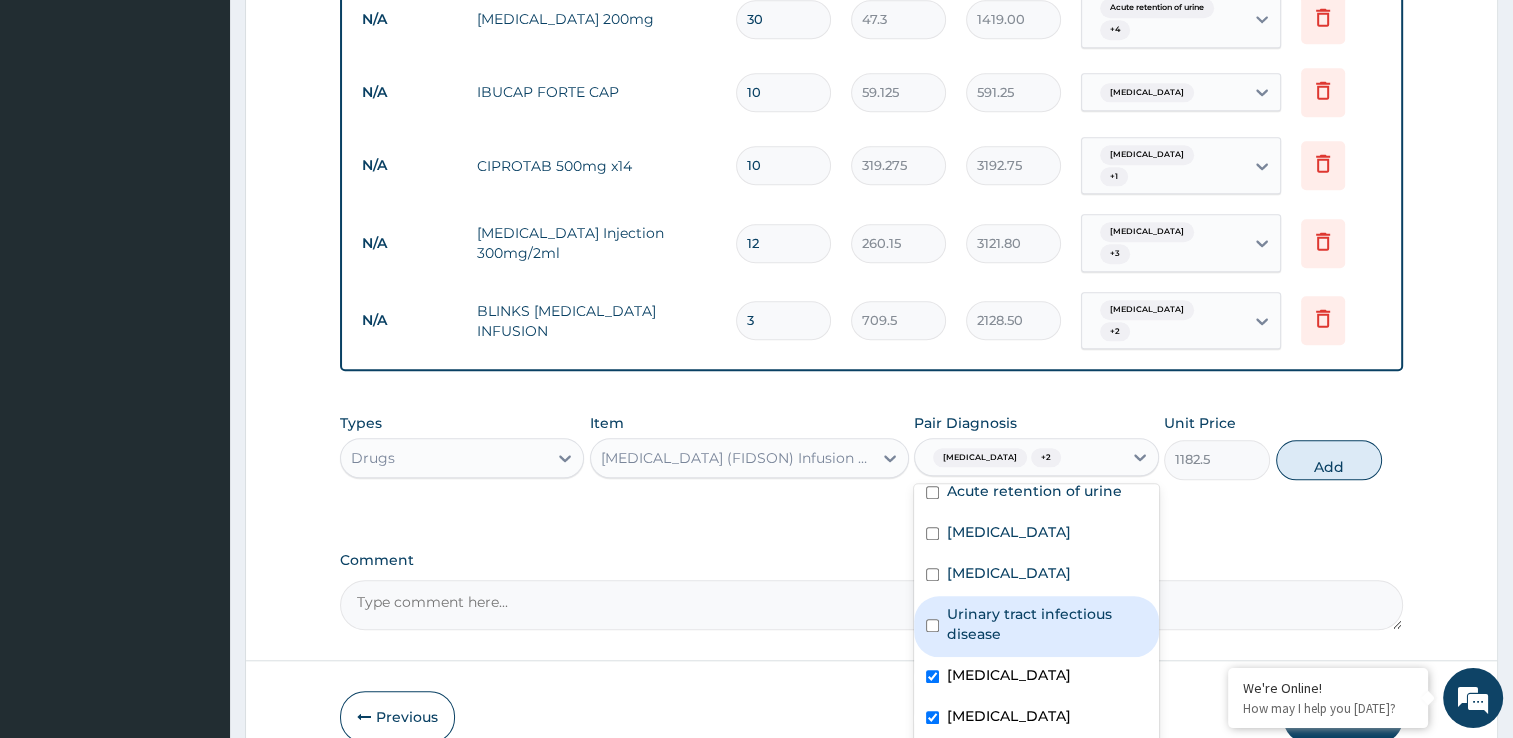drag, startPoint x: 964, startPoint y: 604, endPoint x: 956, endPoint y: 532, distance: 72.443085 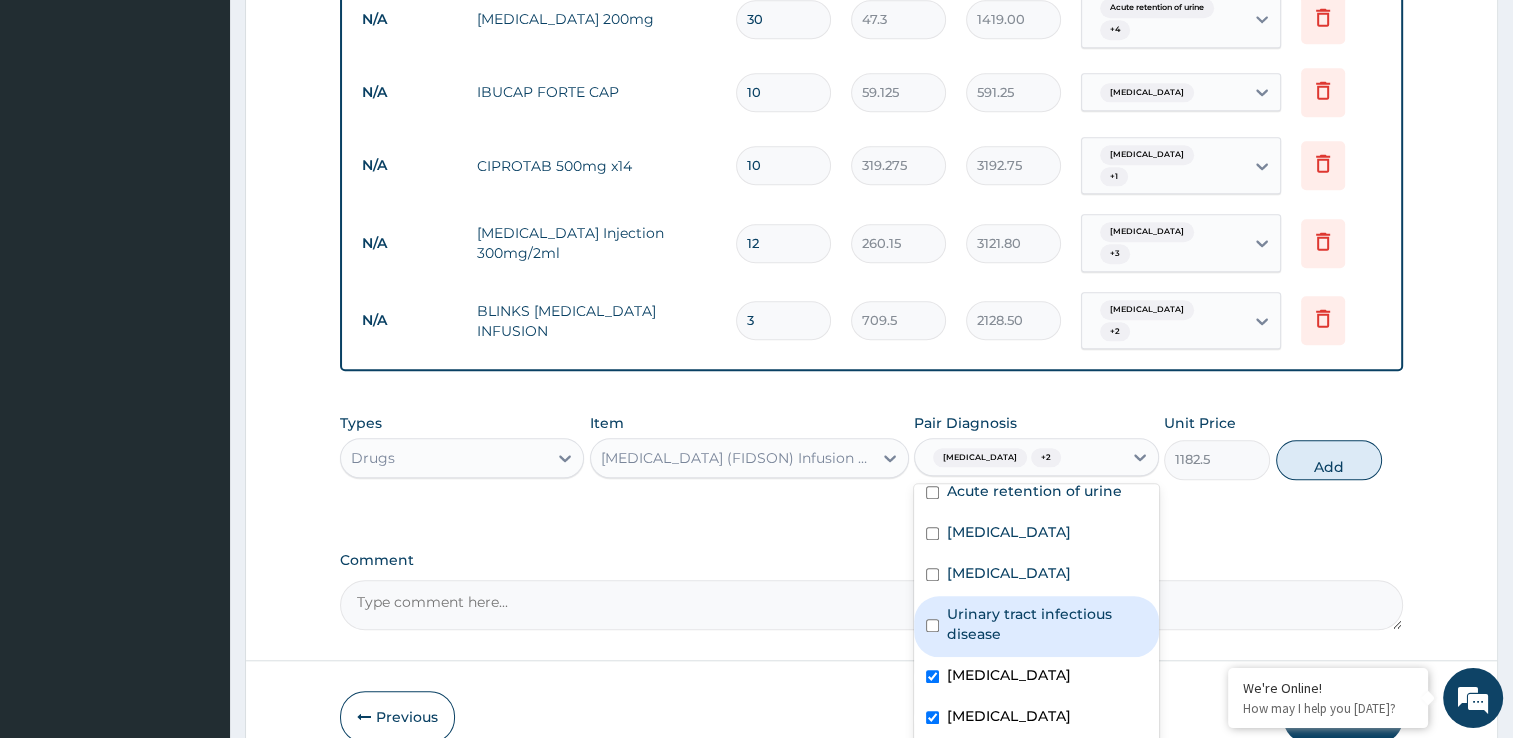 click on "Urinary tract infectious disease" at bounding box center [1047, 624] 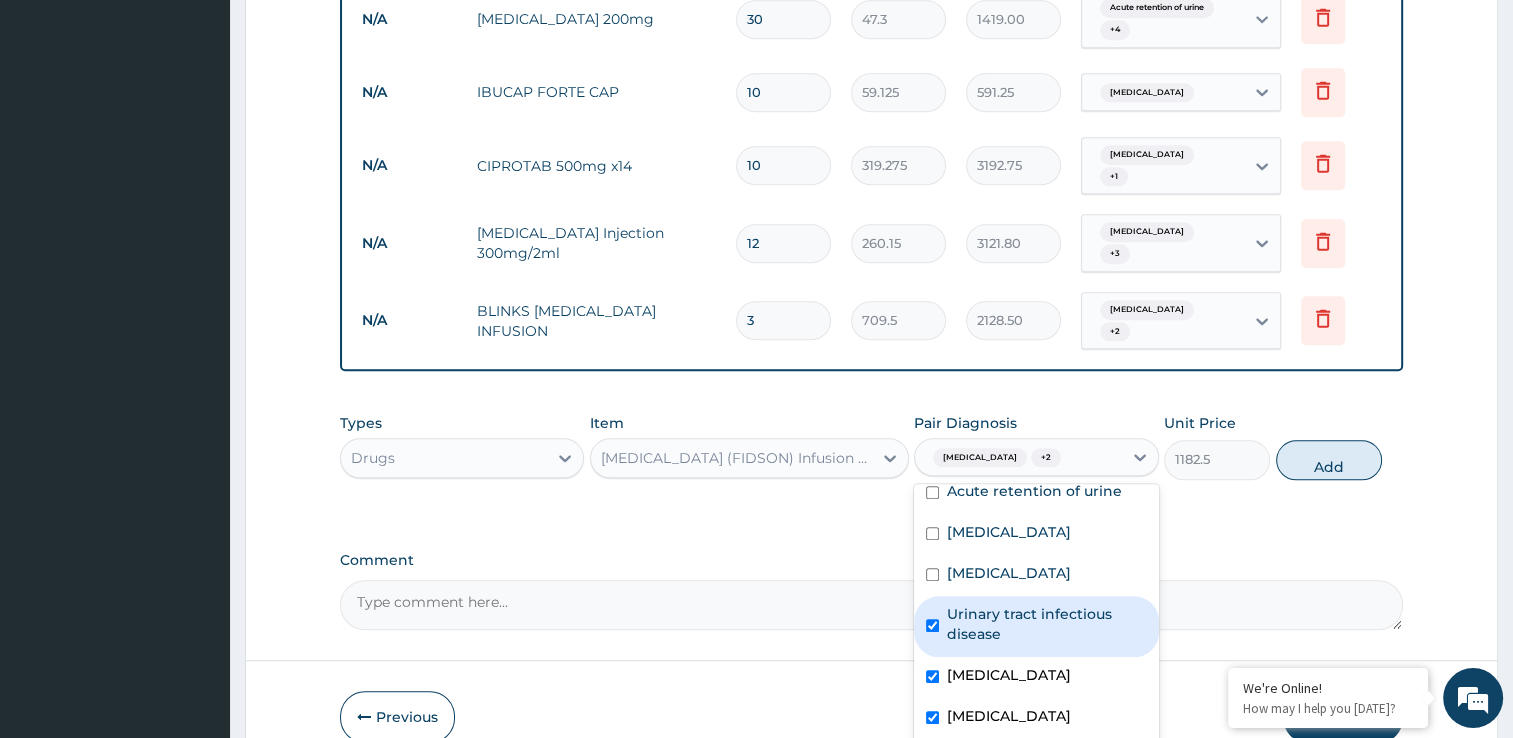 checkbox on "true" 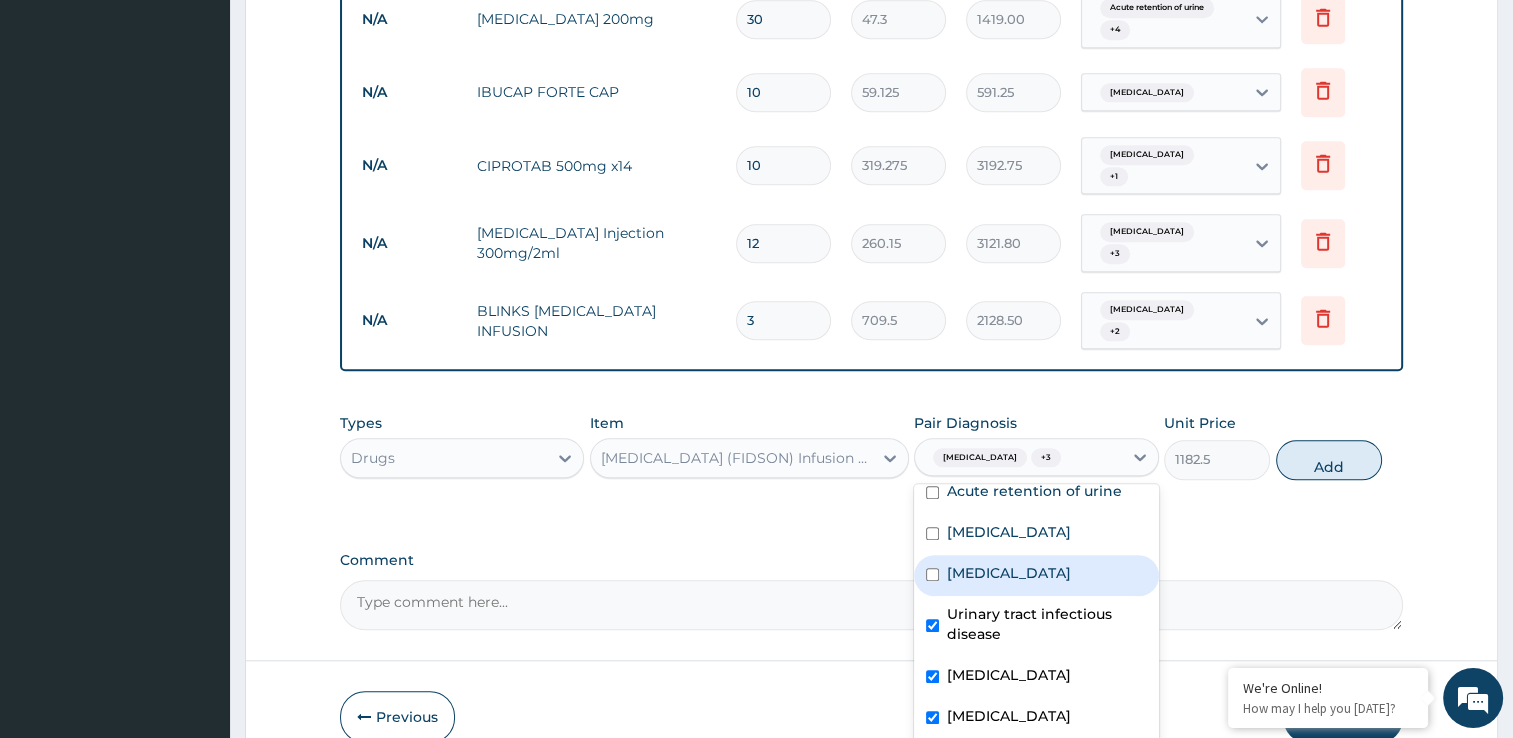 click on "Benign prostatic hyperplasia" at bounding box center (1009, 573) 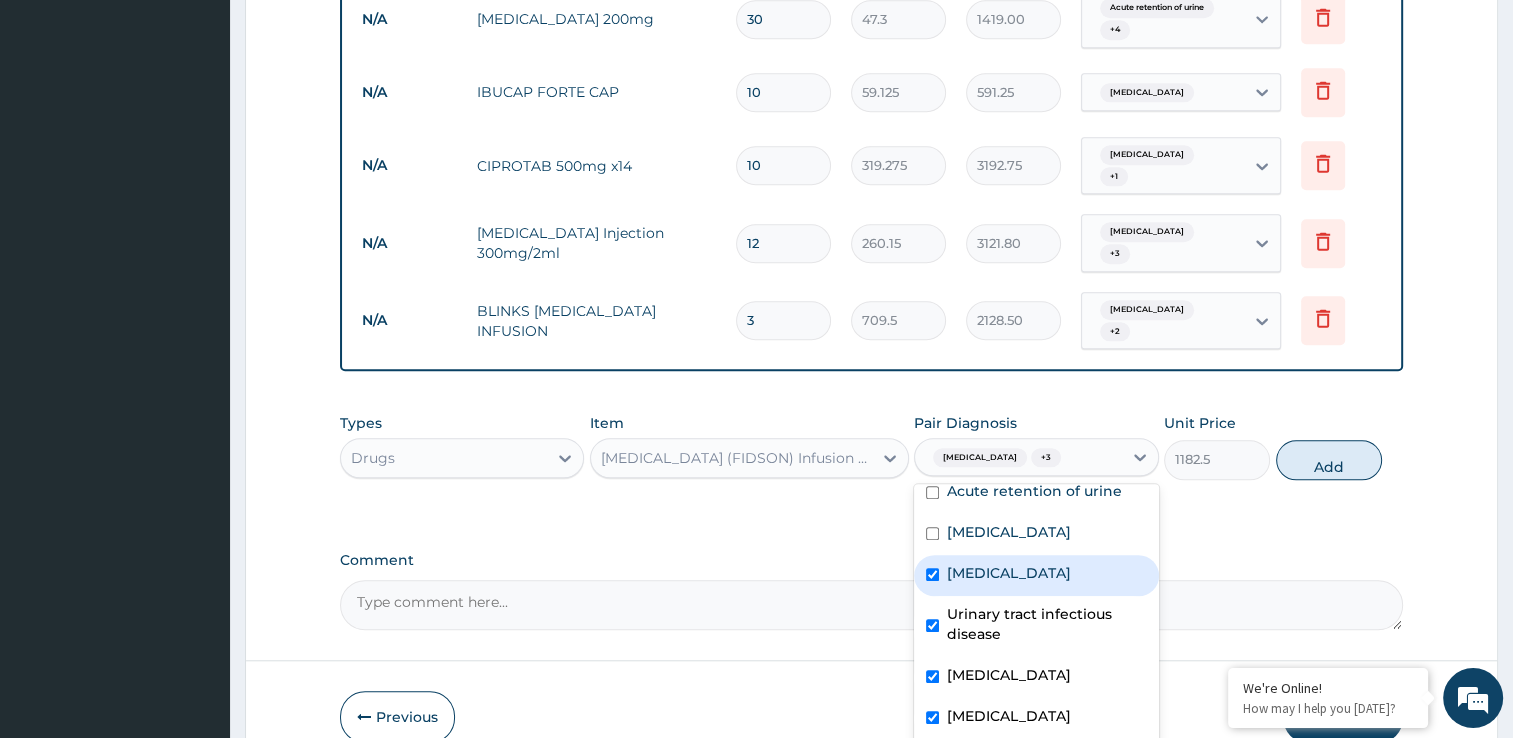 checkbox on "true" 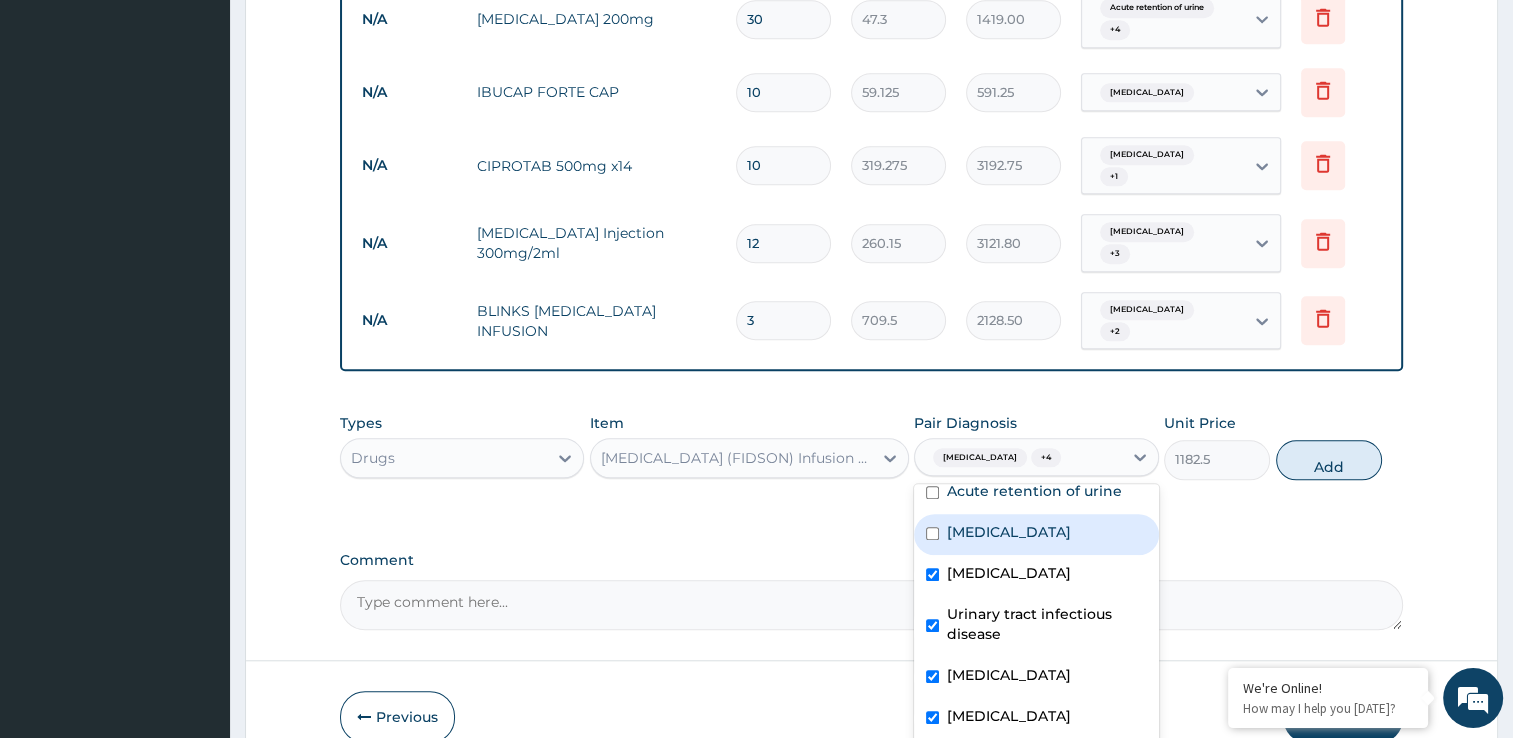 drag, startPoint x: 981, startPoint y: 462, endPoint x: 1109, endPoint y: 486, distance: 130.23056 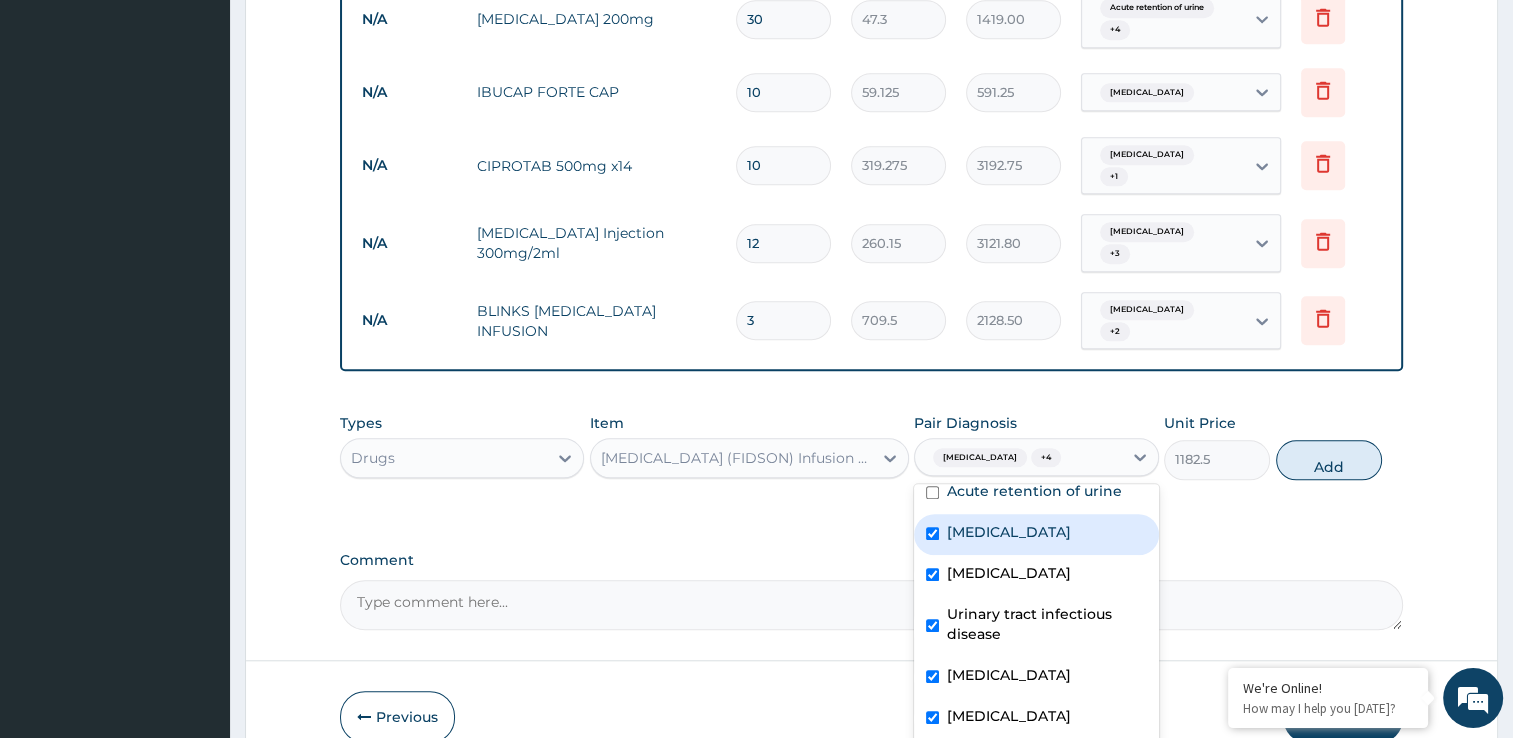 checkbox on "true" 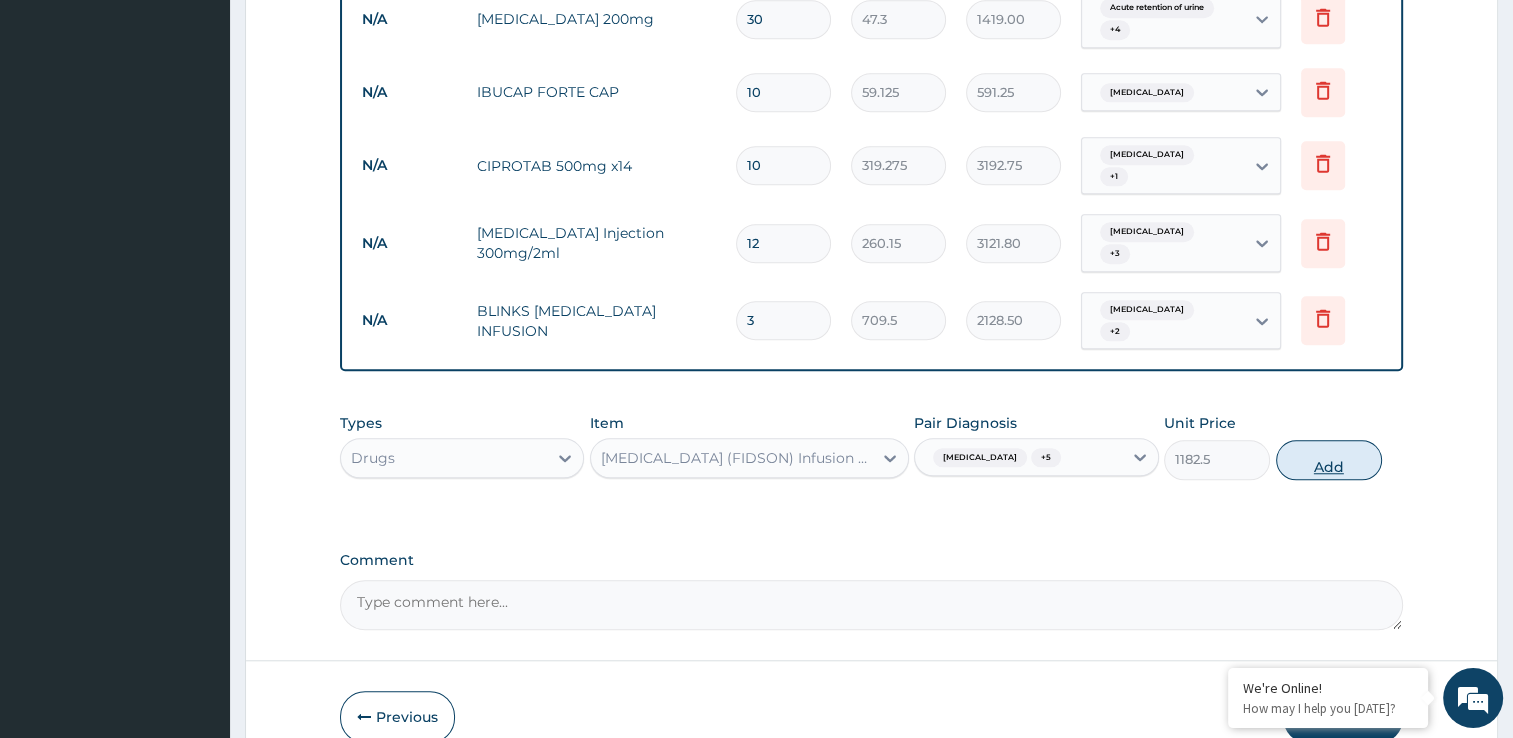 click on "Add" at bounding box center [1329, 460] 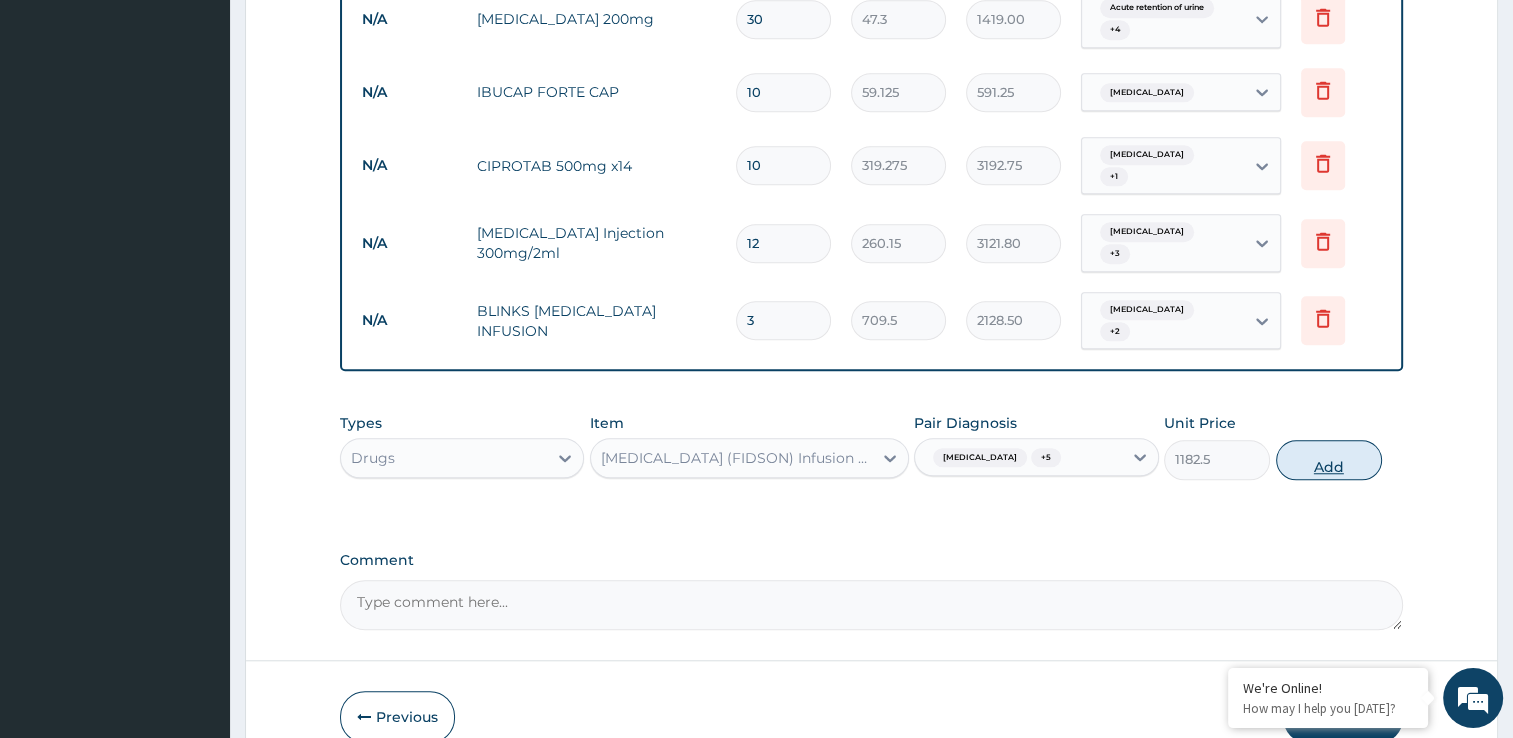 type on "0" 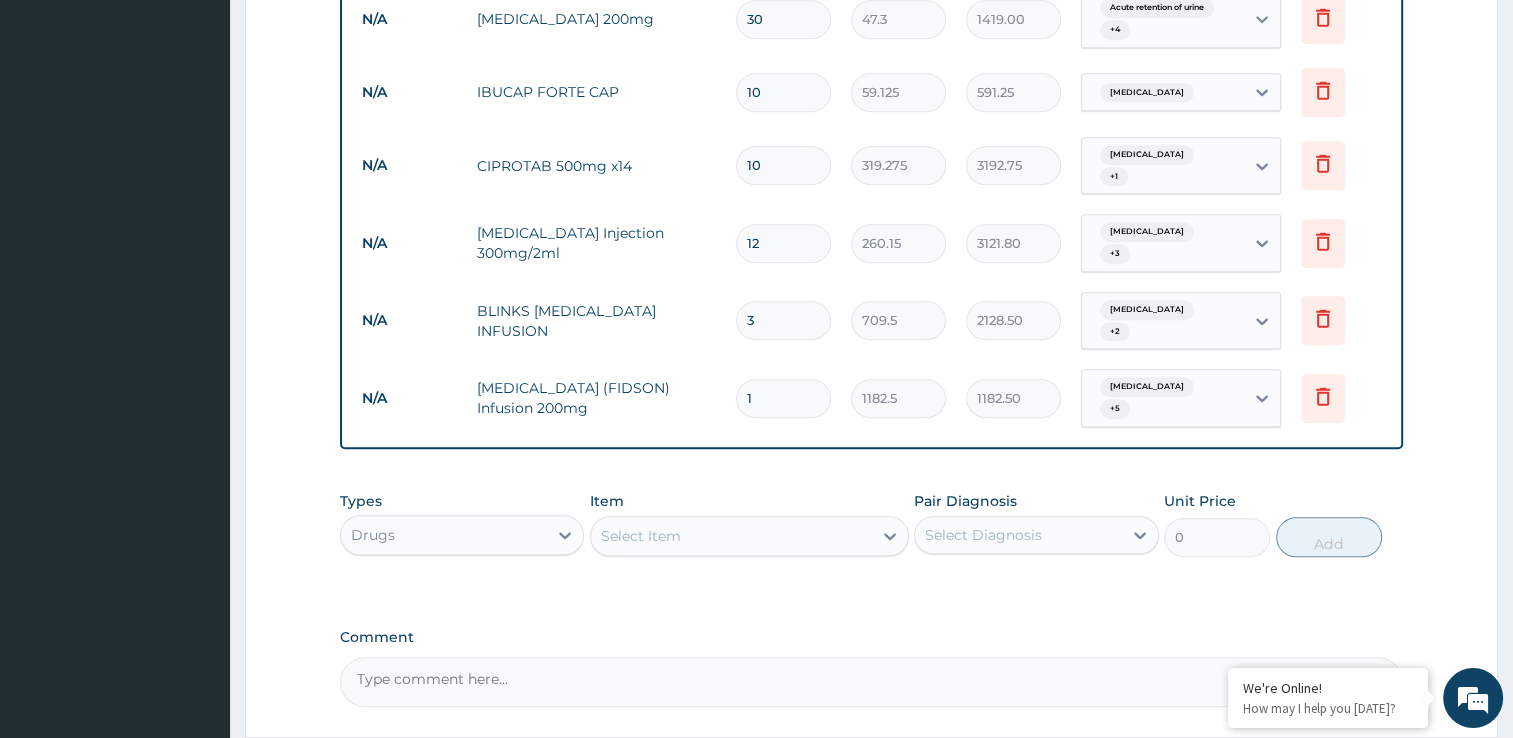type 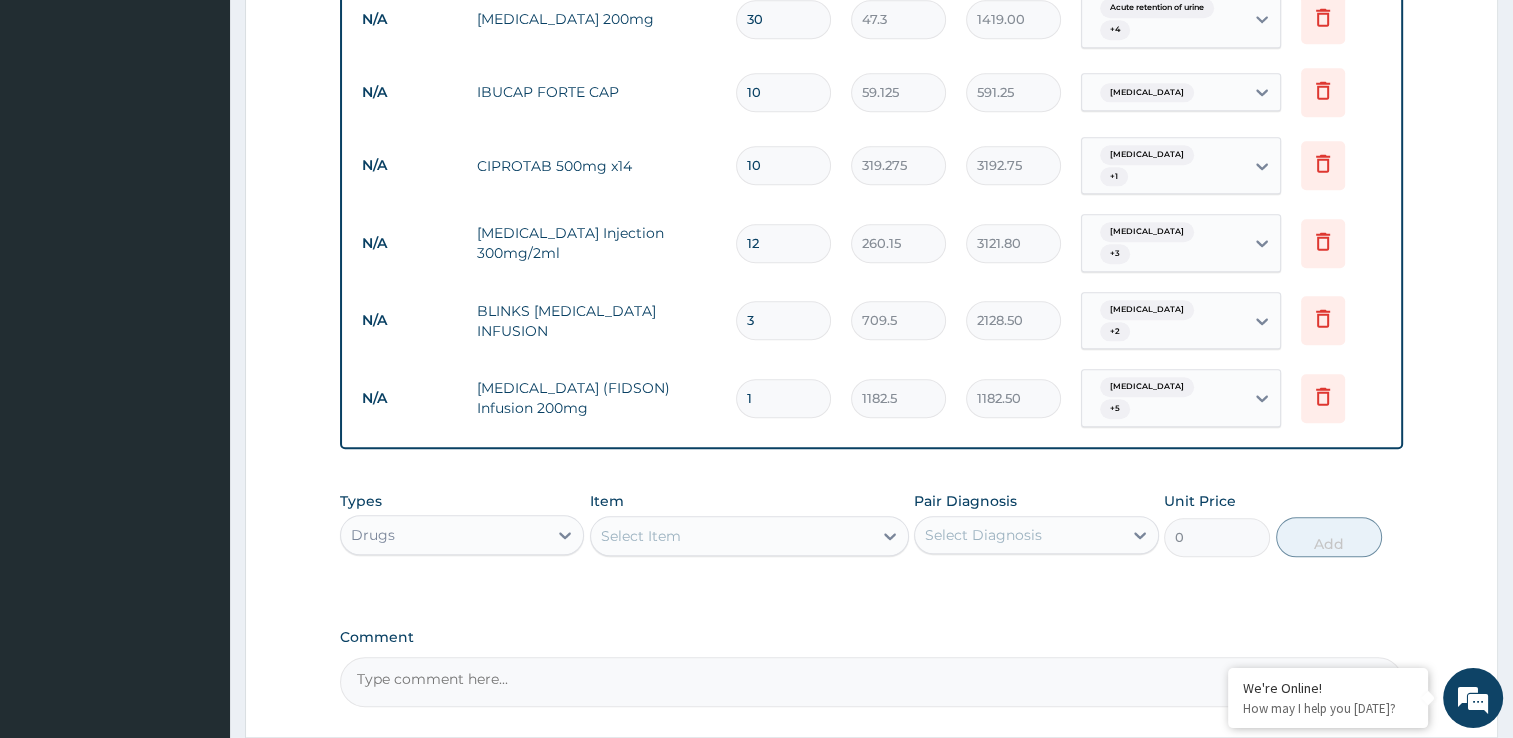 type on "0.00" 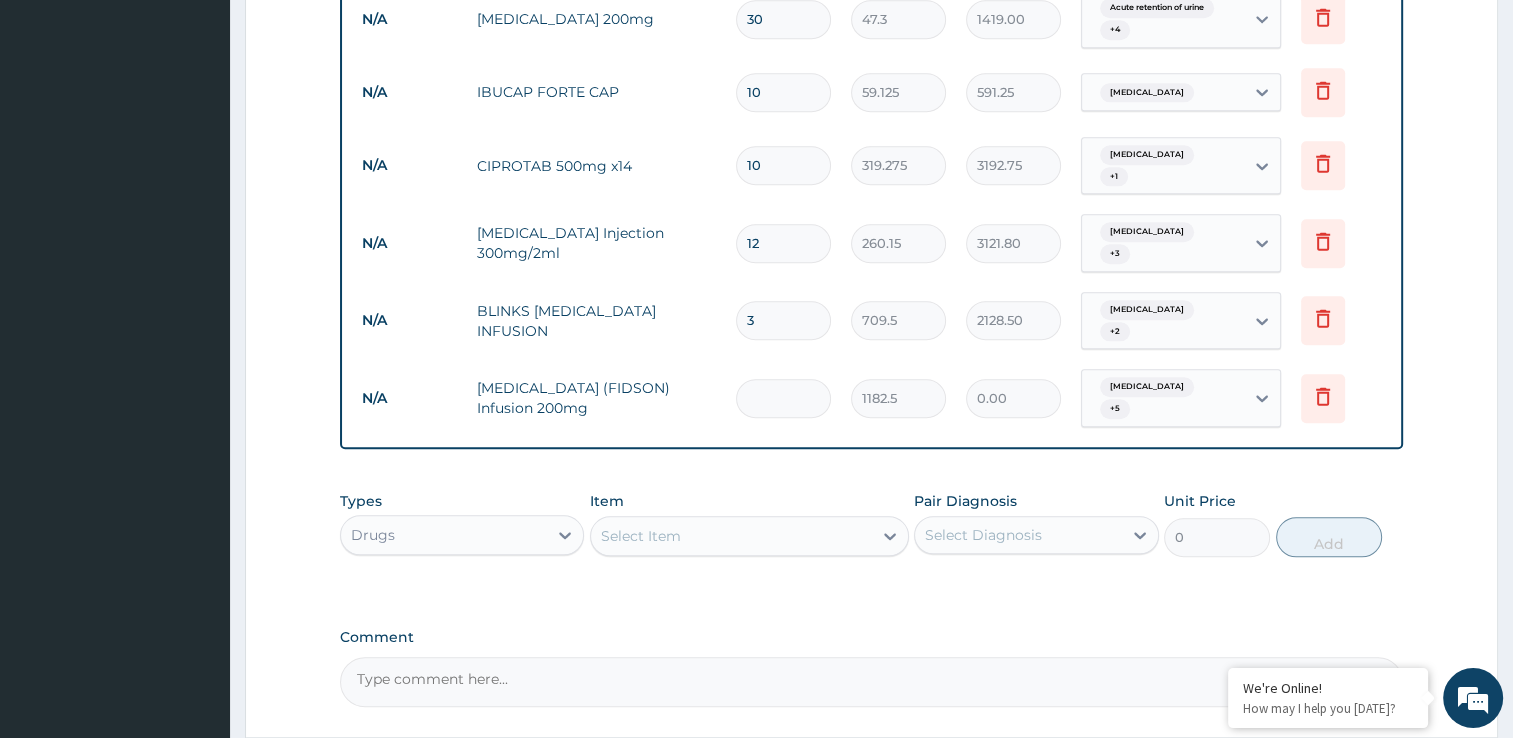 type on "3" 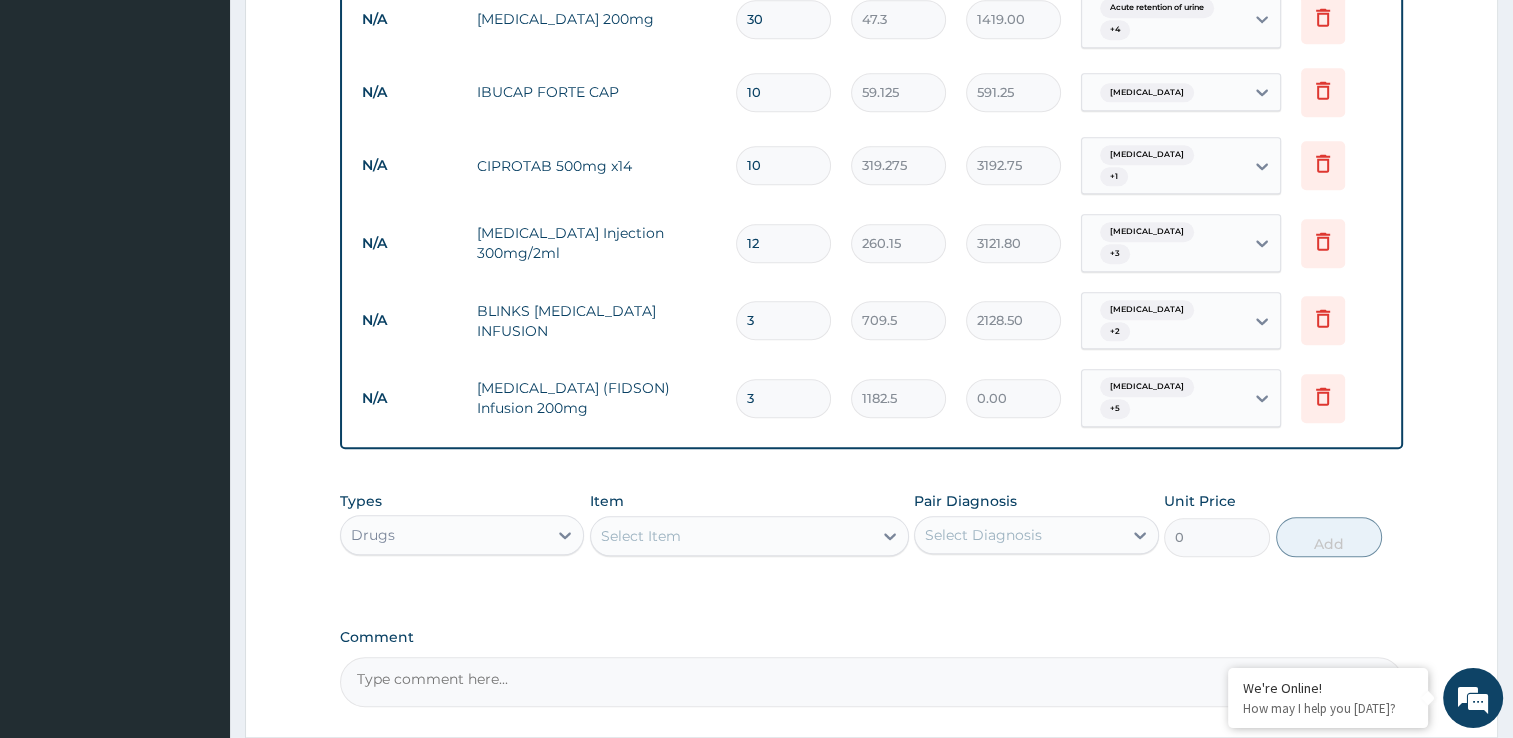 type on "3547.50" 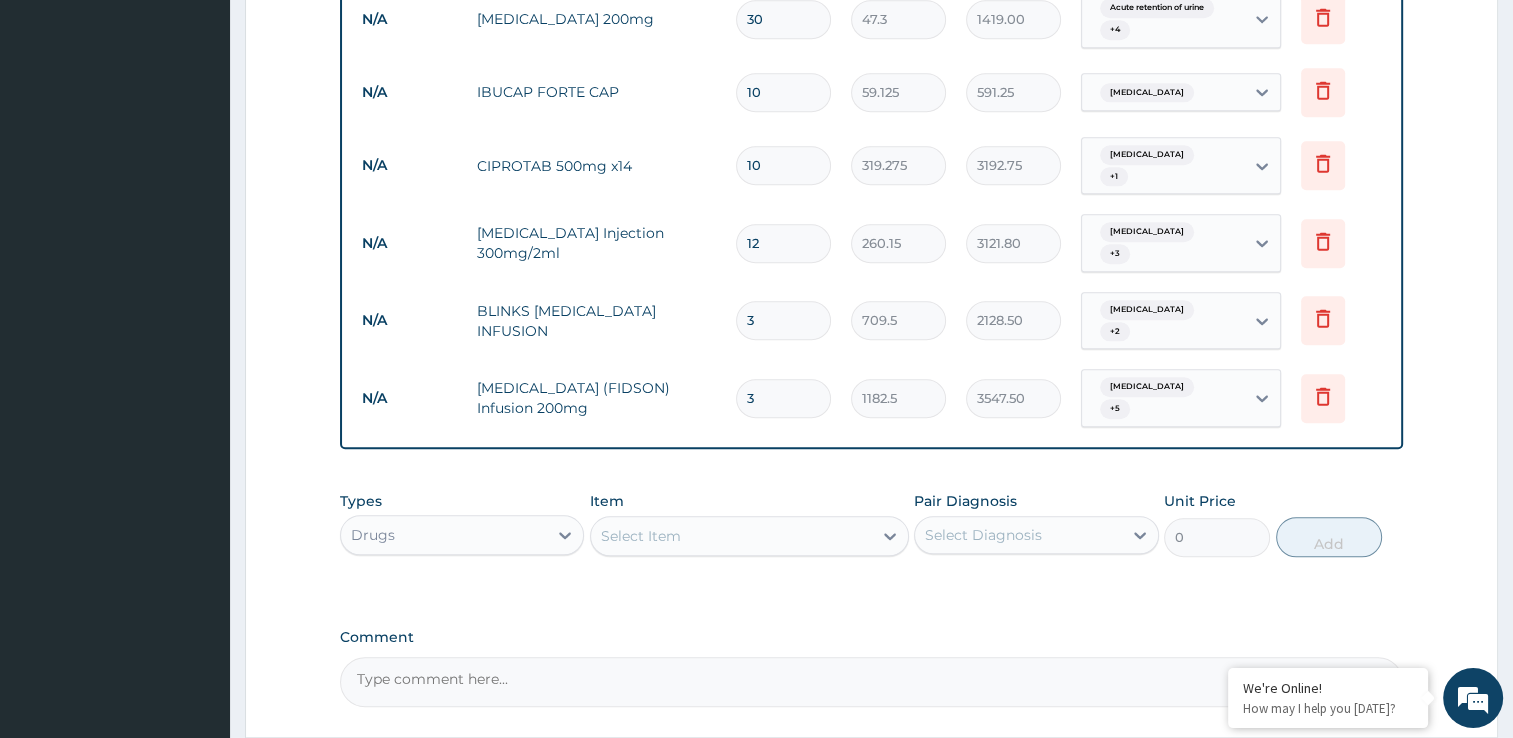 type on "3" 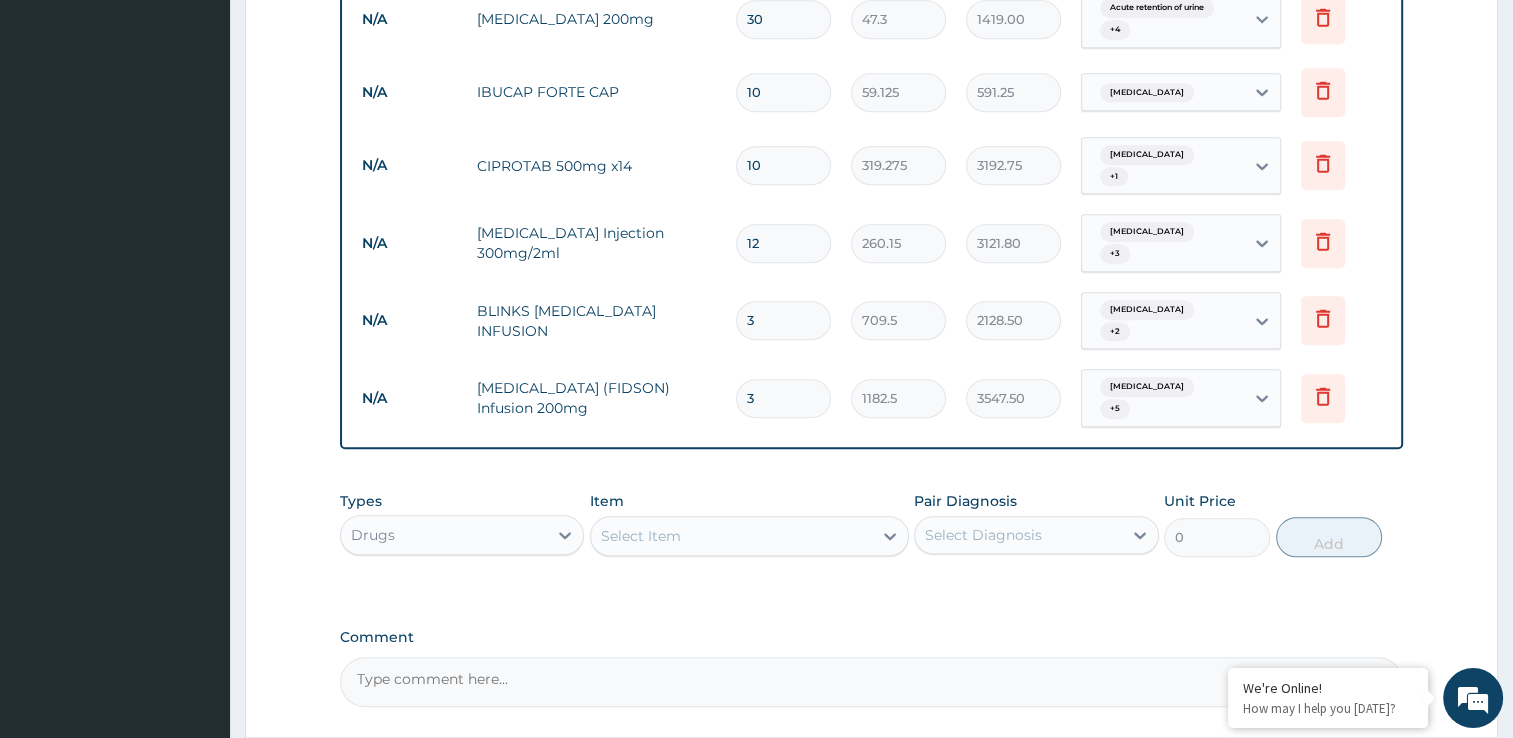 click on "Select Item" at bounding box center [731, 536] 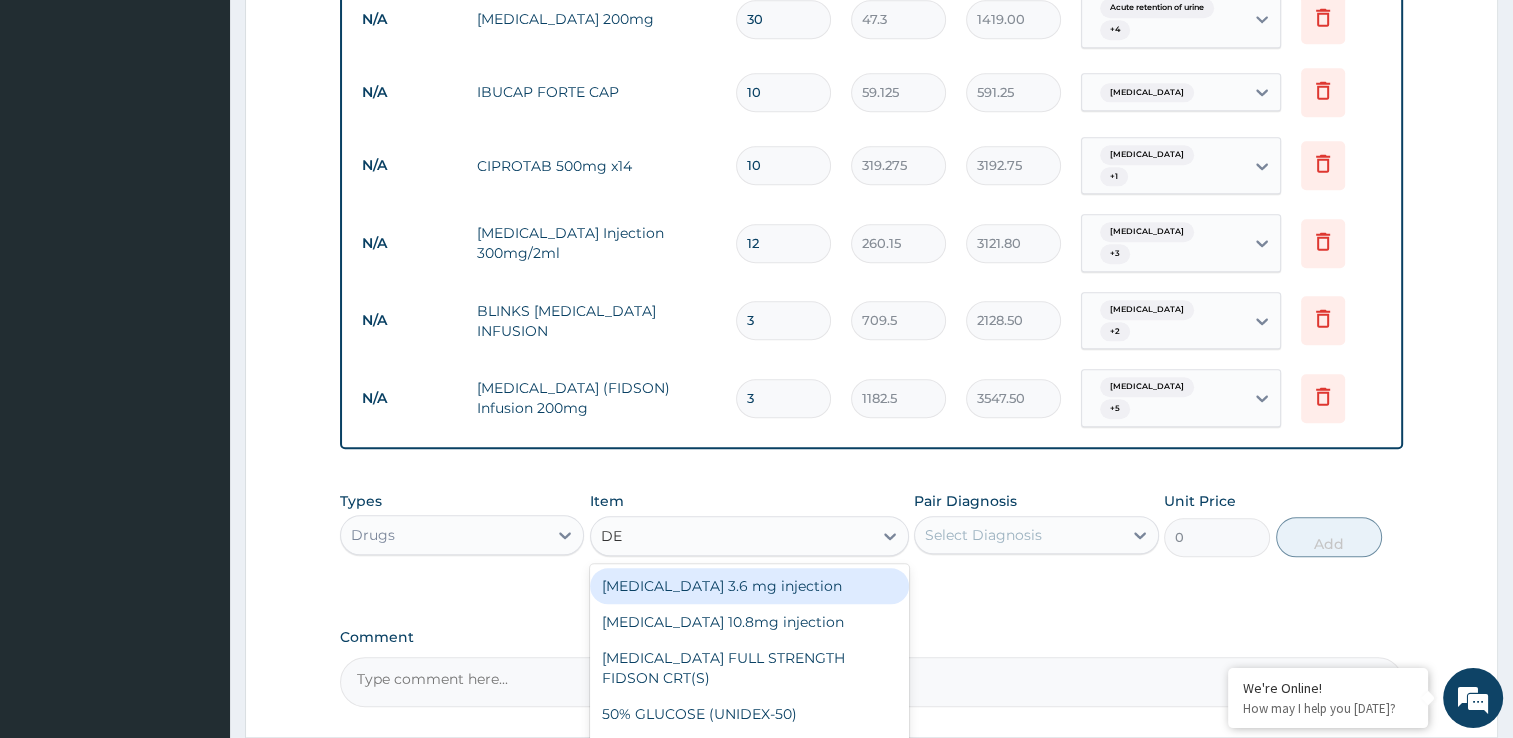 type on "DEX" 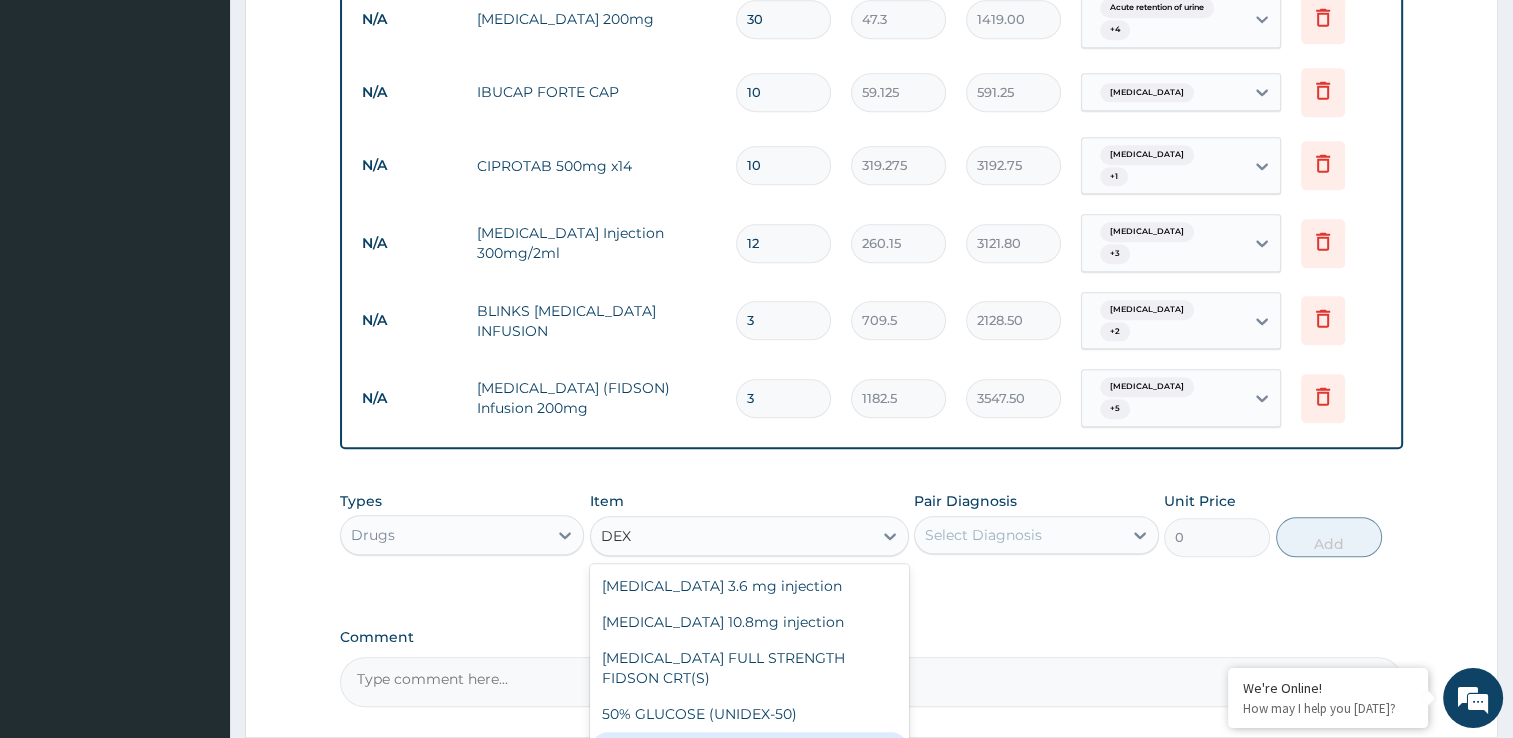 click on "5% DEXTROSE WATER (FIDSON)" at bounding box center [749, 750] 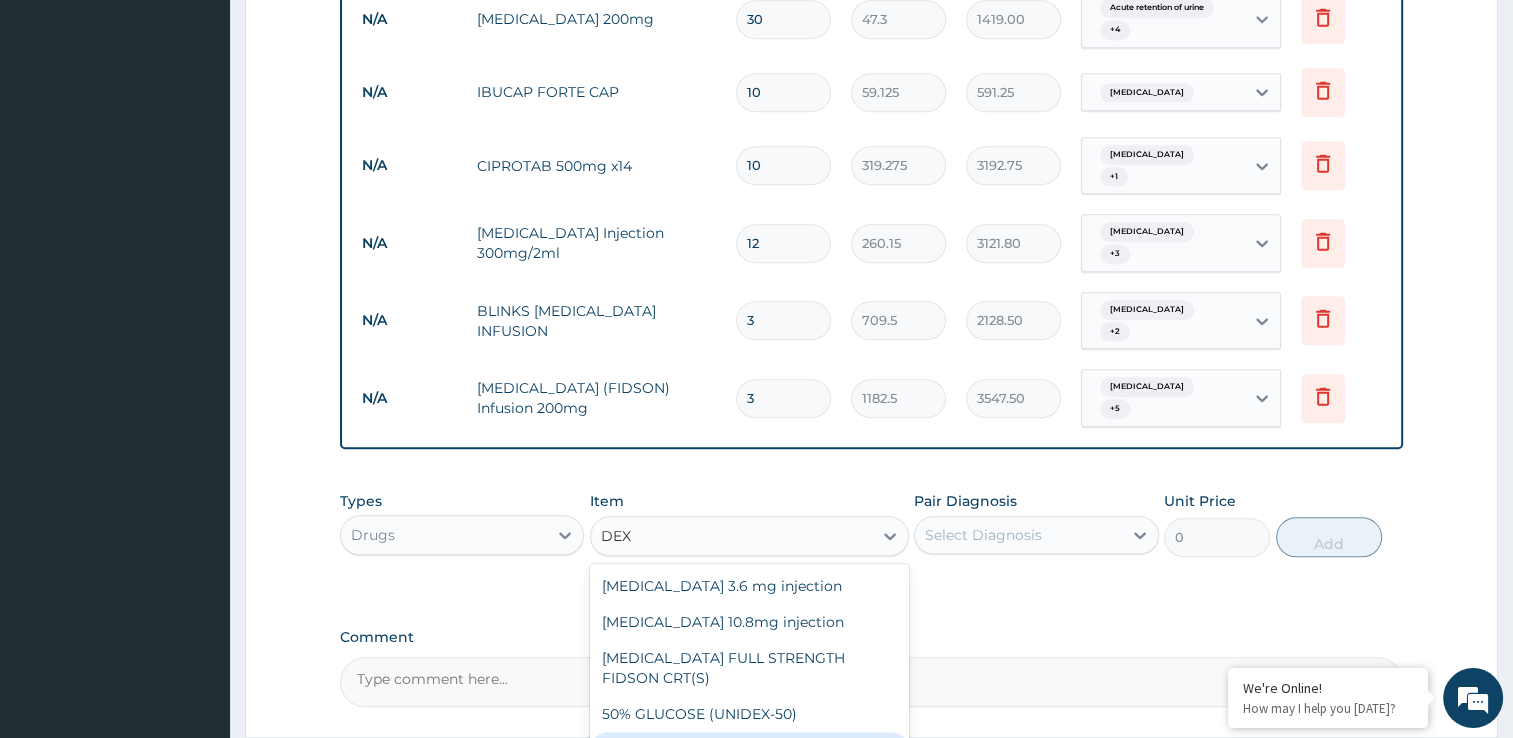 type 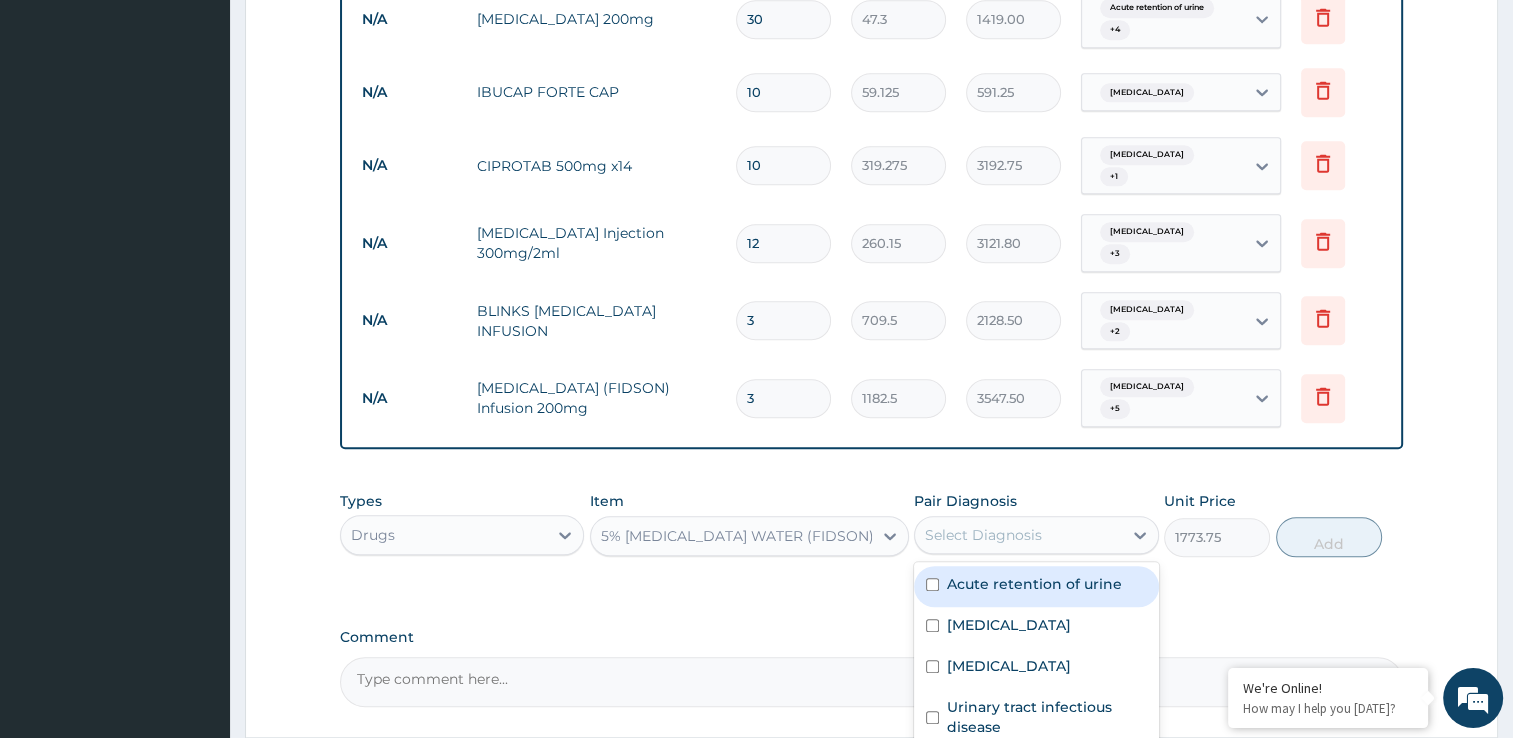 click on "Select Diagnosis" at bounding box center (1018, 535) 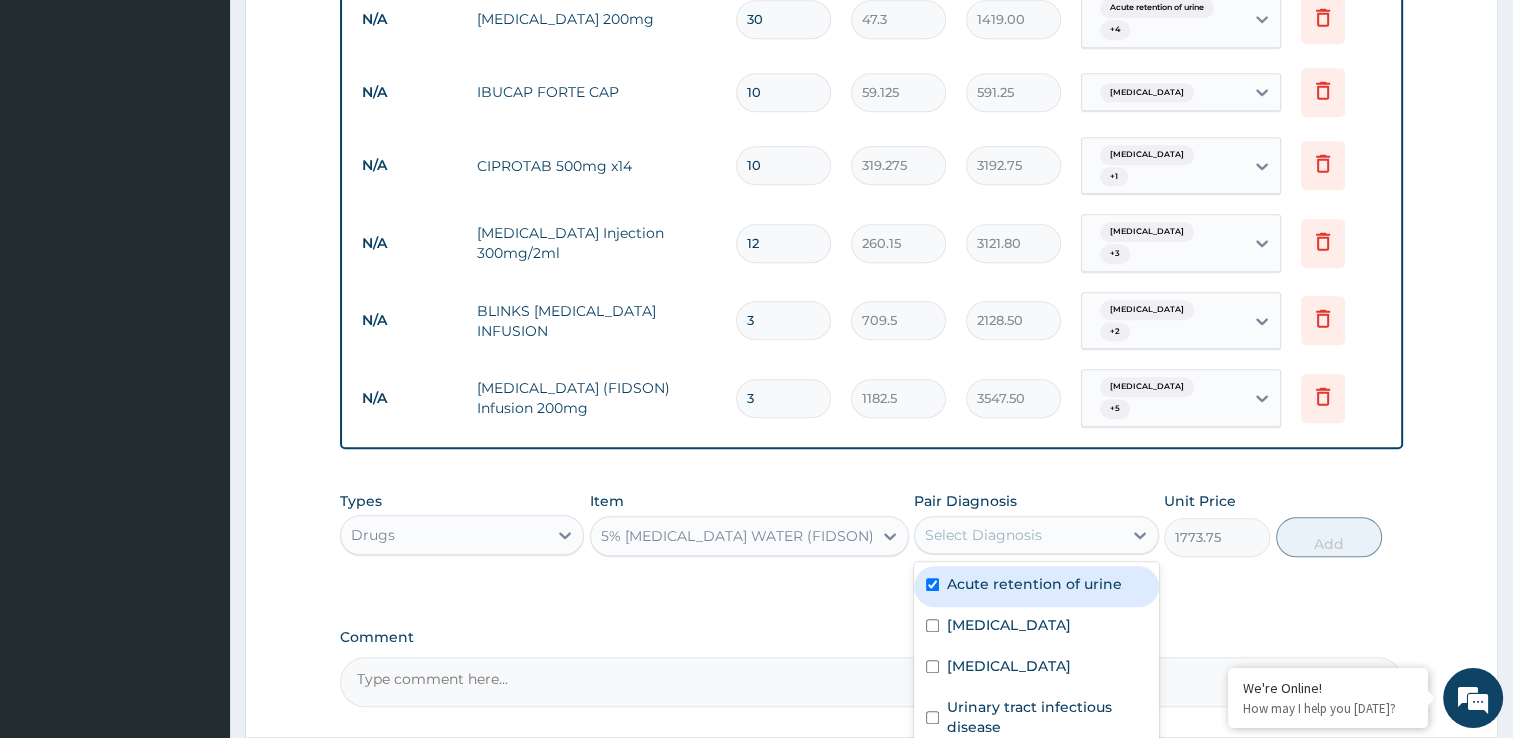 checkbox on "true" 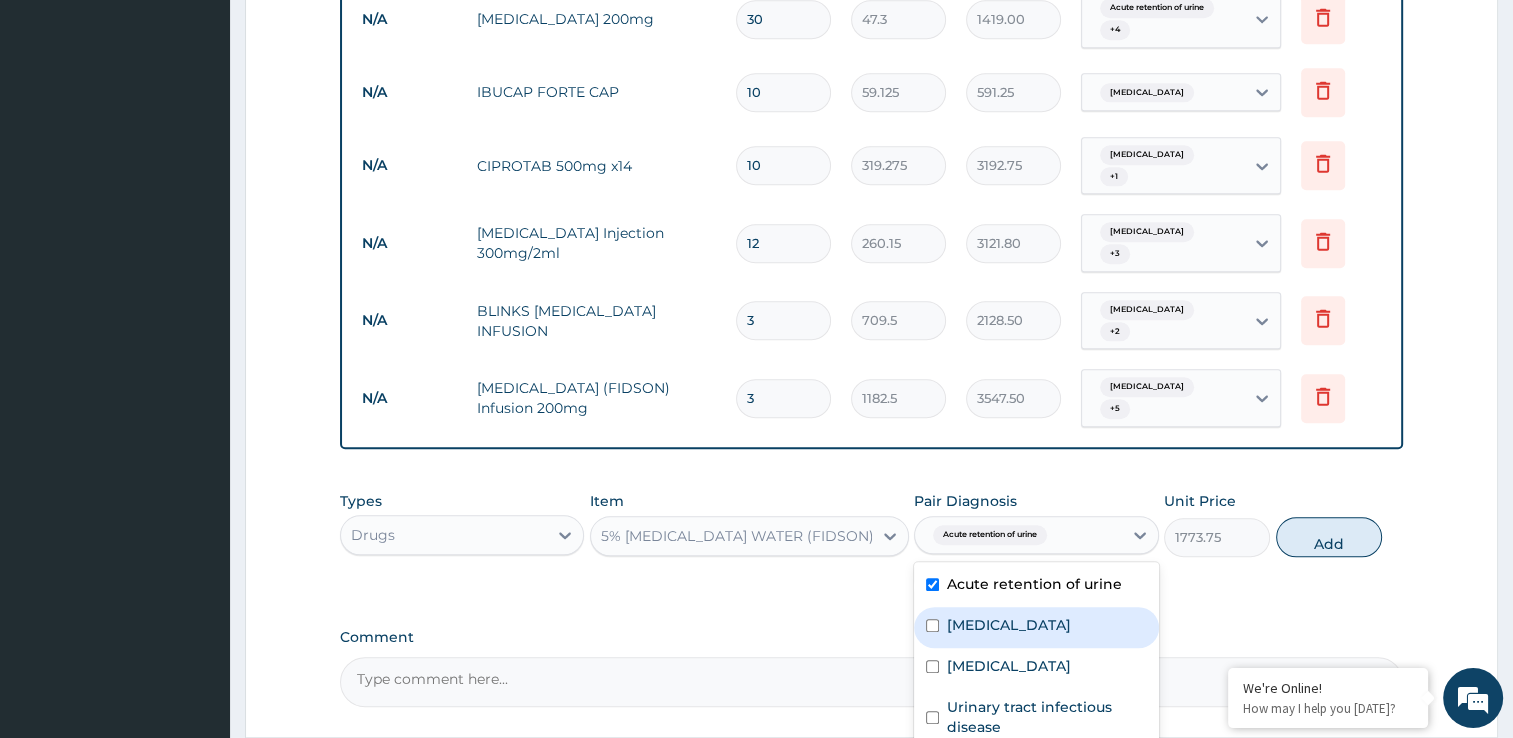 click on "Electrolyte imbalance" at bounding box center (1036, 627) 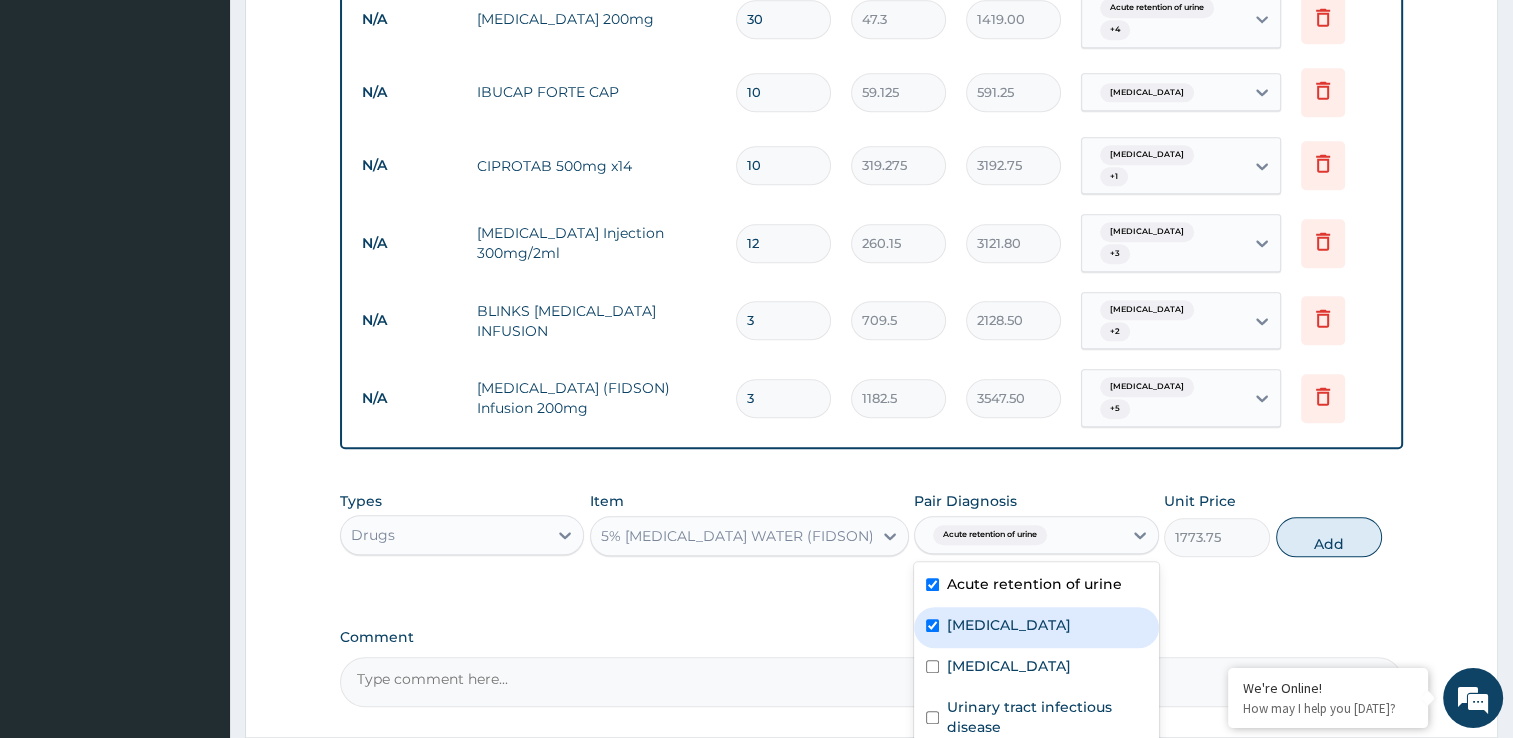 checkbox on "true" 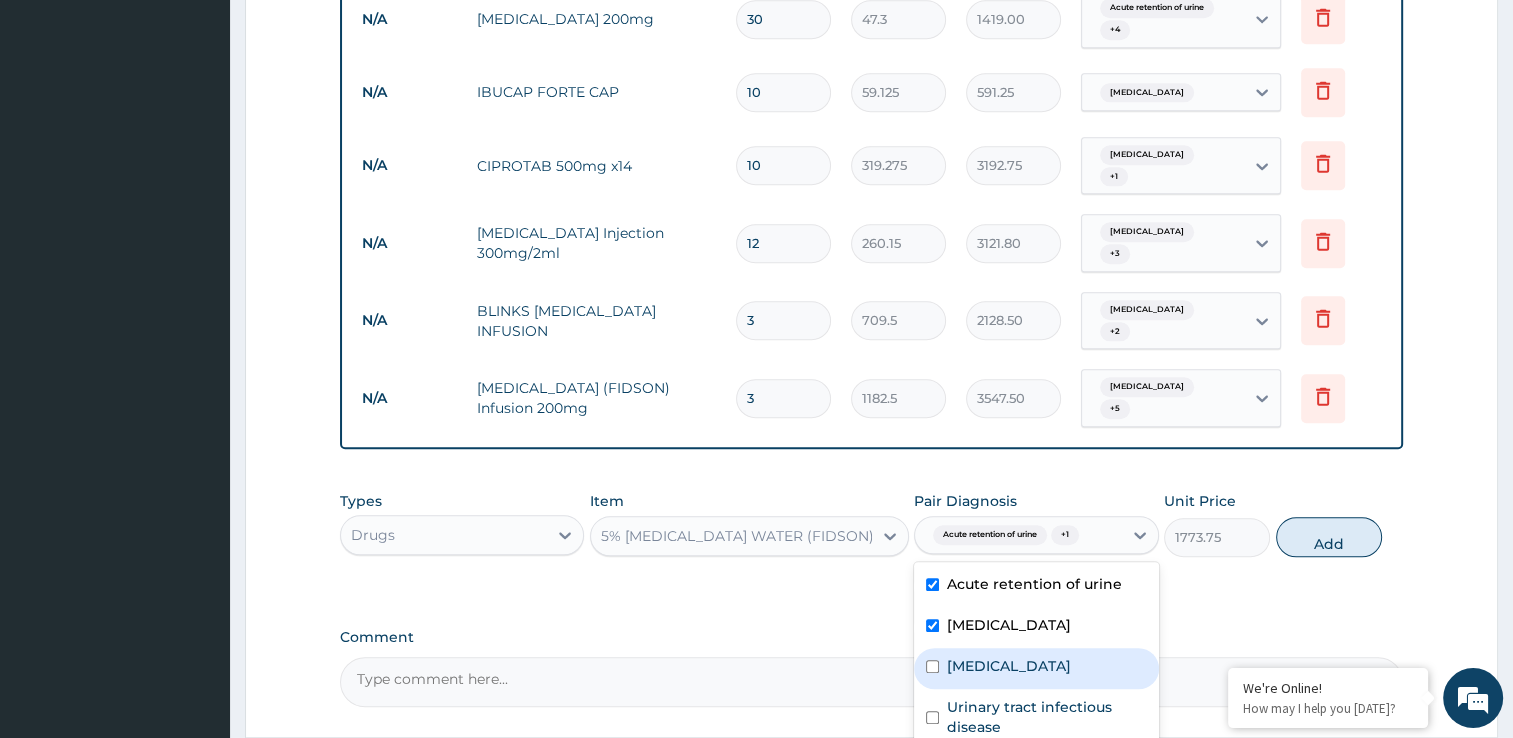 drag, startPoint x: 961, startPoint y: 657, endPoint x: 1012, endPoint y: 534, distance: 133.15405 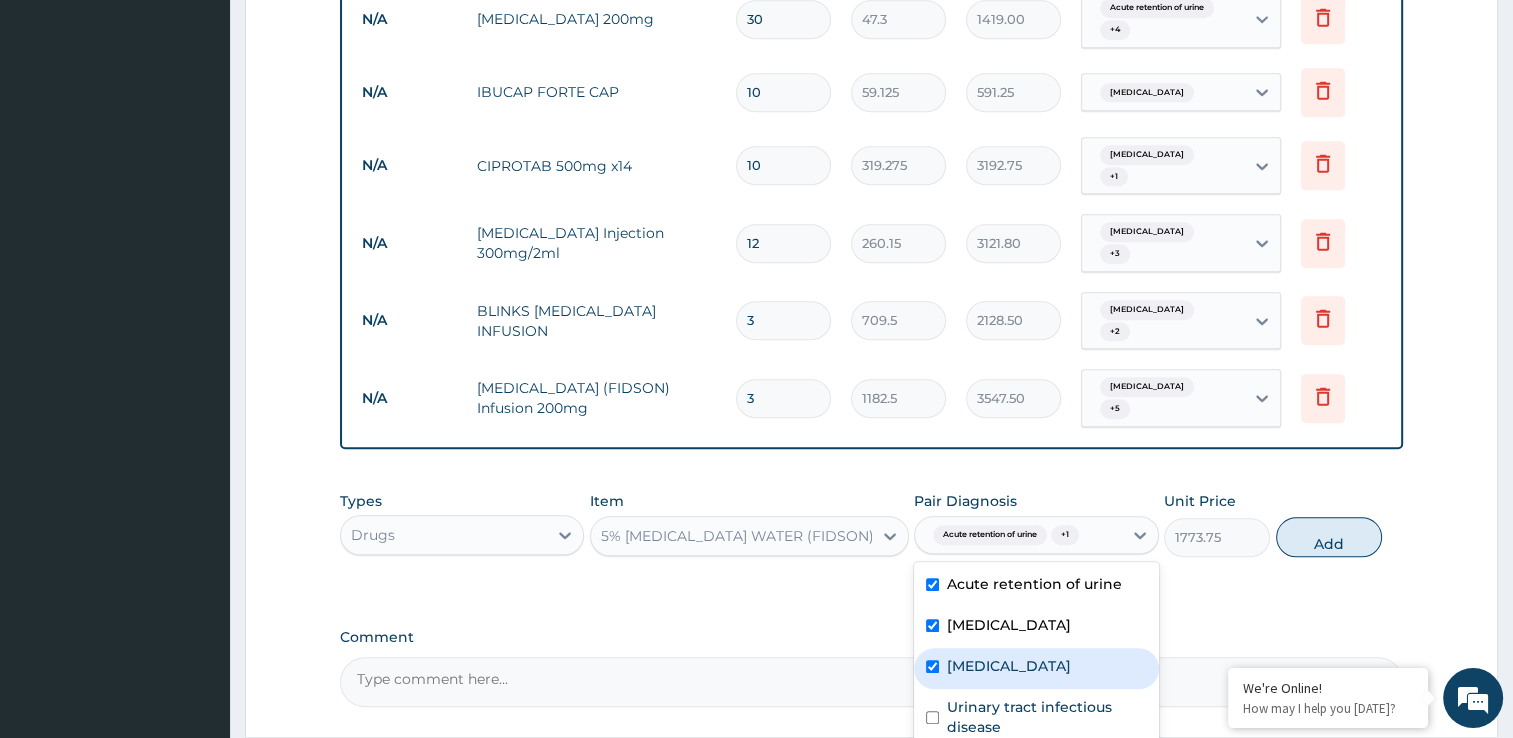 checkbox on "true" 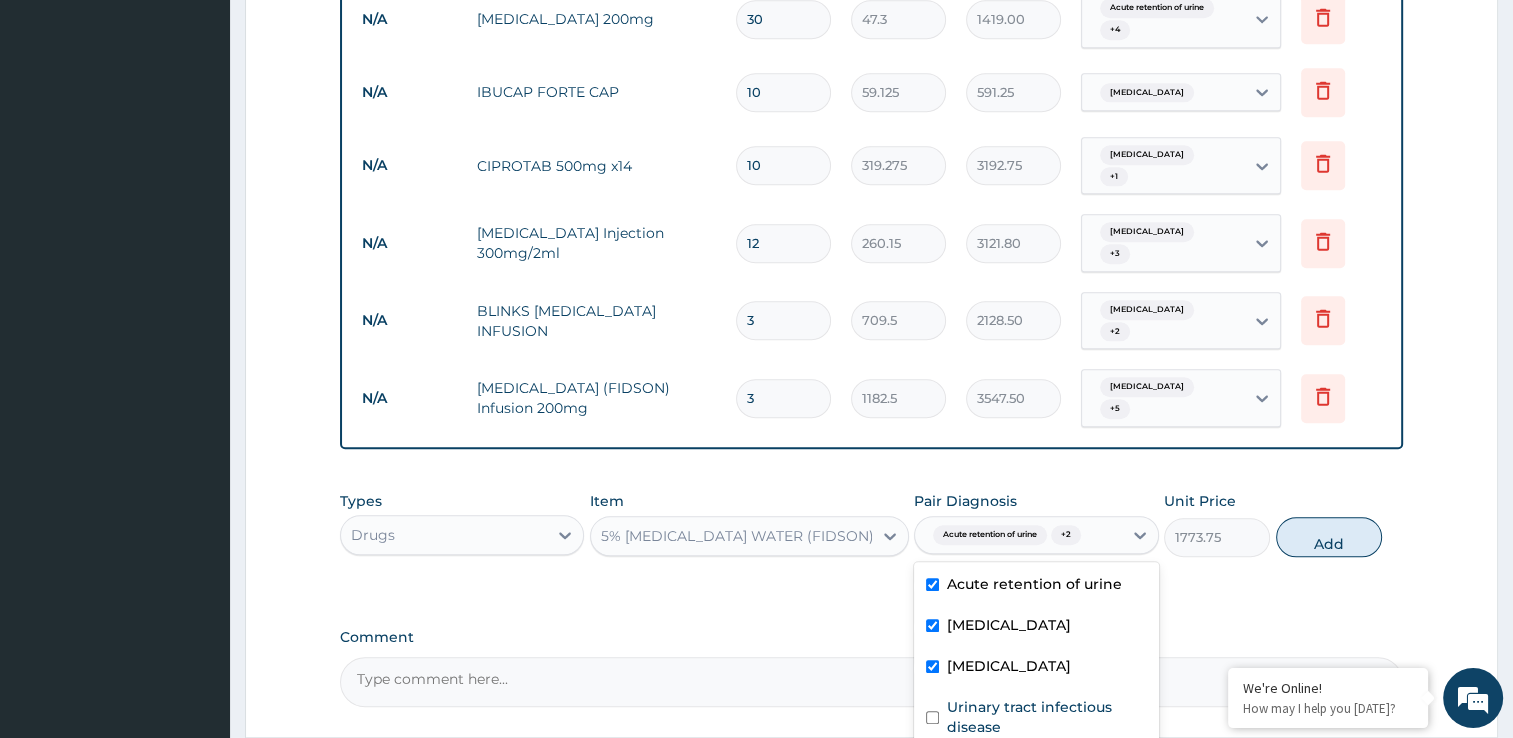 scroll, scrollTop: 35, scrollLeft: 0, axis: vertical 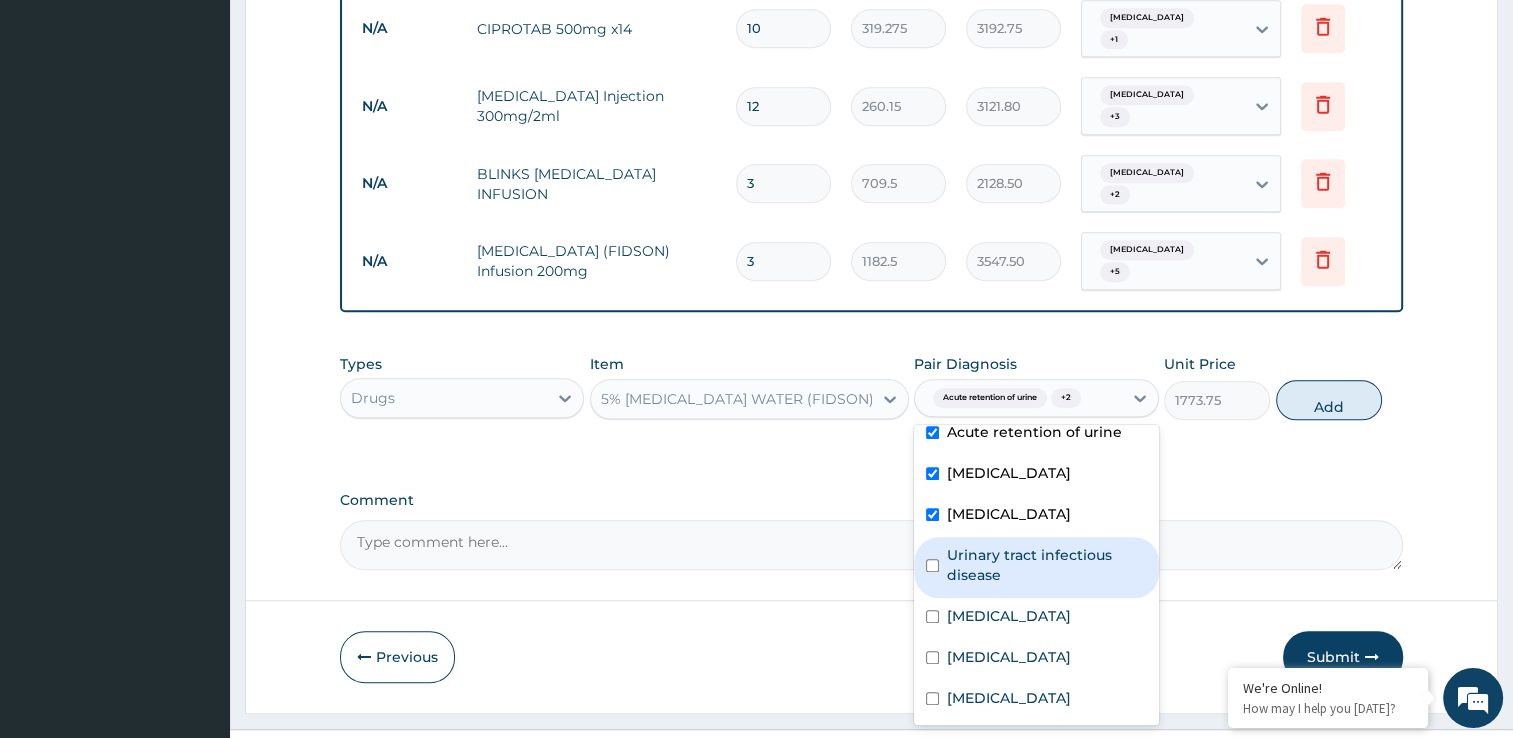 click on "Urinary tract infectious disease" at bounding box center (1036, 567) 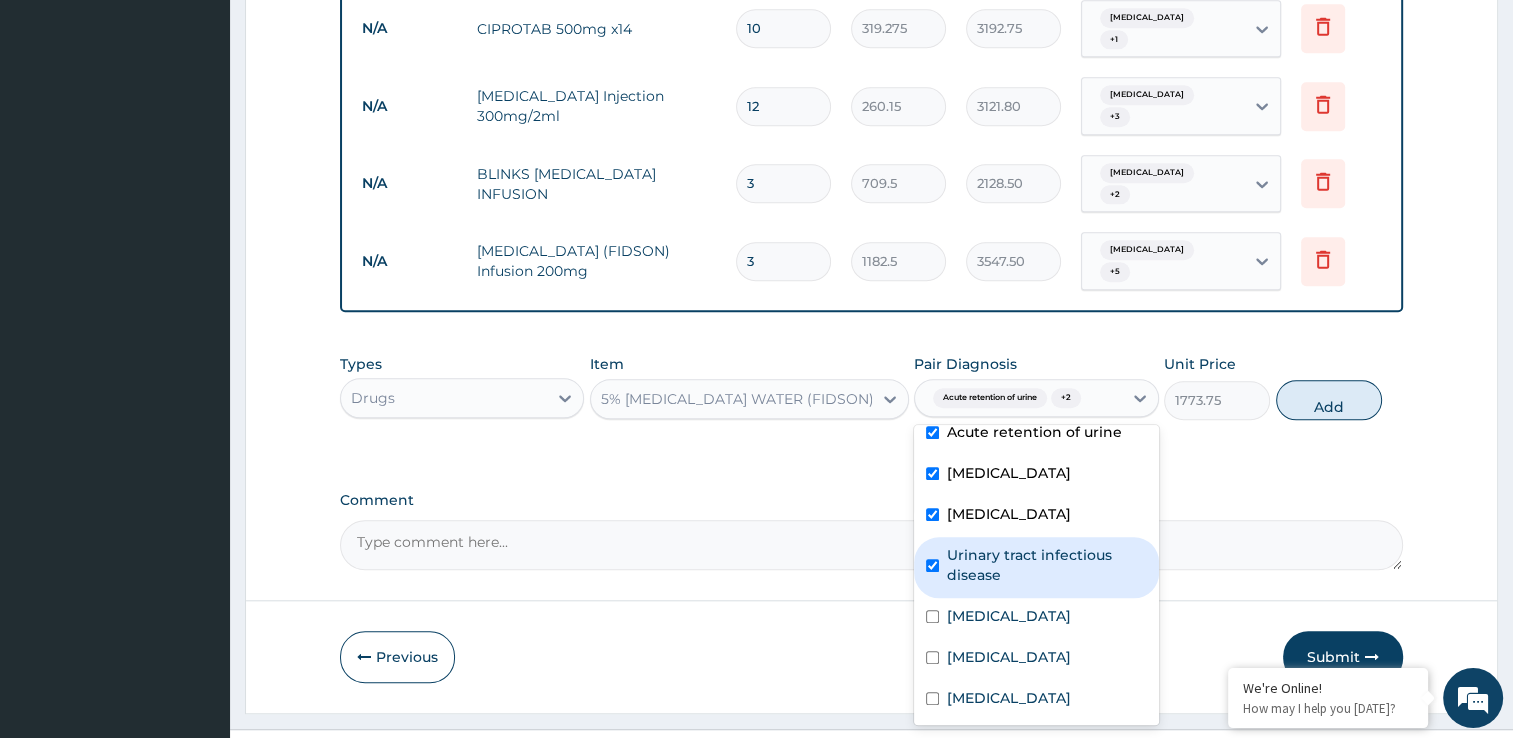 checkbox on "true" 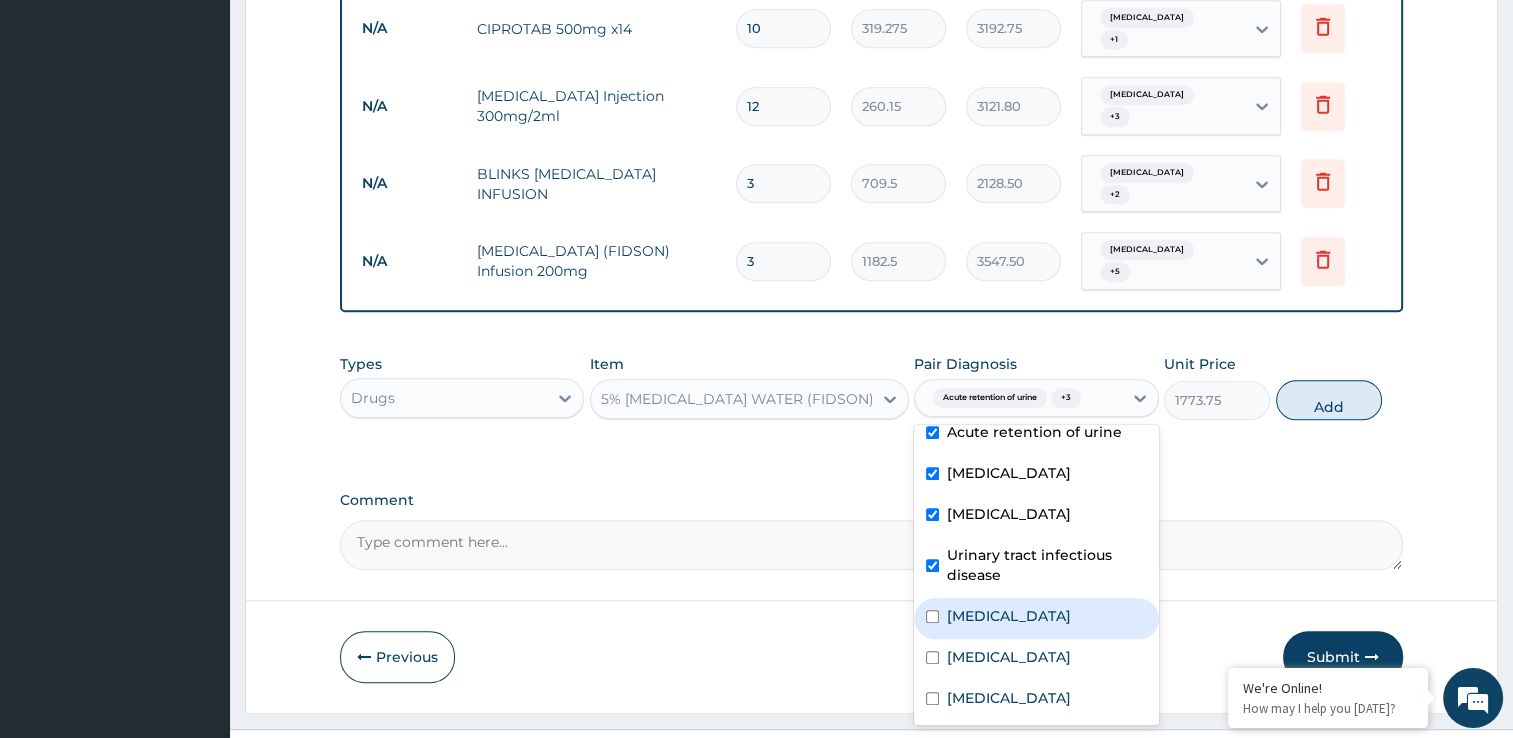 click on "Malaria" at bounding box center [1009, 616] 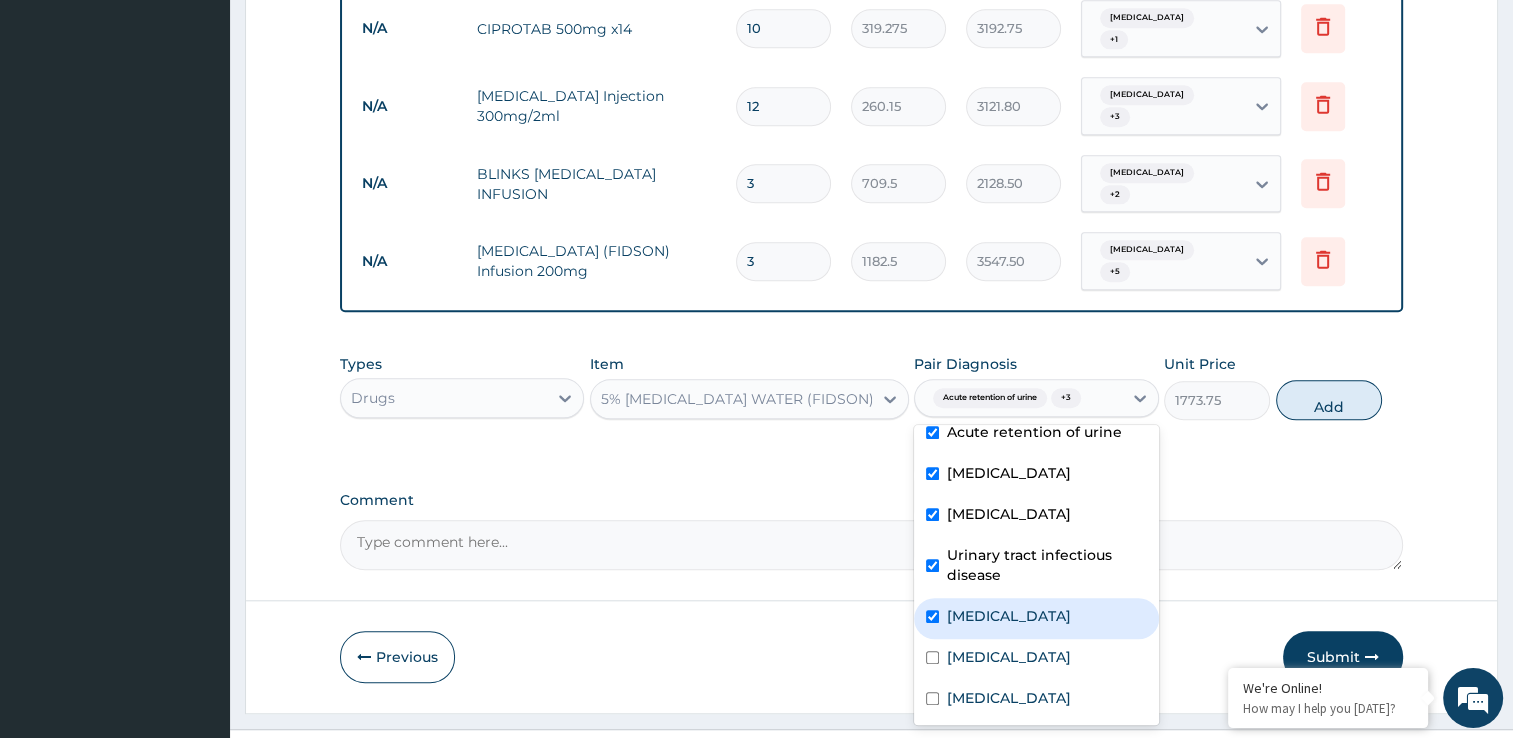 checkbox on "true" 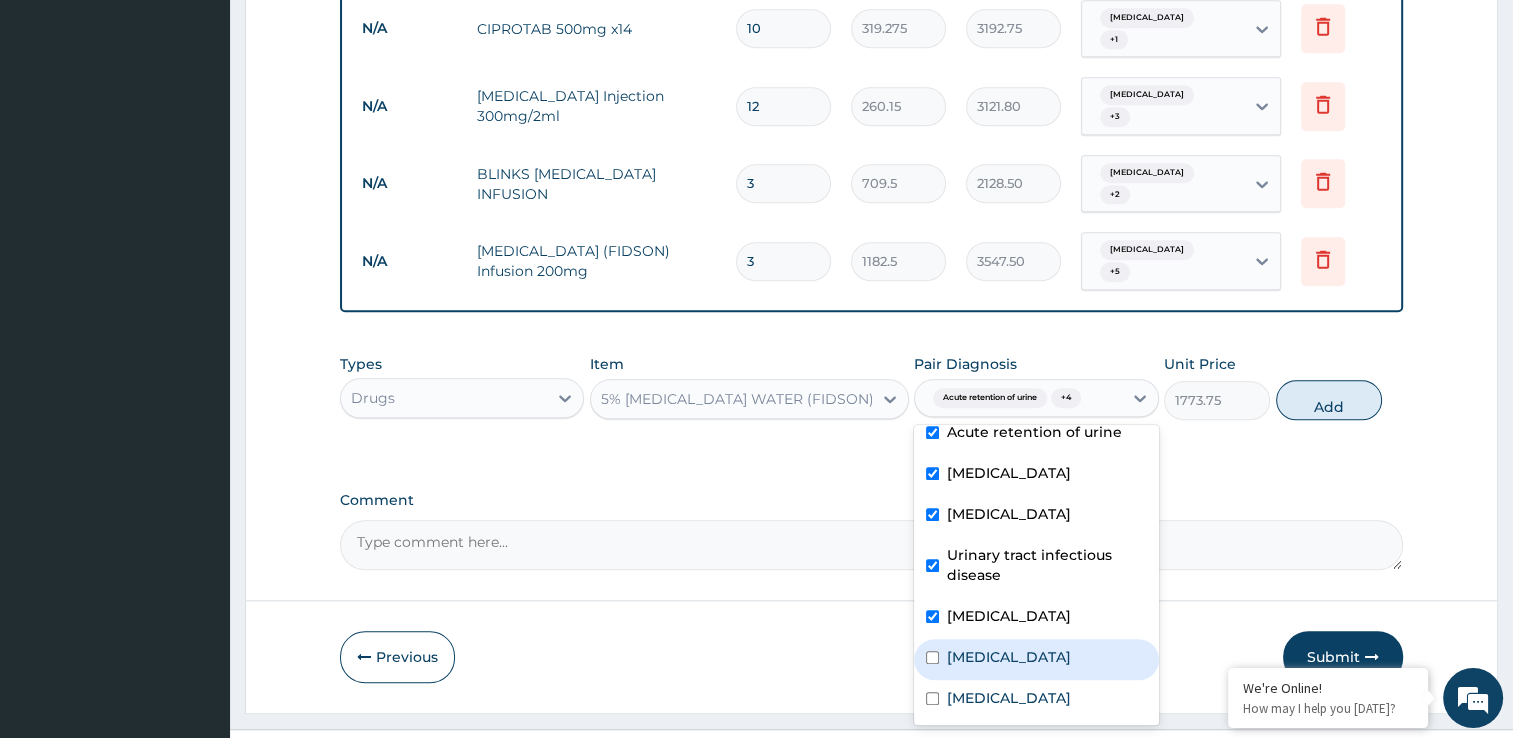 click on "Sepsis" at bounding box center (1036, 659) 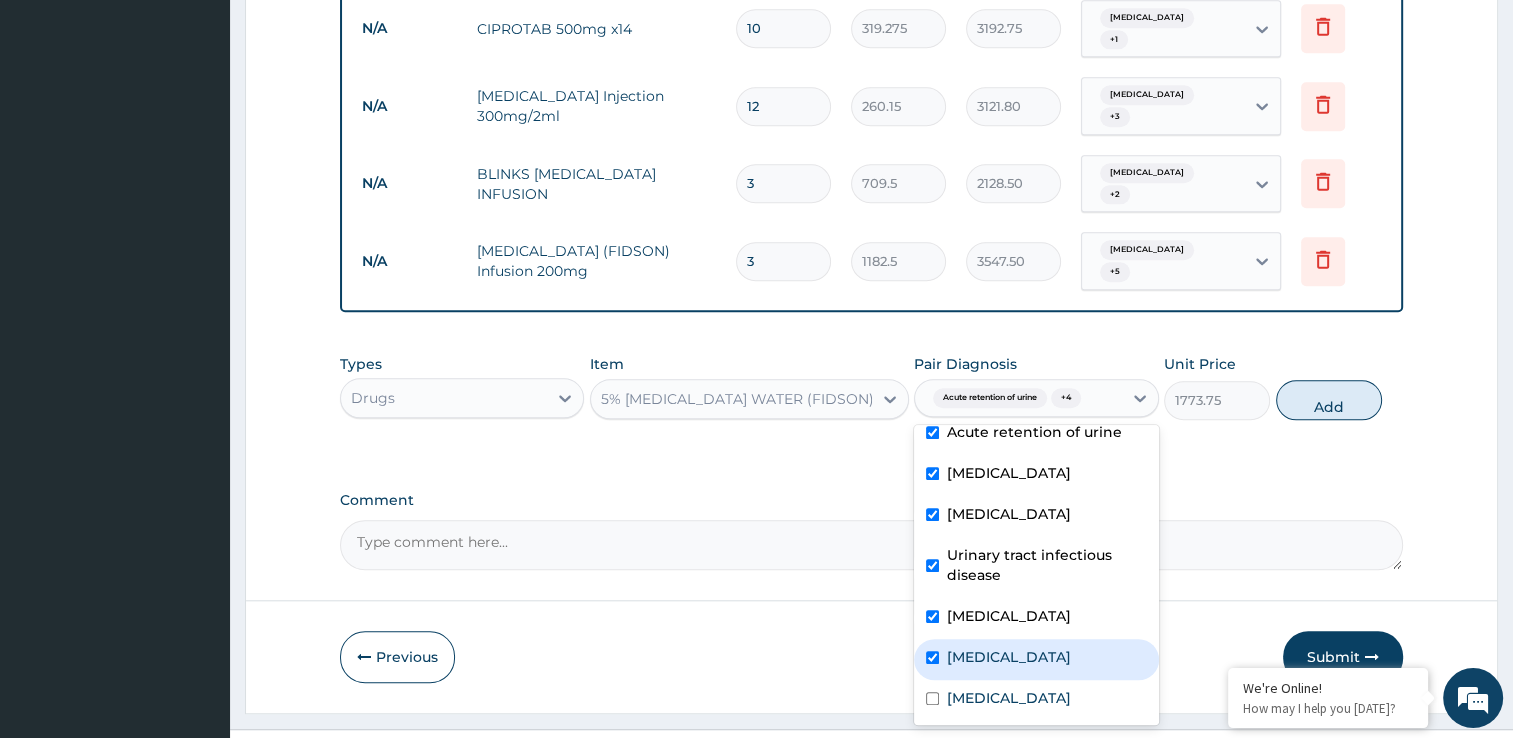 checkbox on "true" 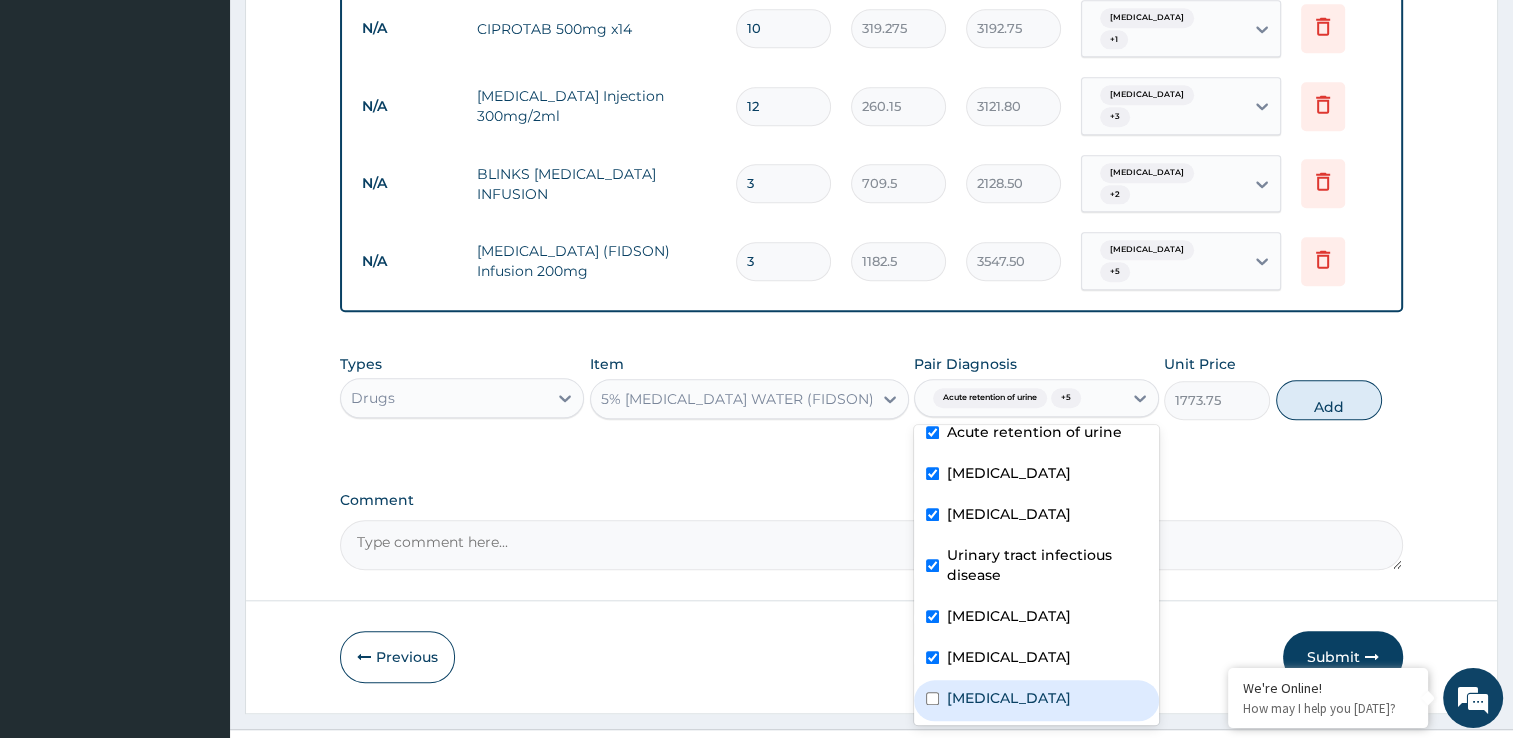 click on "Bacteremia" at bounding box center [1009, 698] 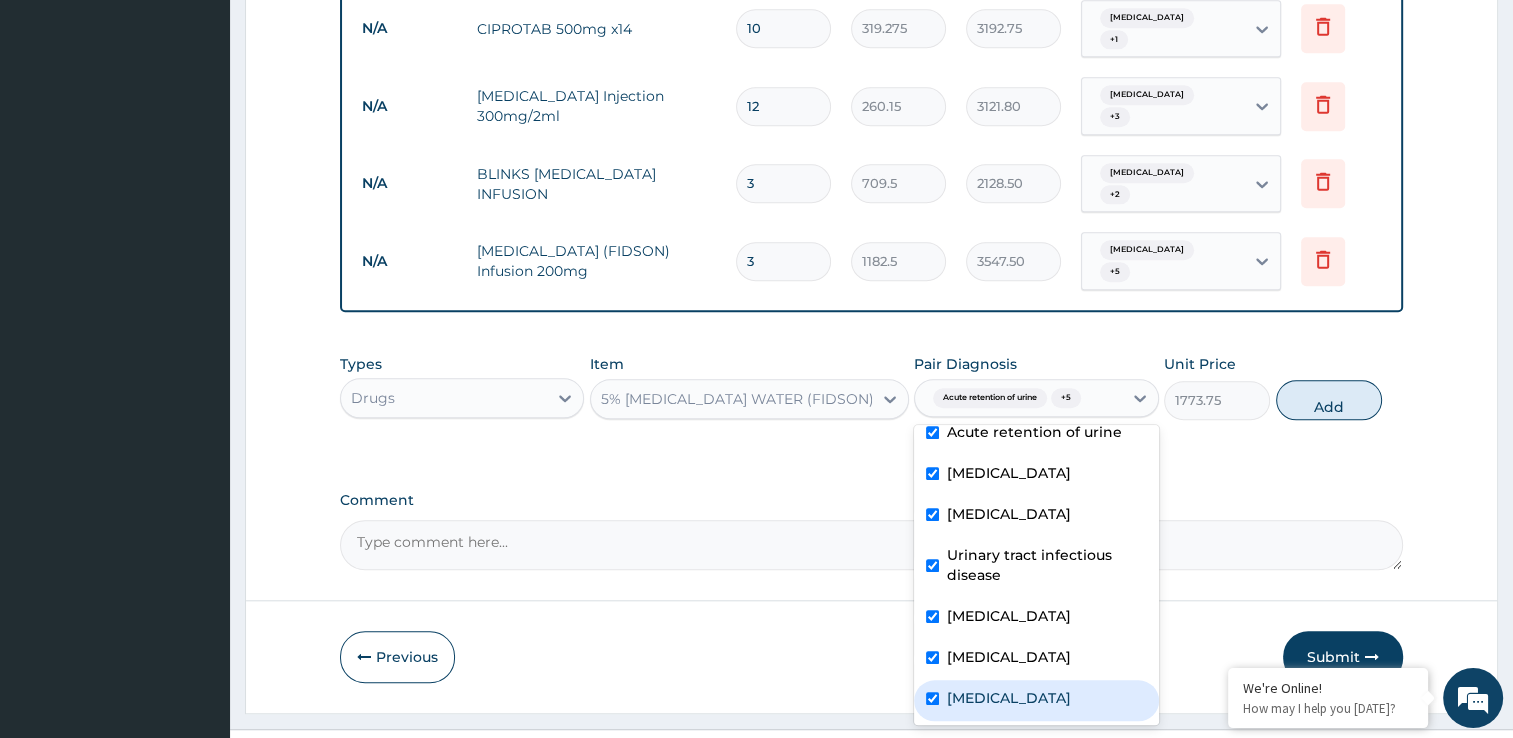 checkbox on "true" 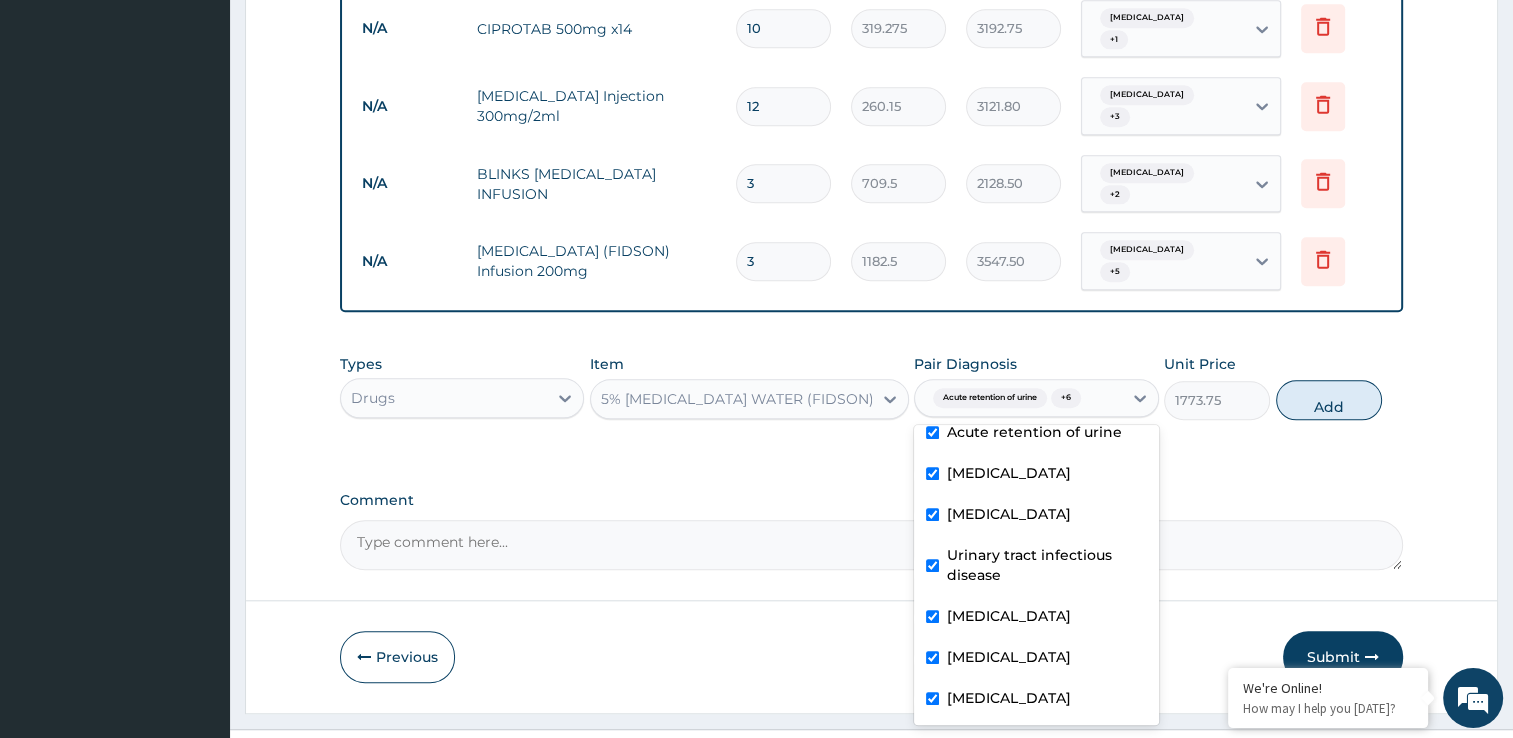 click on "Add" at bounding box center [1329, 400] 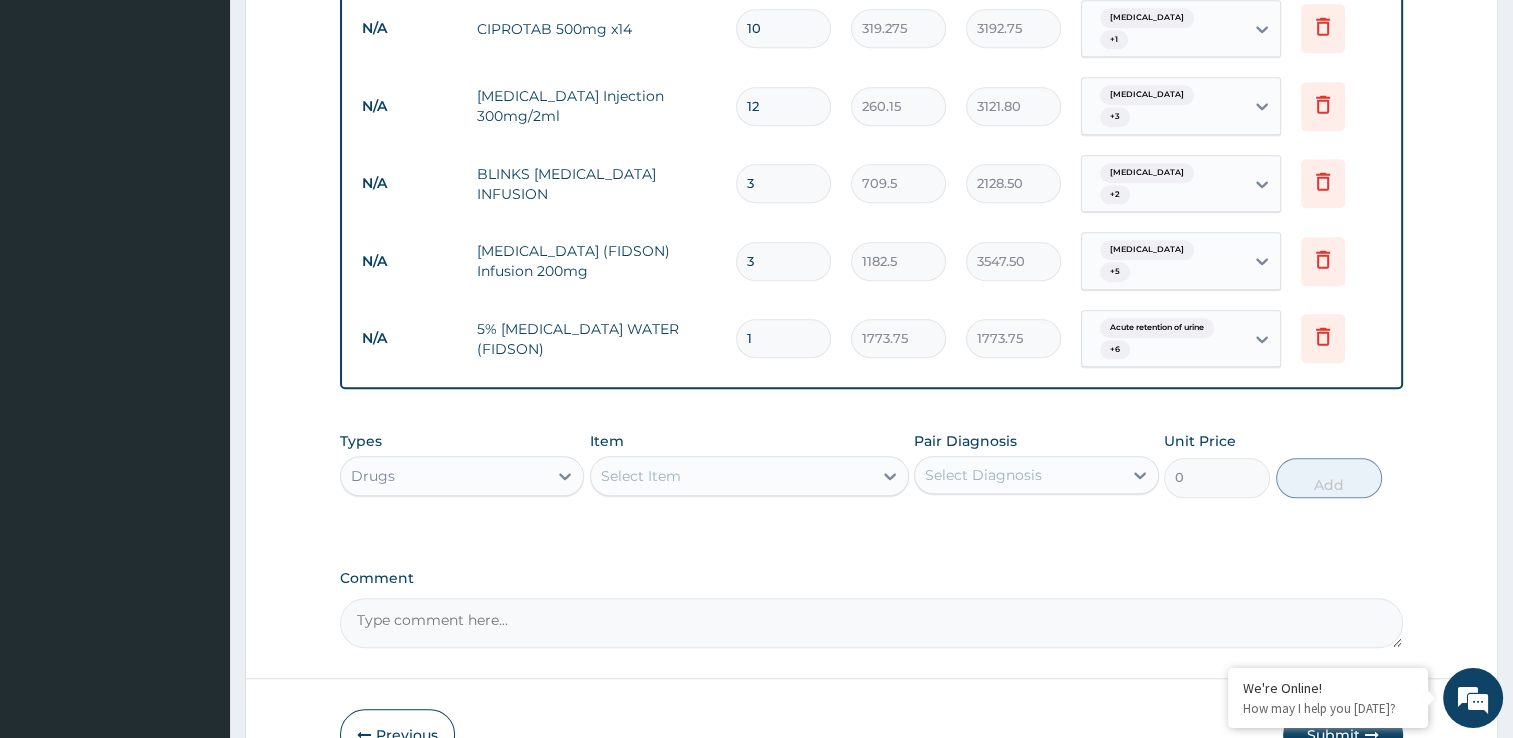 type 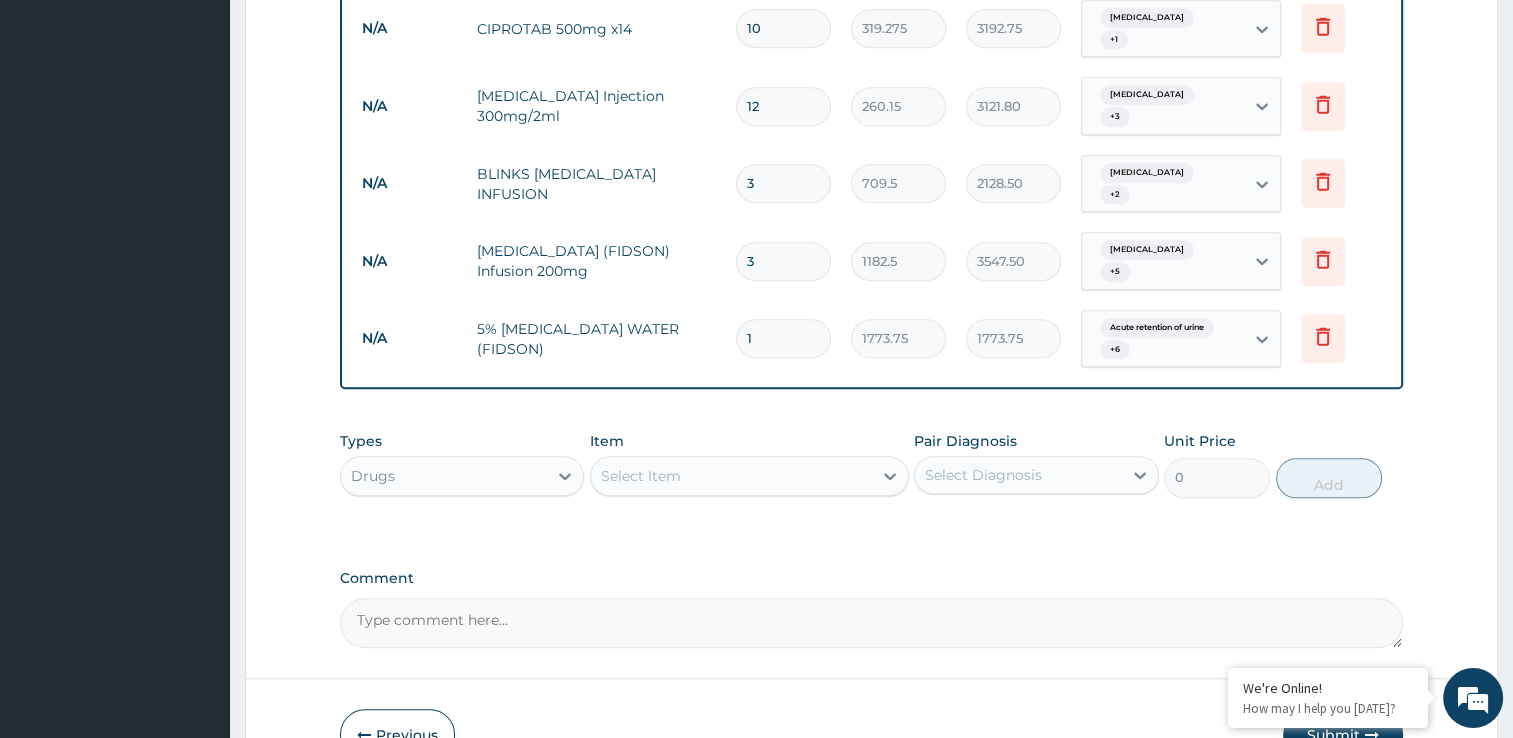 type on "0.00" 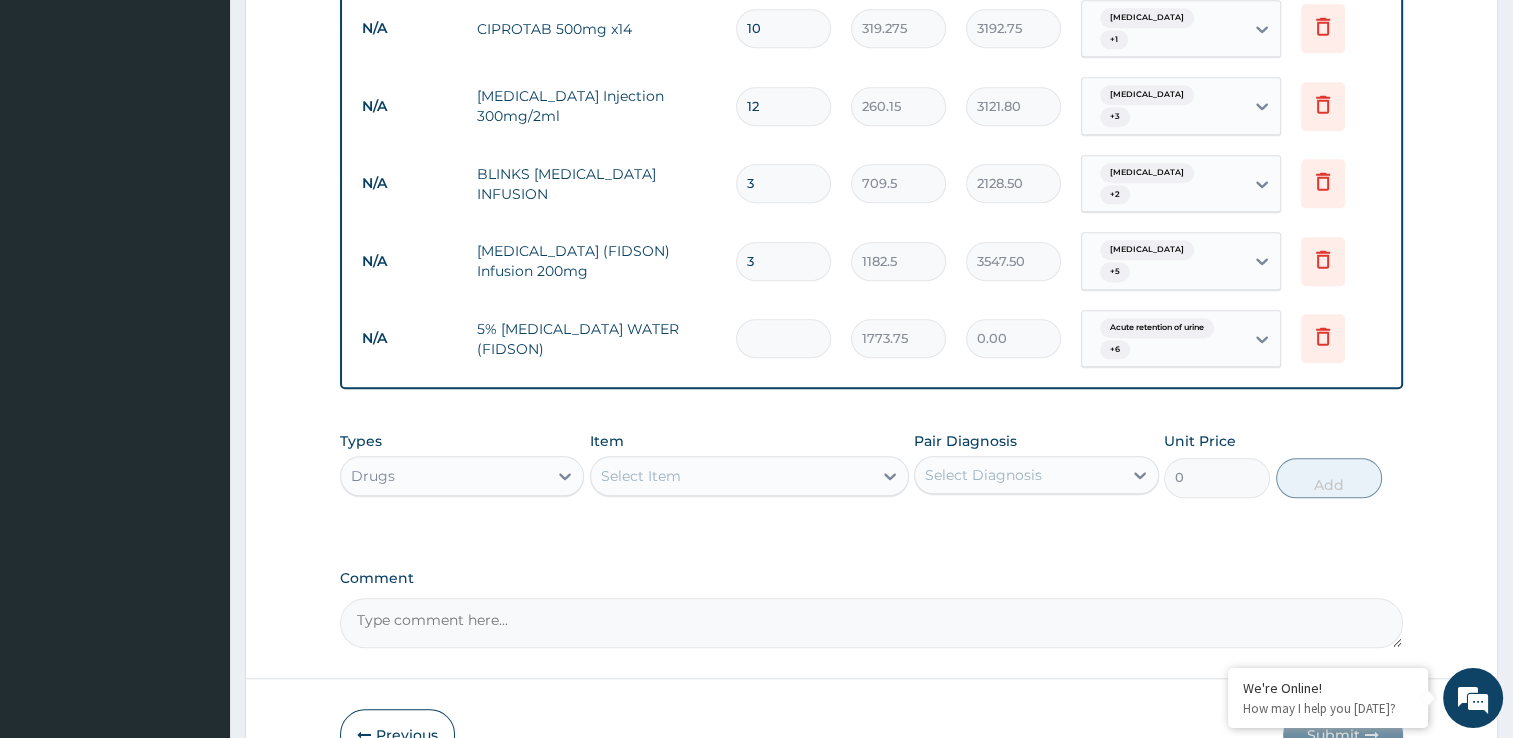 type on "4" 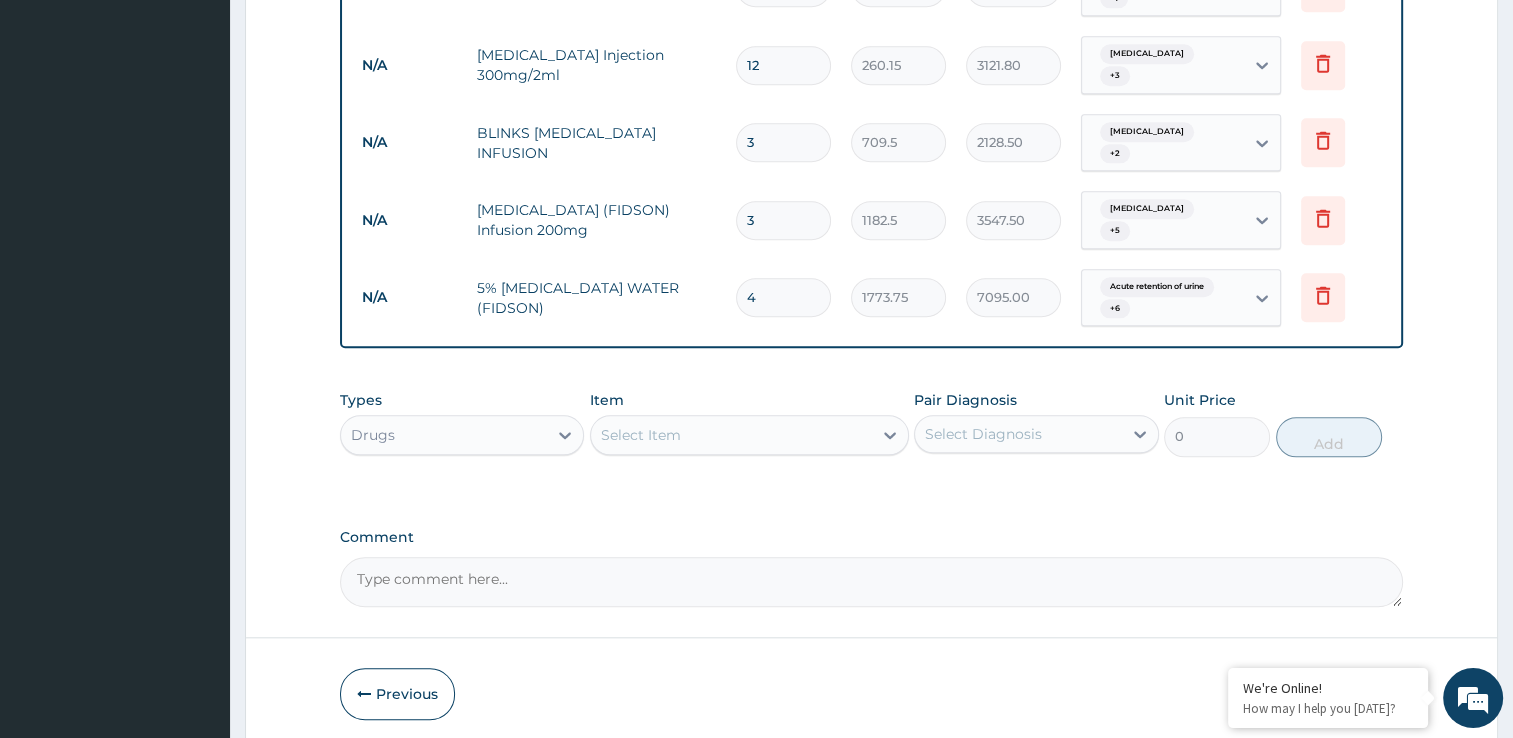 scroll, scrollTop: 1793, scrollLeft: 0, axis: vertical 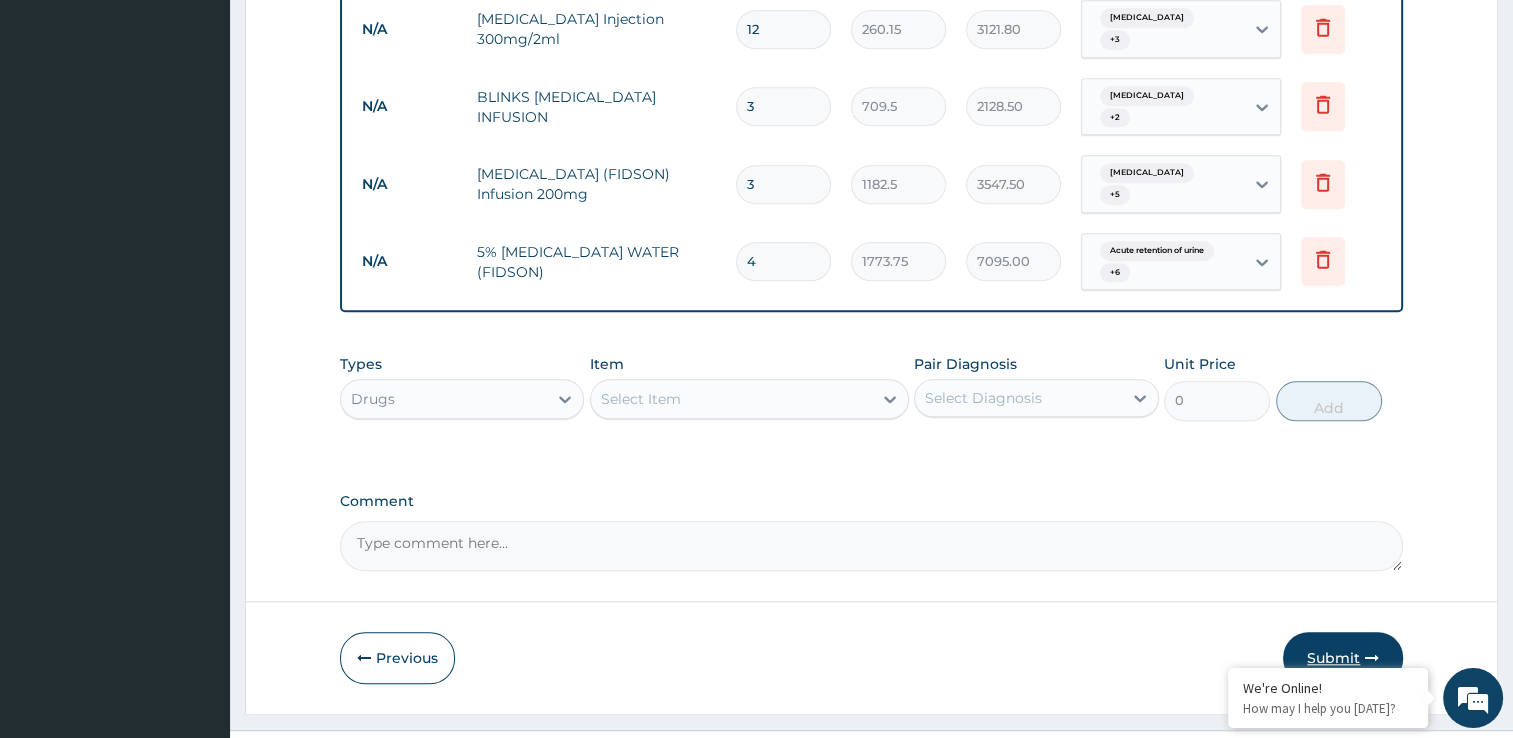 type on "4" 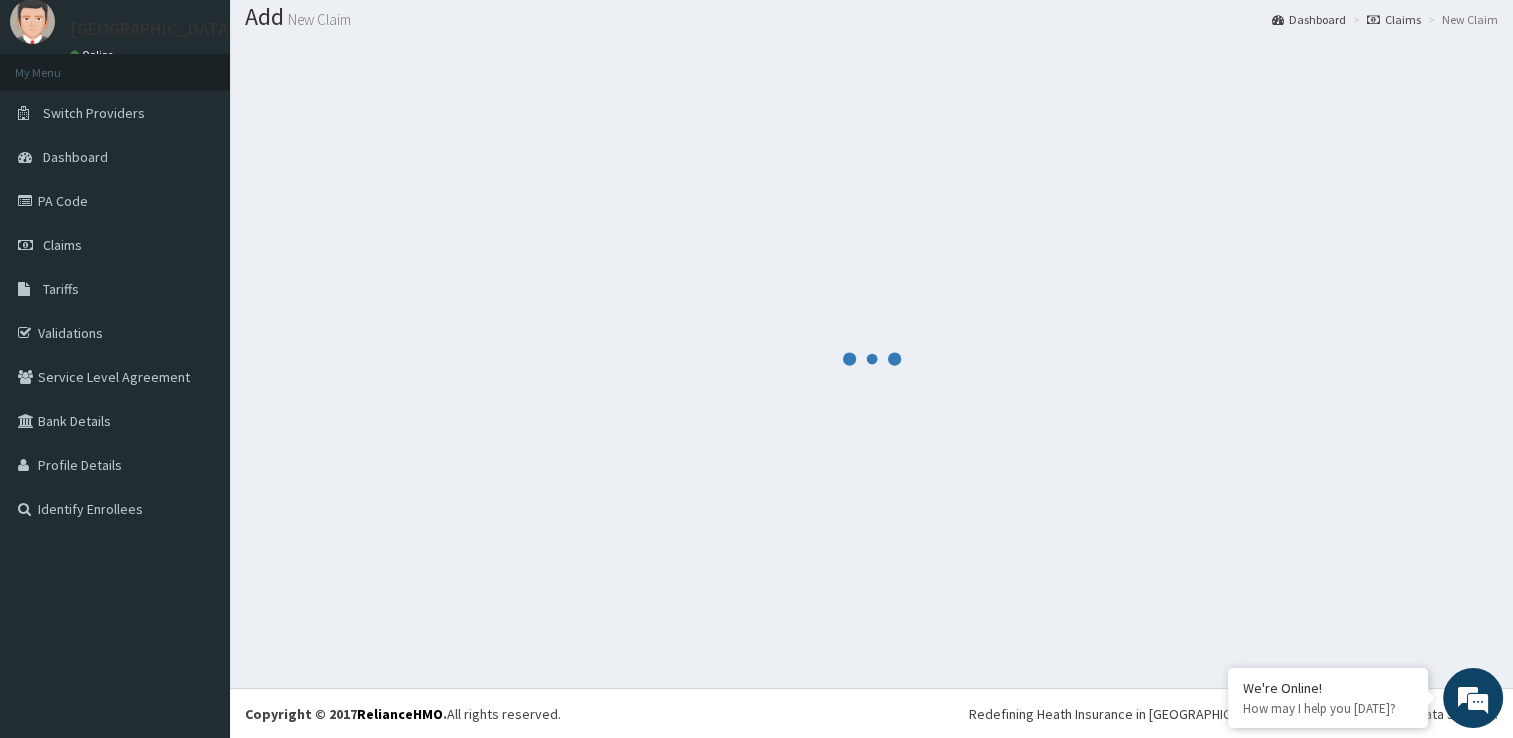 scroll, scrollTop: 1793, scrollLeft: 0, axis: vertical 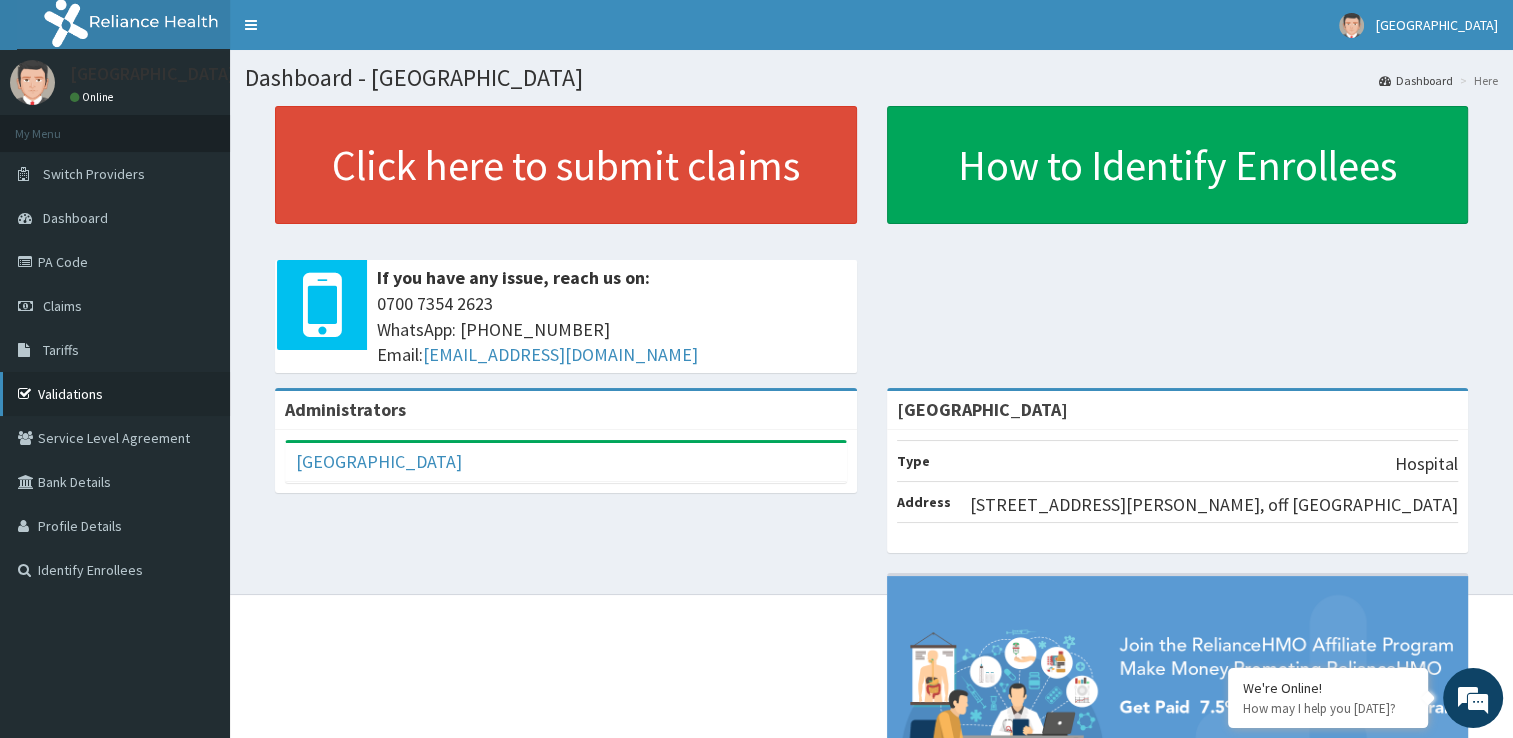 click on "Validations" at bounding box center [115, 394] 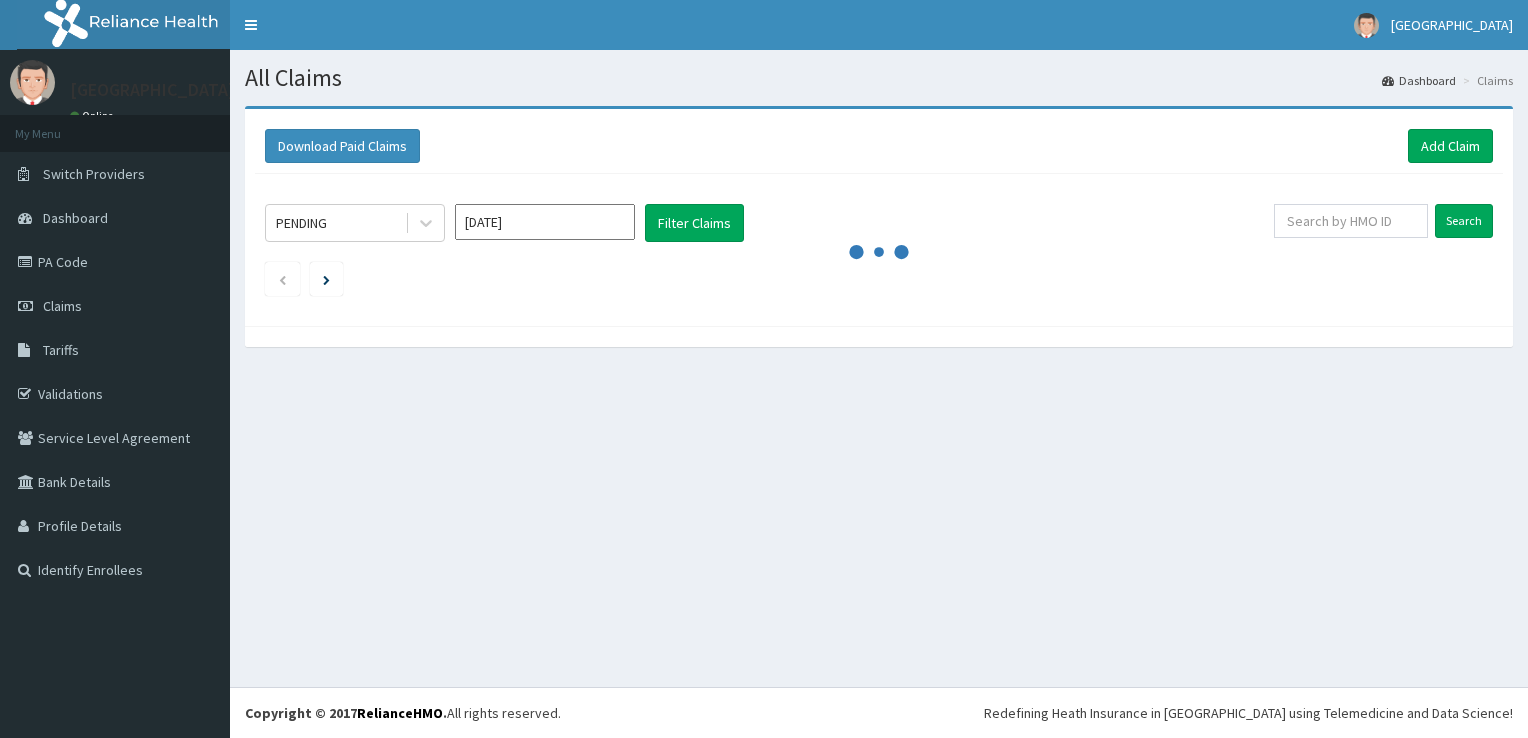 scroll, scrollTop: 0, scrollLeft: 0, axis: both 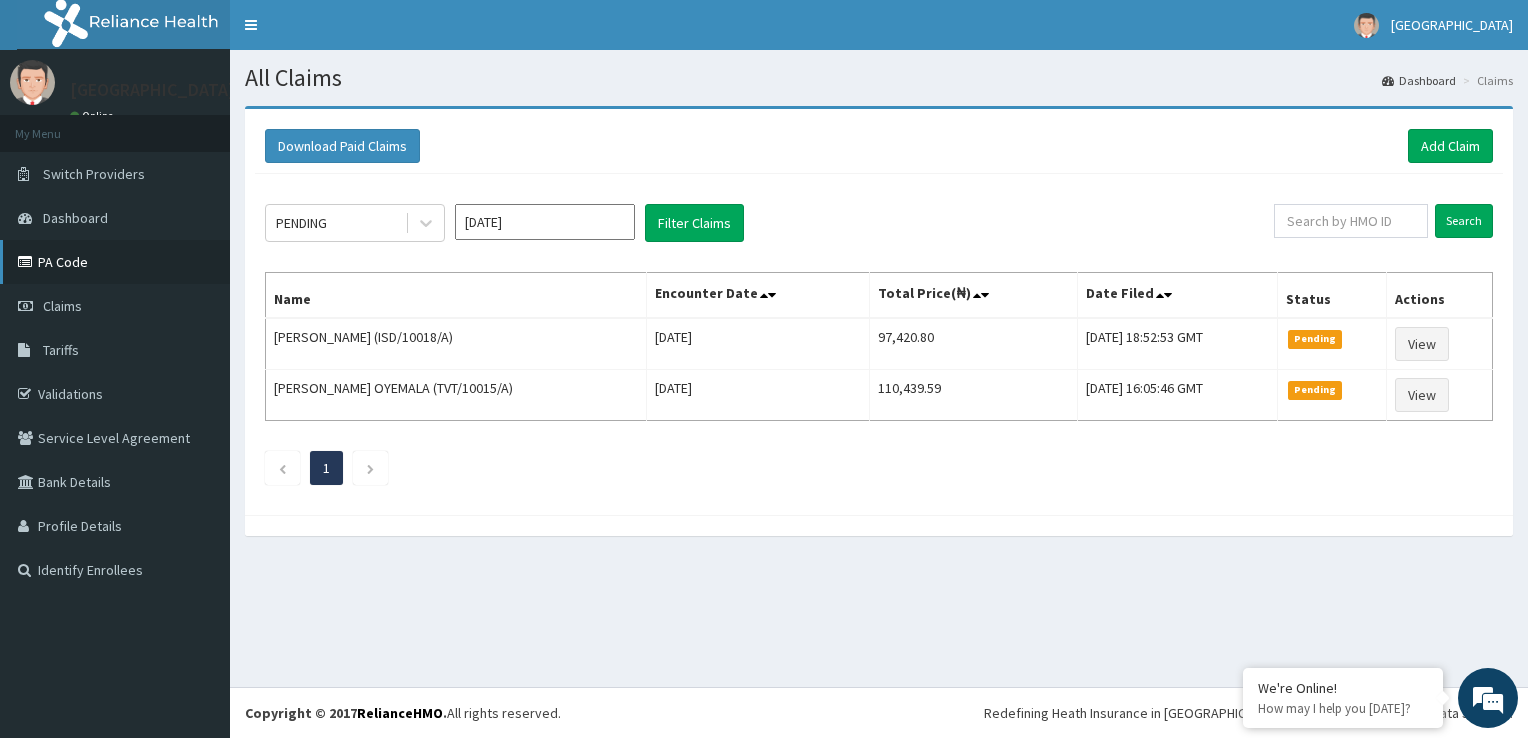 click on "PA Code" at bounding box center [115, 262] 